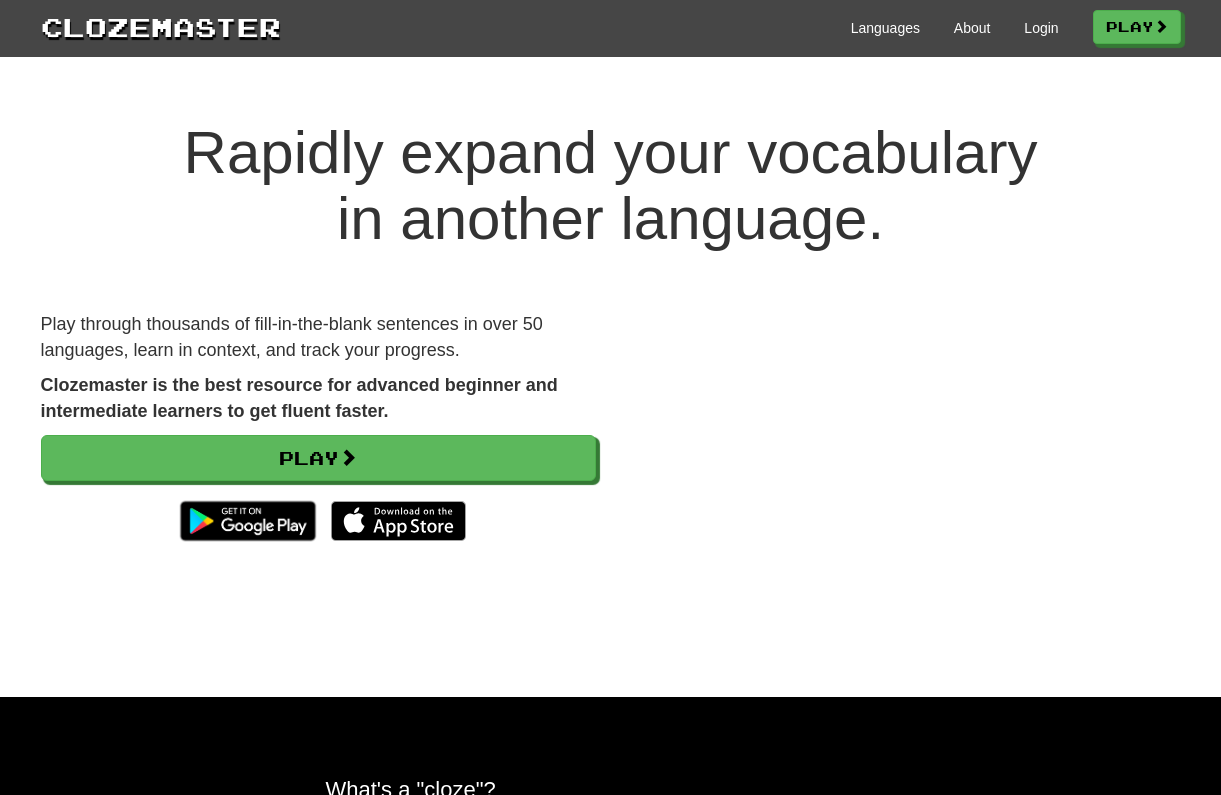 scroll, scrollTop: 0, scrollLeft: 0, axis: both 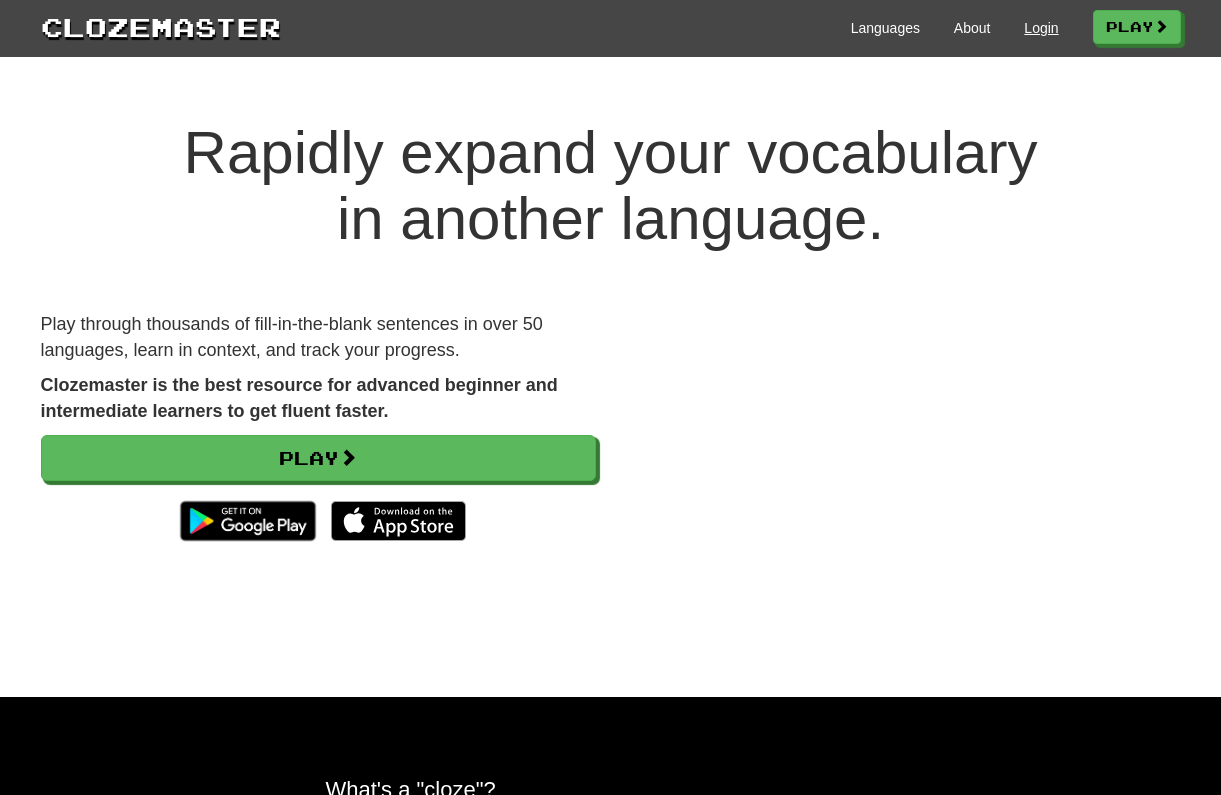 click on "Login" at bounding box center (1041, 28) 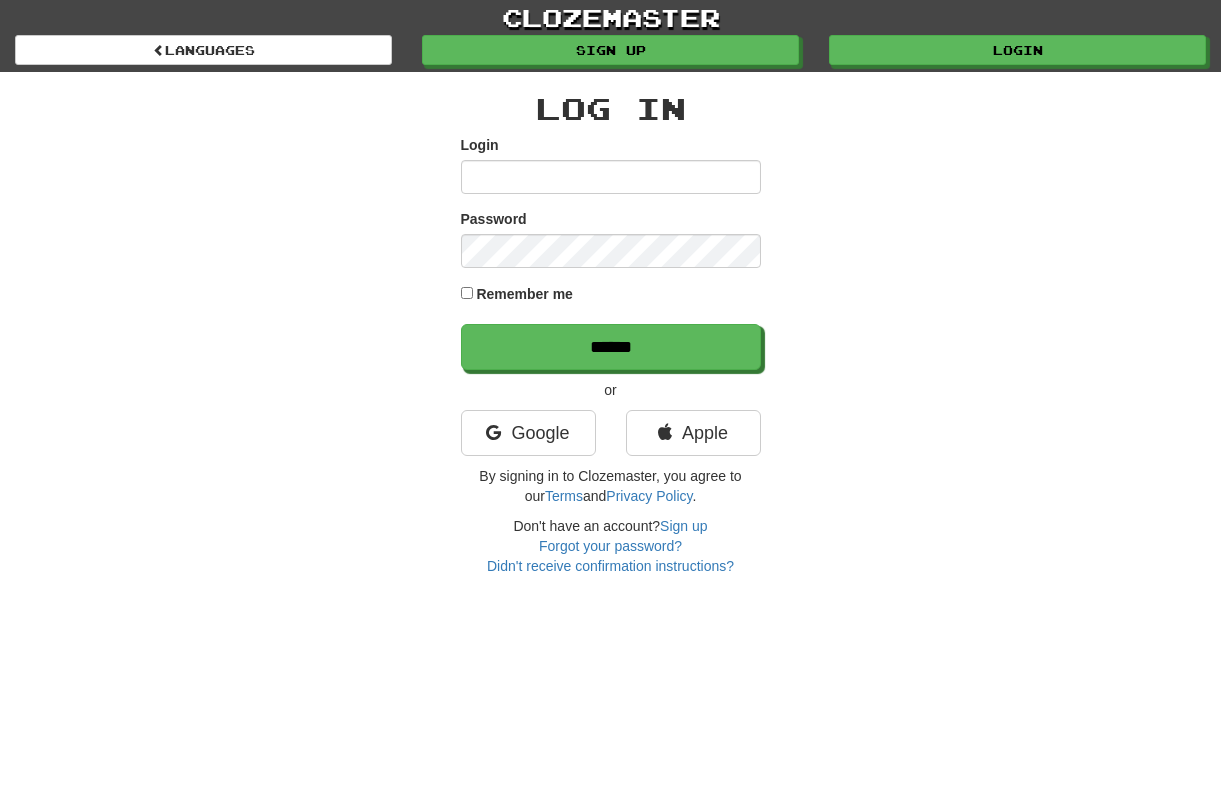 scroll, scrollTop: 0, scrollLeft: 0, axis: both 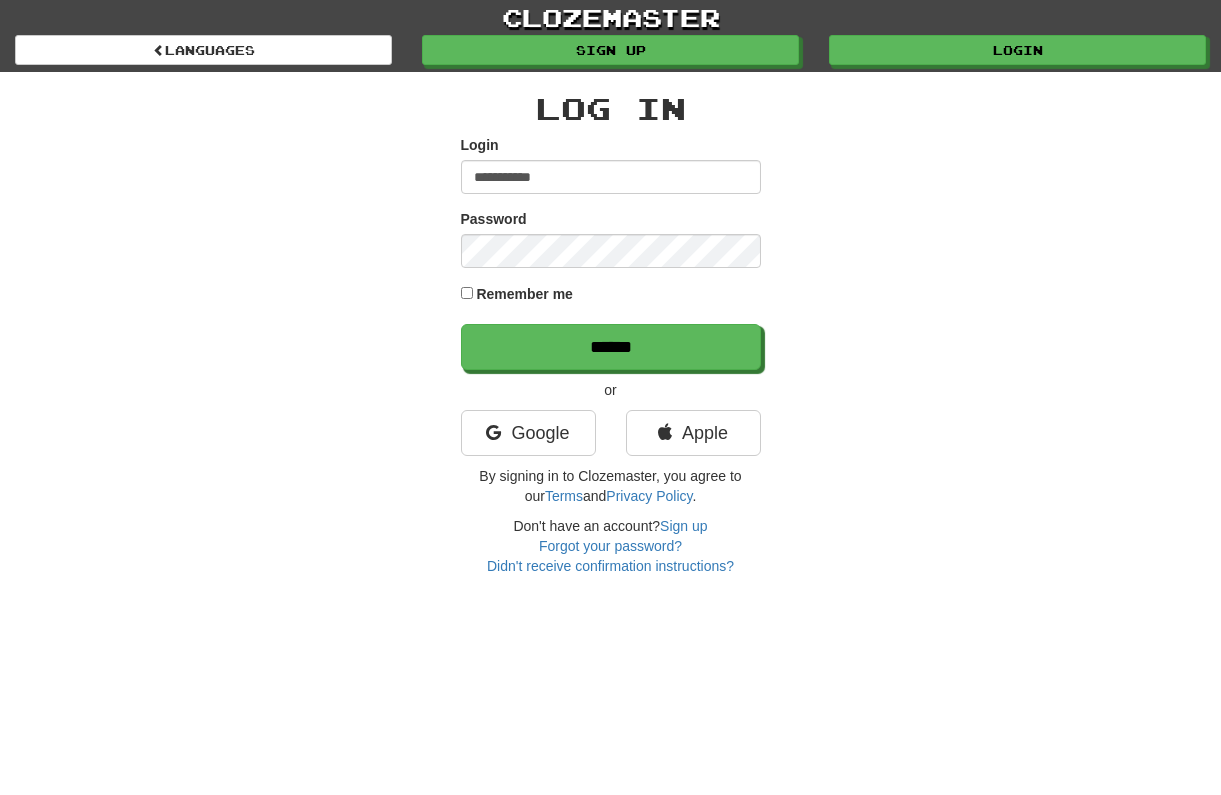 type on "**********" 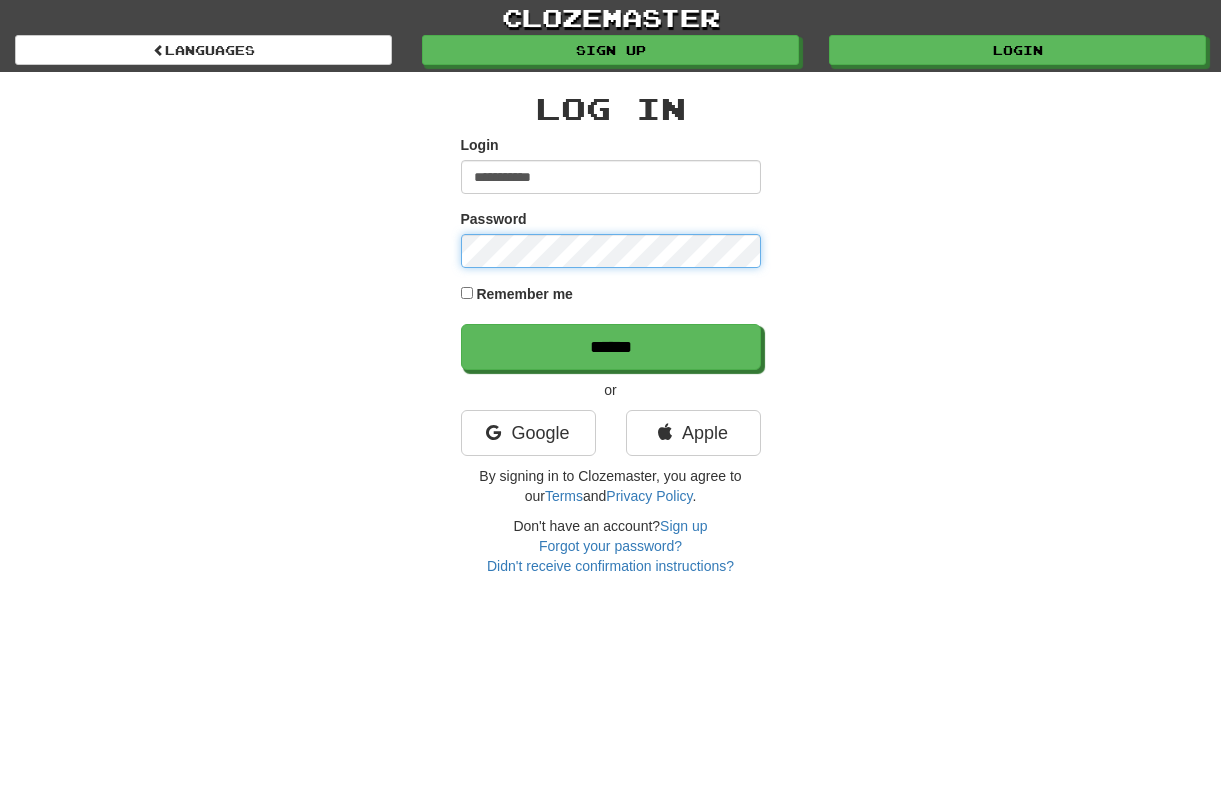 click on "******" at bounding box center [611, 347] 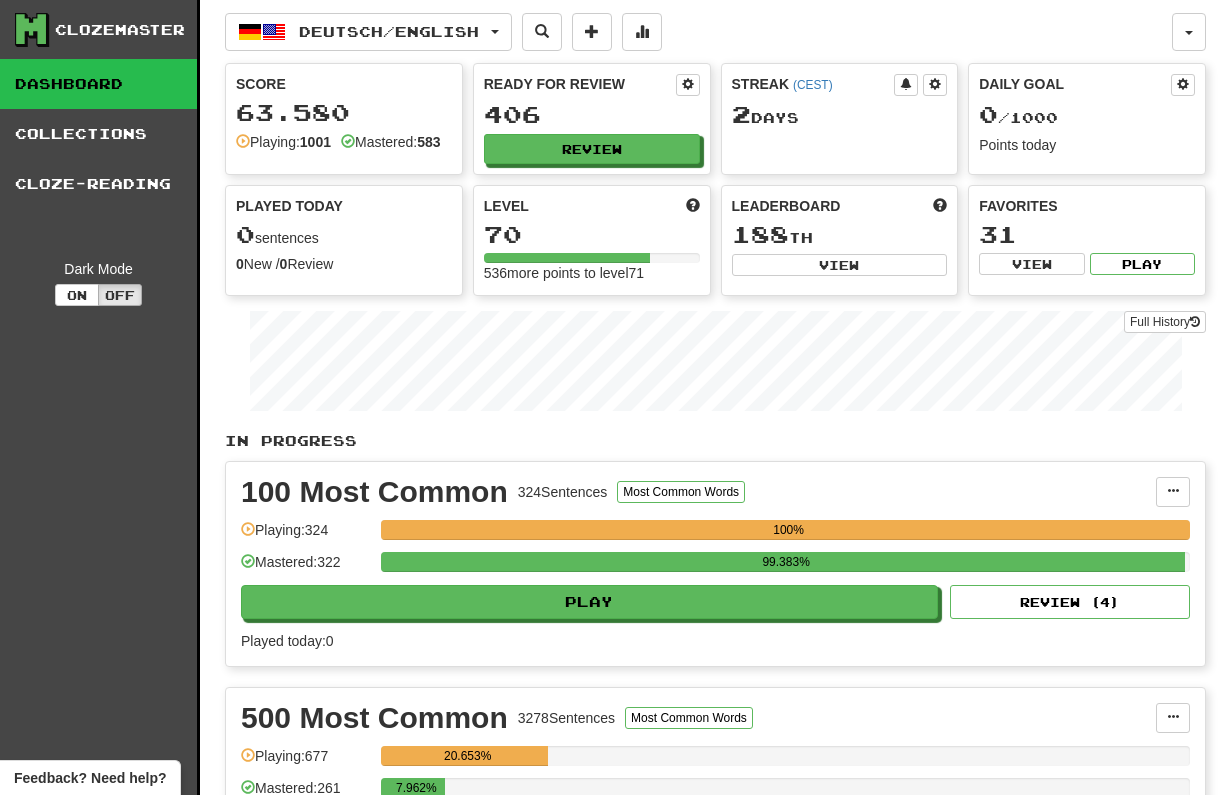 scroll, scrollTop: 0, scrollLeft: 0, axis: both 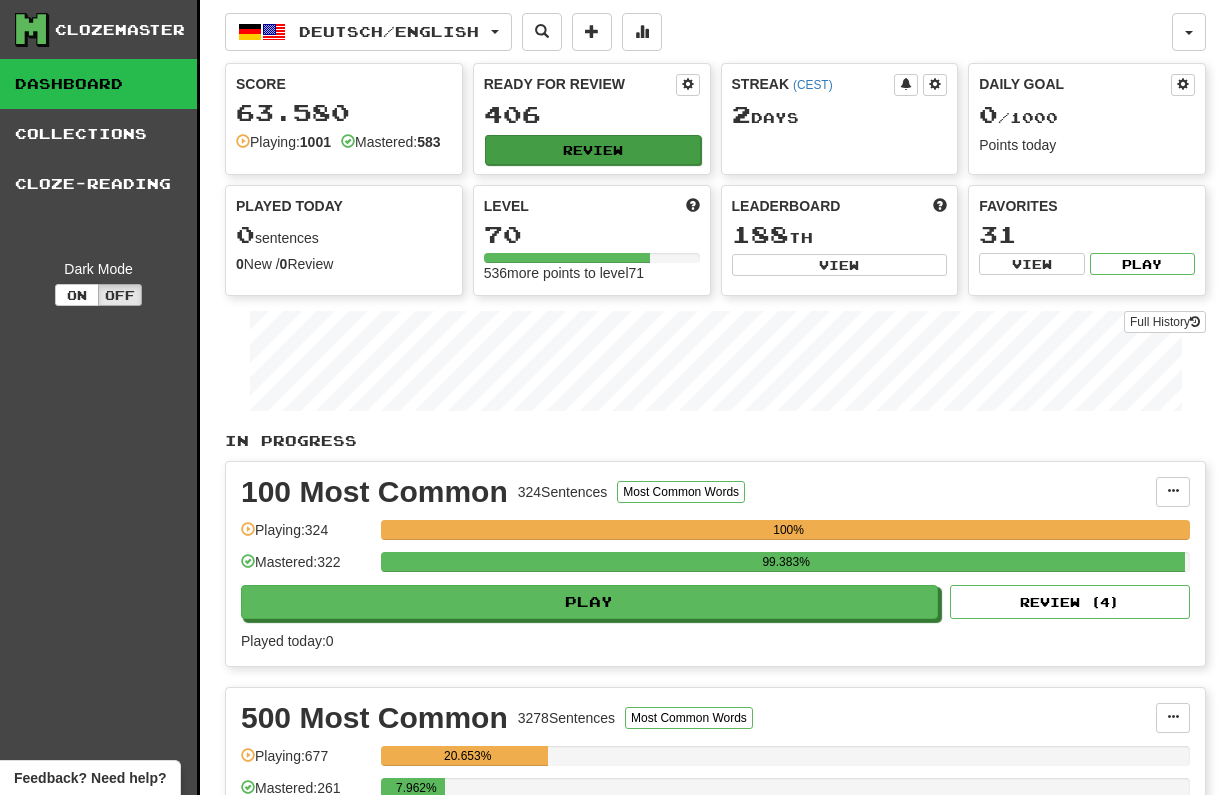 click on "Review" at bounding box center [593, 150] 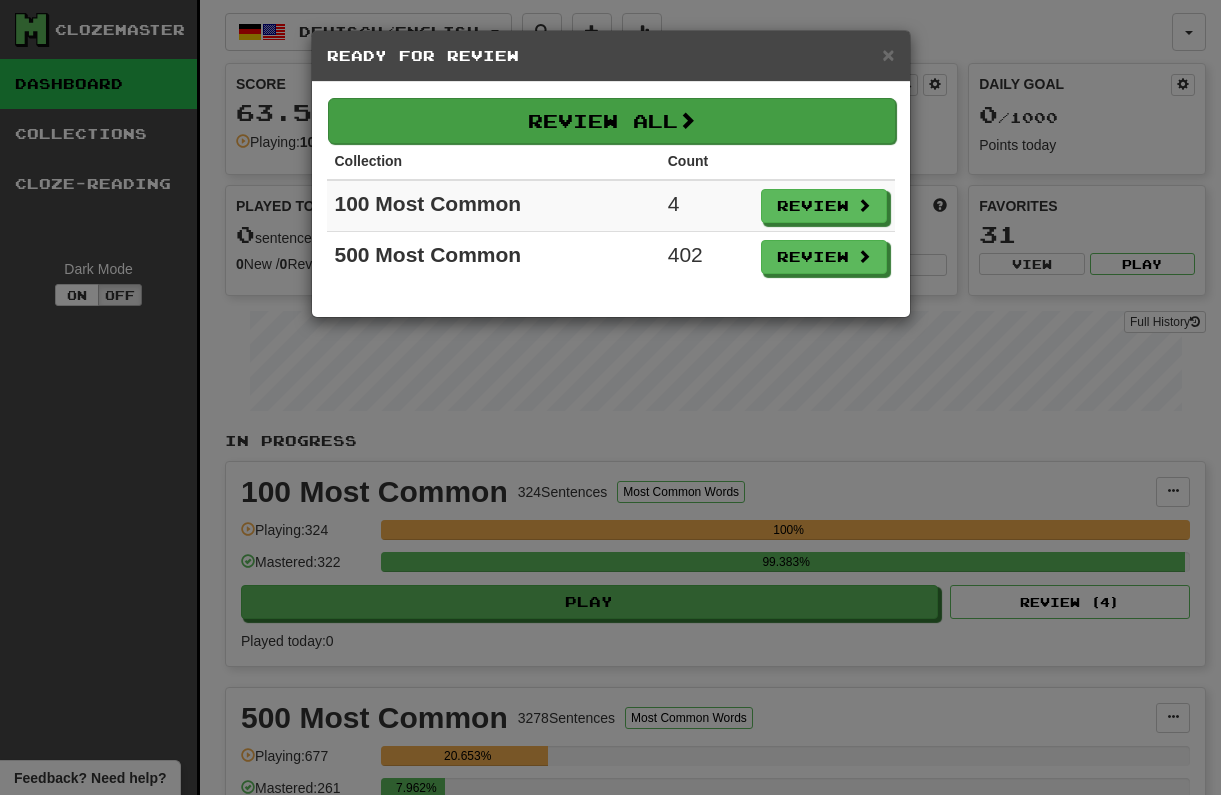 click on "Review All" at bounding box center [612, 121] 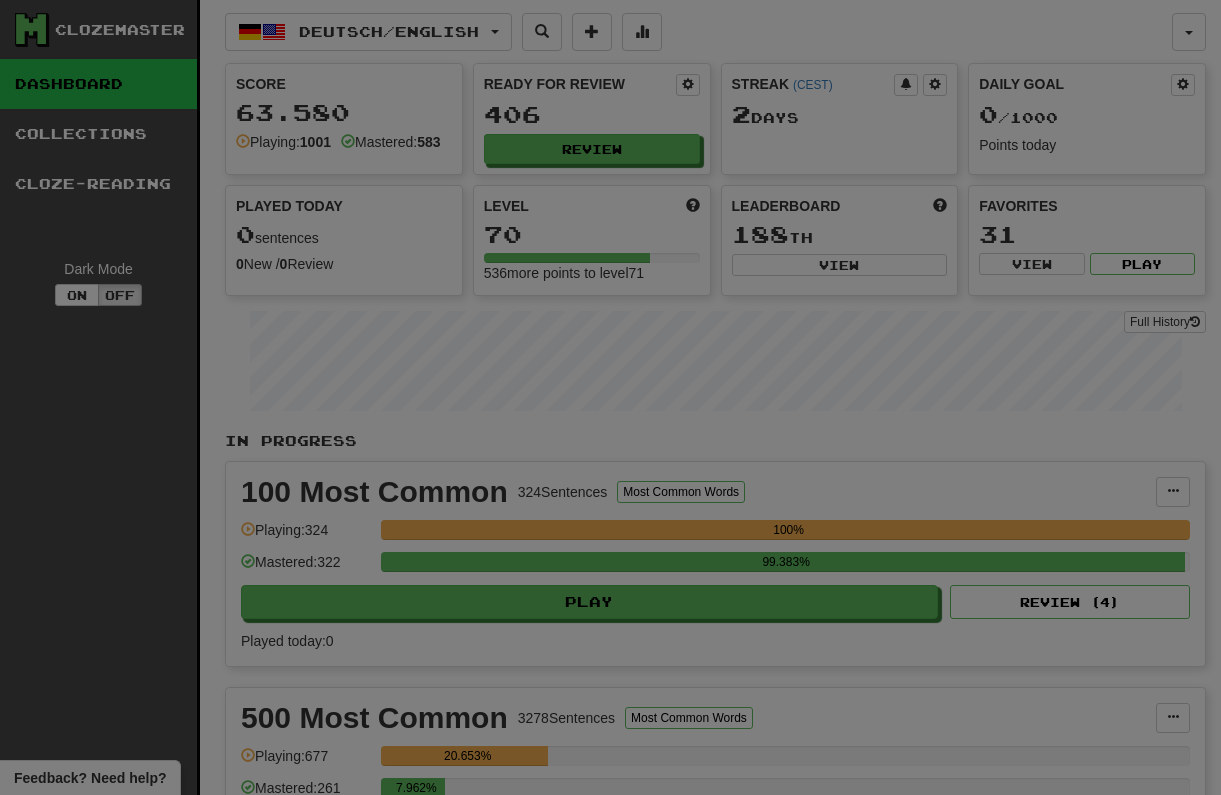 select on "***" 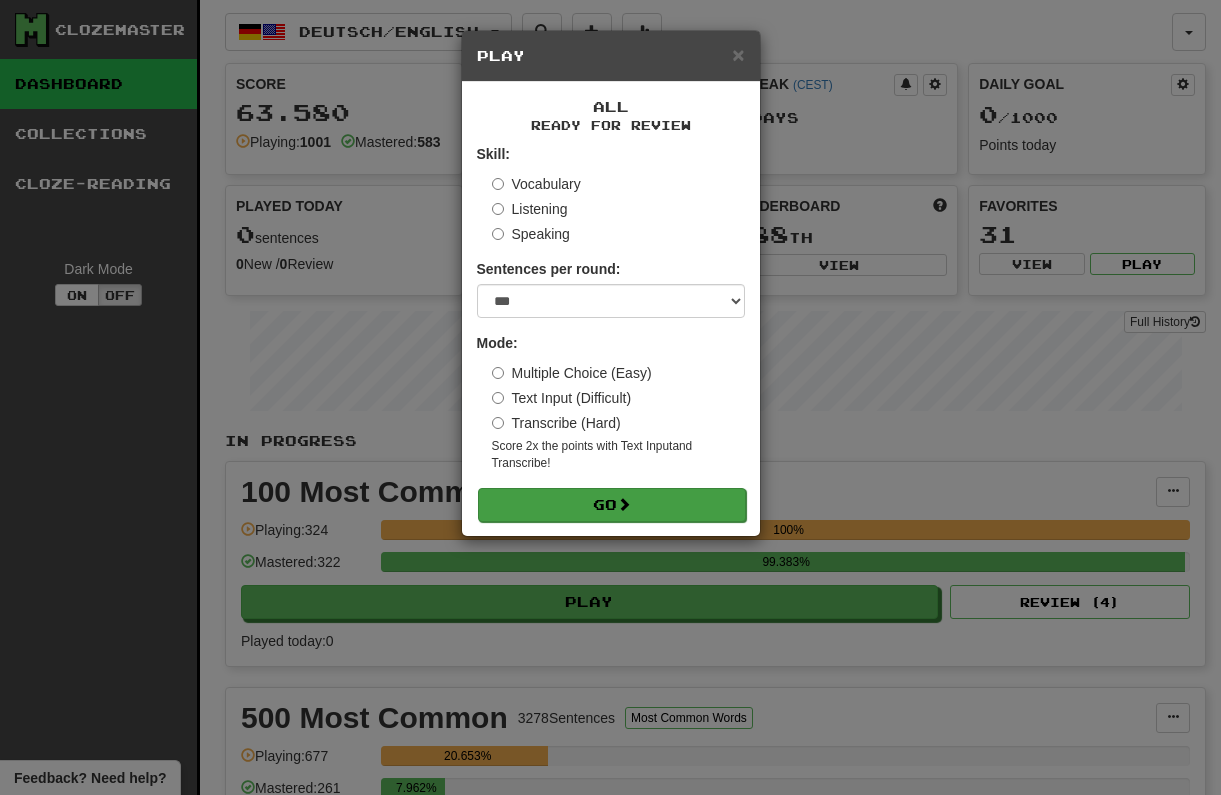 click on "Go" at bounding box center (612, 505) 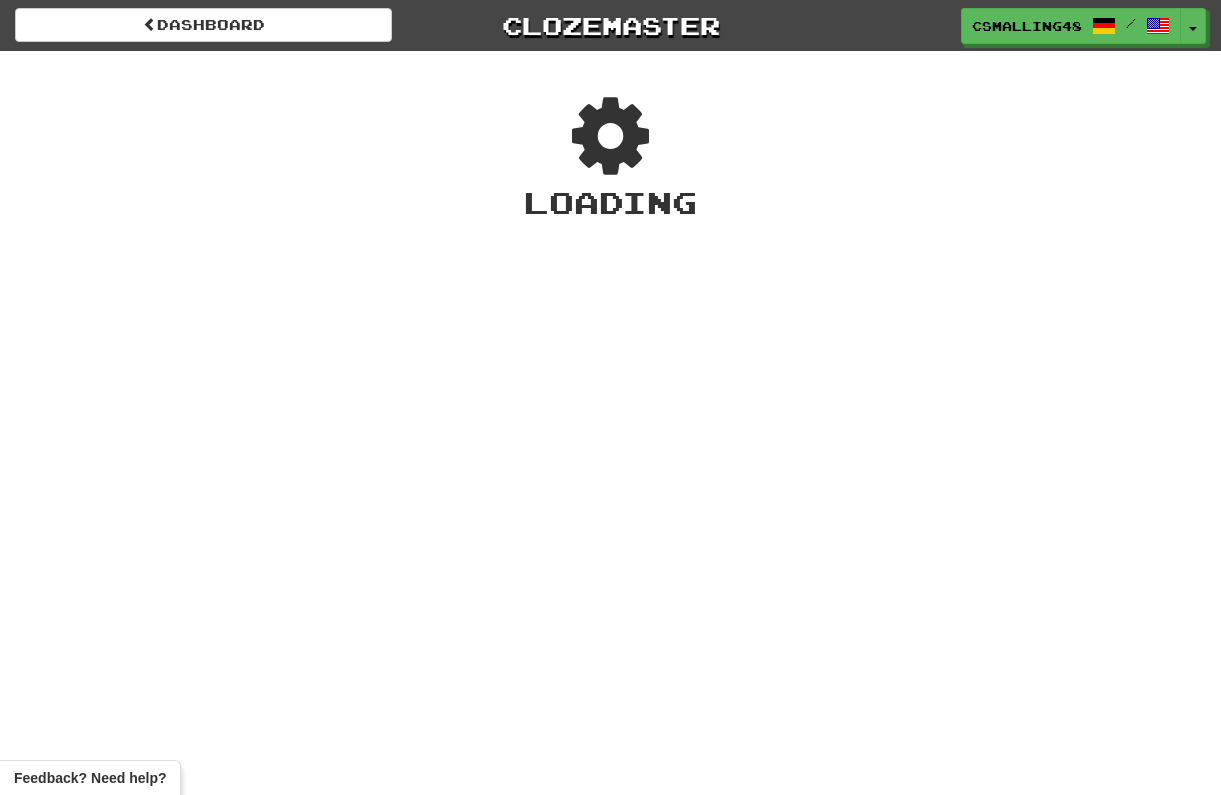 scroll, scrollTop: 0, scrollLeft: 0, axis: both 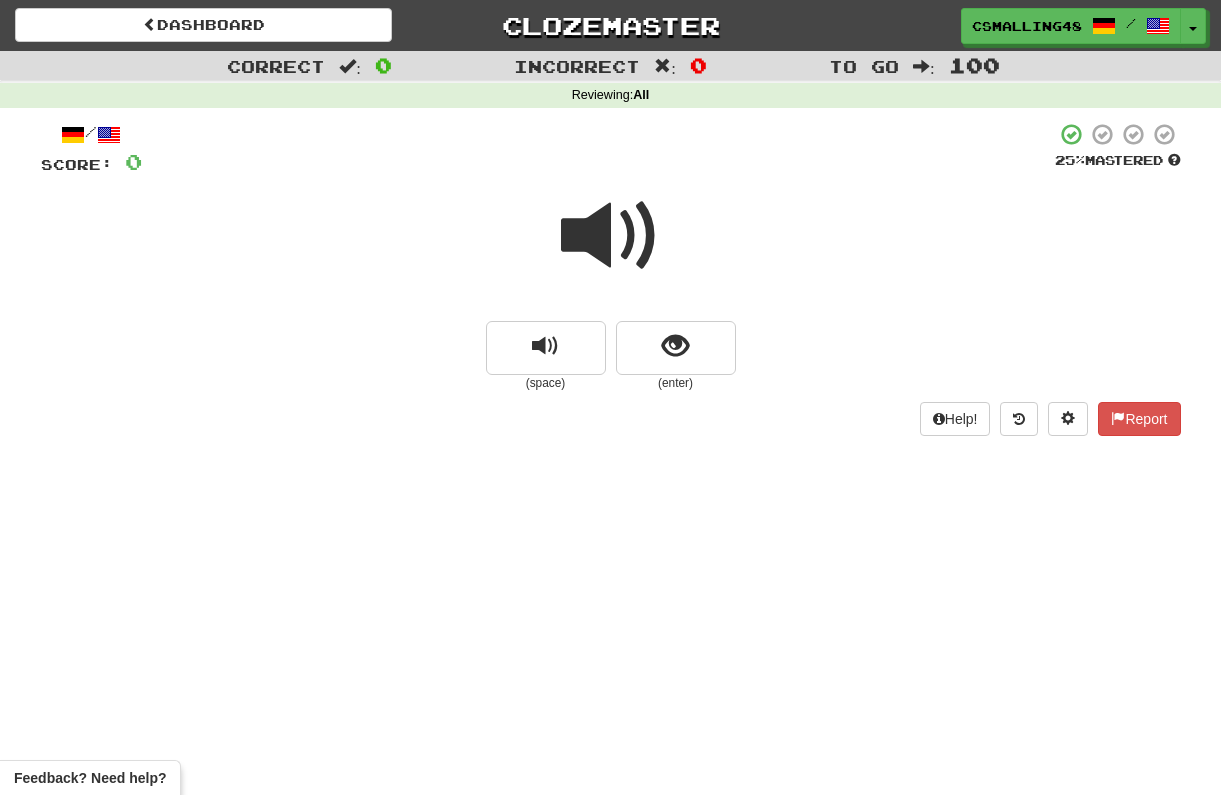 click at bounding box center [611, 236] 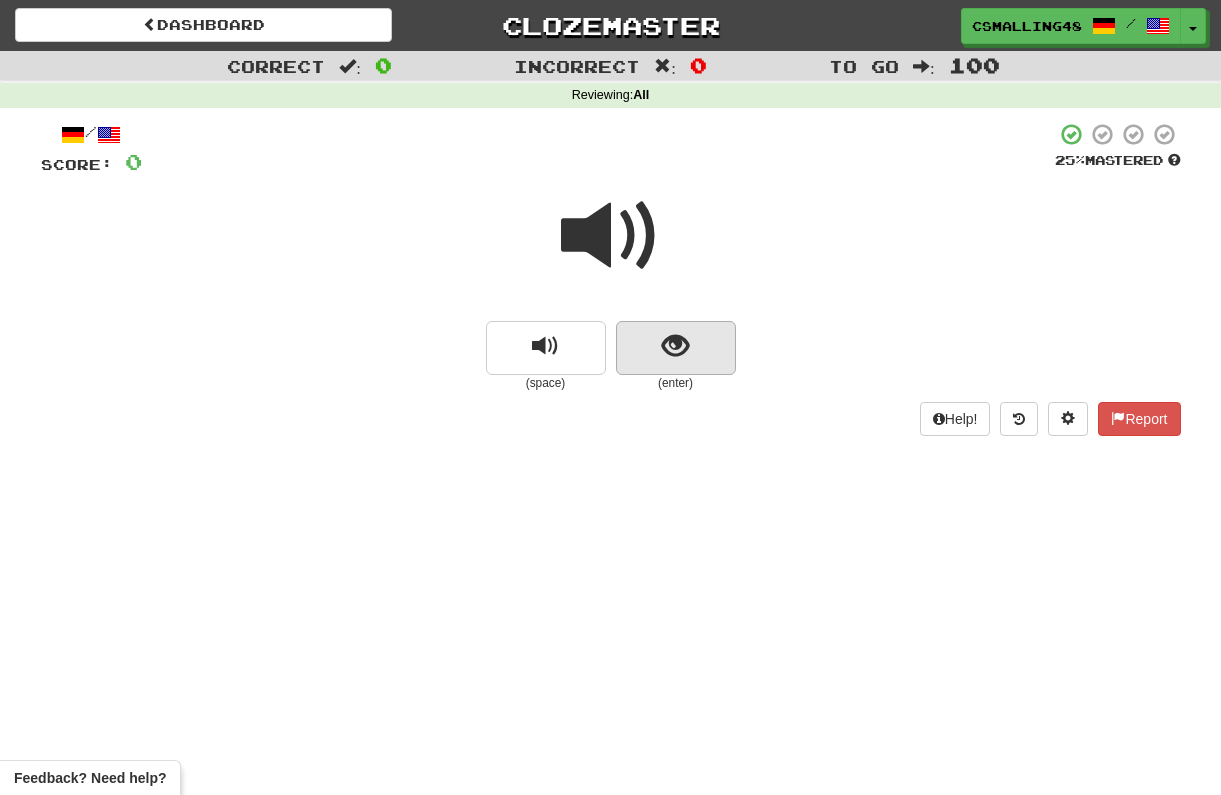 click at bounding box center (675, 346) 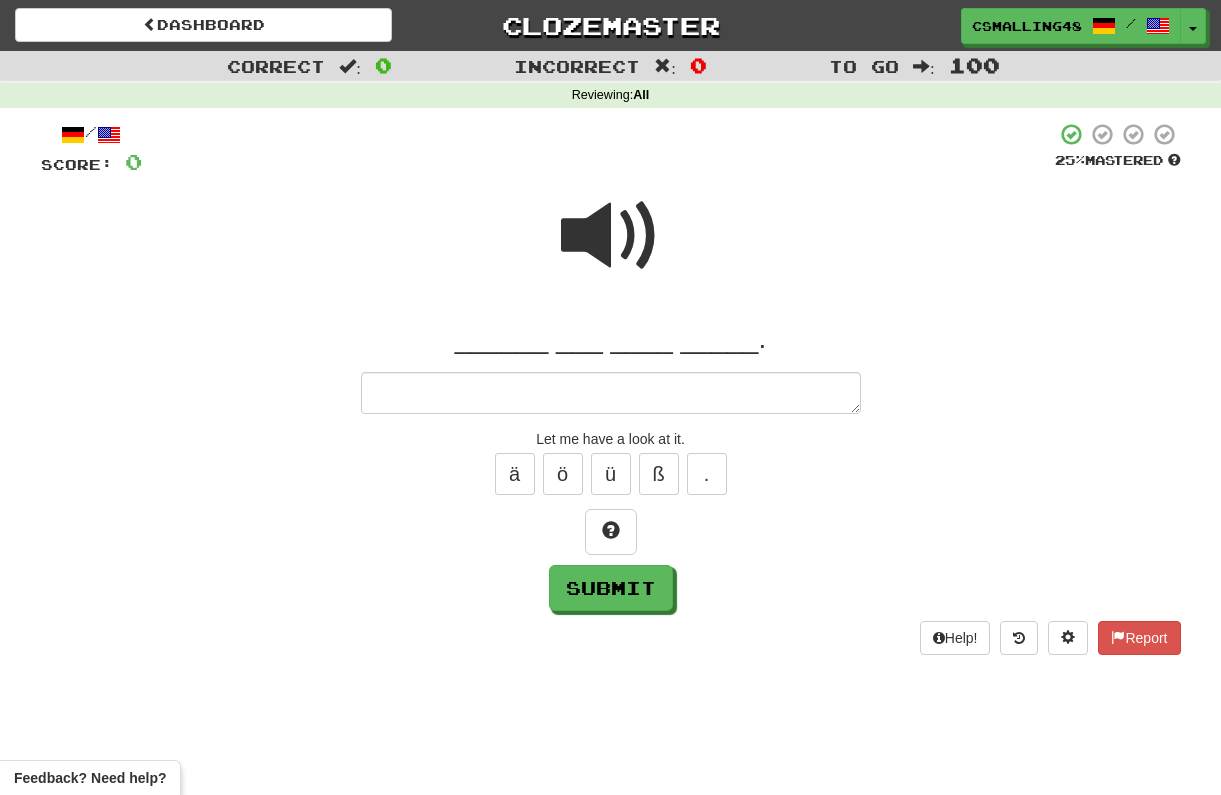 type on "*" 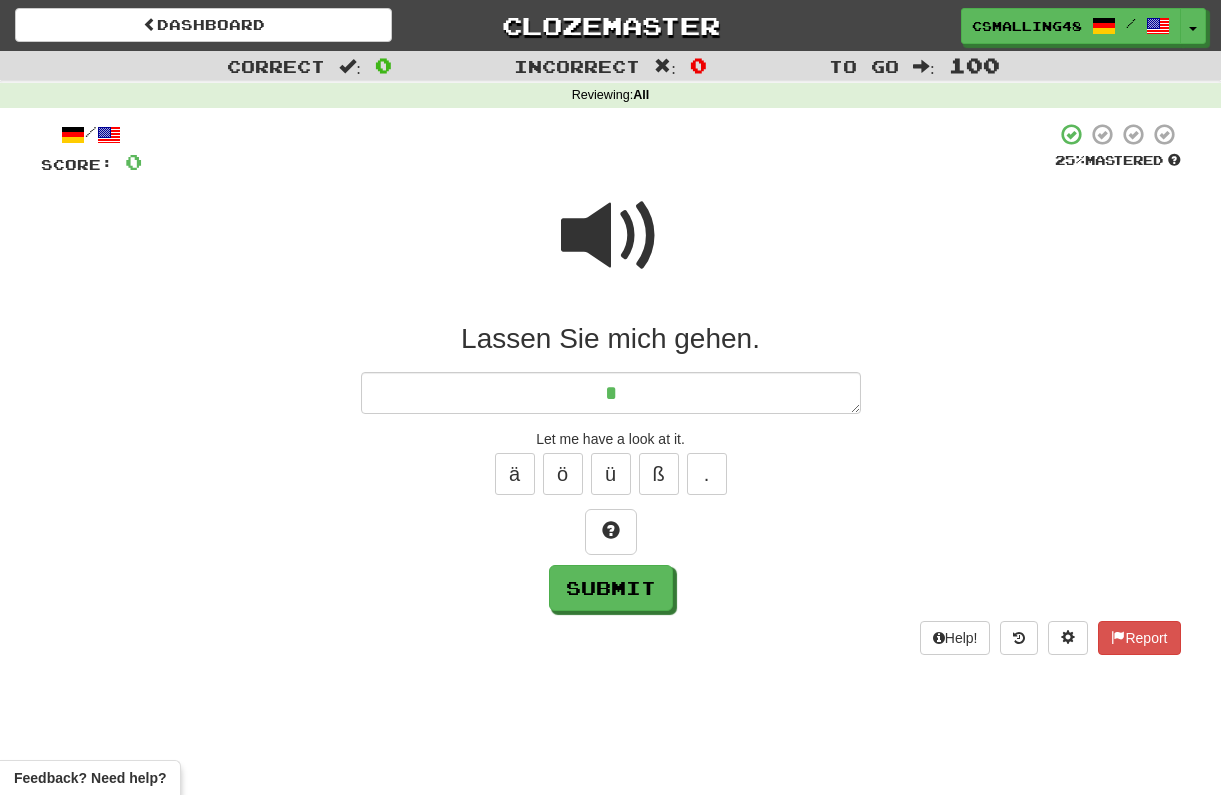 type on "*" 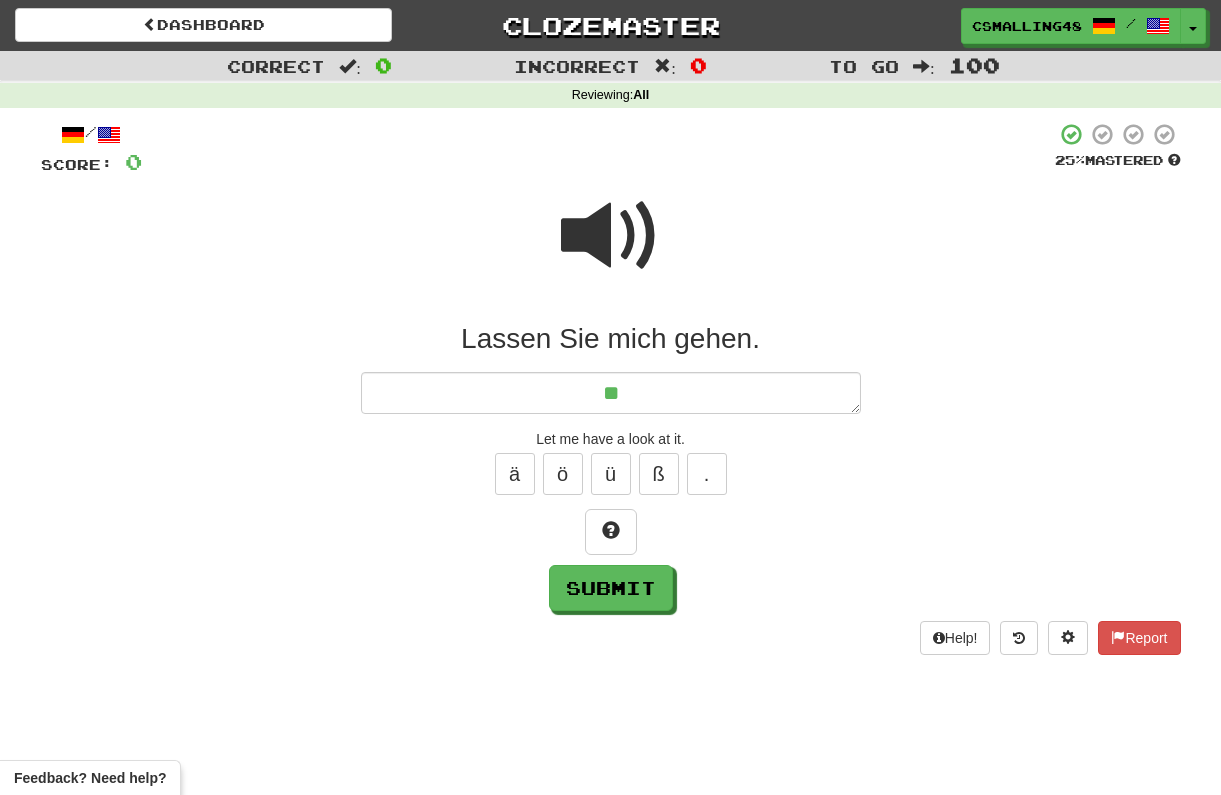 type on "*" 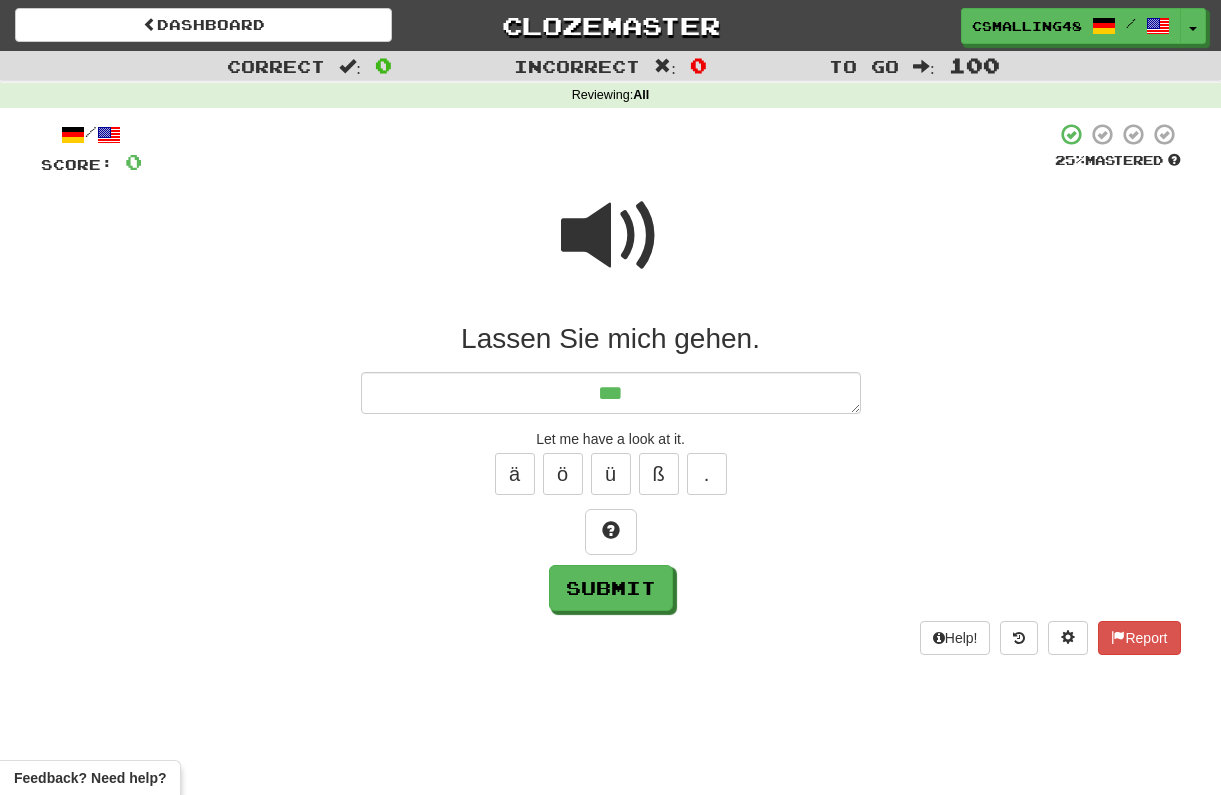 type on "*" 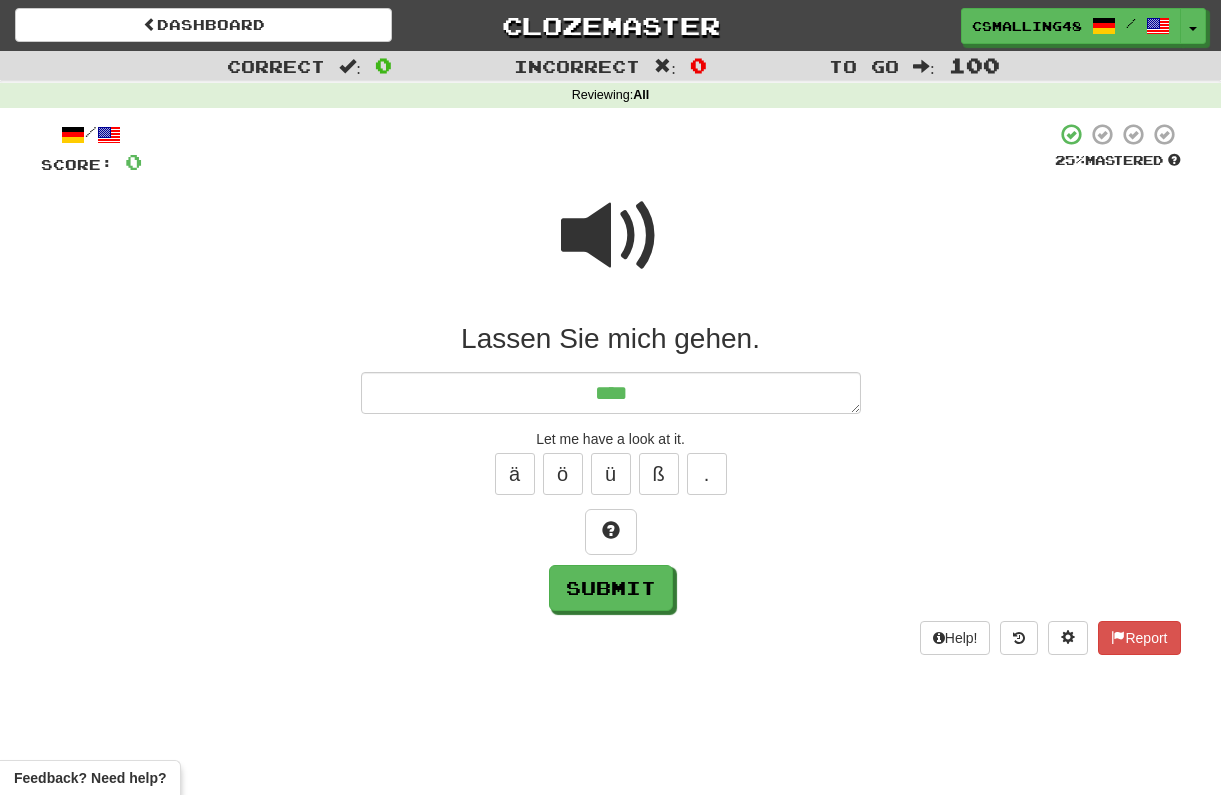 type on "*" 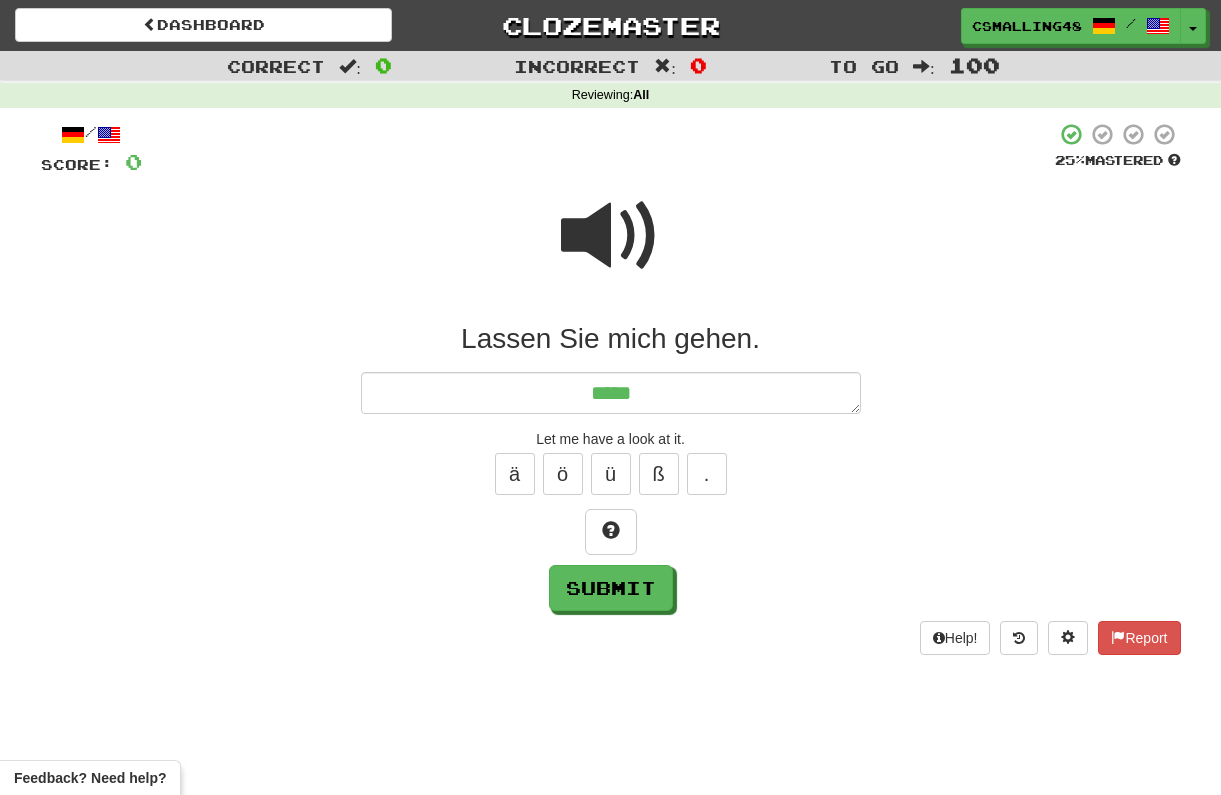 type on "*" 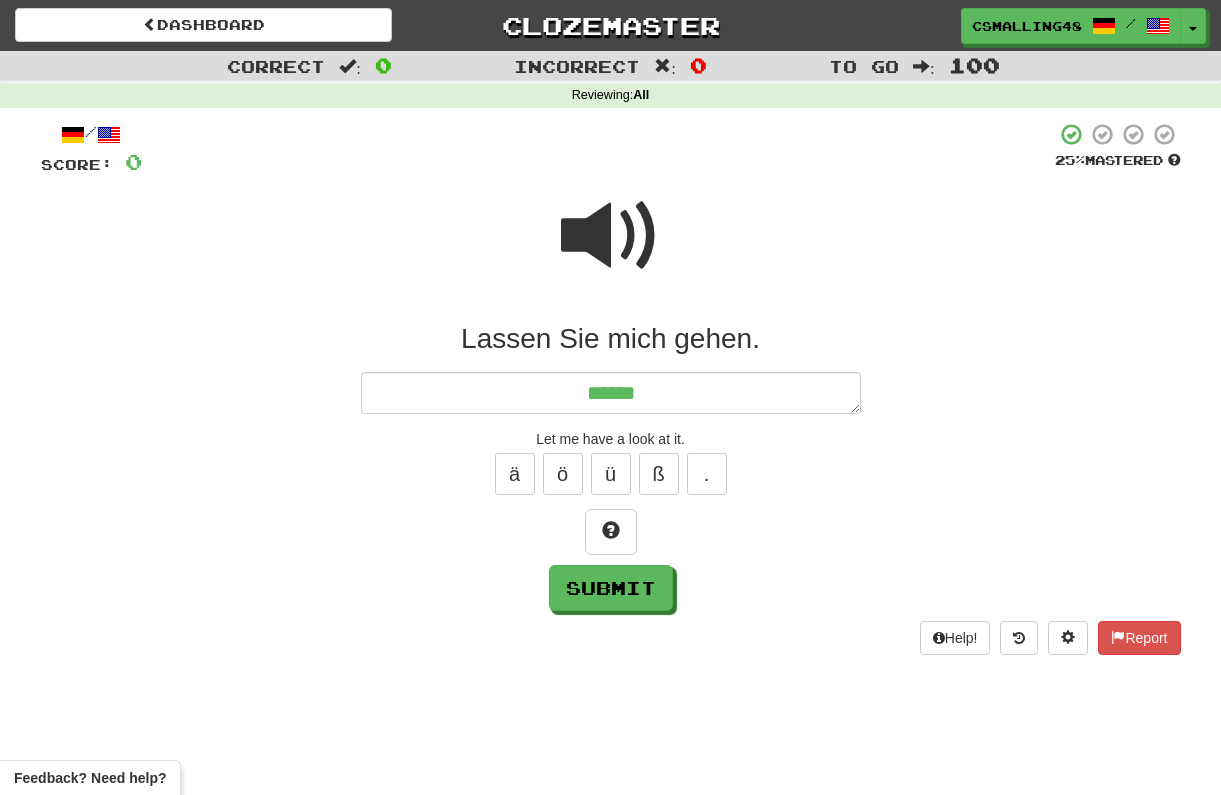 type on "*" 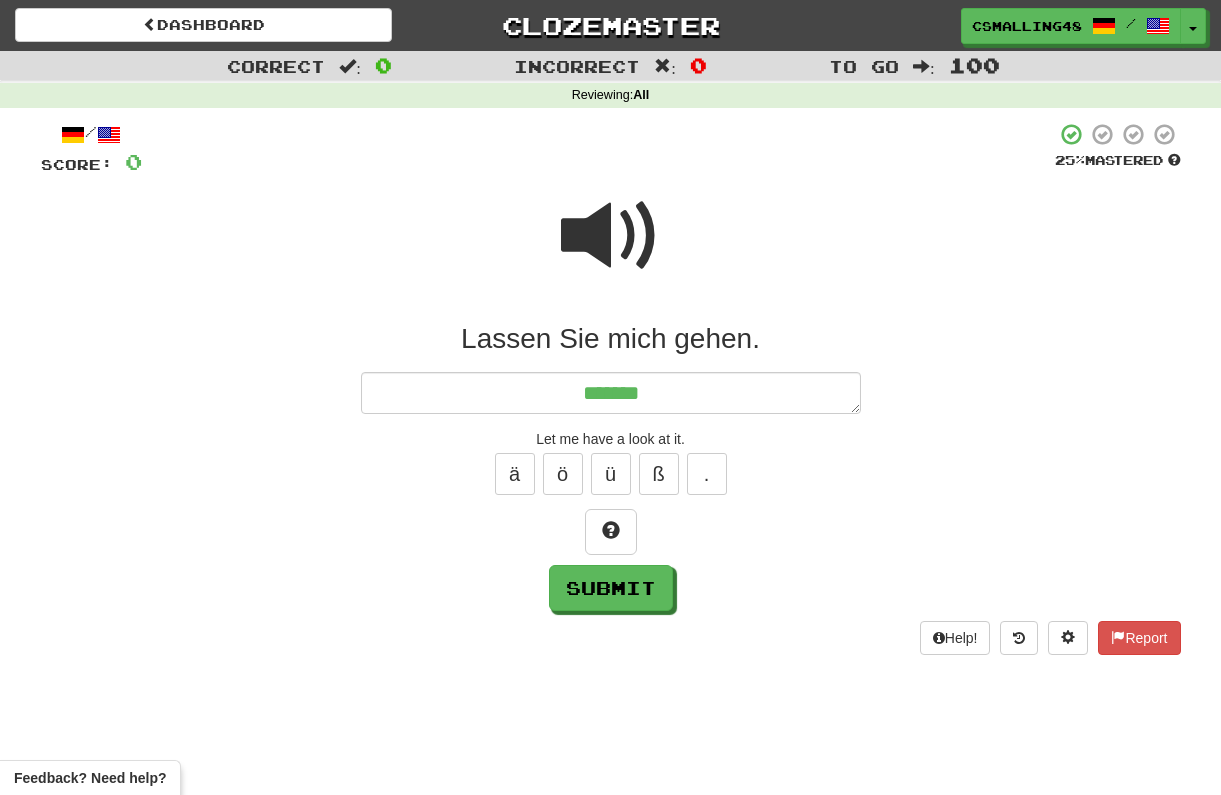 type on "*" 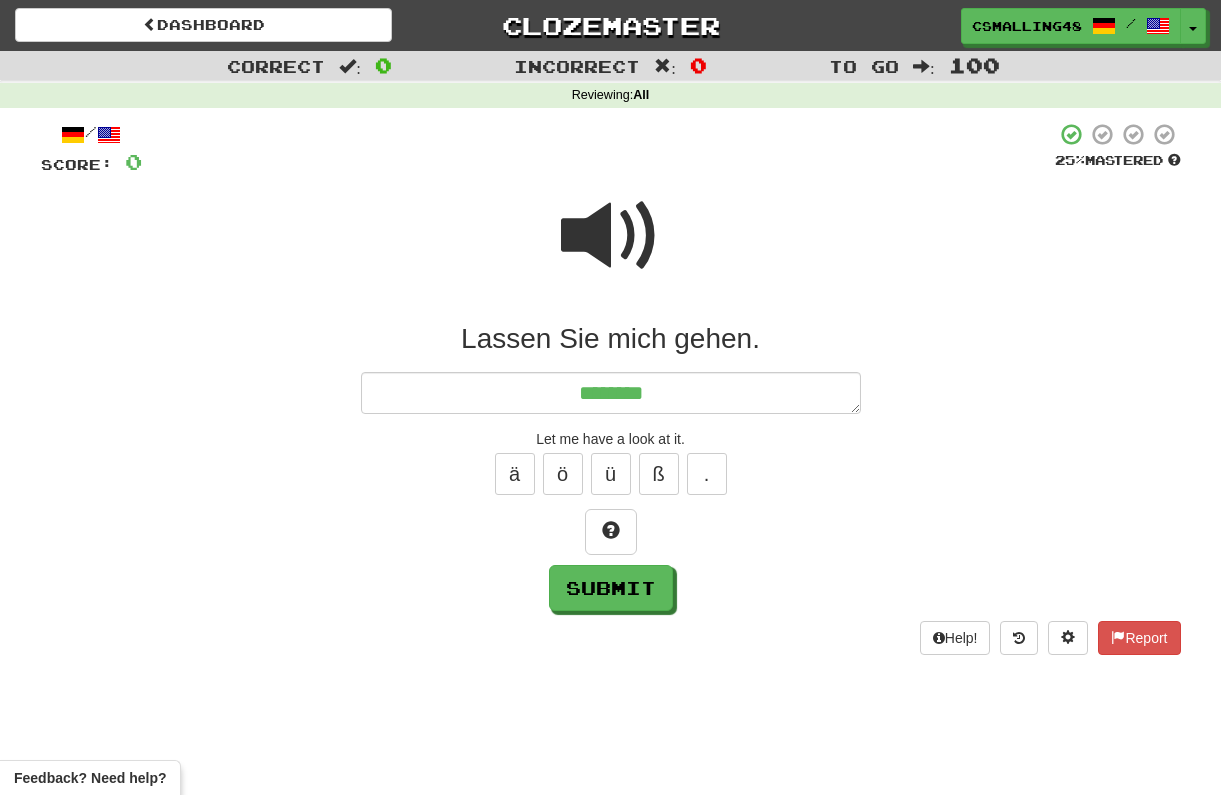 type on "*" 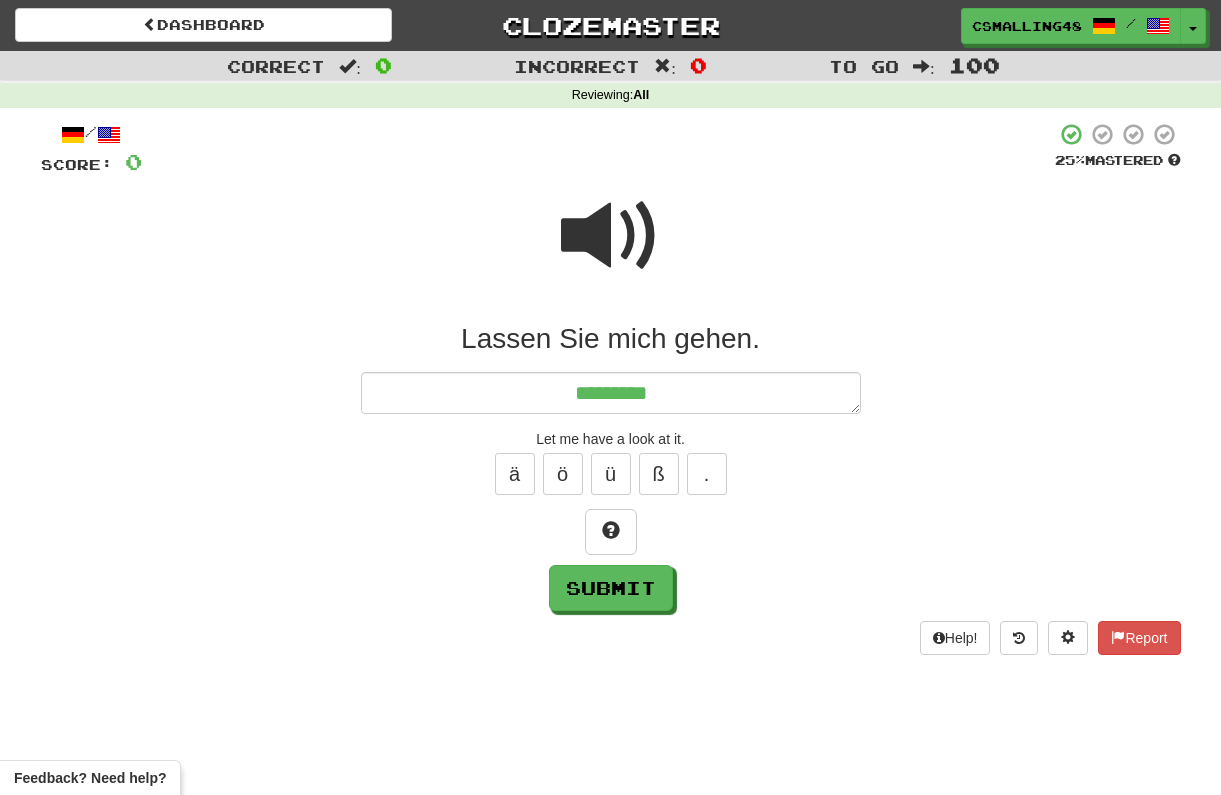 type on "*" 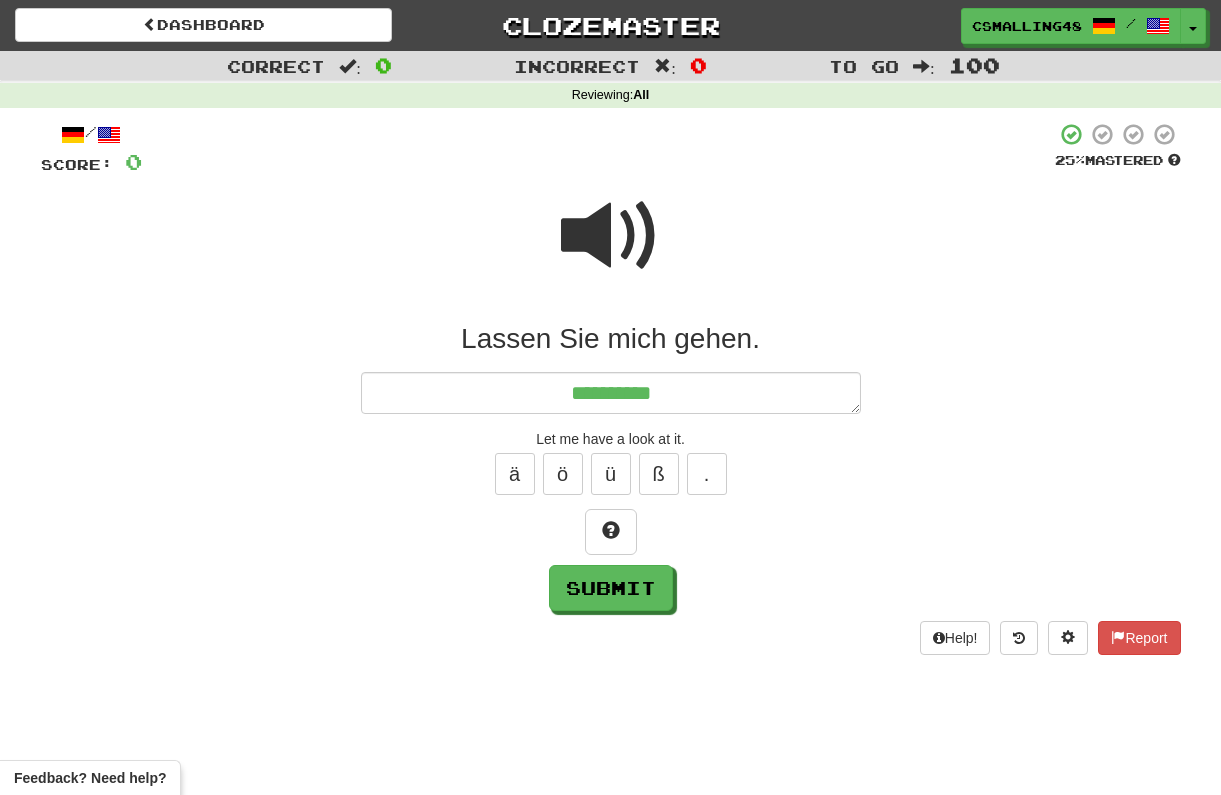 type on "*" 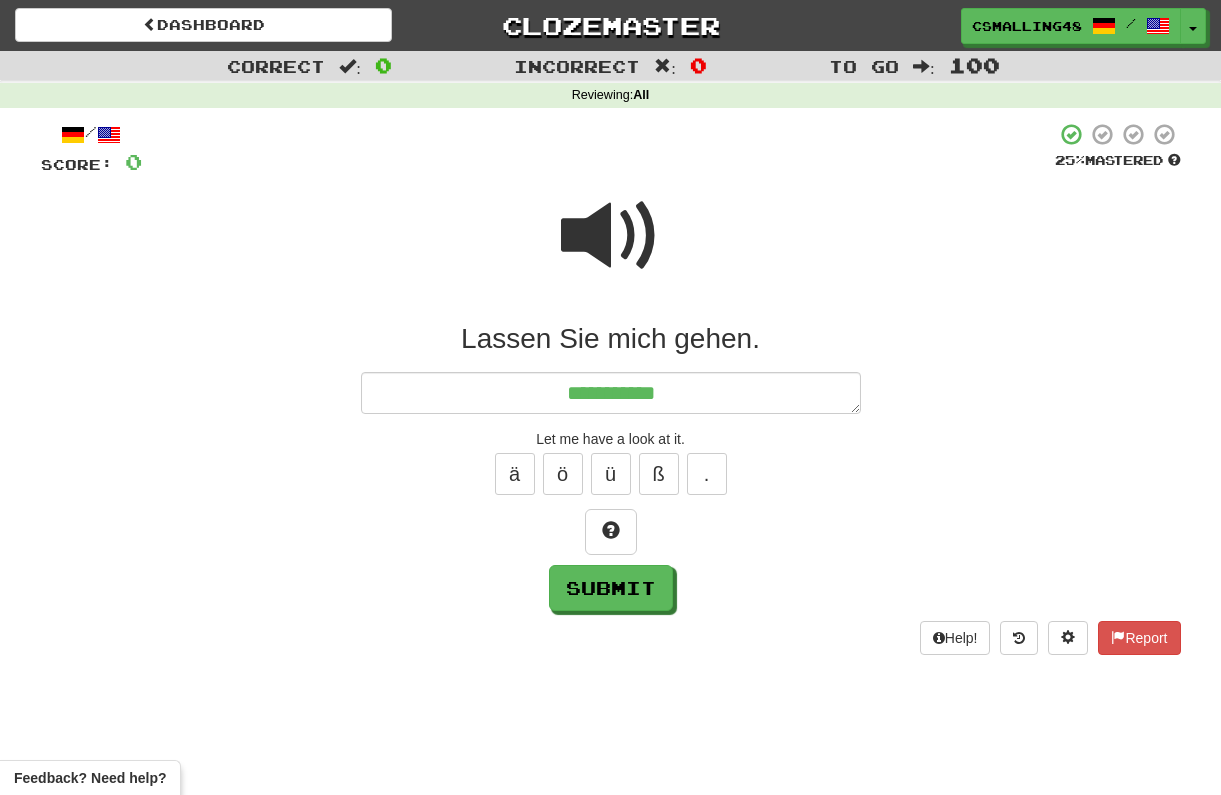 type on "*" 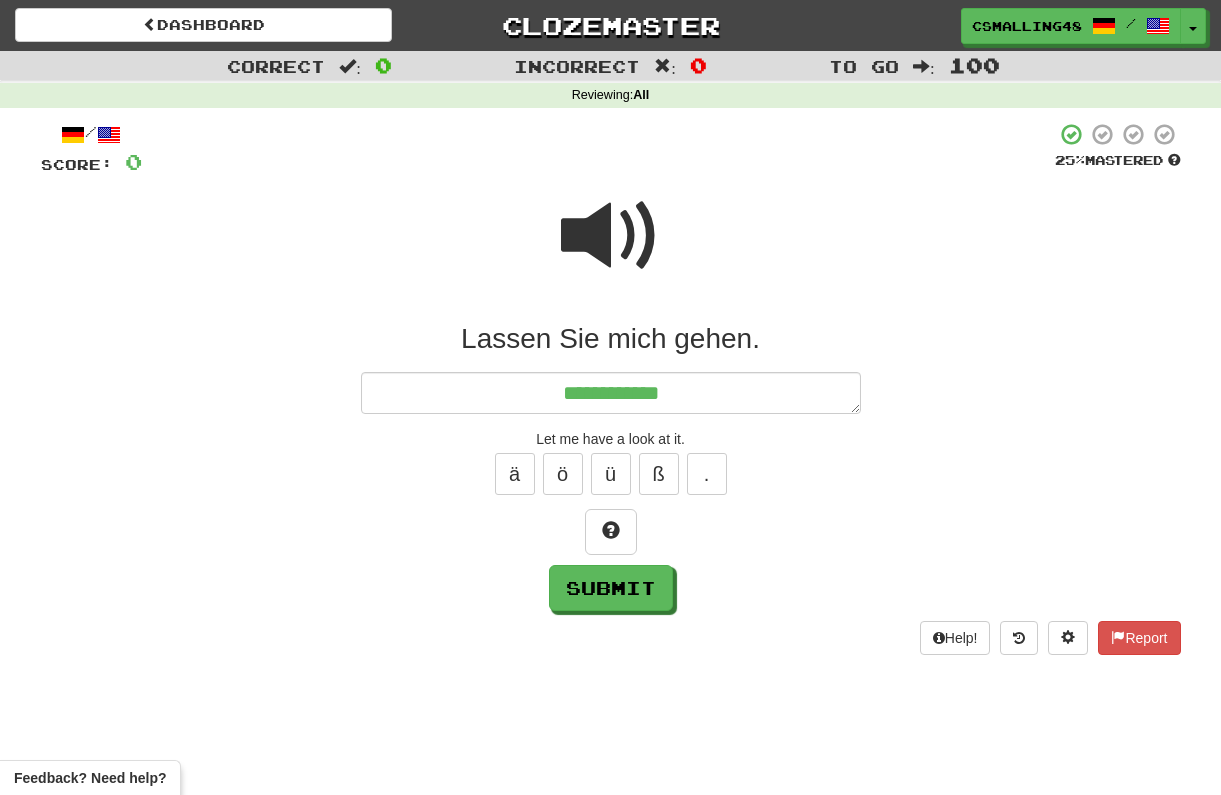 type on "*" 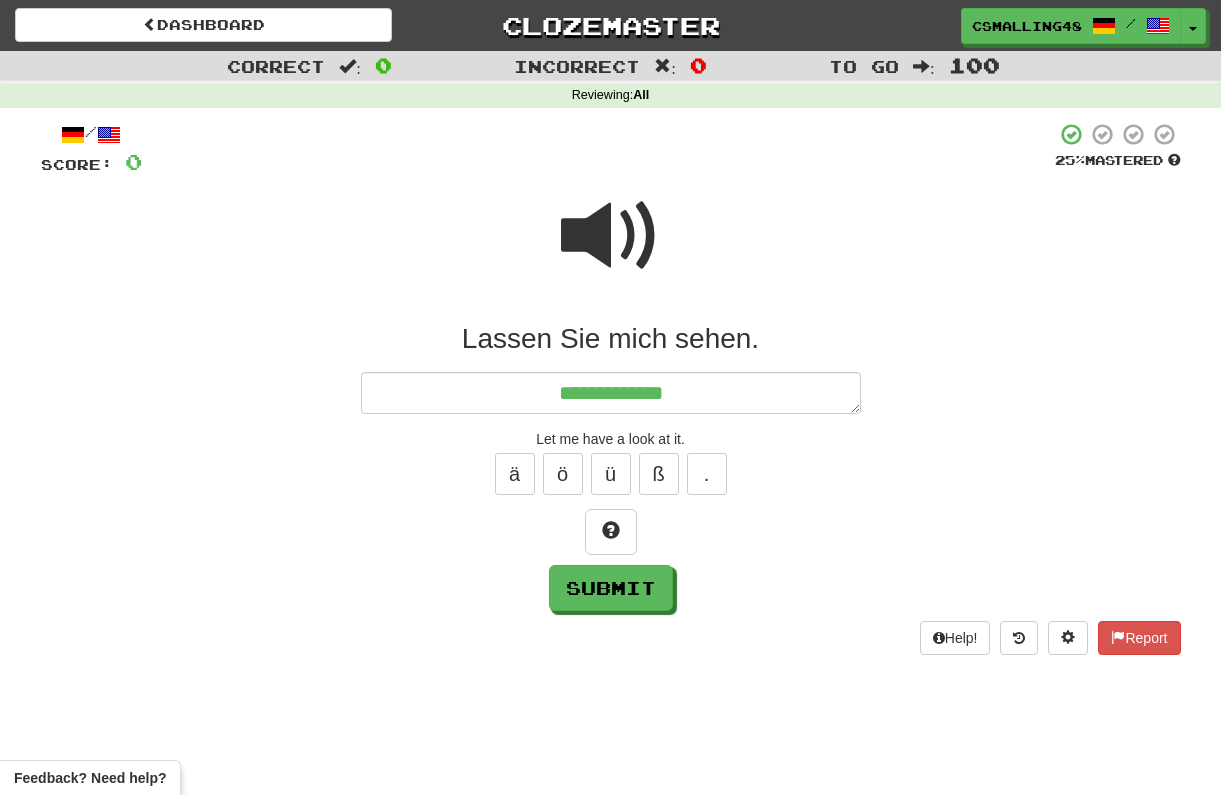 type on "*" 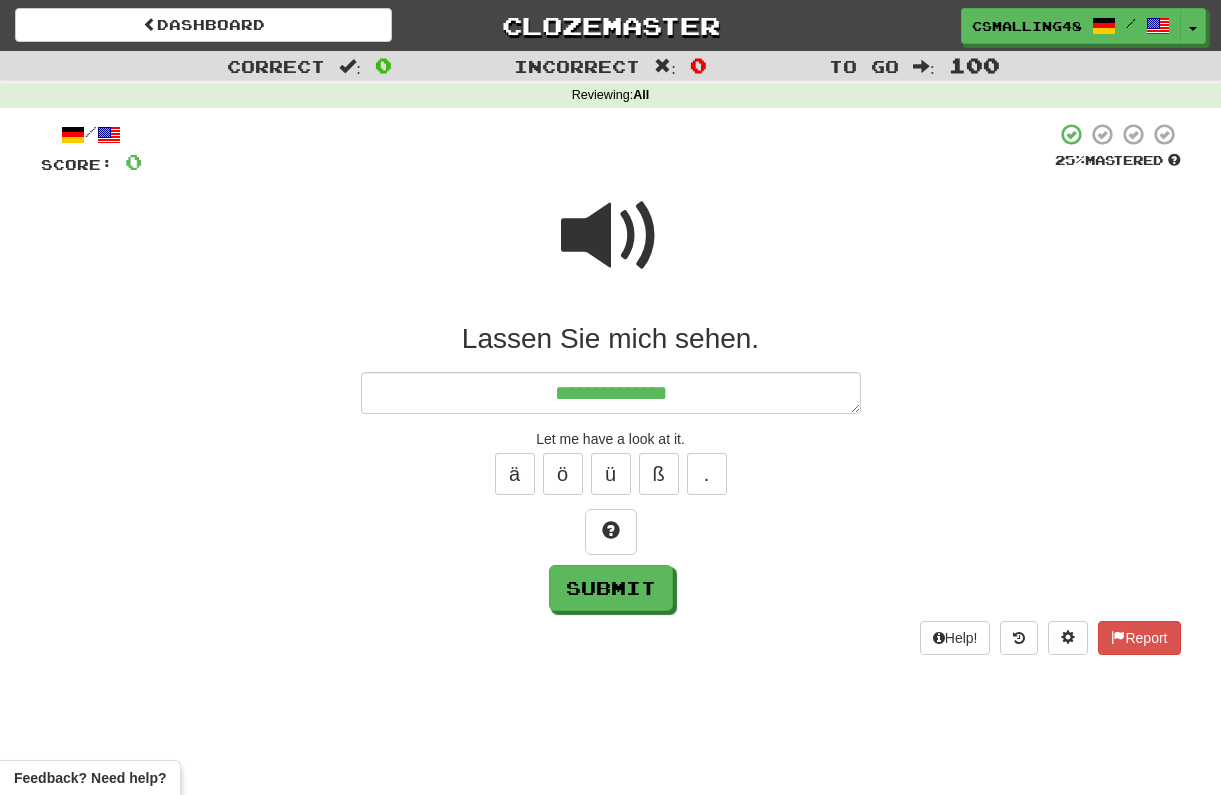 type on "*" 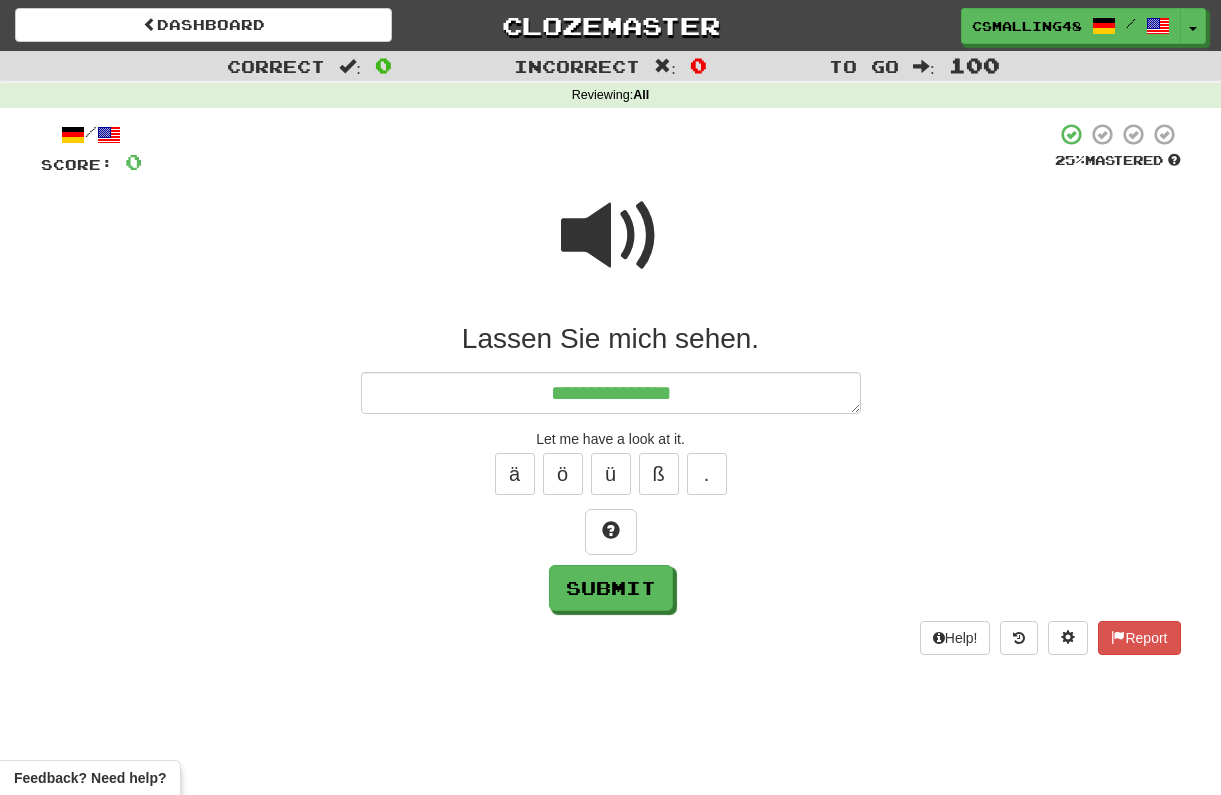 type on "*" 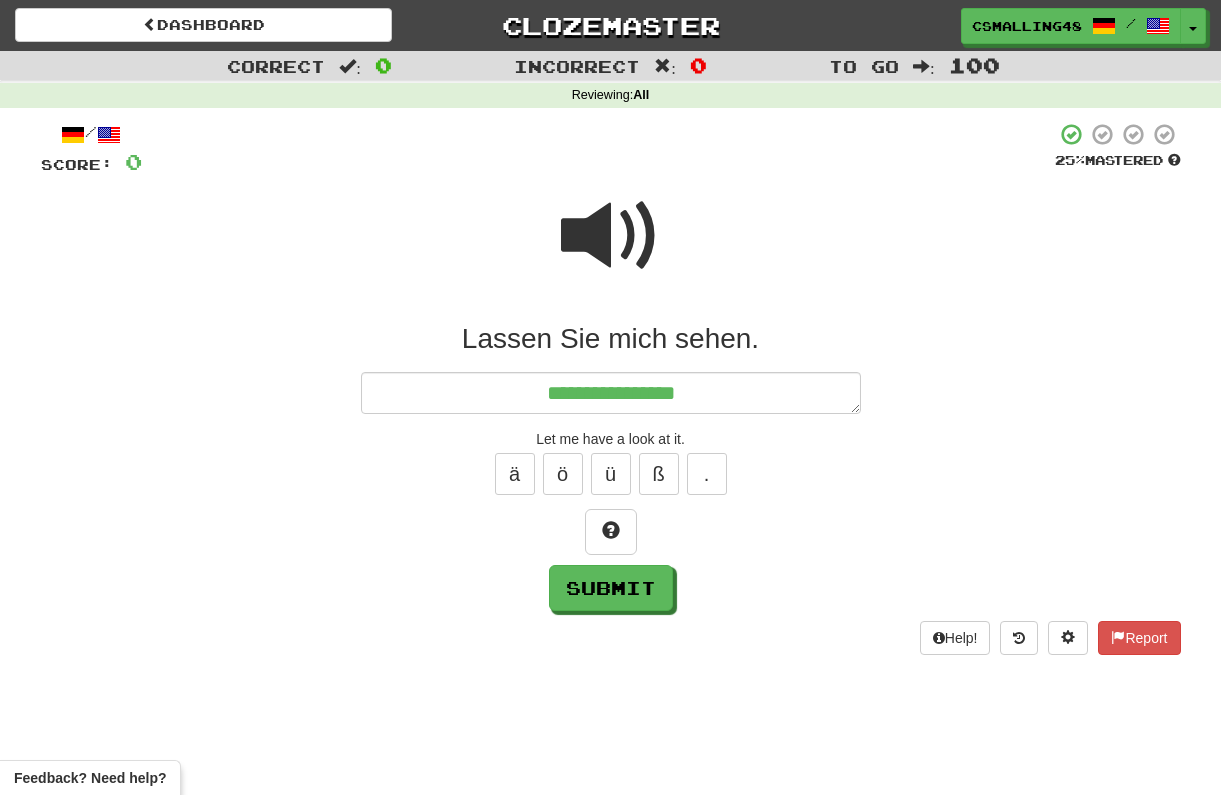 type on "*" 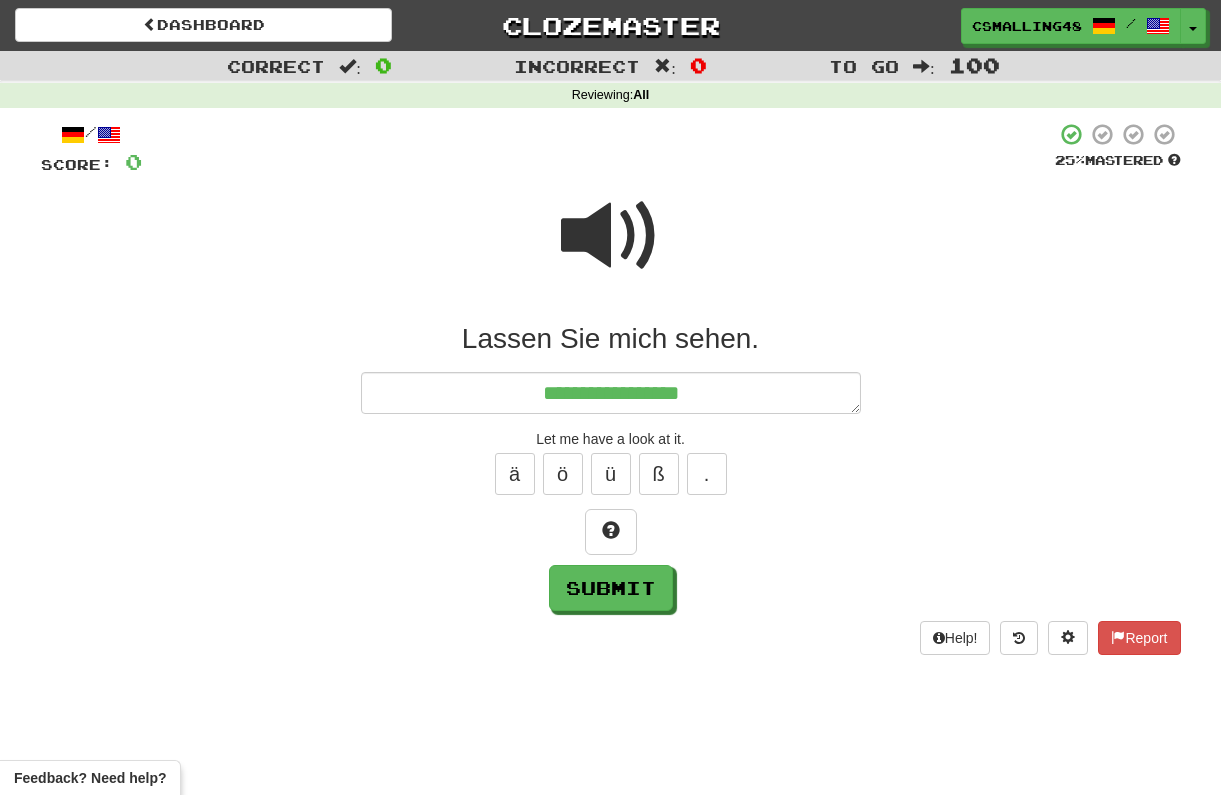 type on "*" 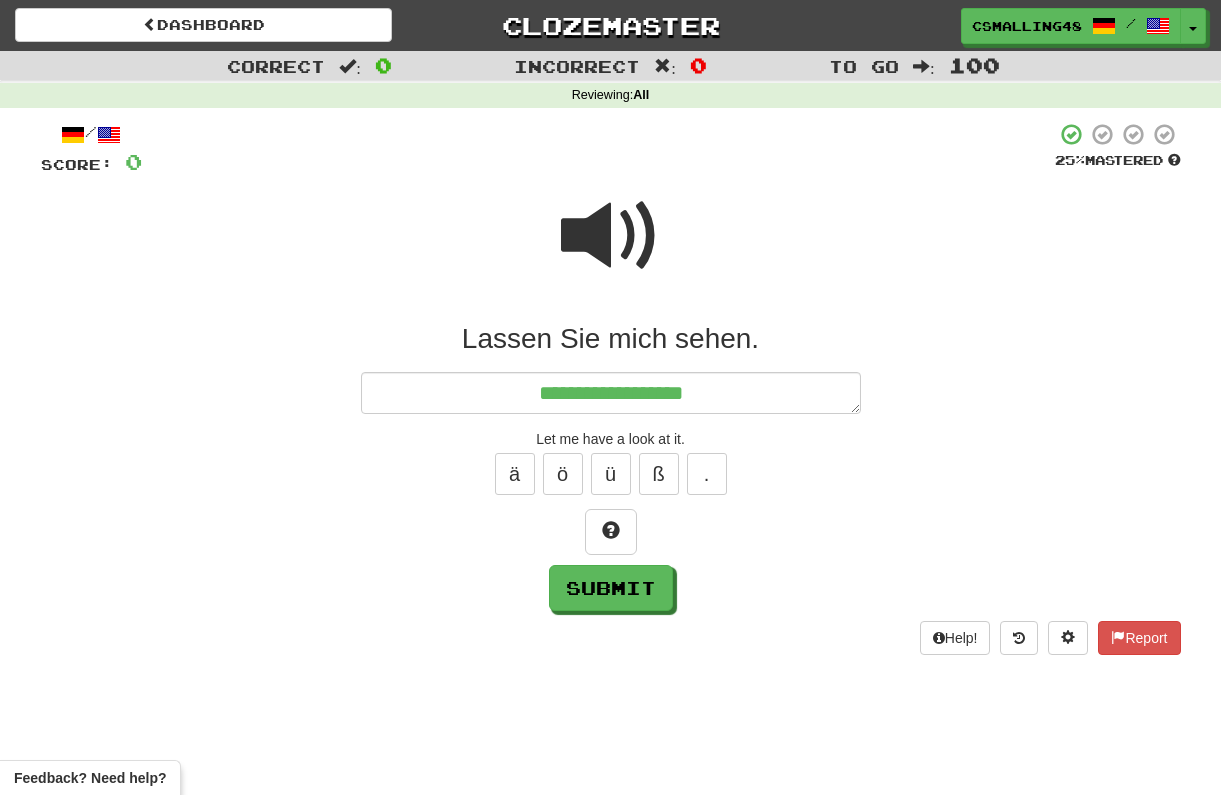type on "*" 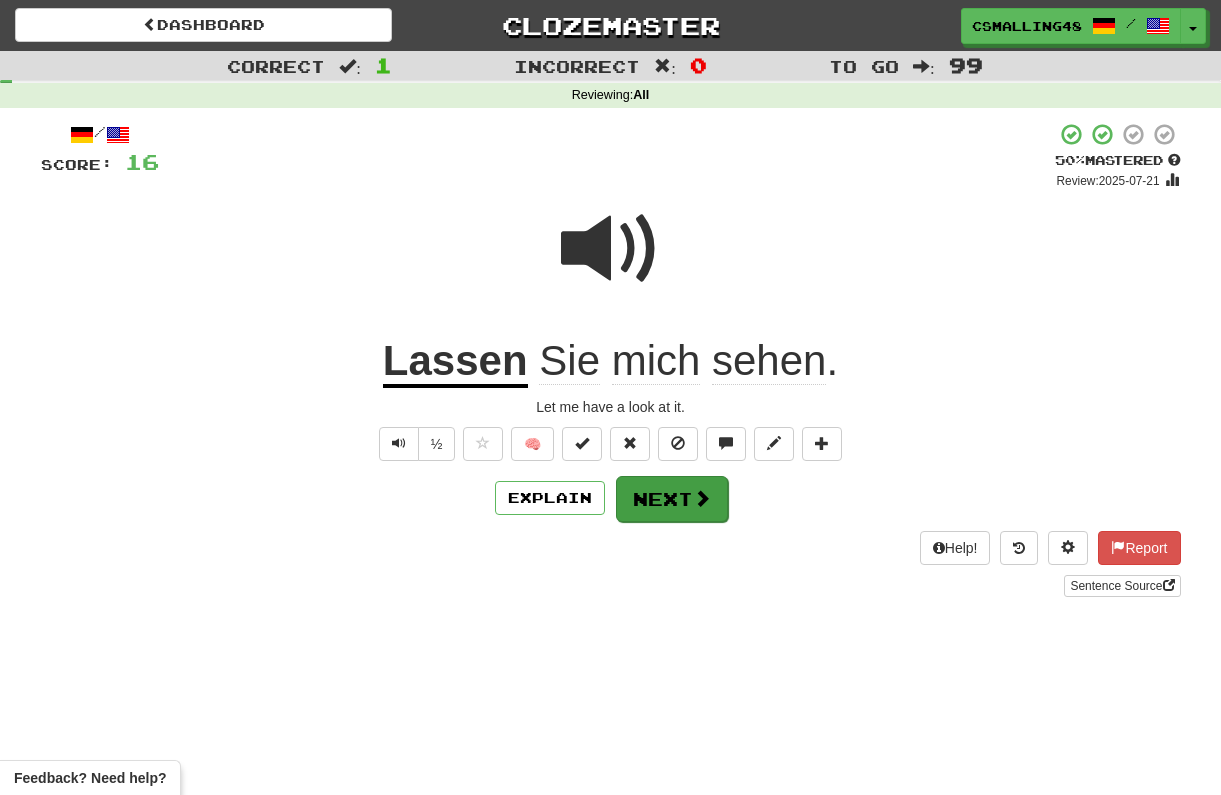 click on "Next" at bounding box center [672, 499] 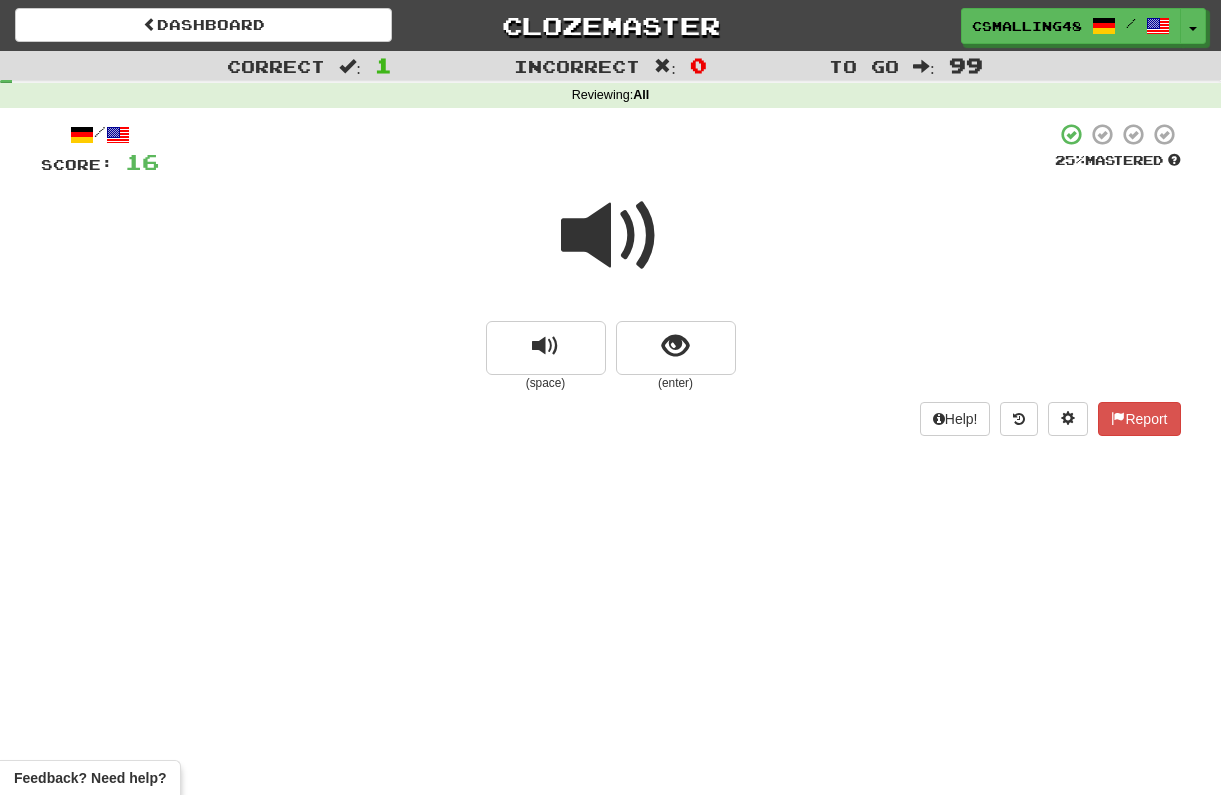 click at bounding box center [611, 236] 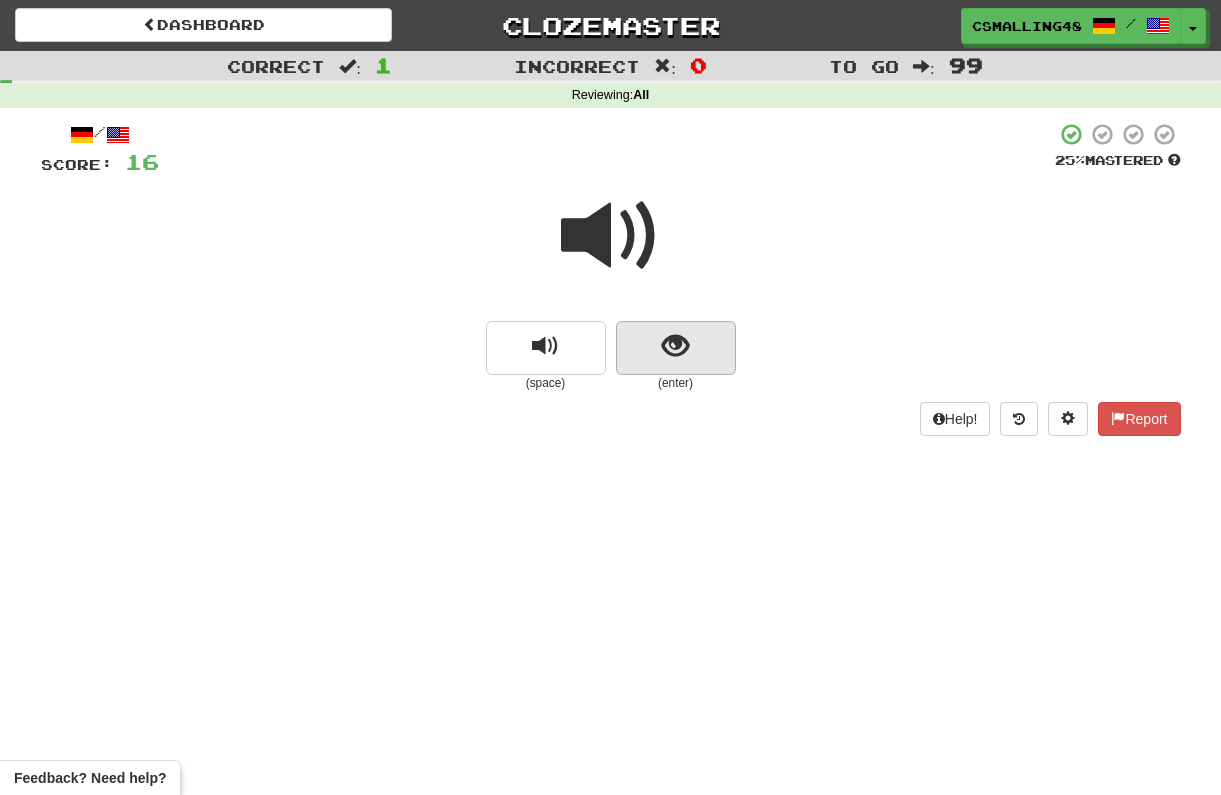 click at bounding box center (675, 346) 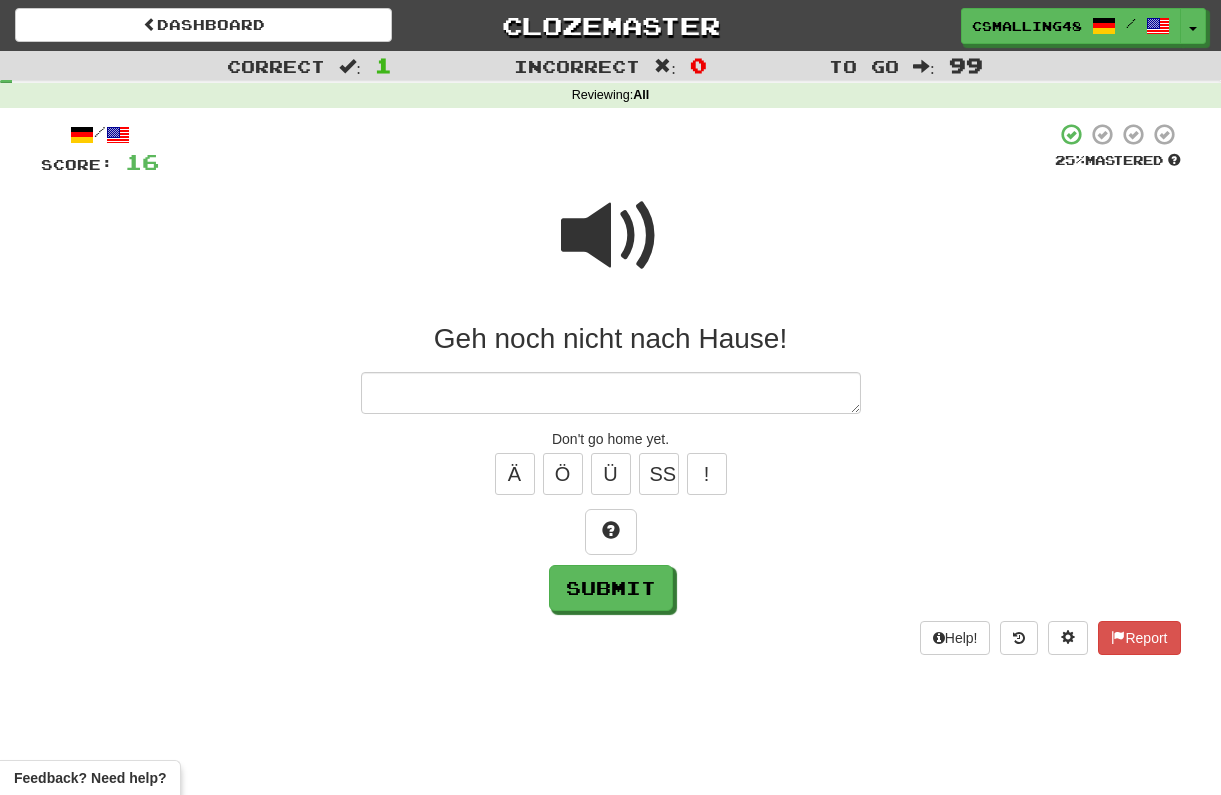 type on "*" 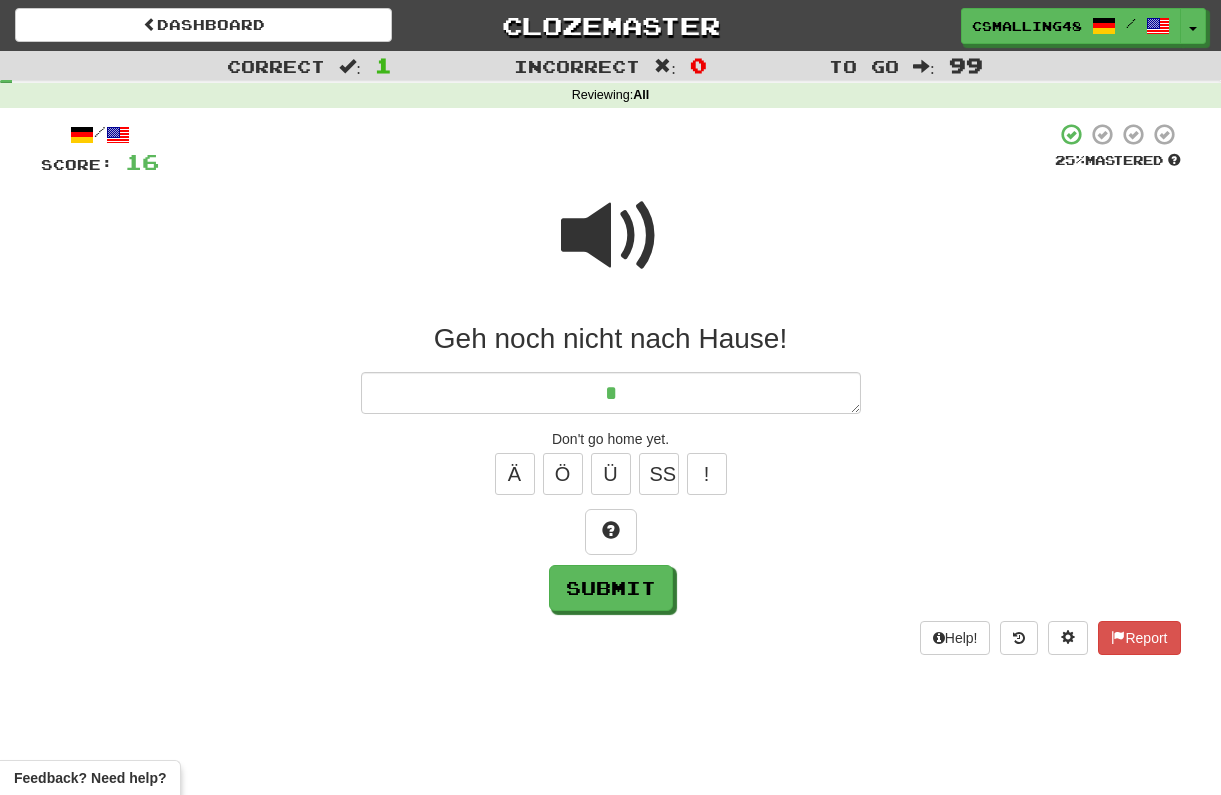 type on "*" 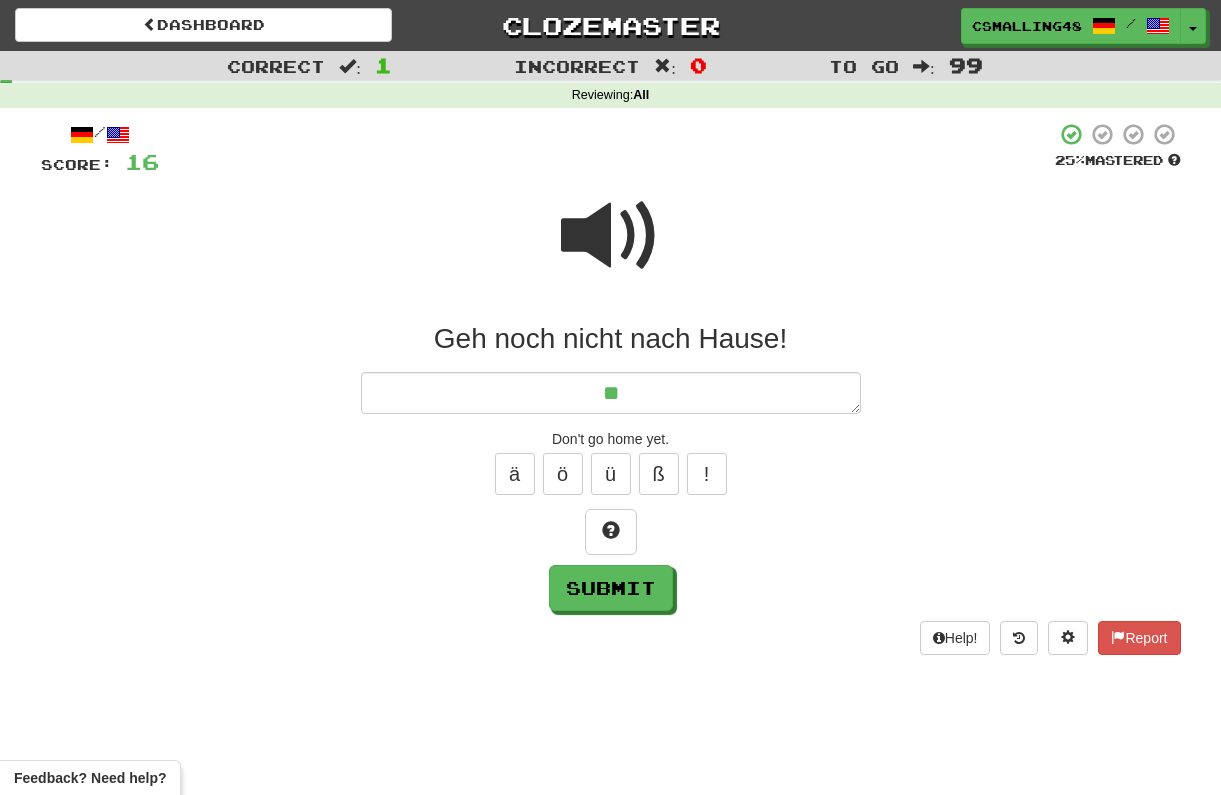 type on "*" 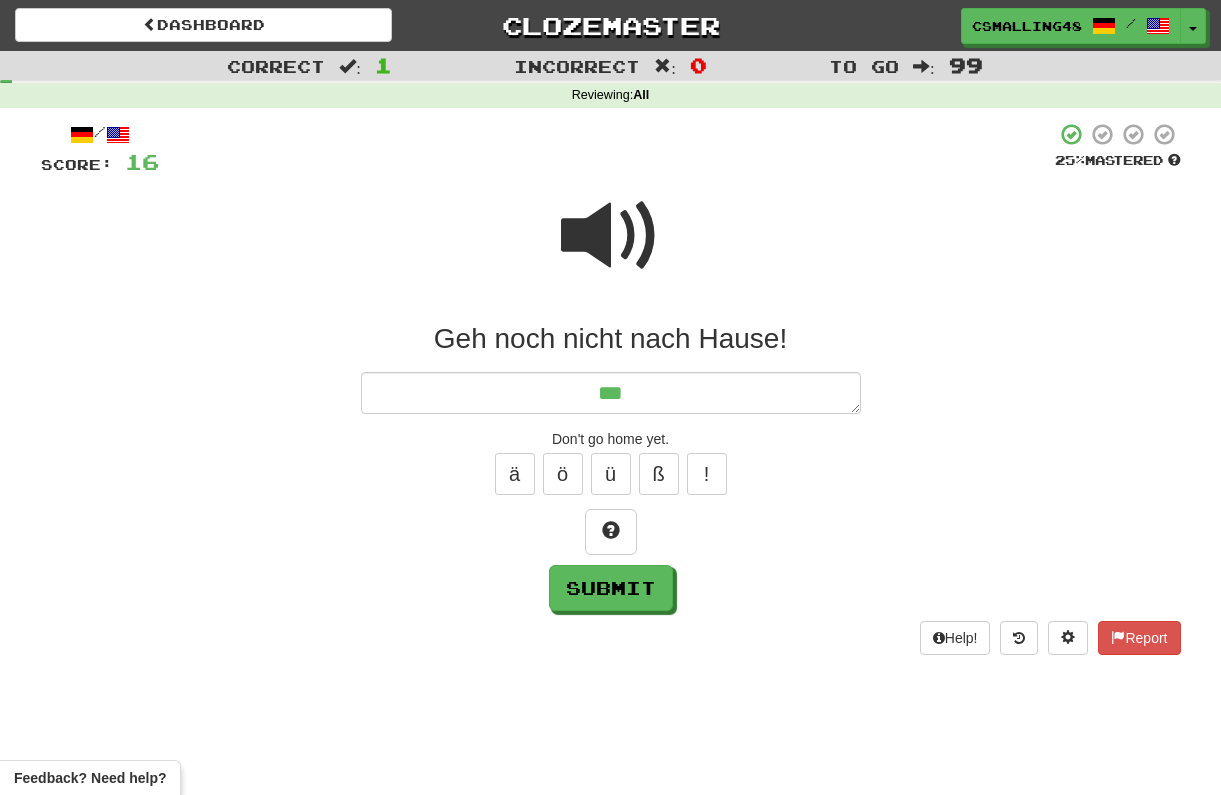 type on "*" 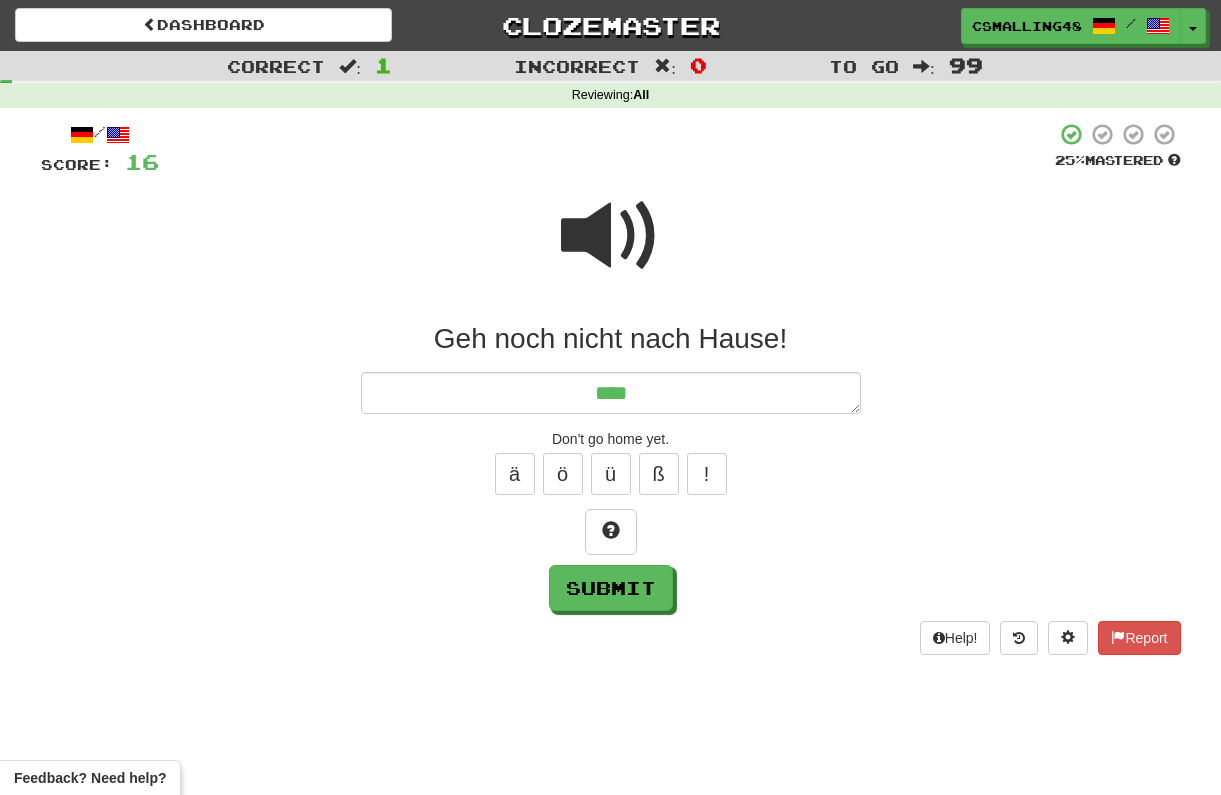 type on "*" 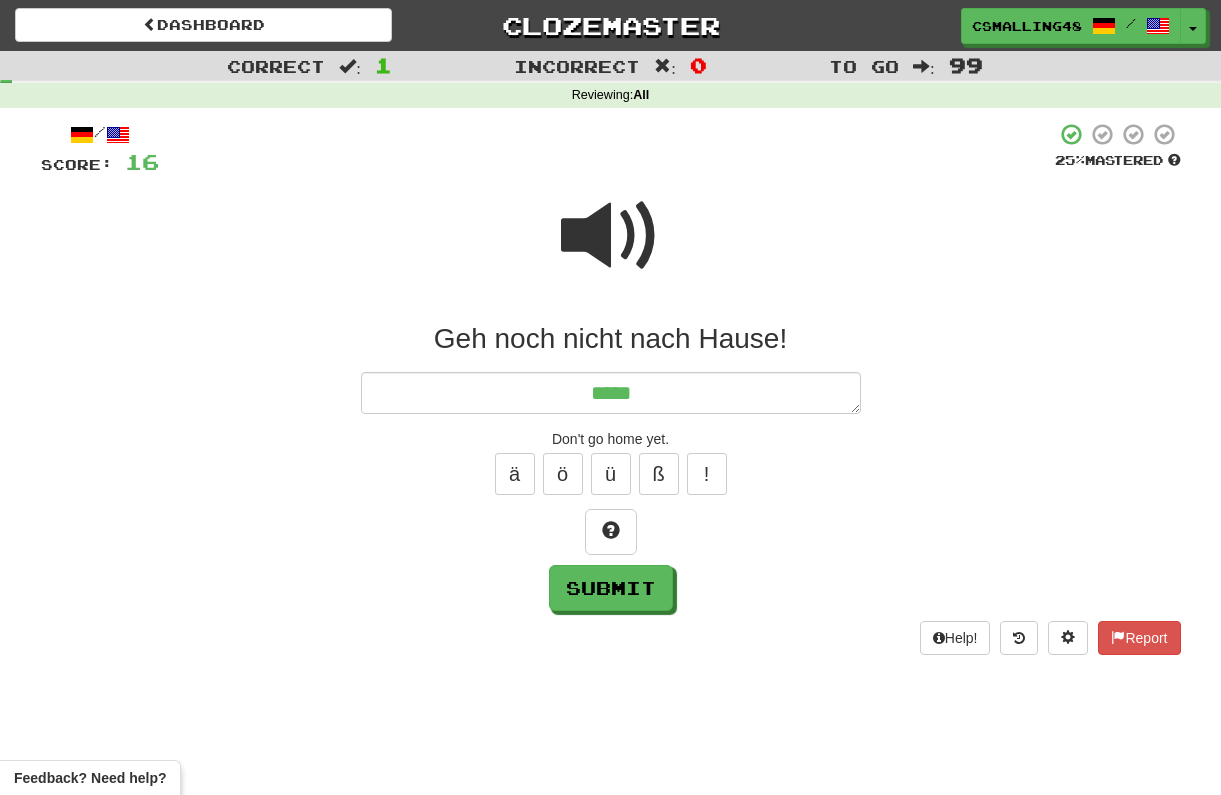 type on "*" 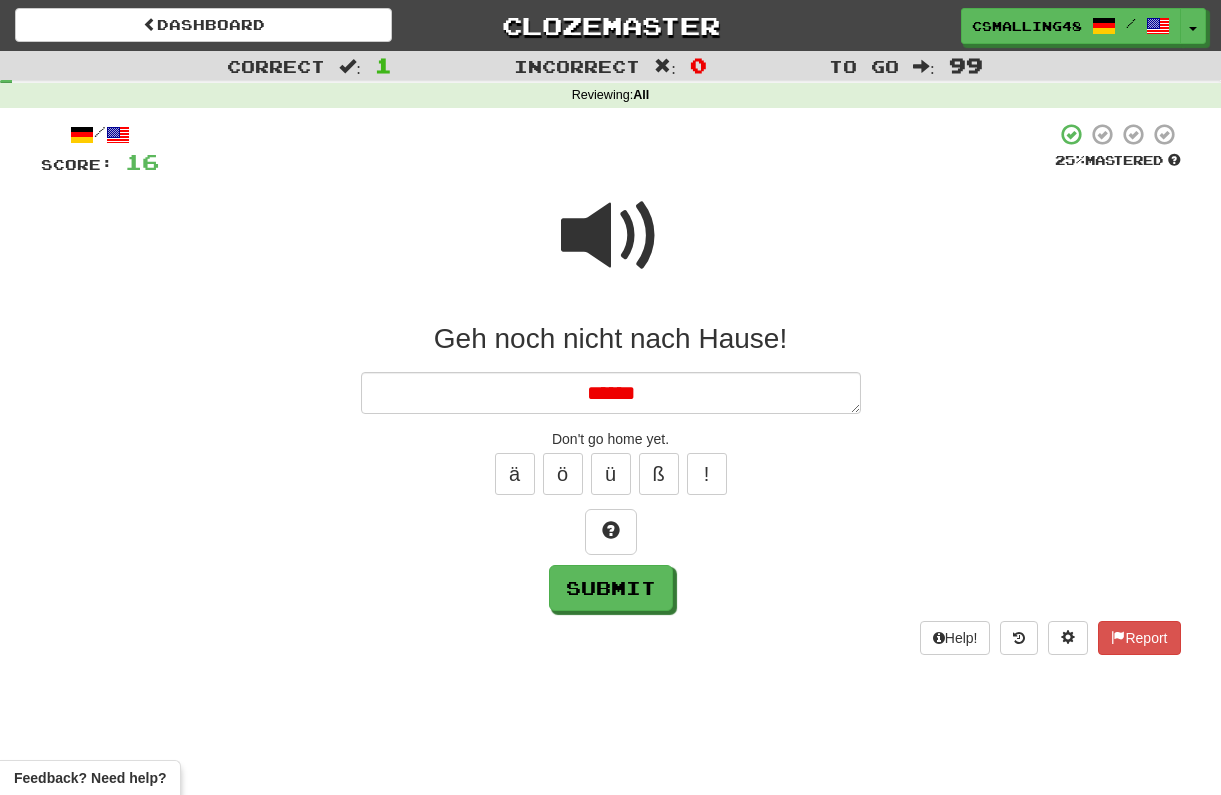 type on "*" 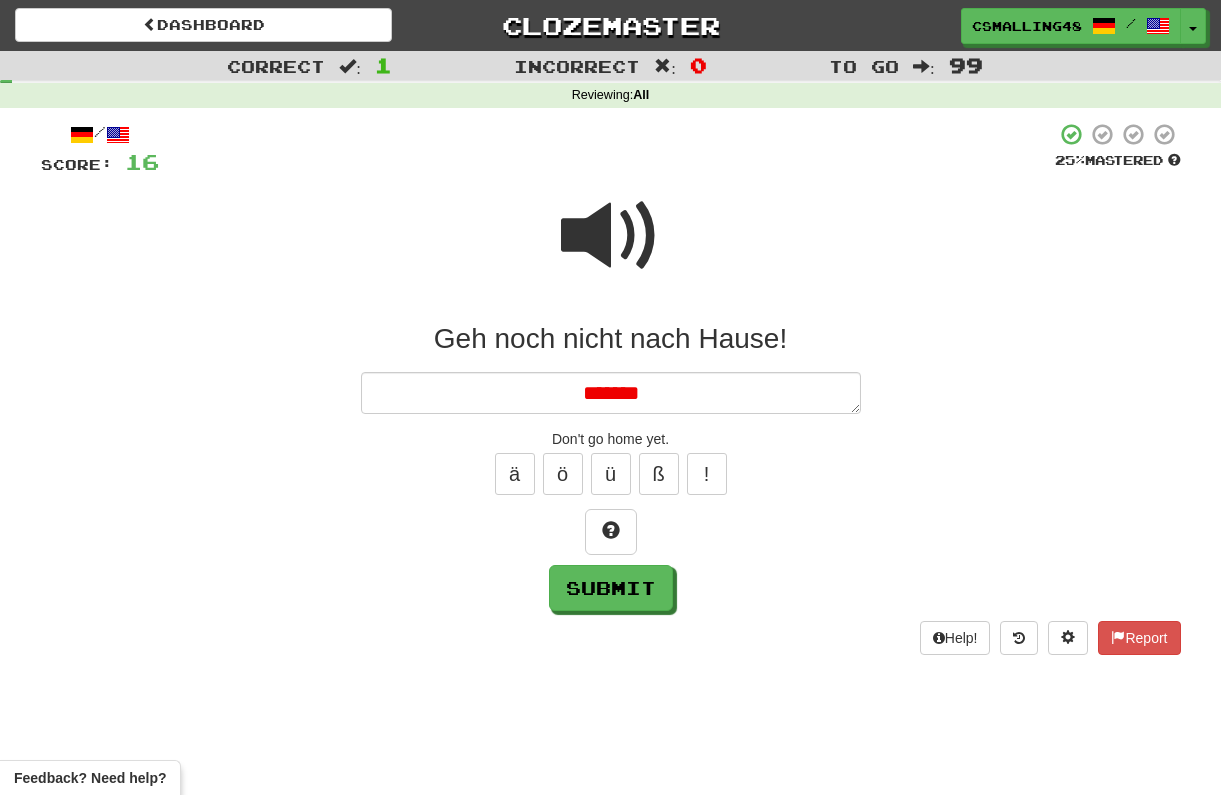type on "*" 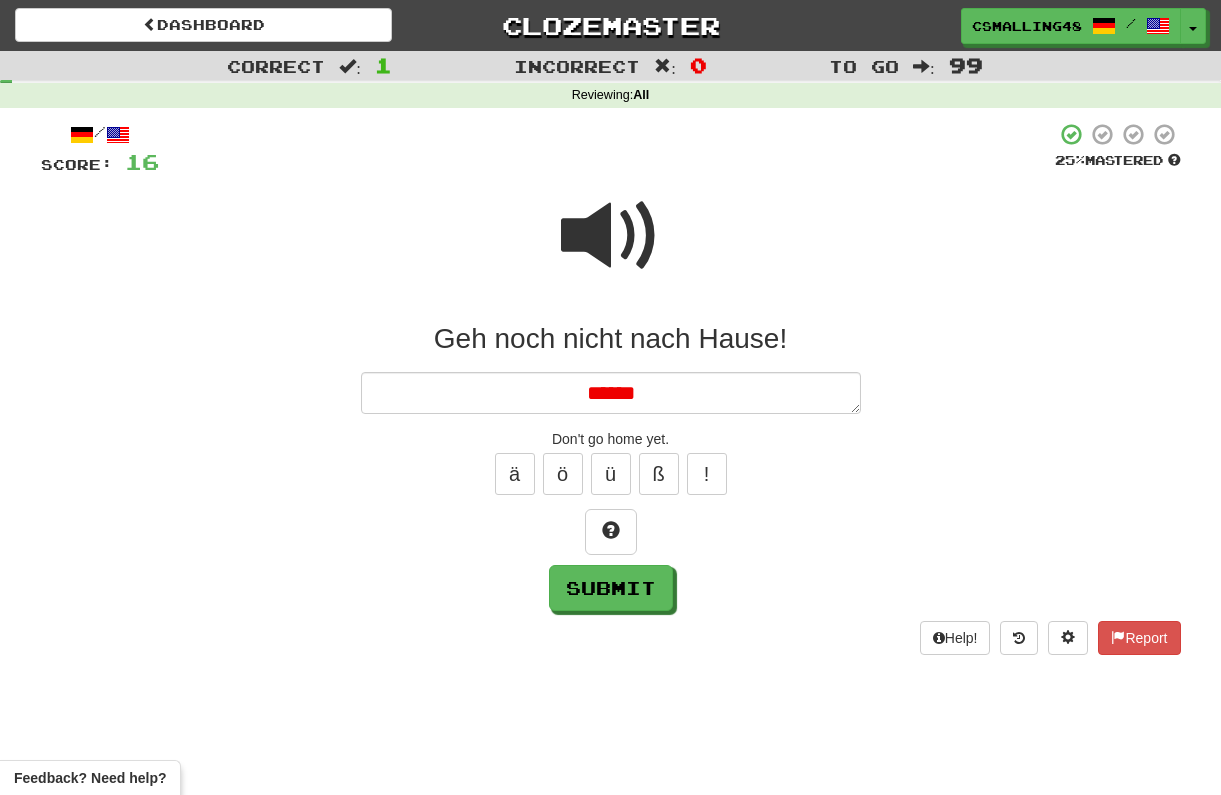 type on "*" 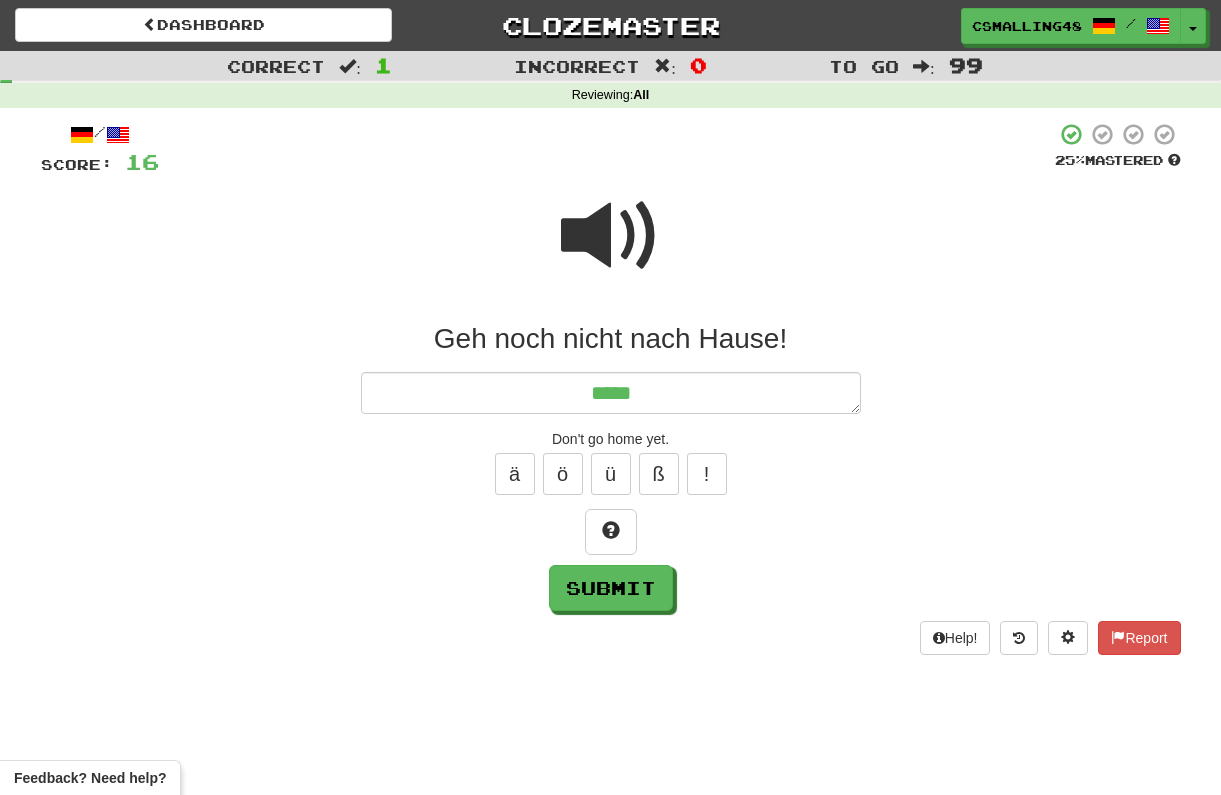 type on "*" 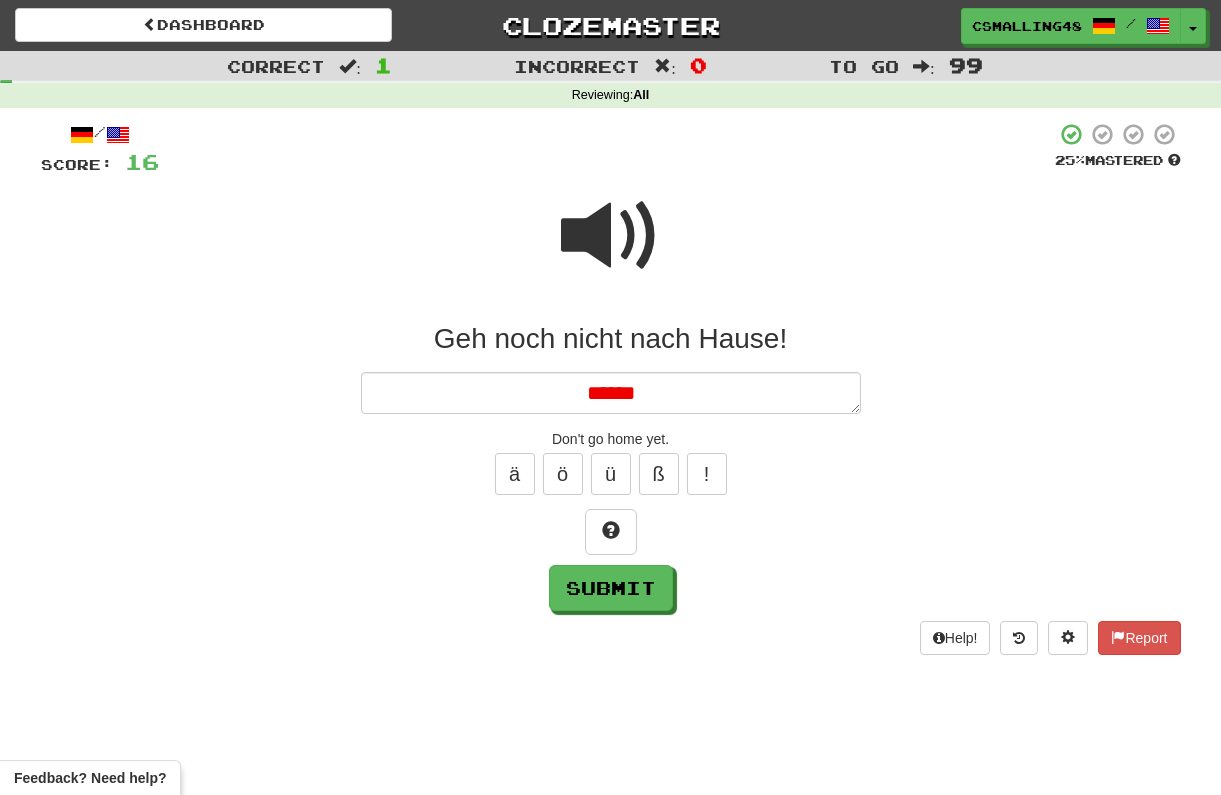 type on "*" 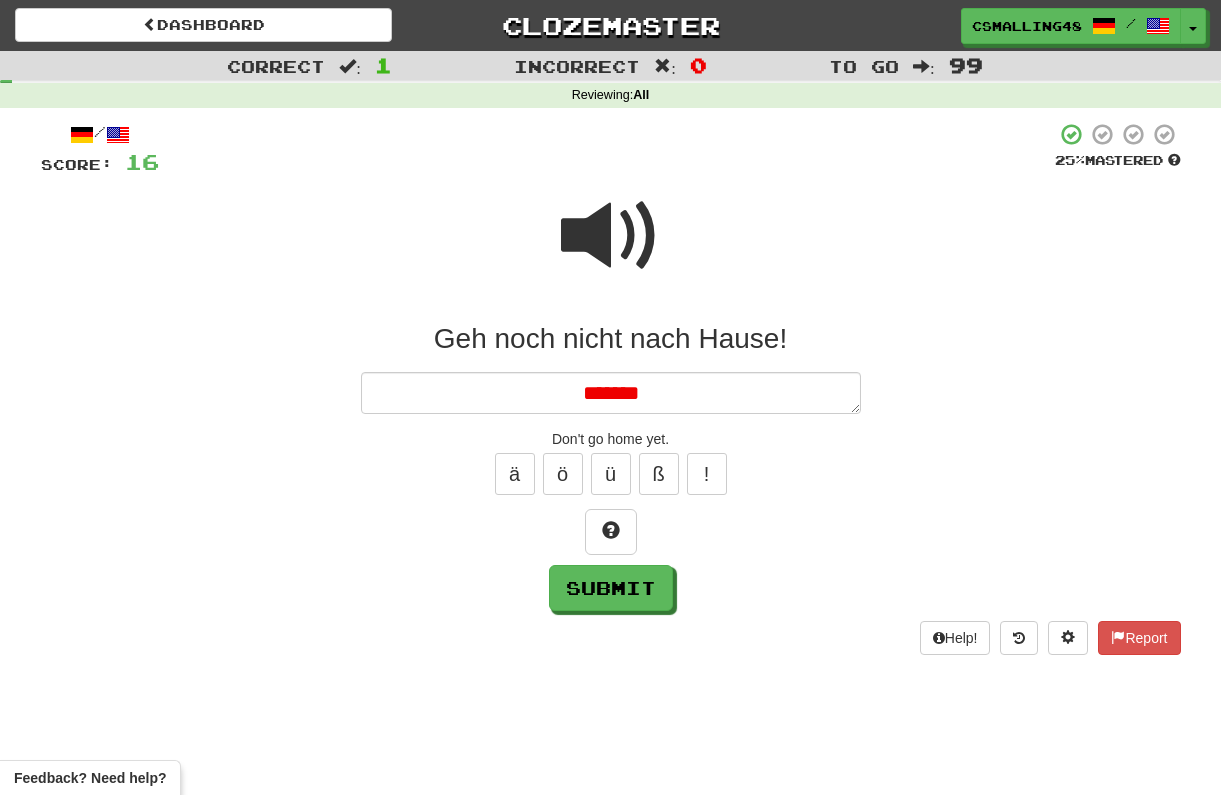 type on "*" 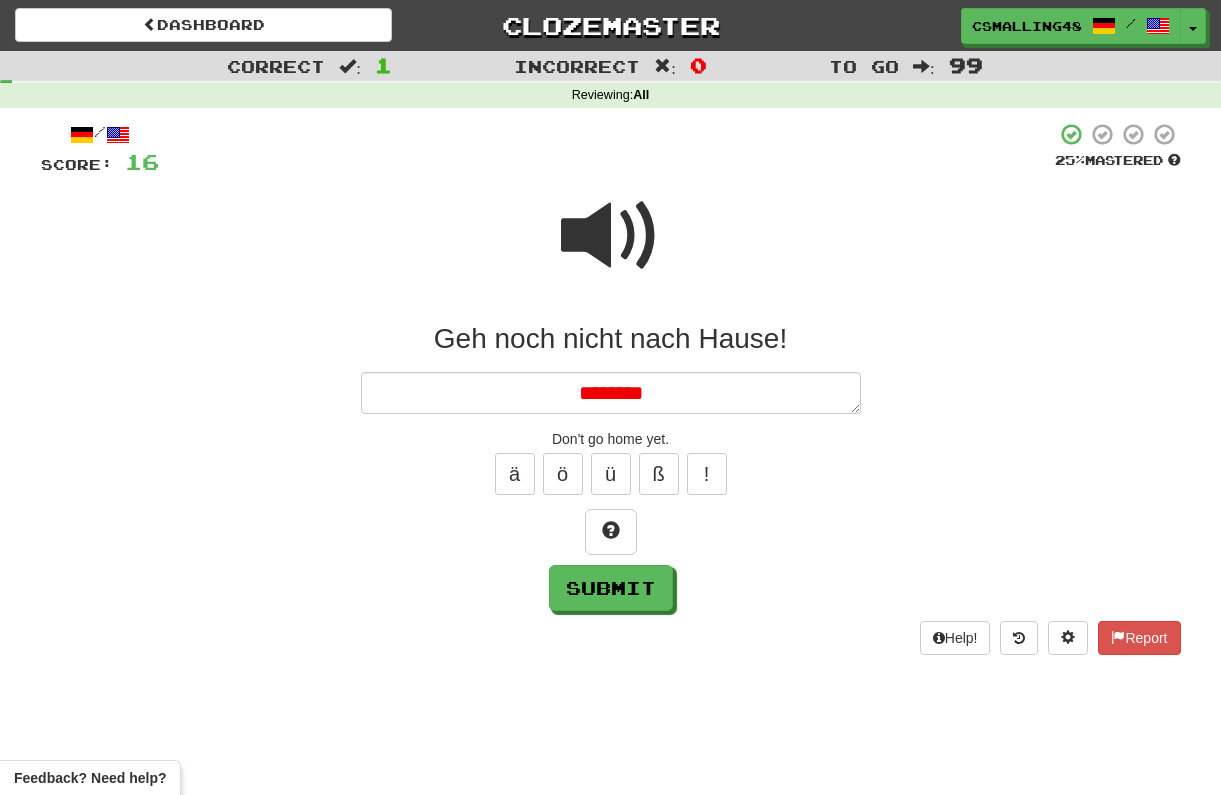 type on "*" 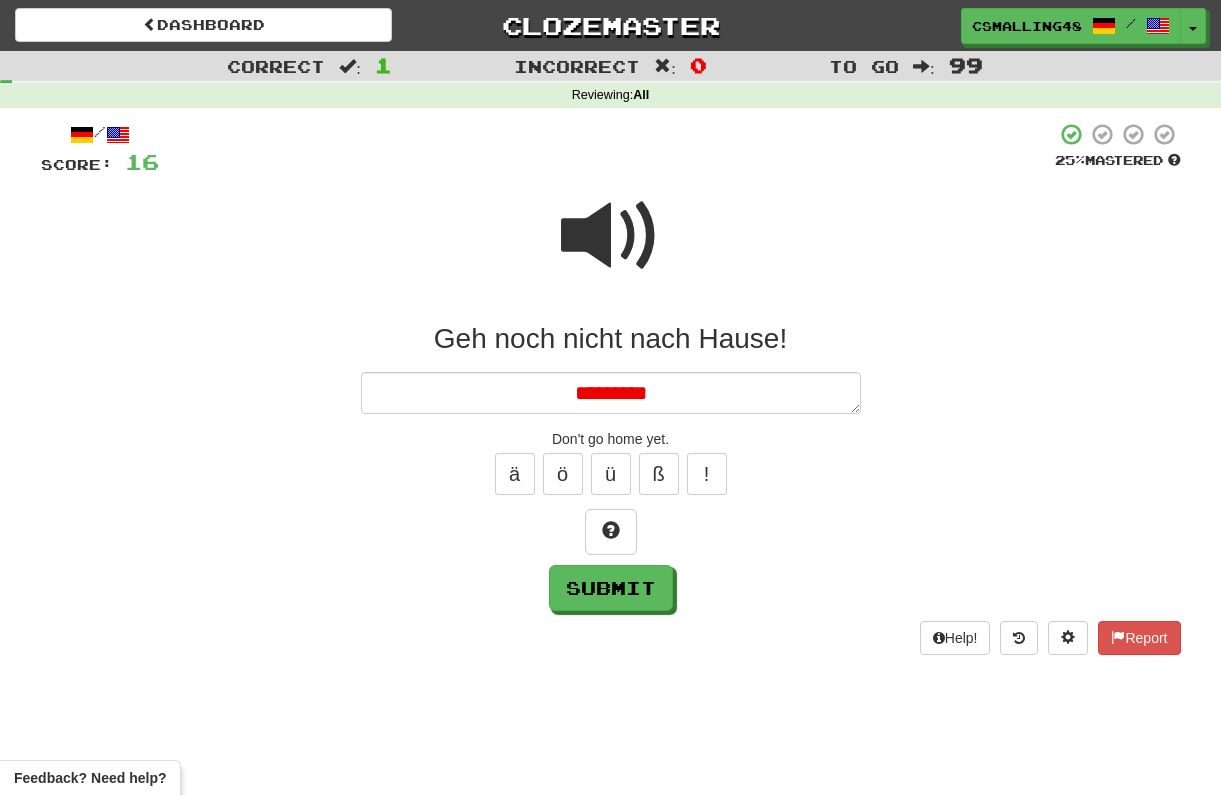 type on "*" 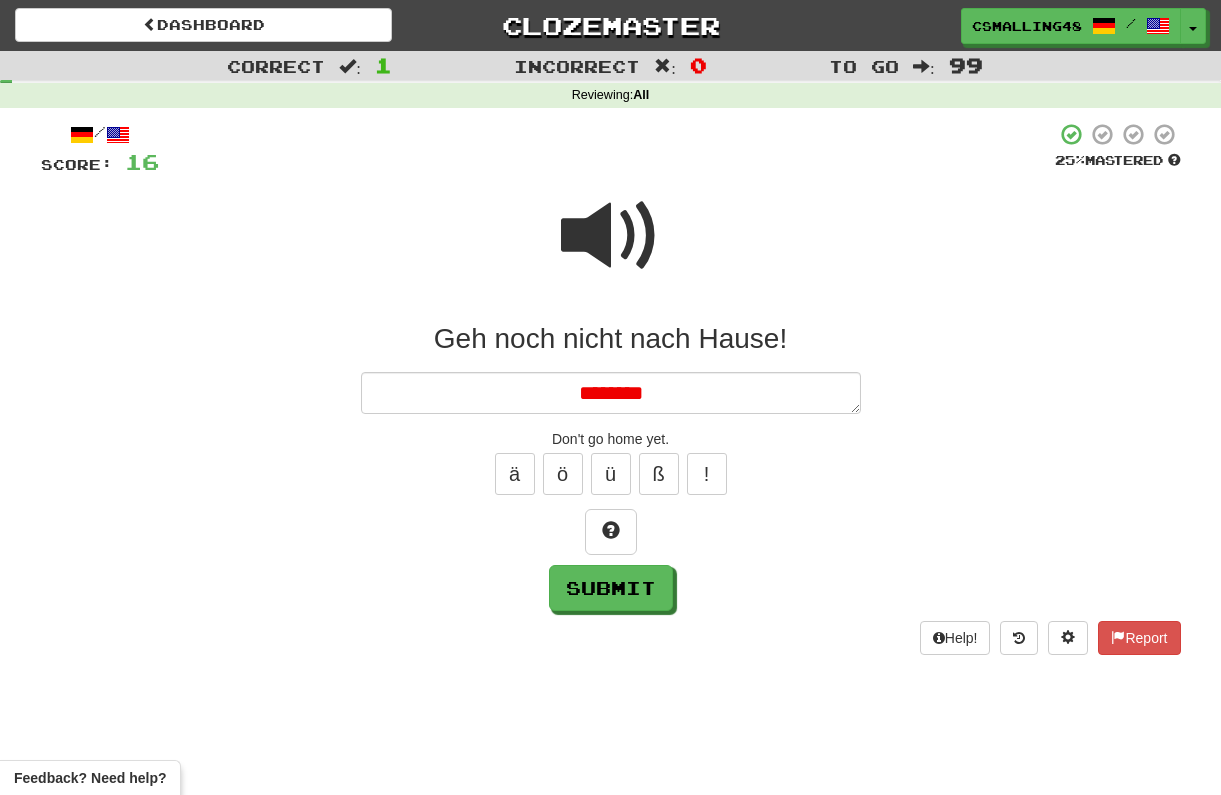 type on "*" 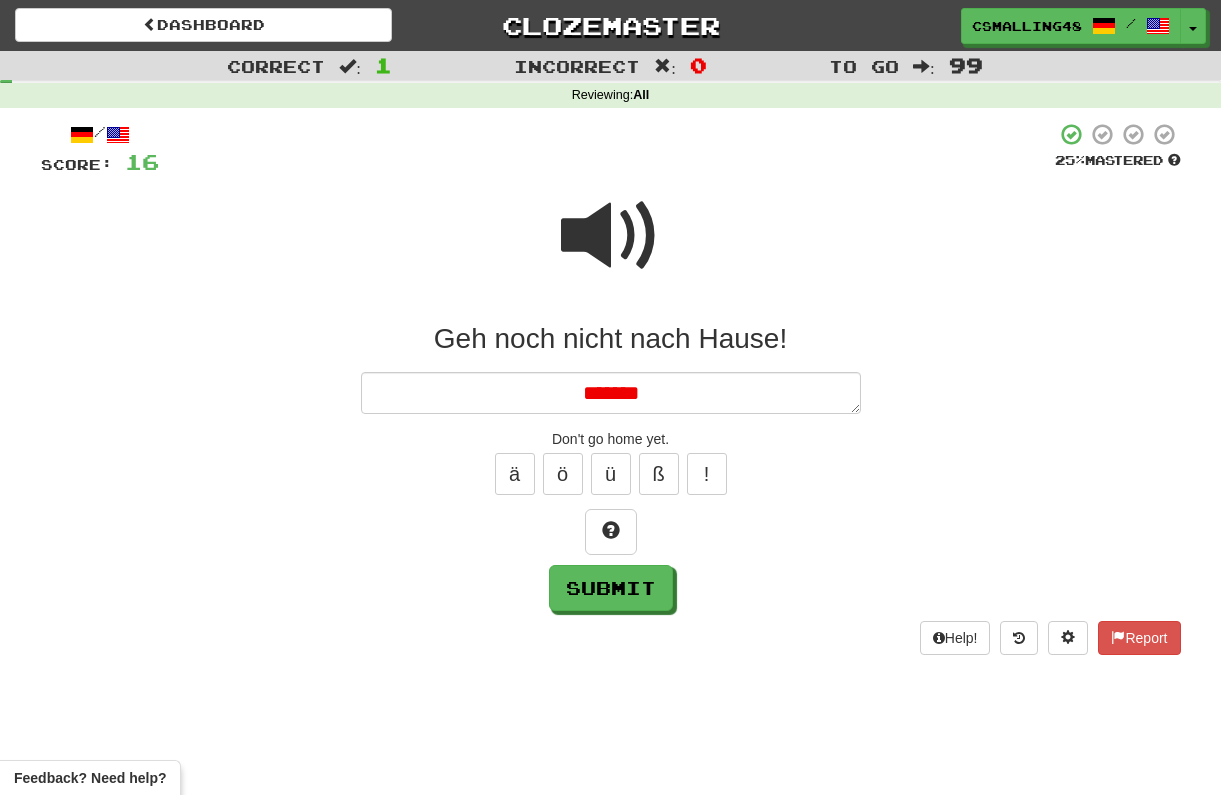 type on "*" 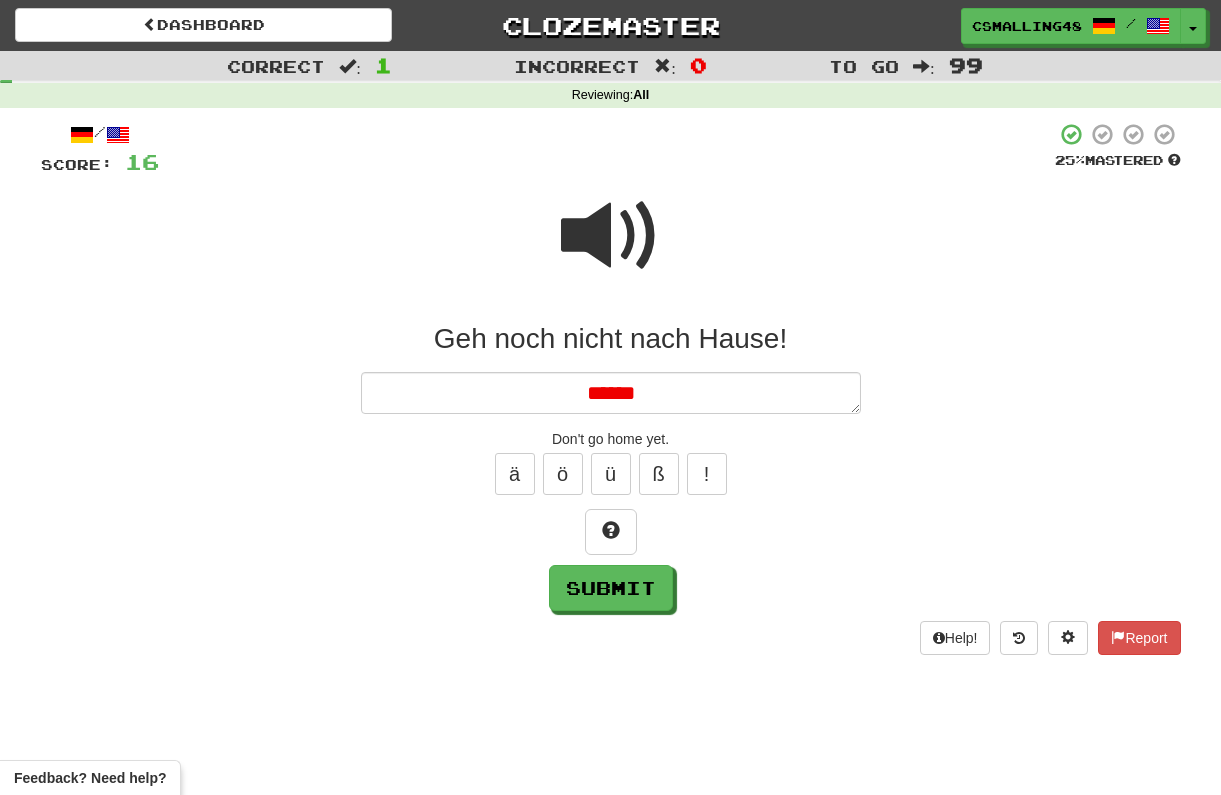 type on "*" 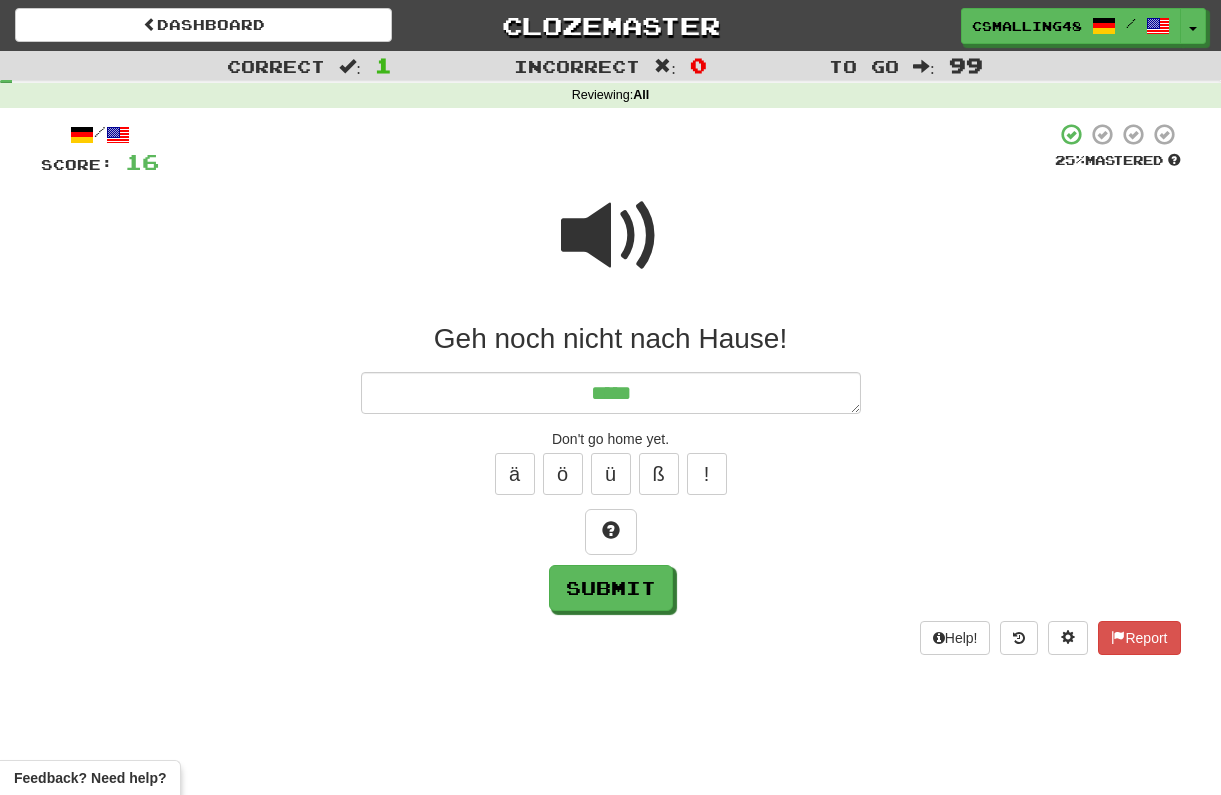 type on "*" 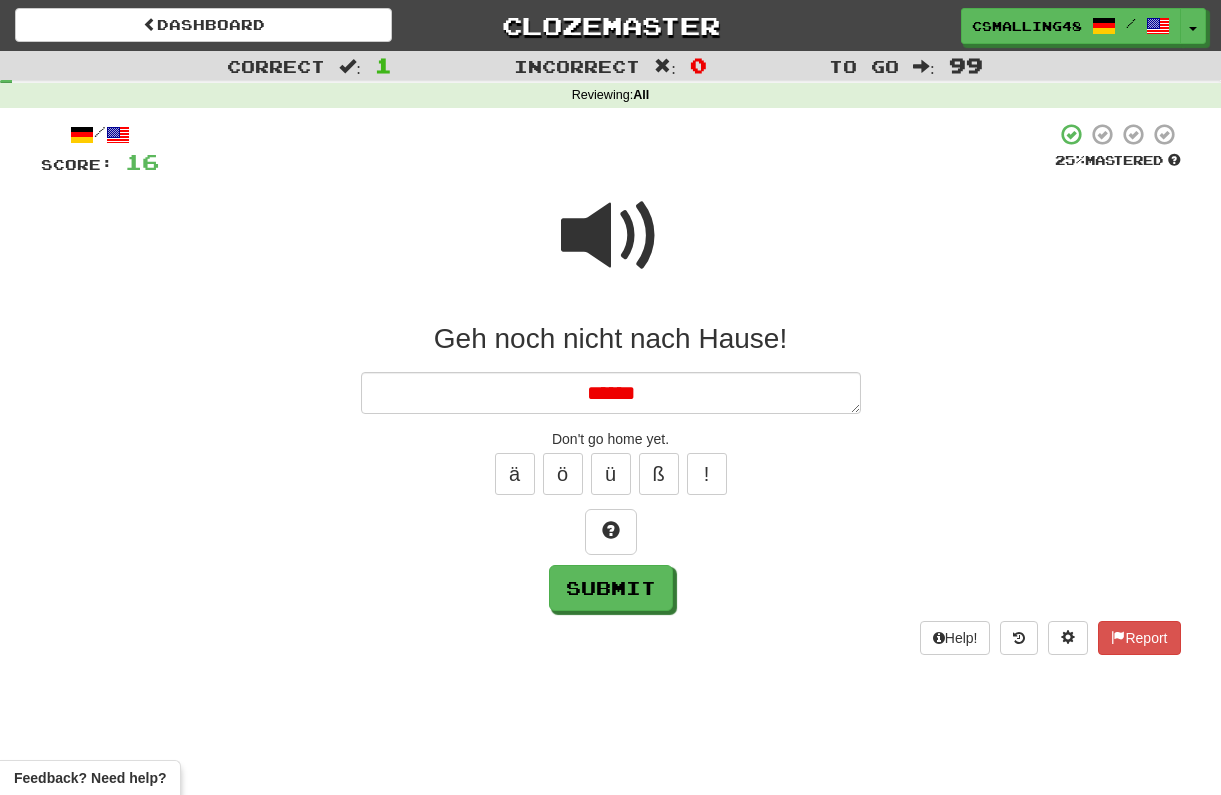 type on "*" 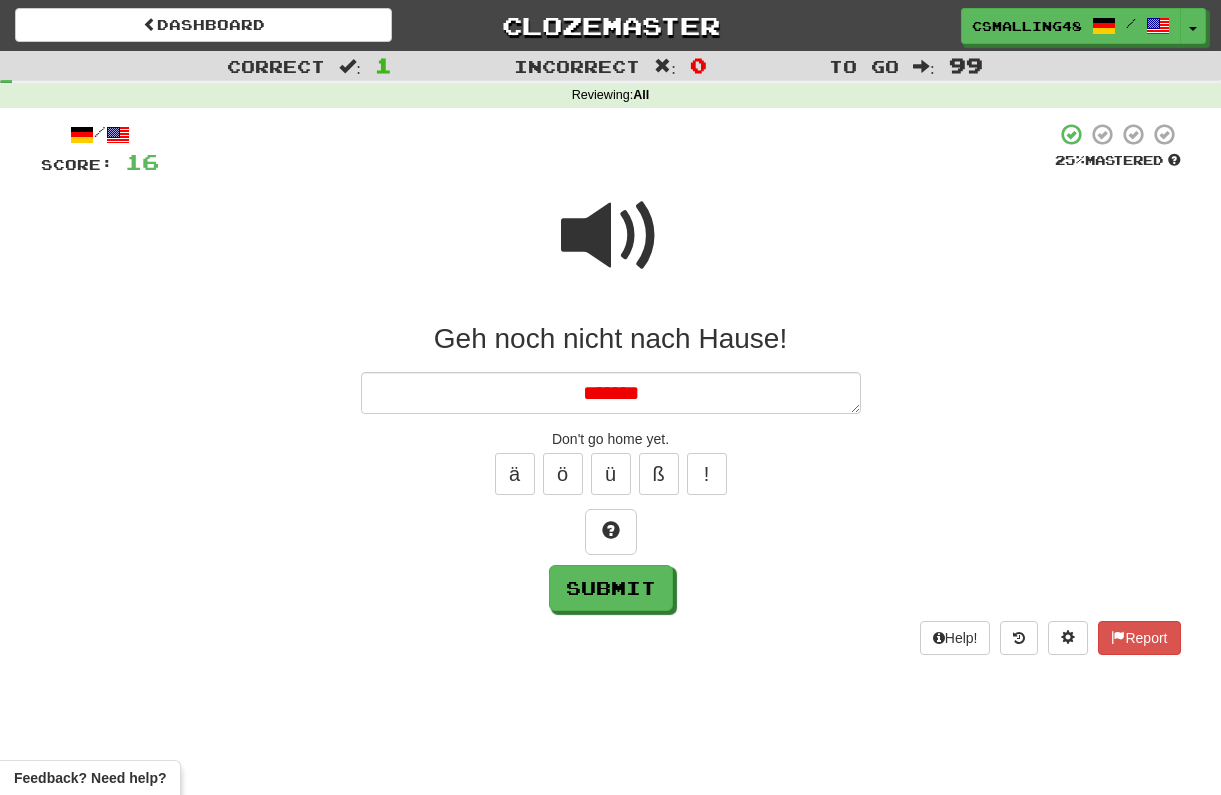 type on "*" 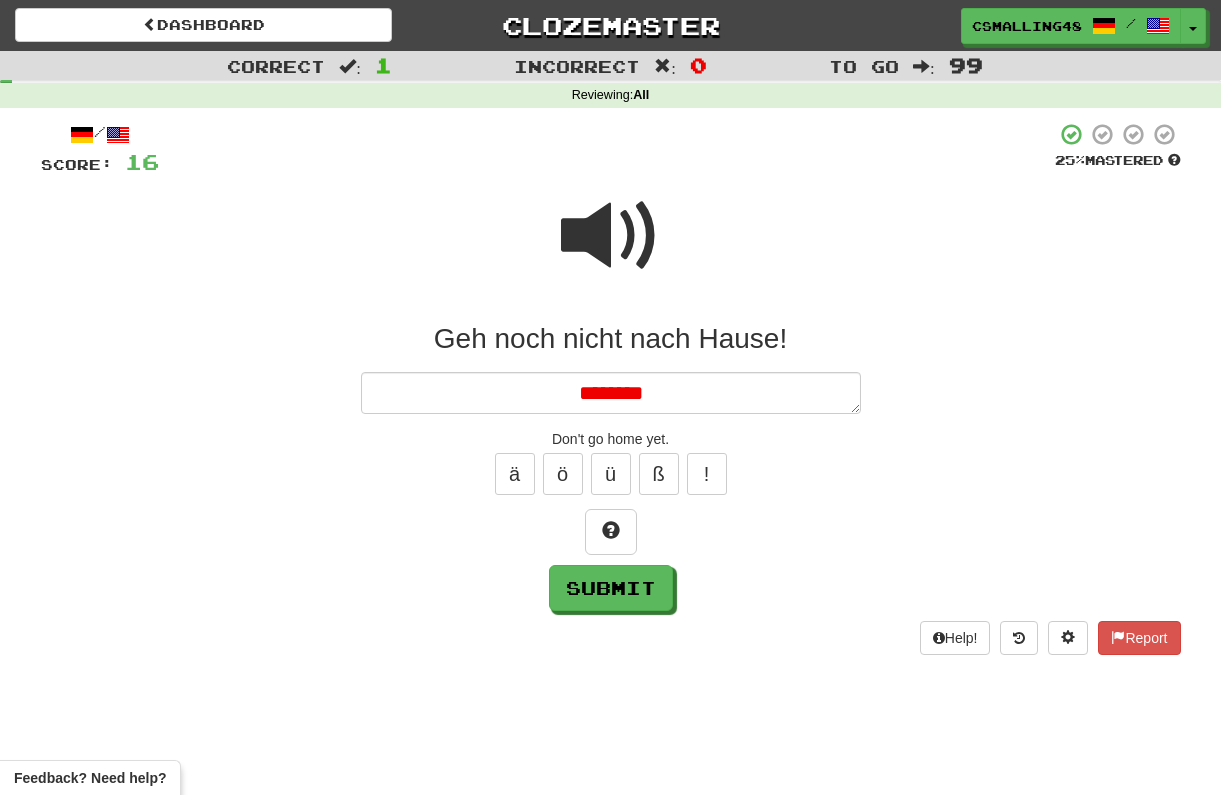 type on "*" 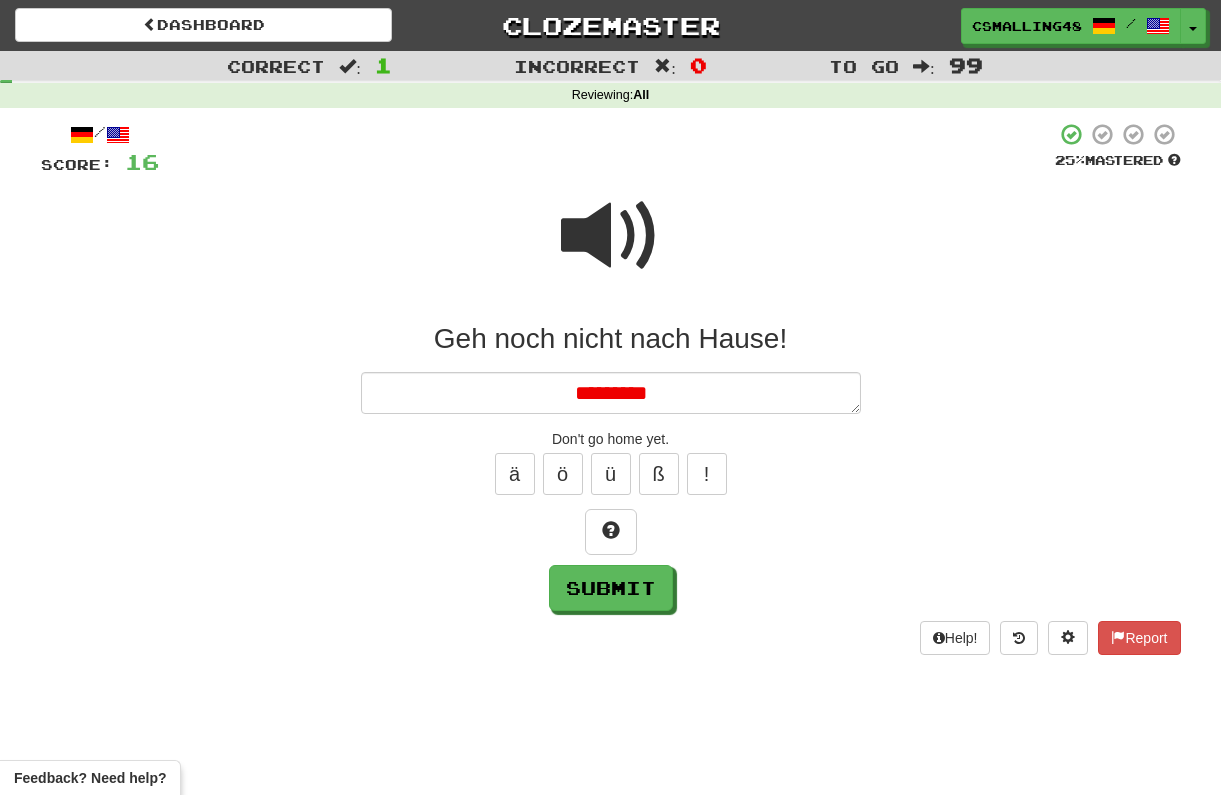 type on "*" 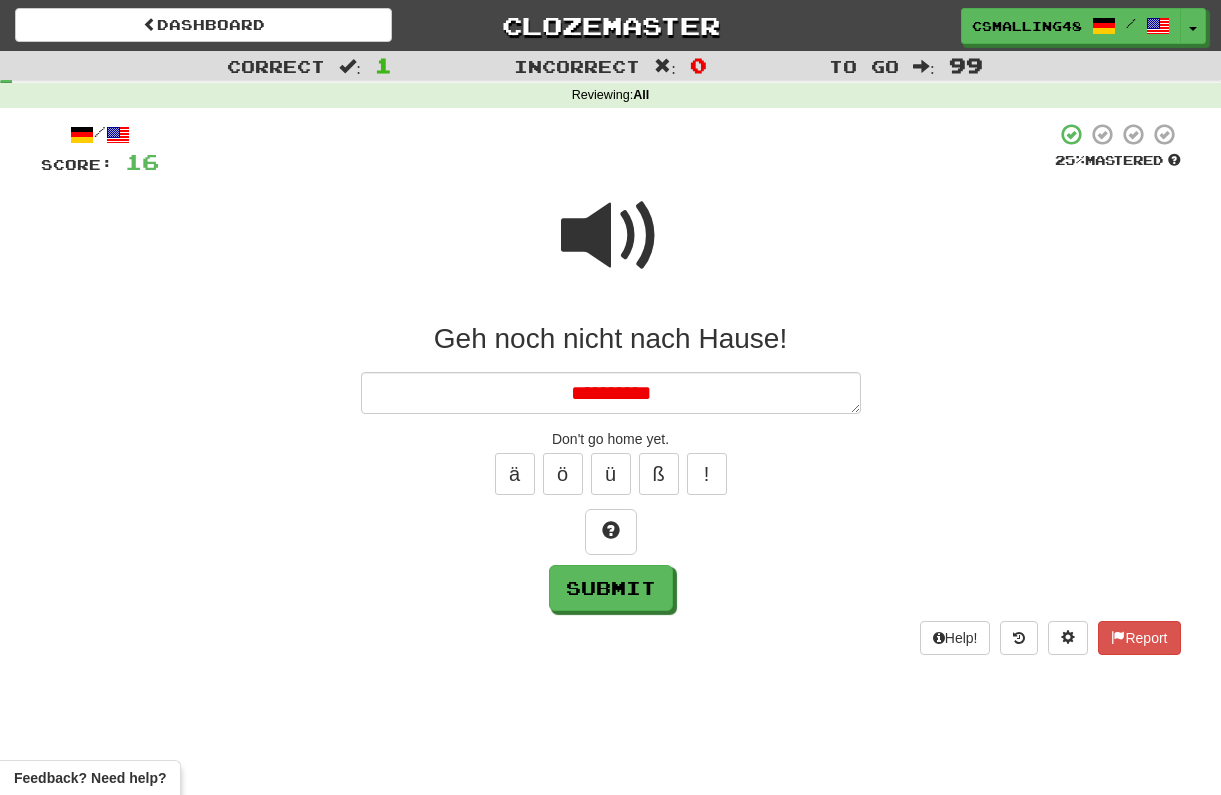 type on "*" 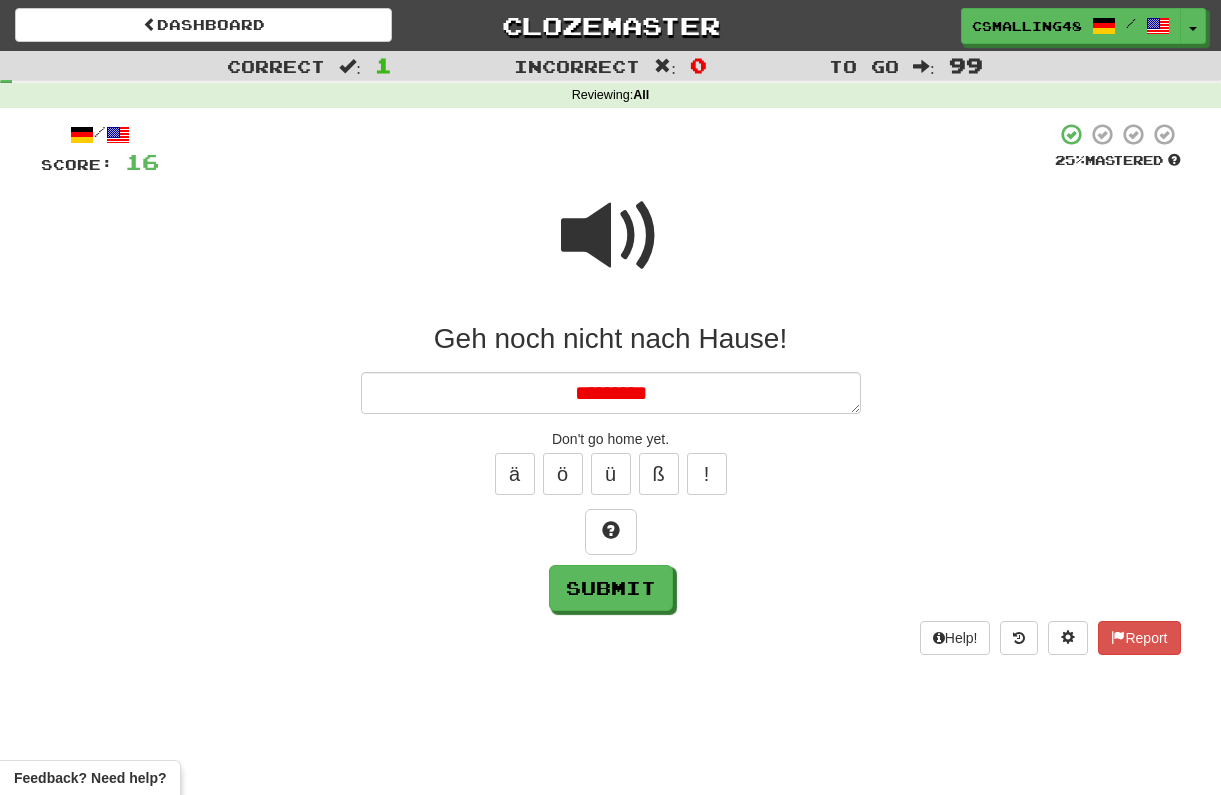 type on "*" 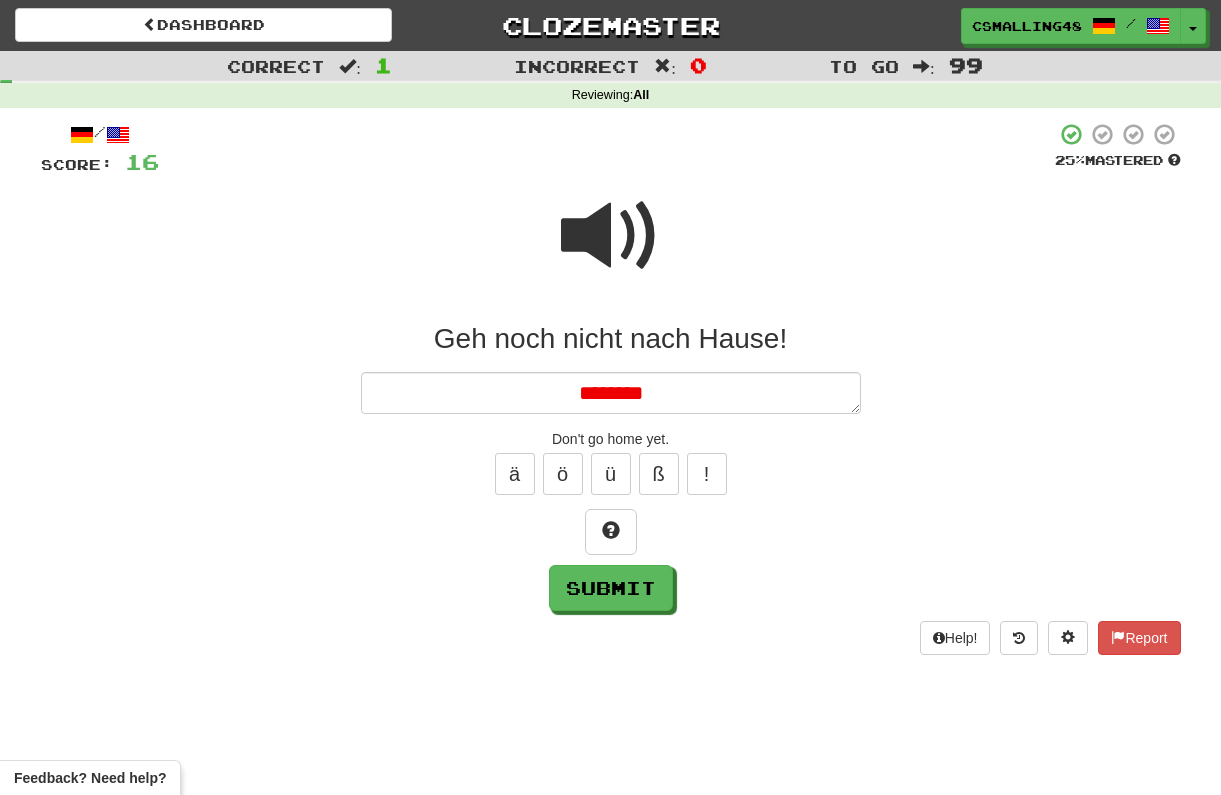 type on "*" 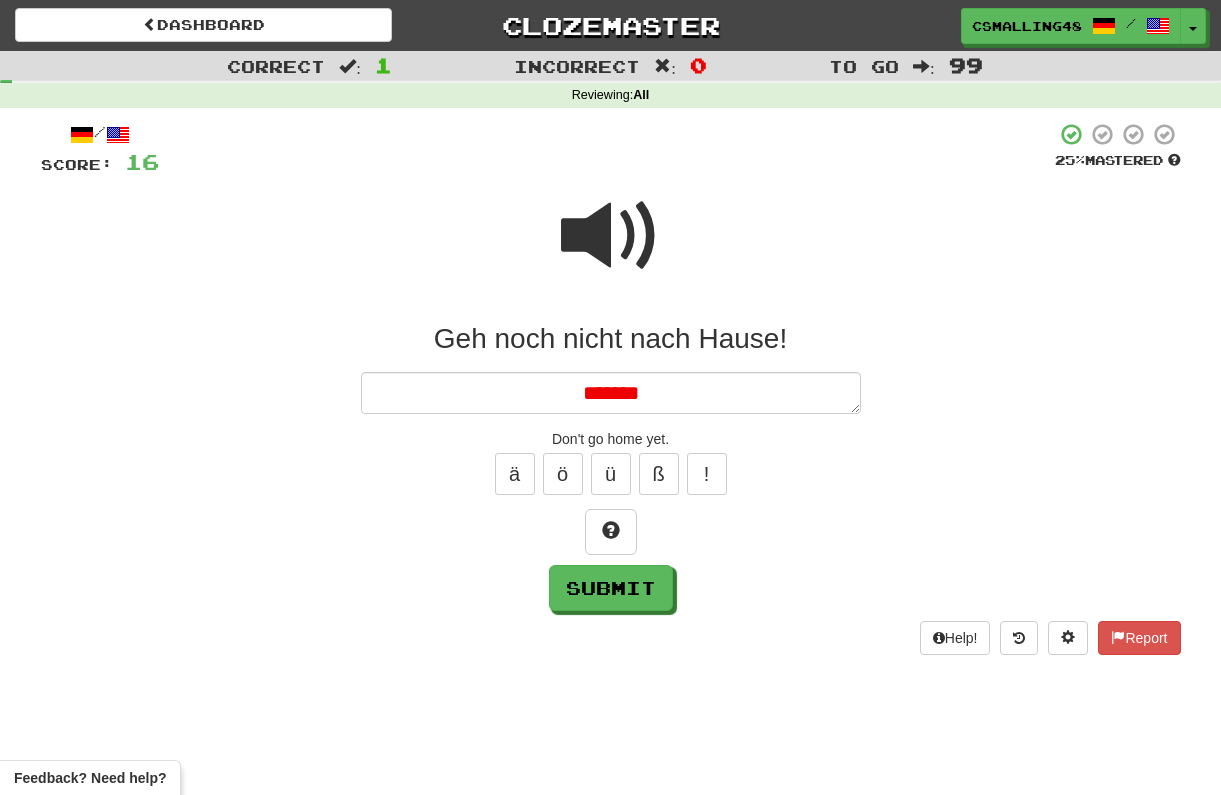 type on "*" 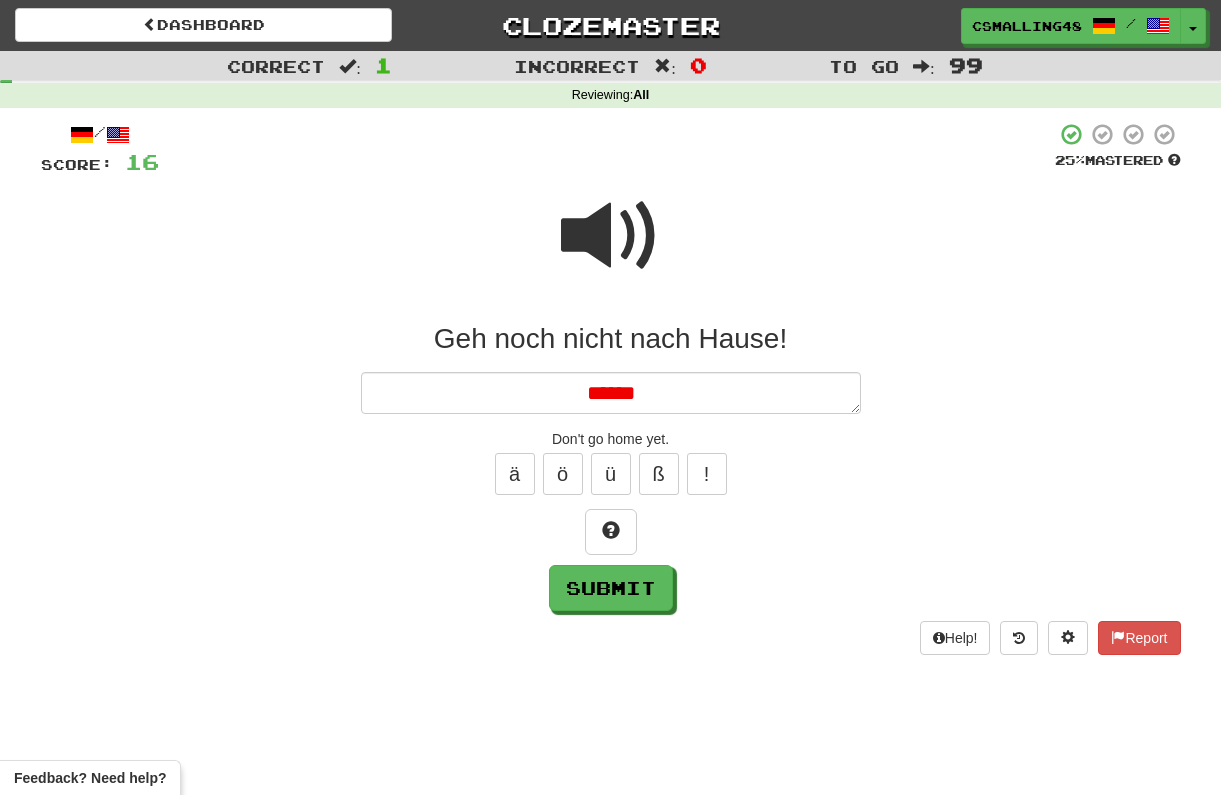 type on "*" 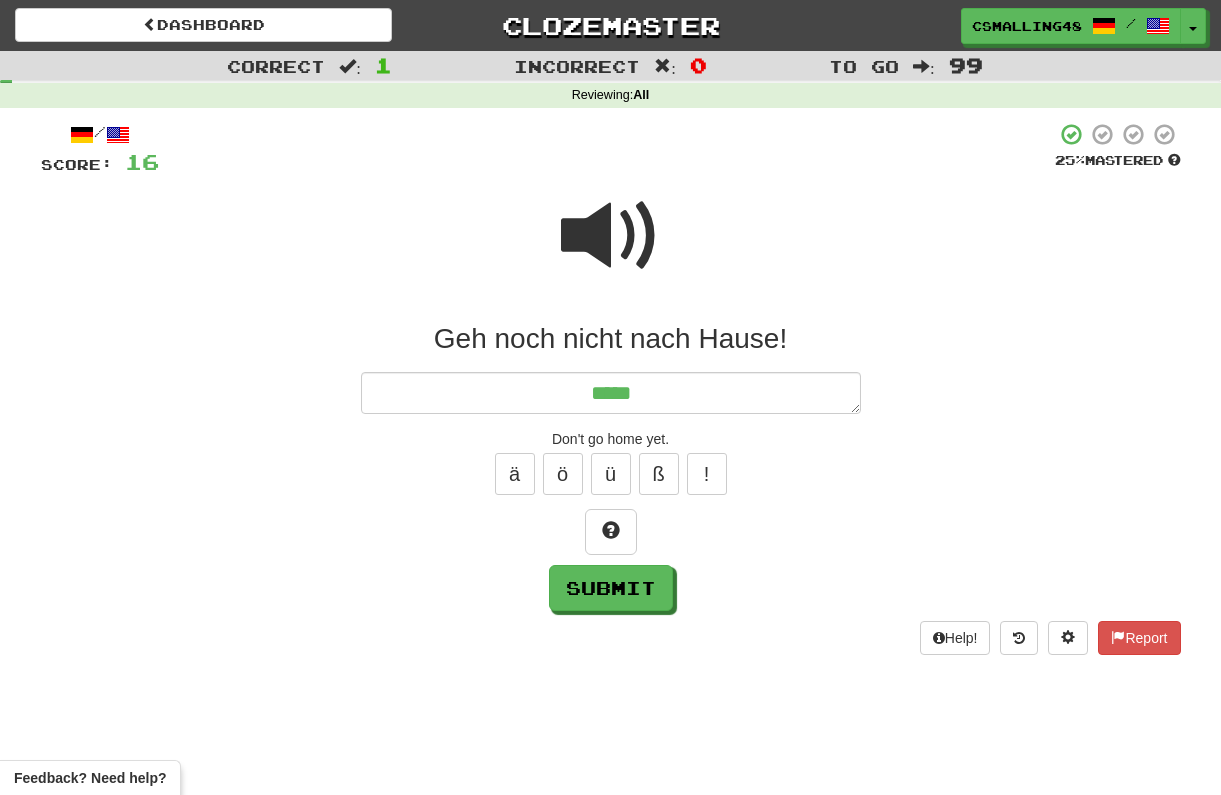 type on "*" 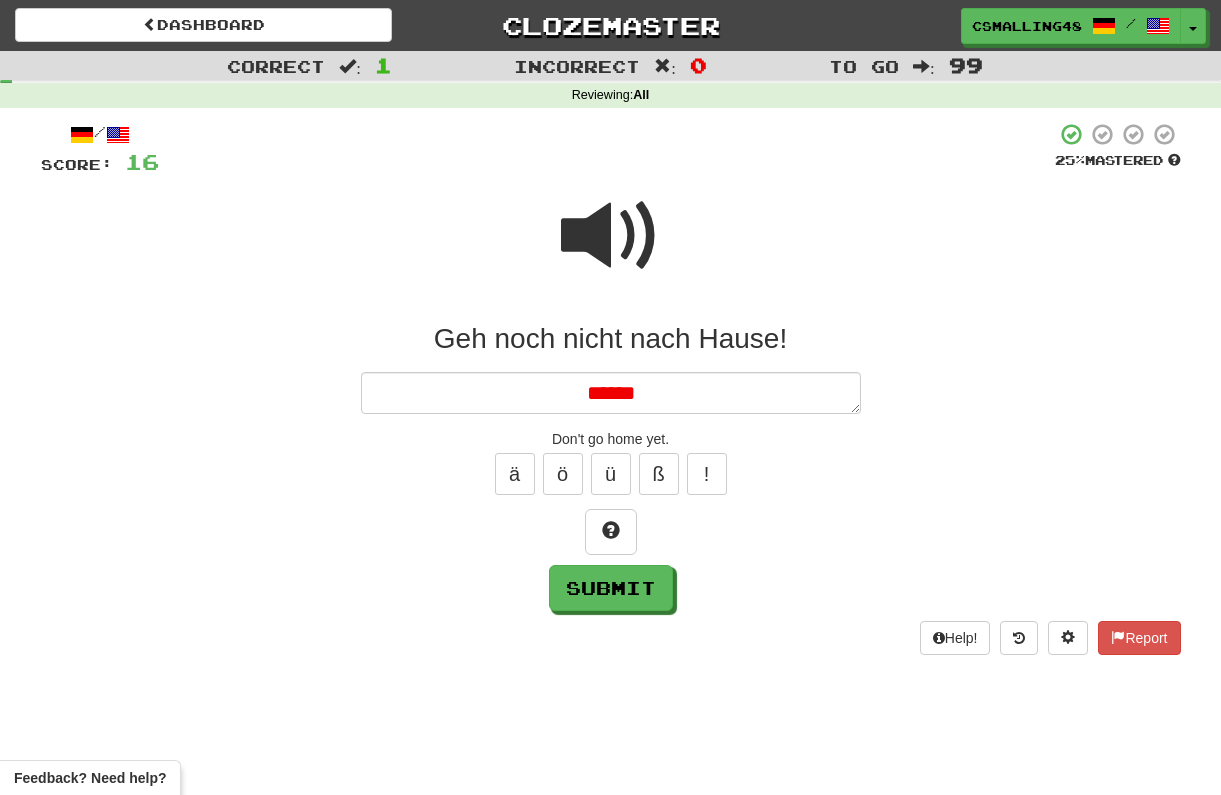 type on "*" 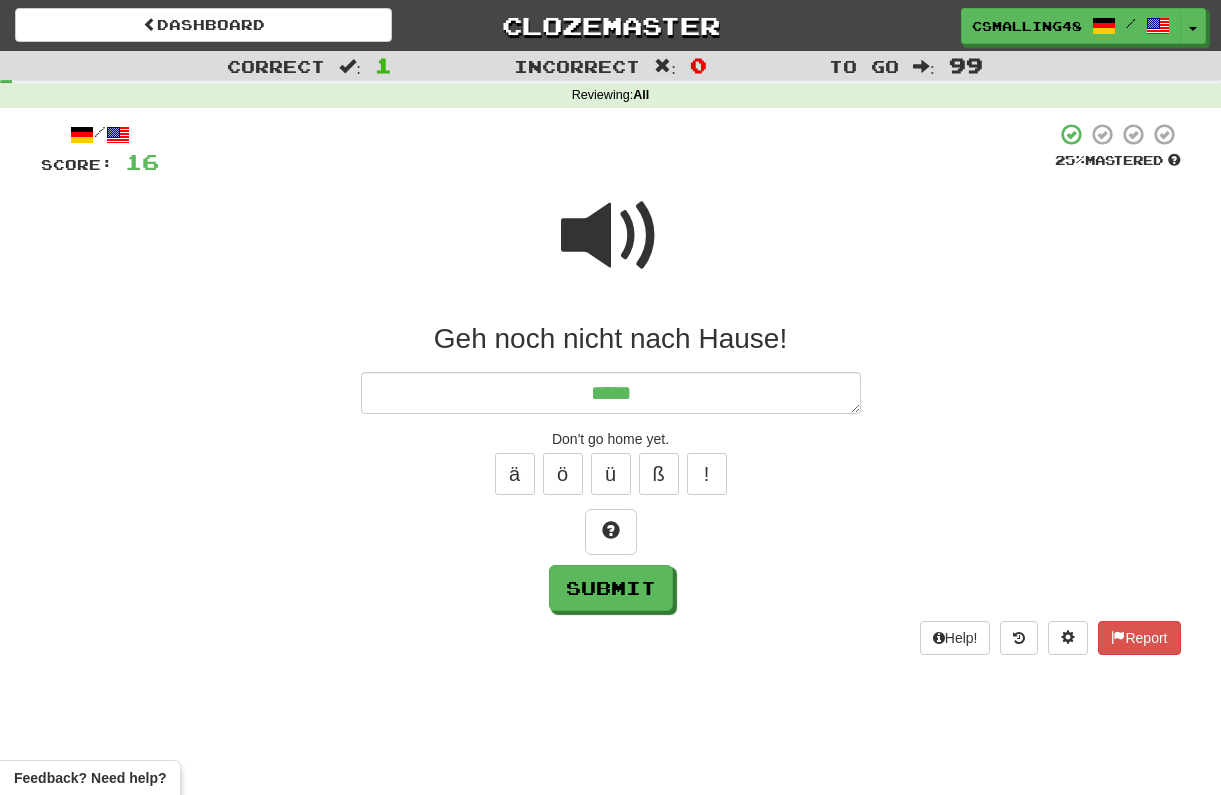 type on "*" 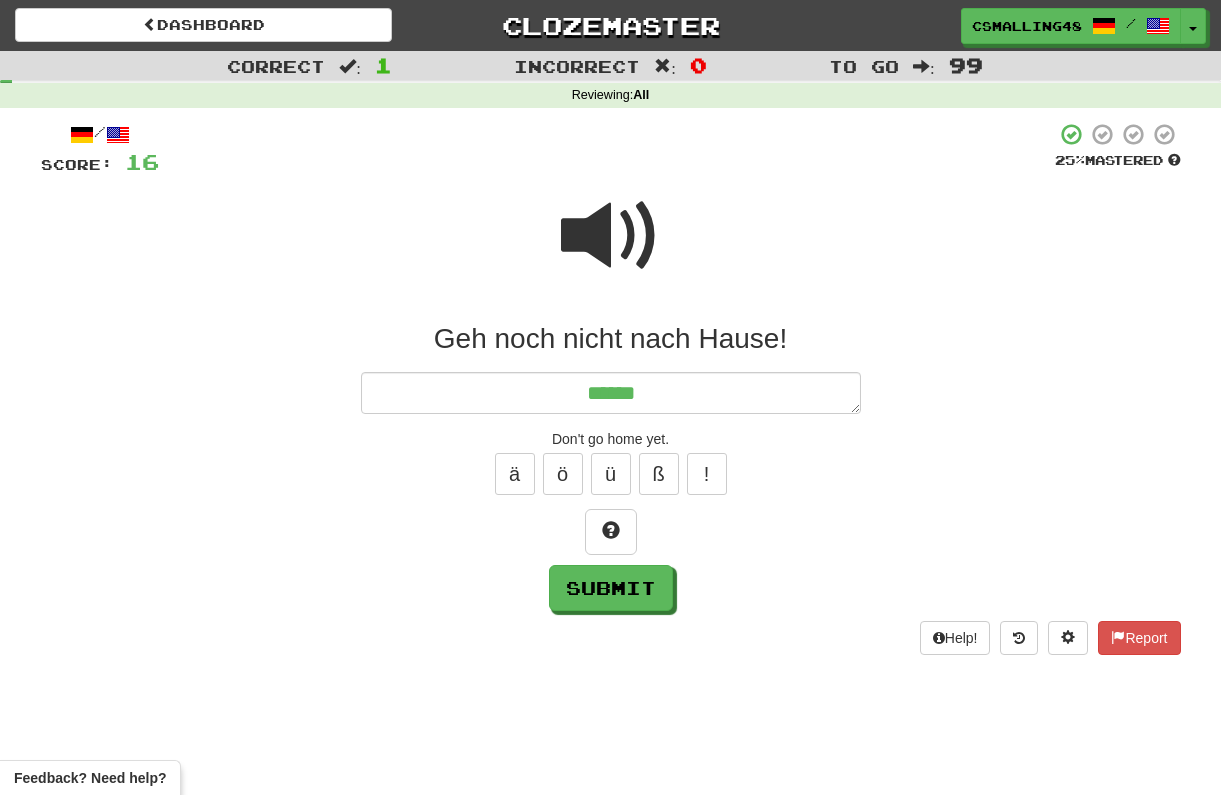 type on "*" 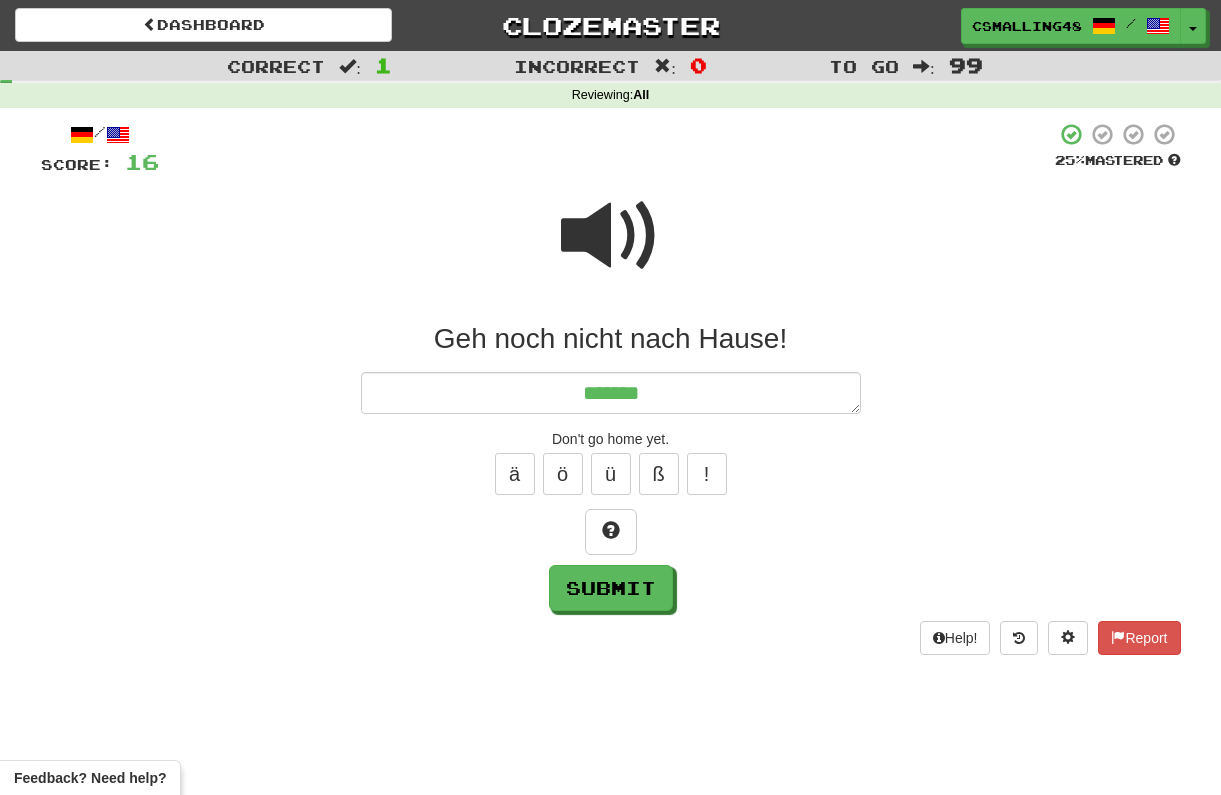 type on "*" 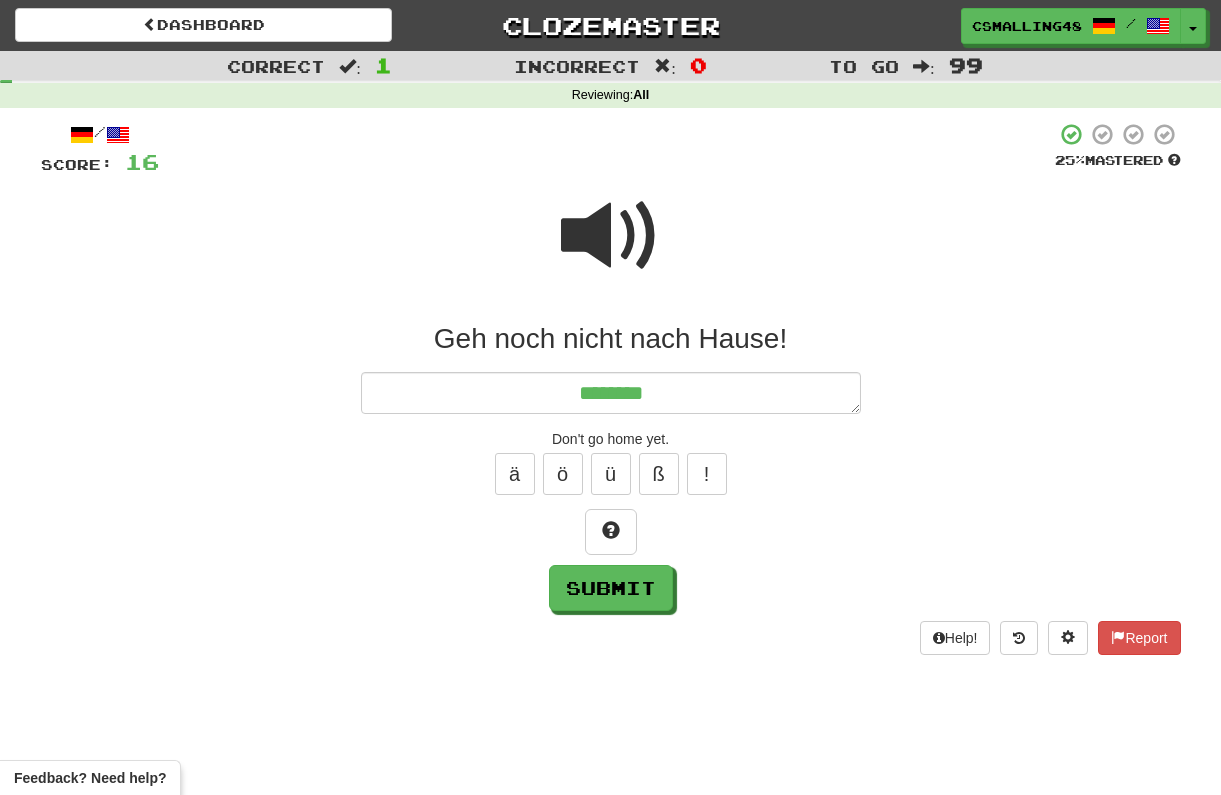 type on "*" 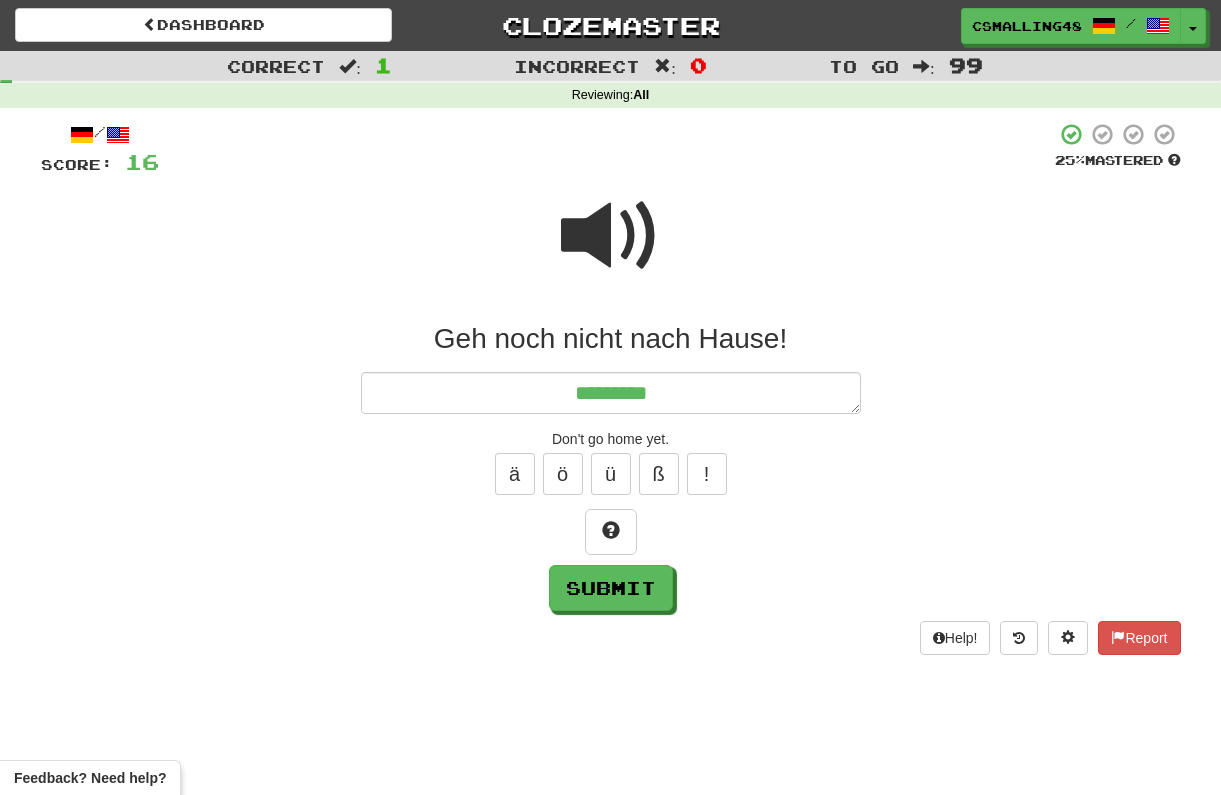 type on "*" 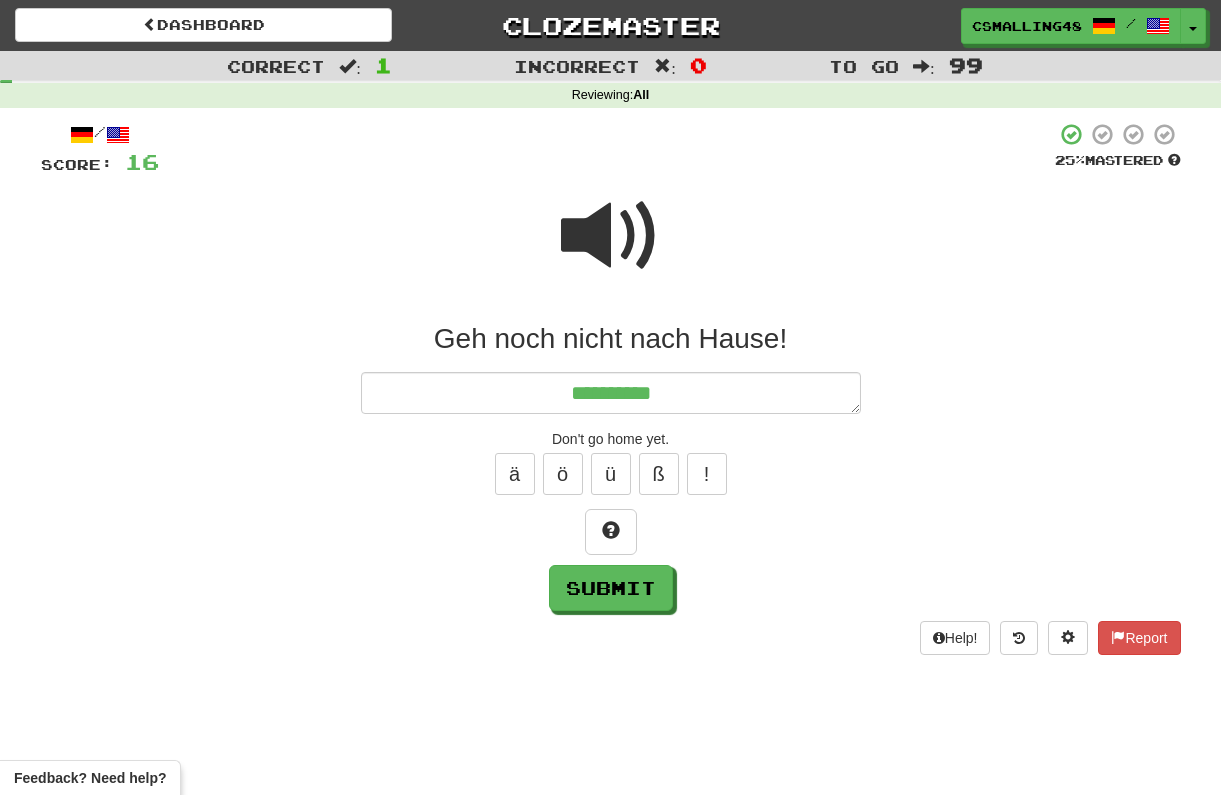 type on "*" 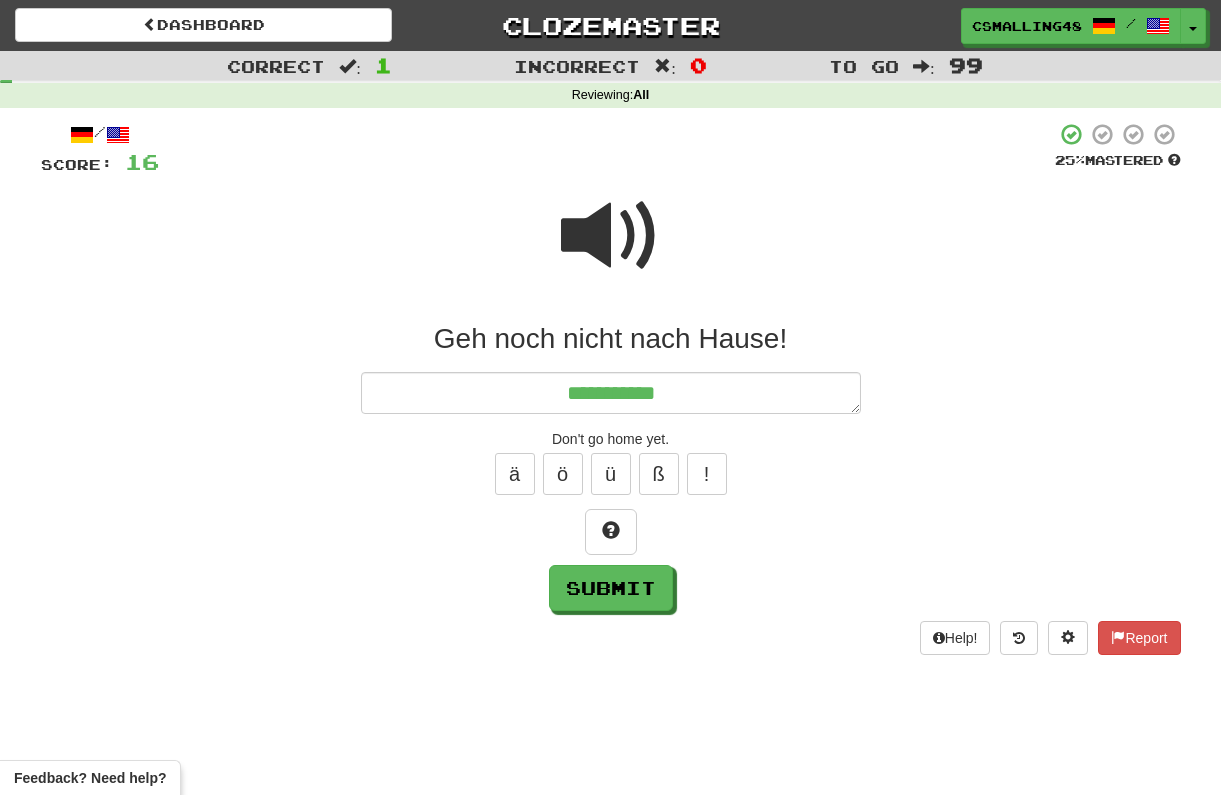 type on "*" 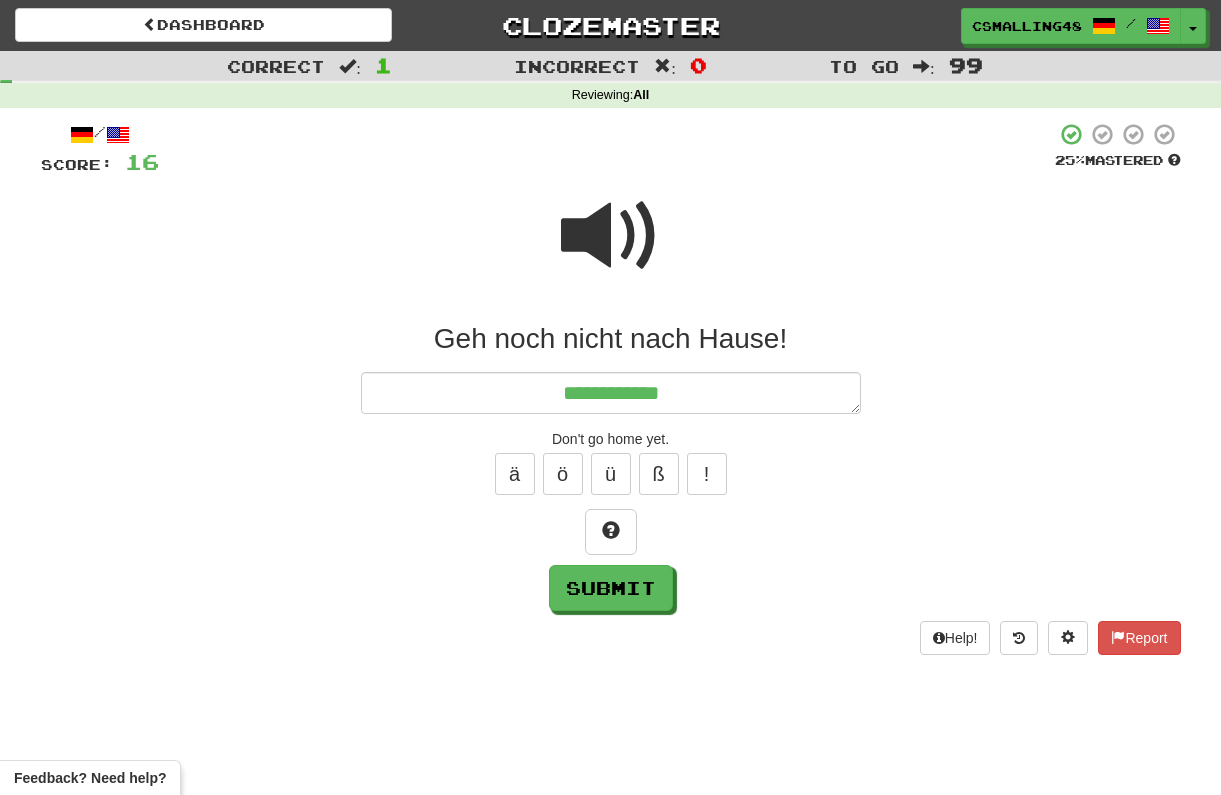 type on "*" 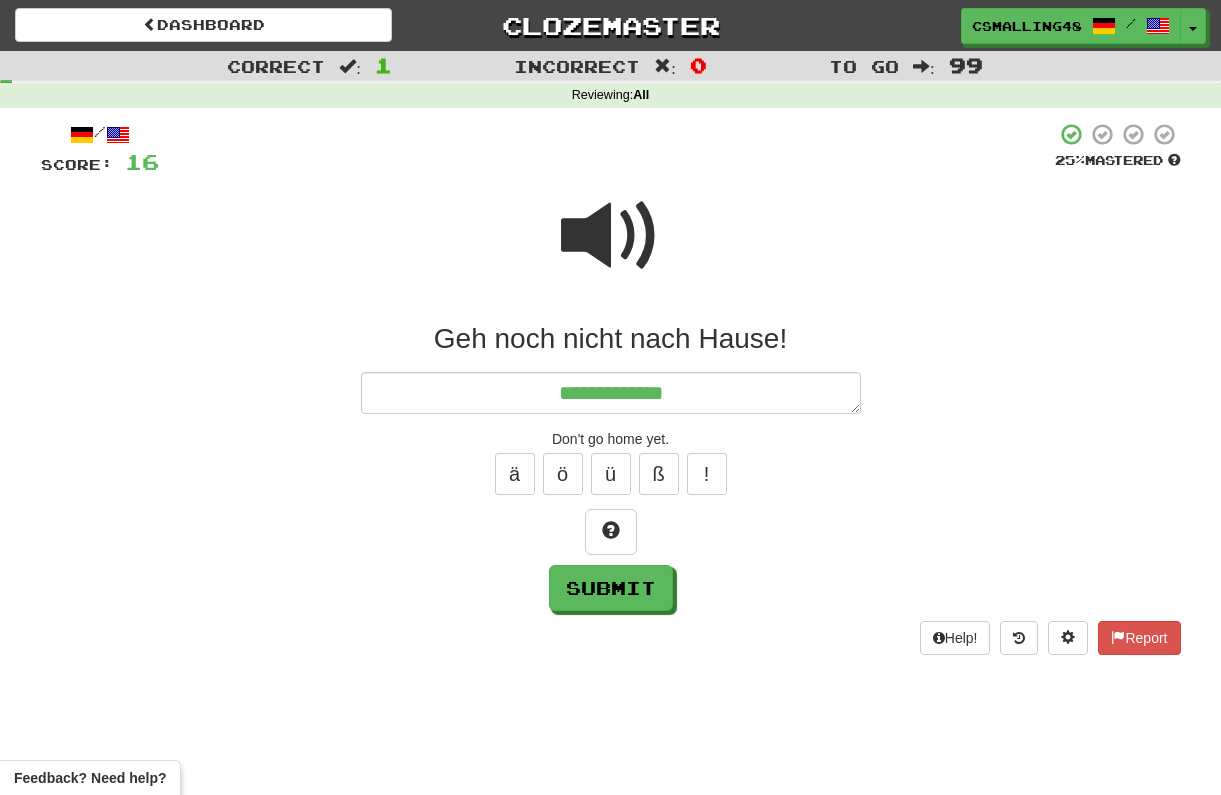 type on "*" 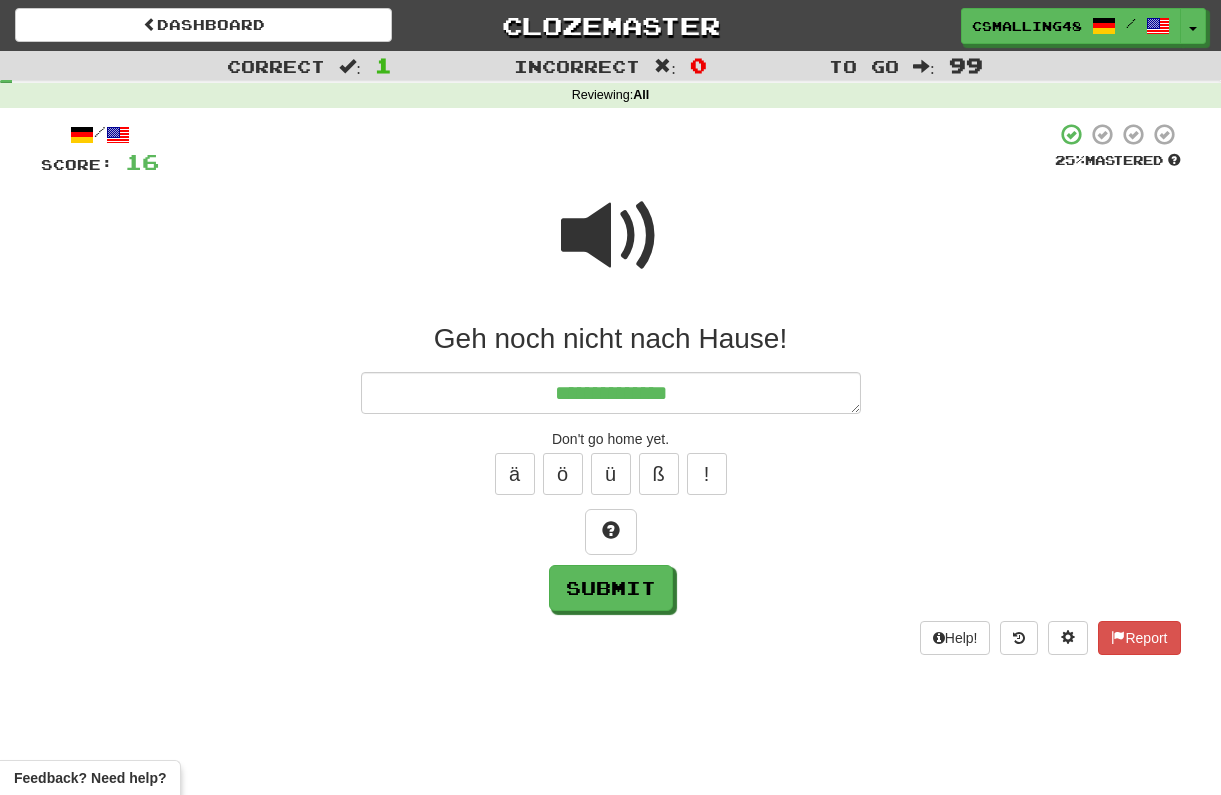 type on "*" 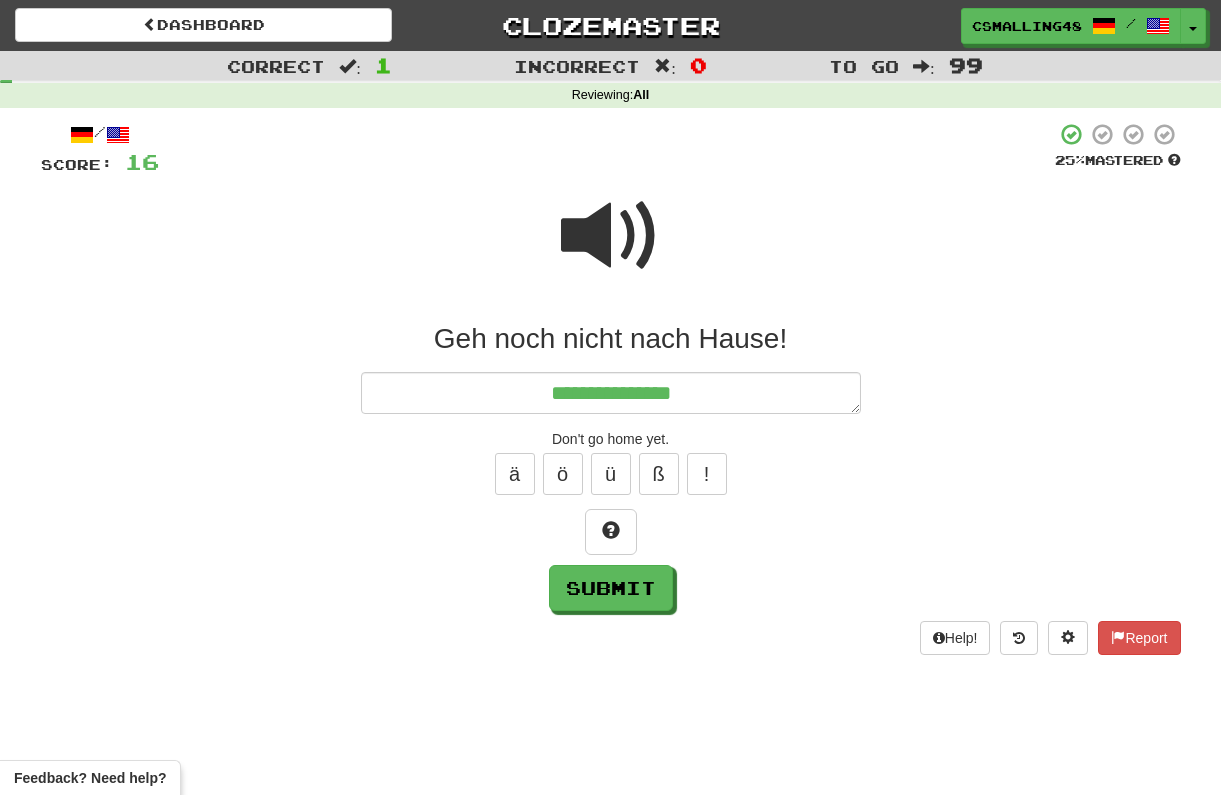 type on "*" 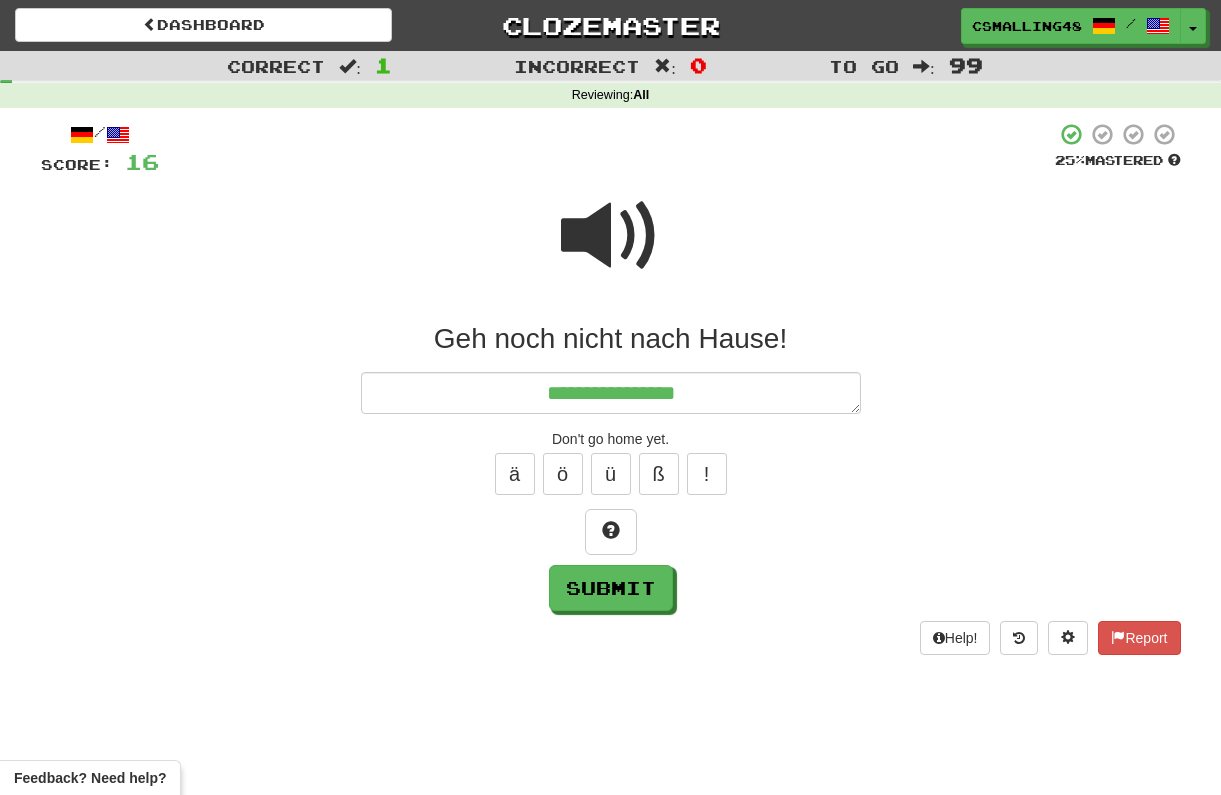 type on "*" 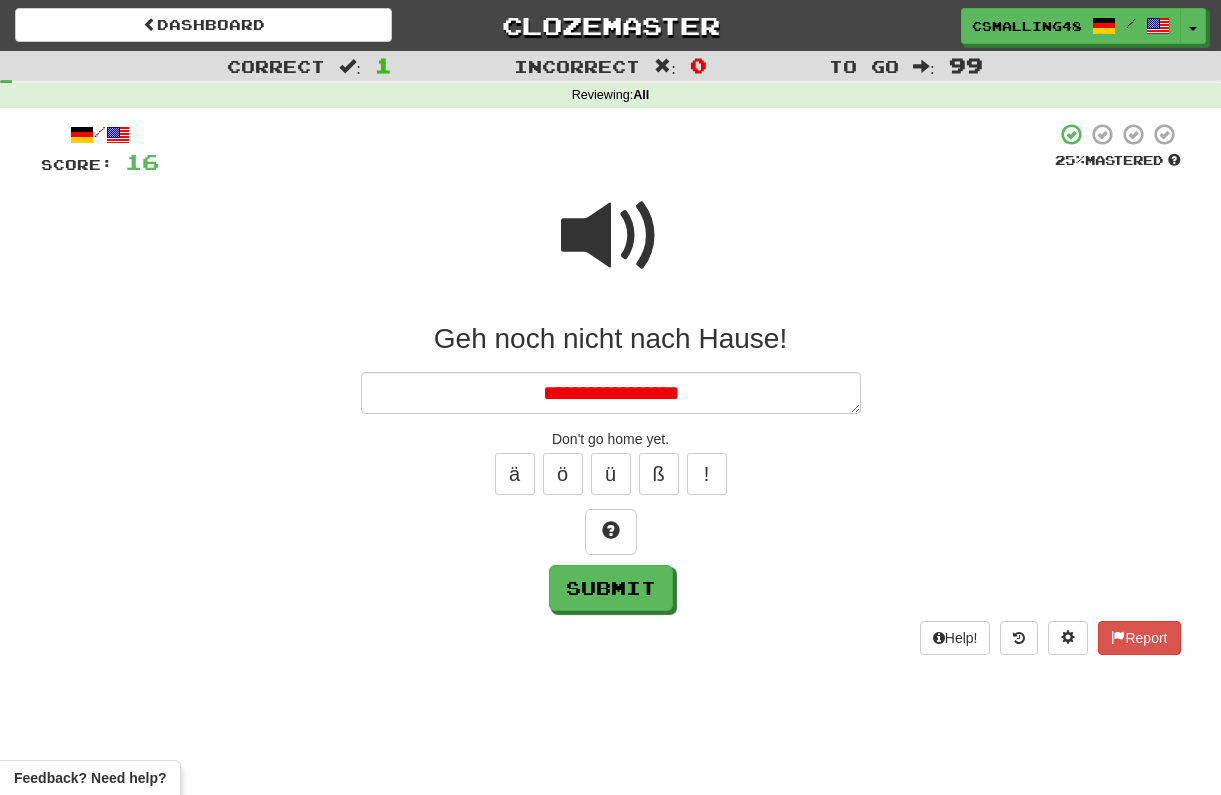 type on "*" 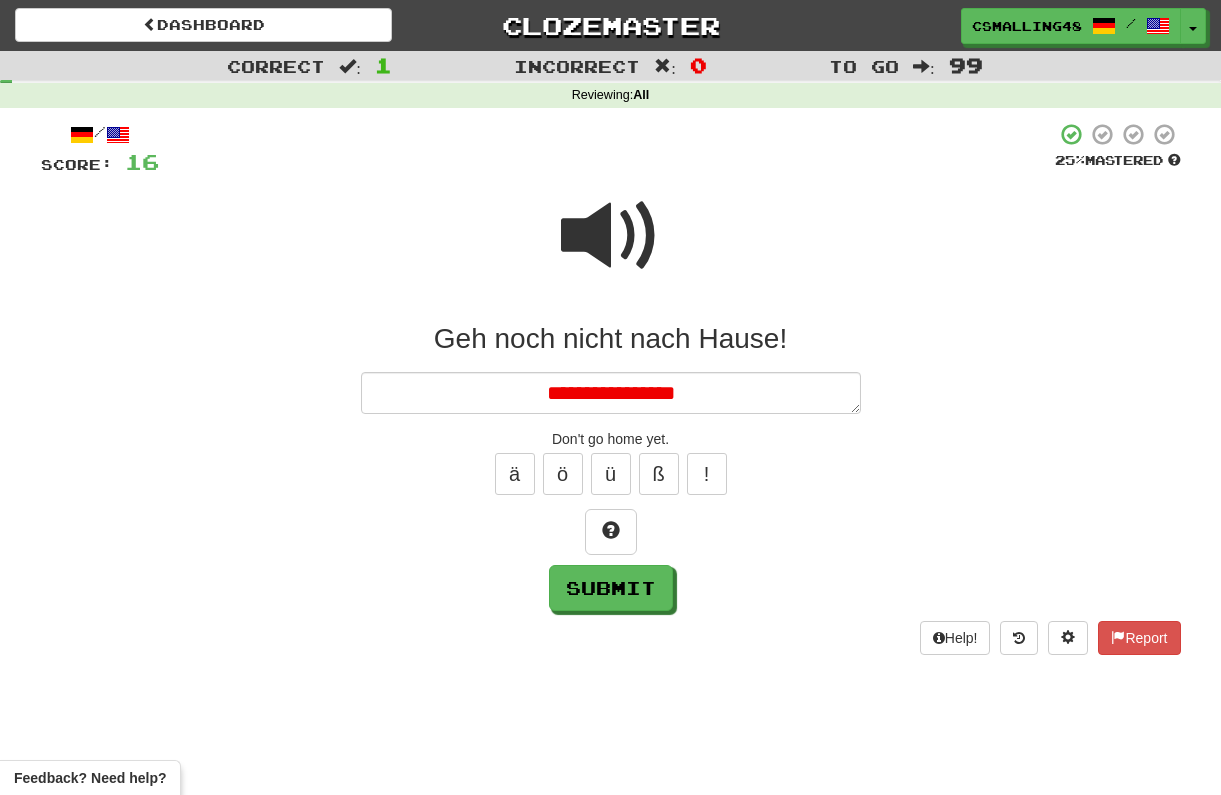 type on "*" 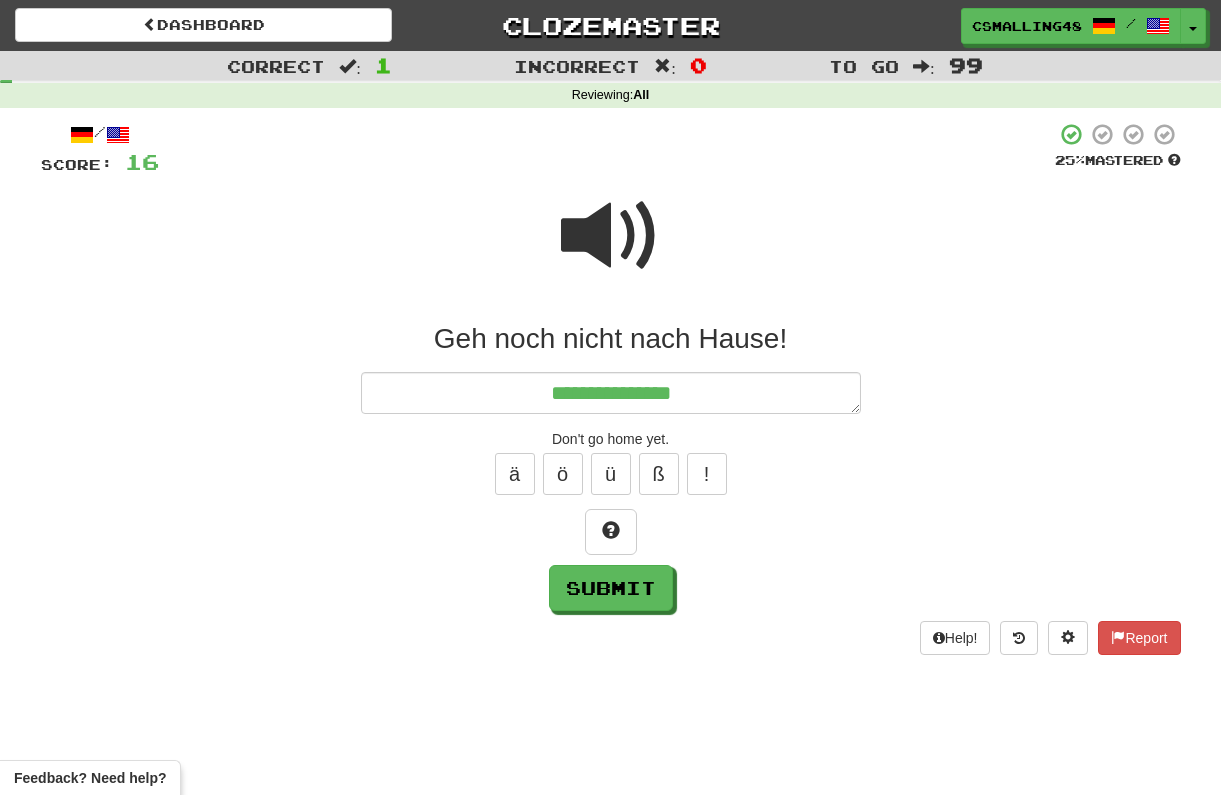 type on "*" 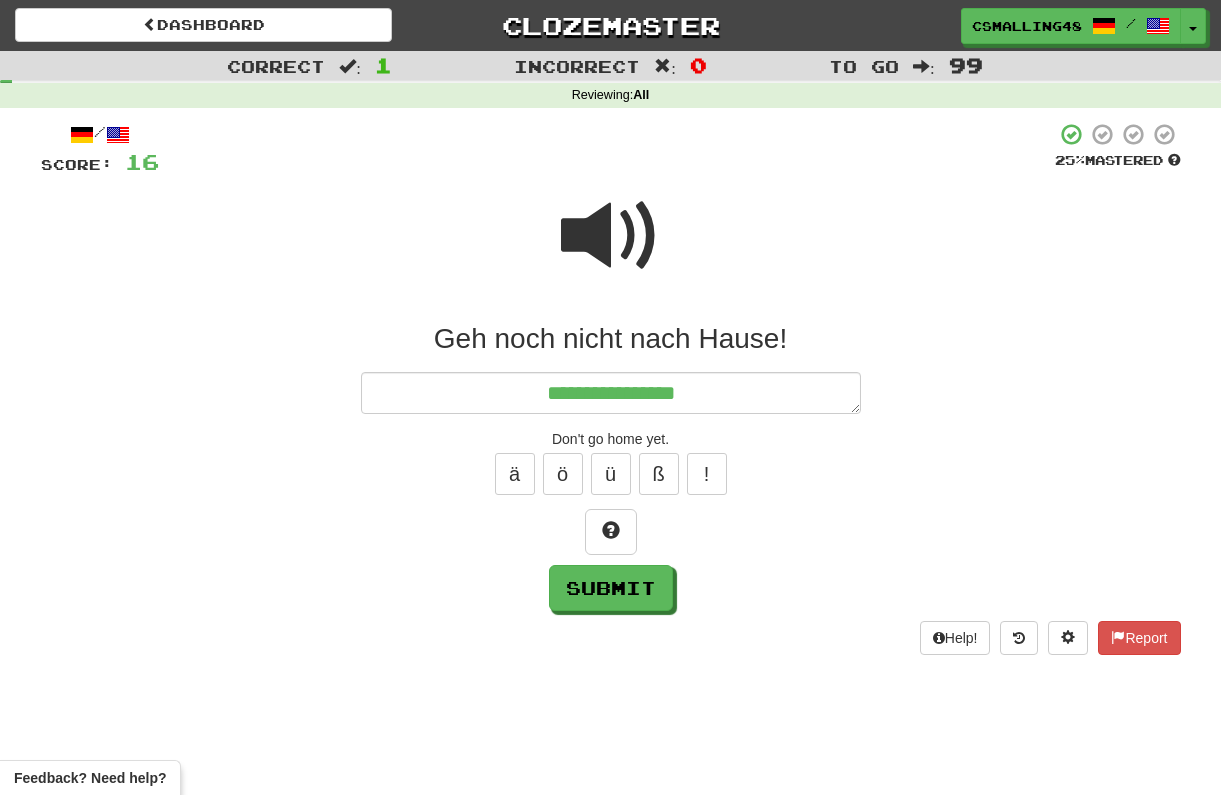 type on "*" 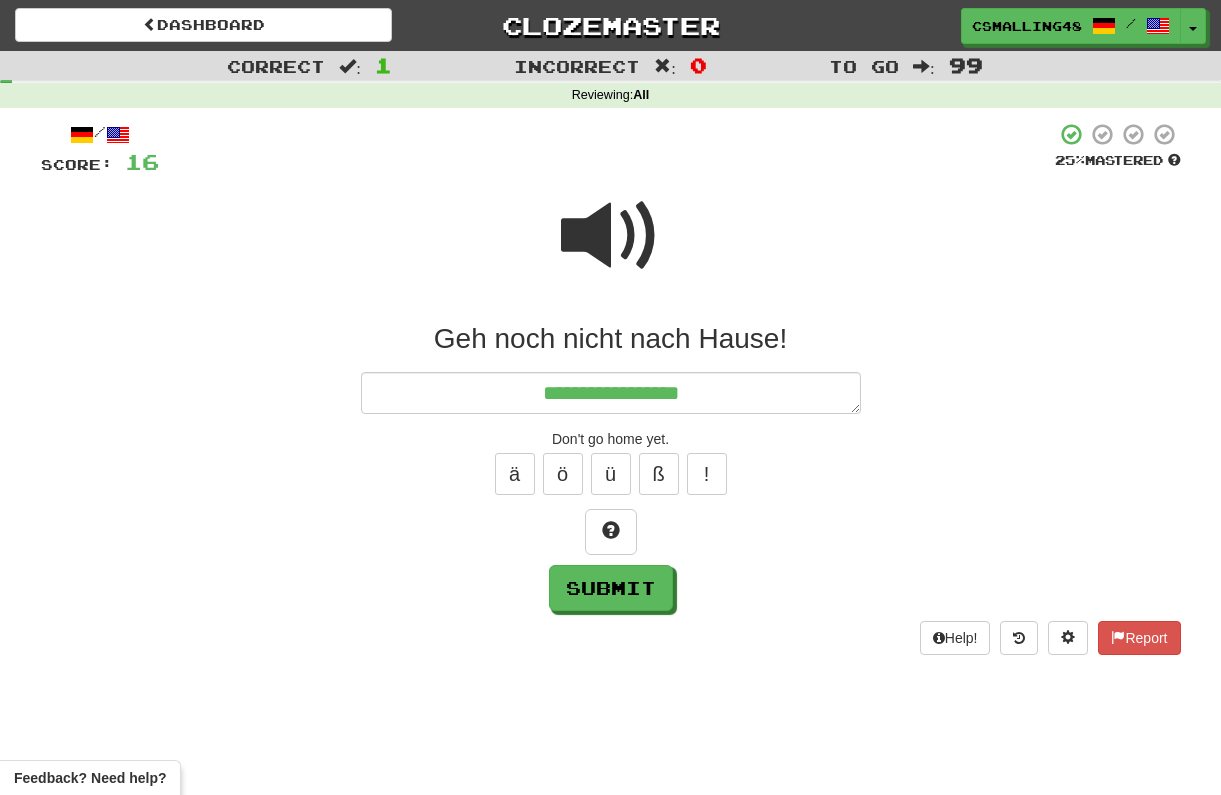 type on "*" 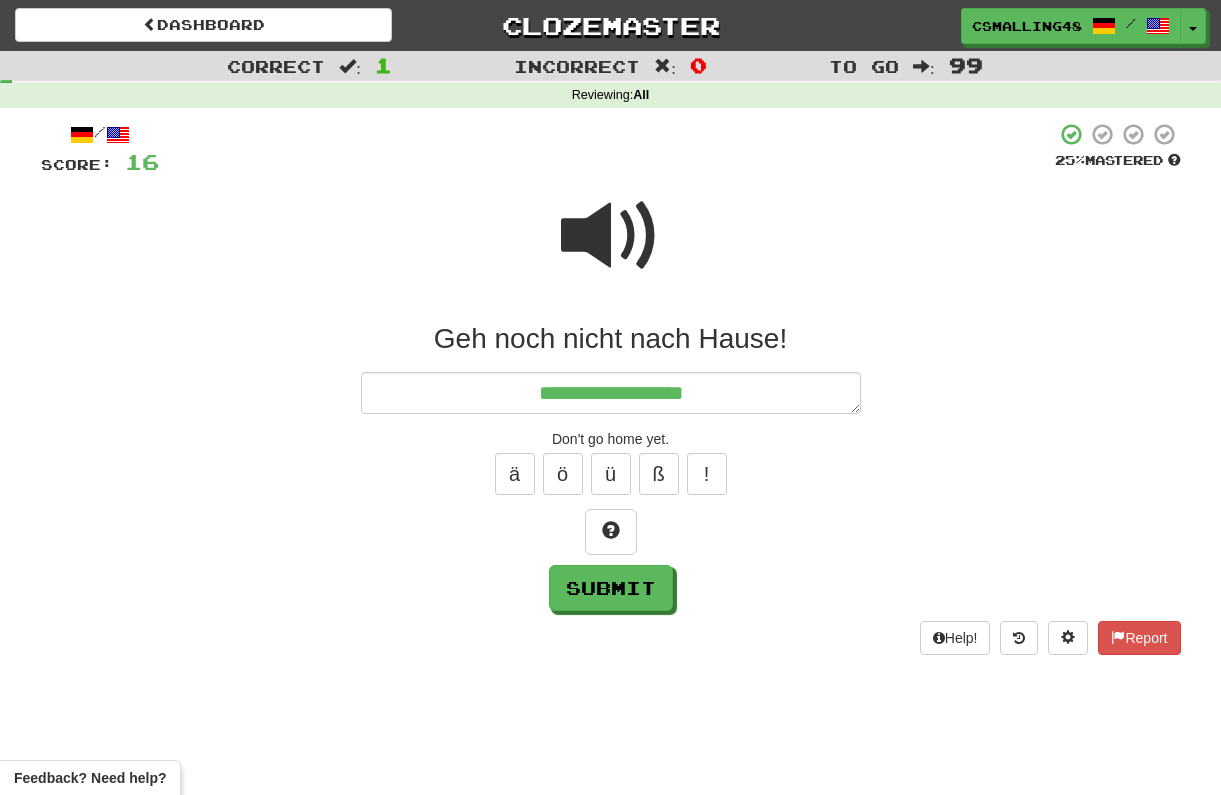 type on "*" 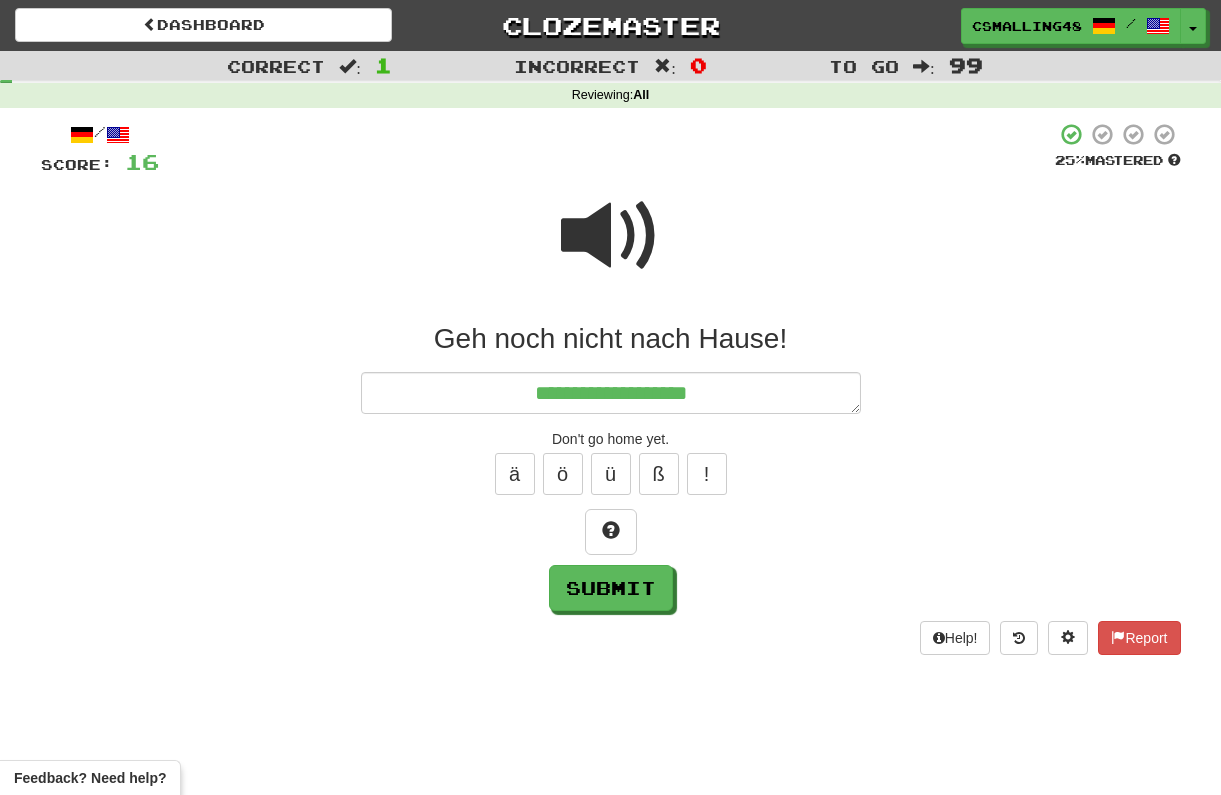 type on "*" 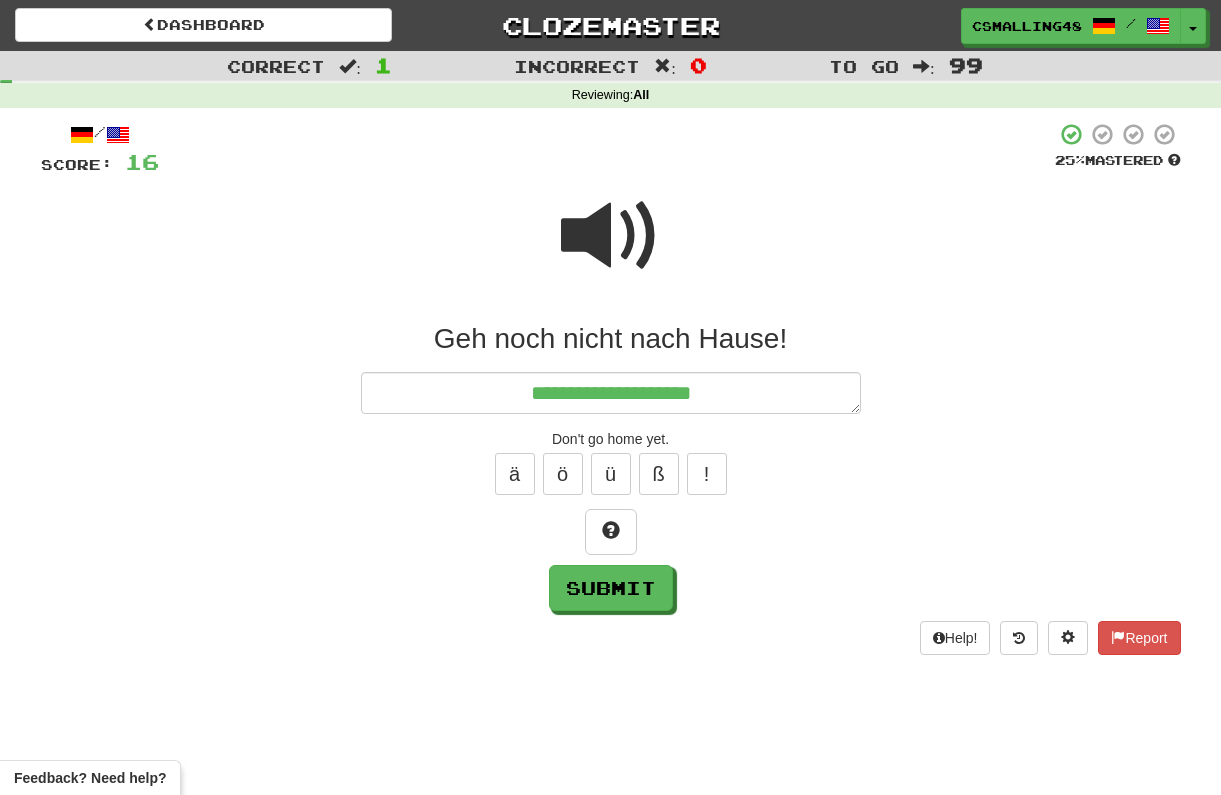 type on "*" 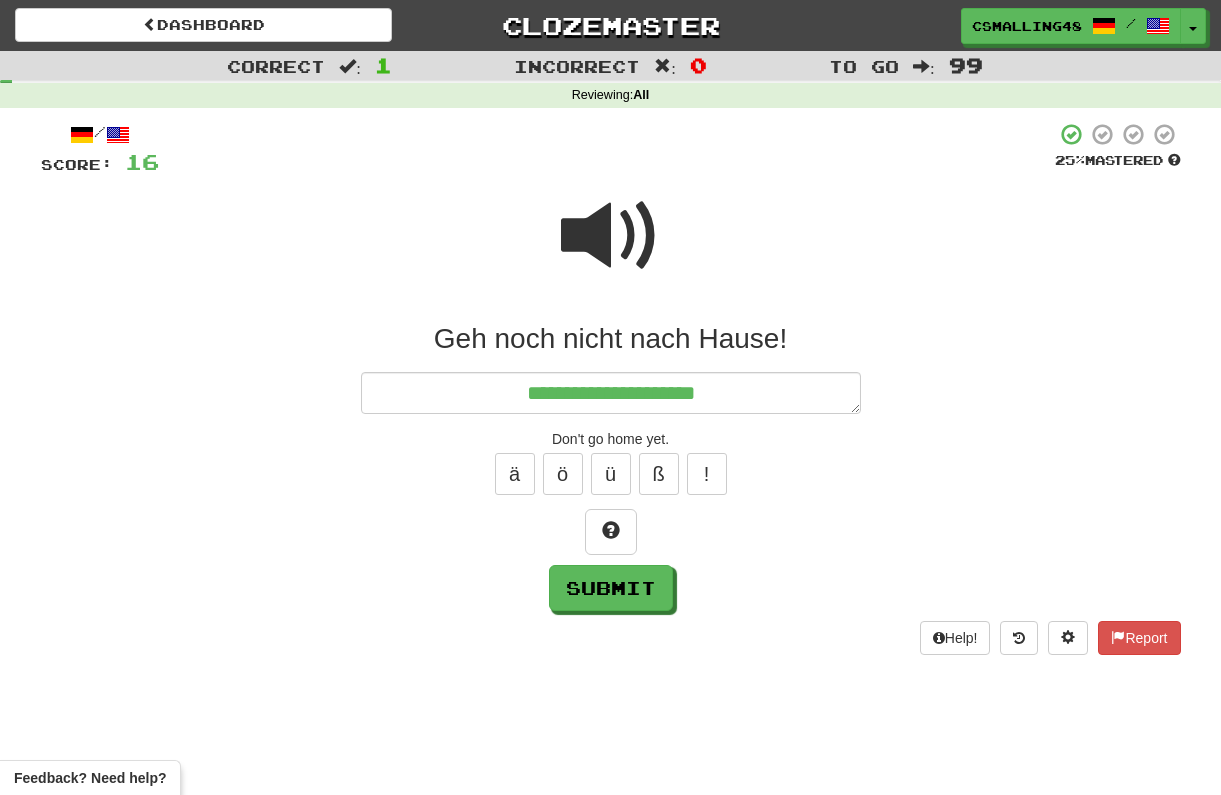 type on "*" 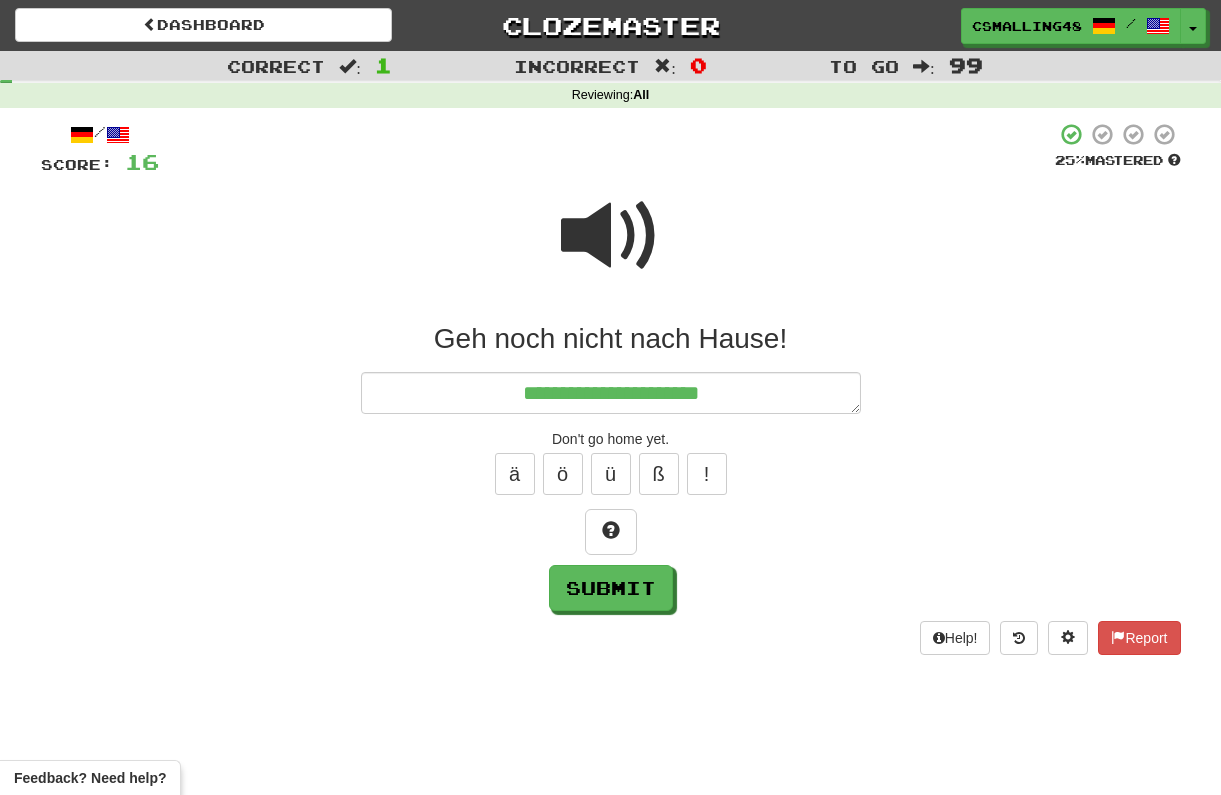 type on "*" 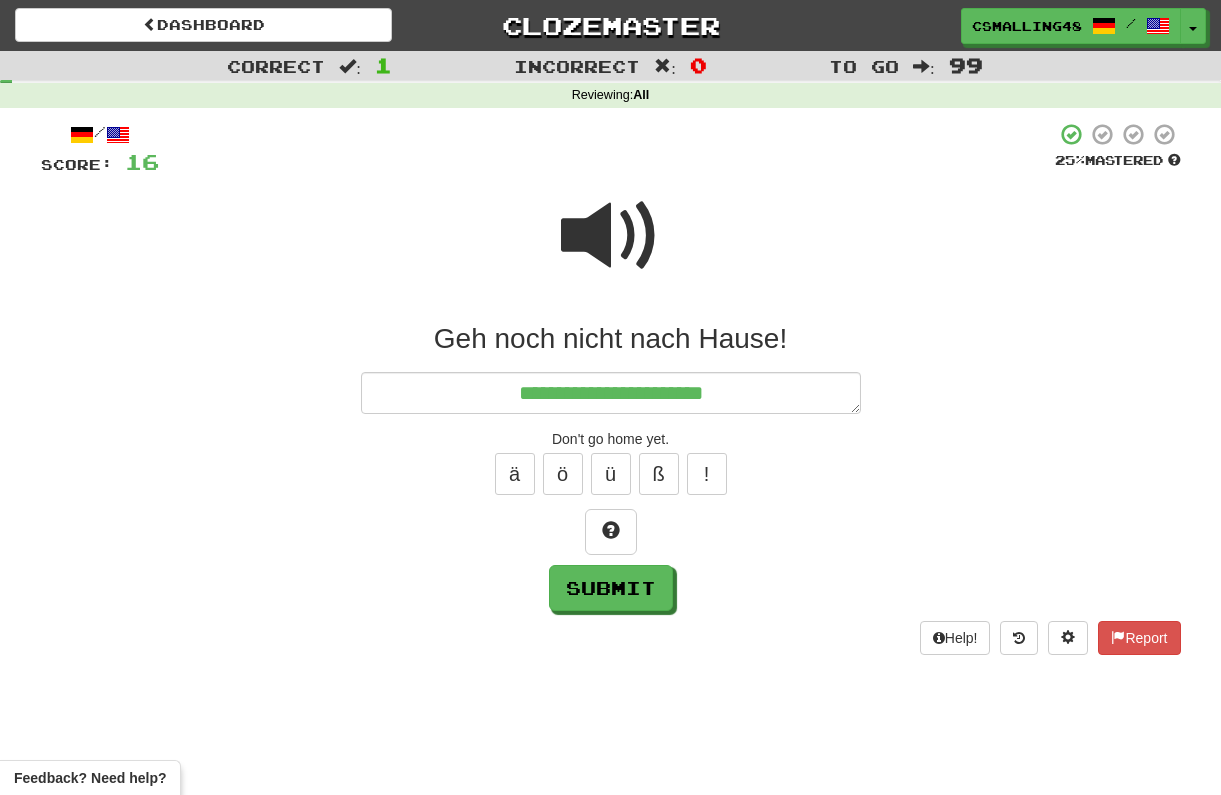 type on "*" 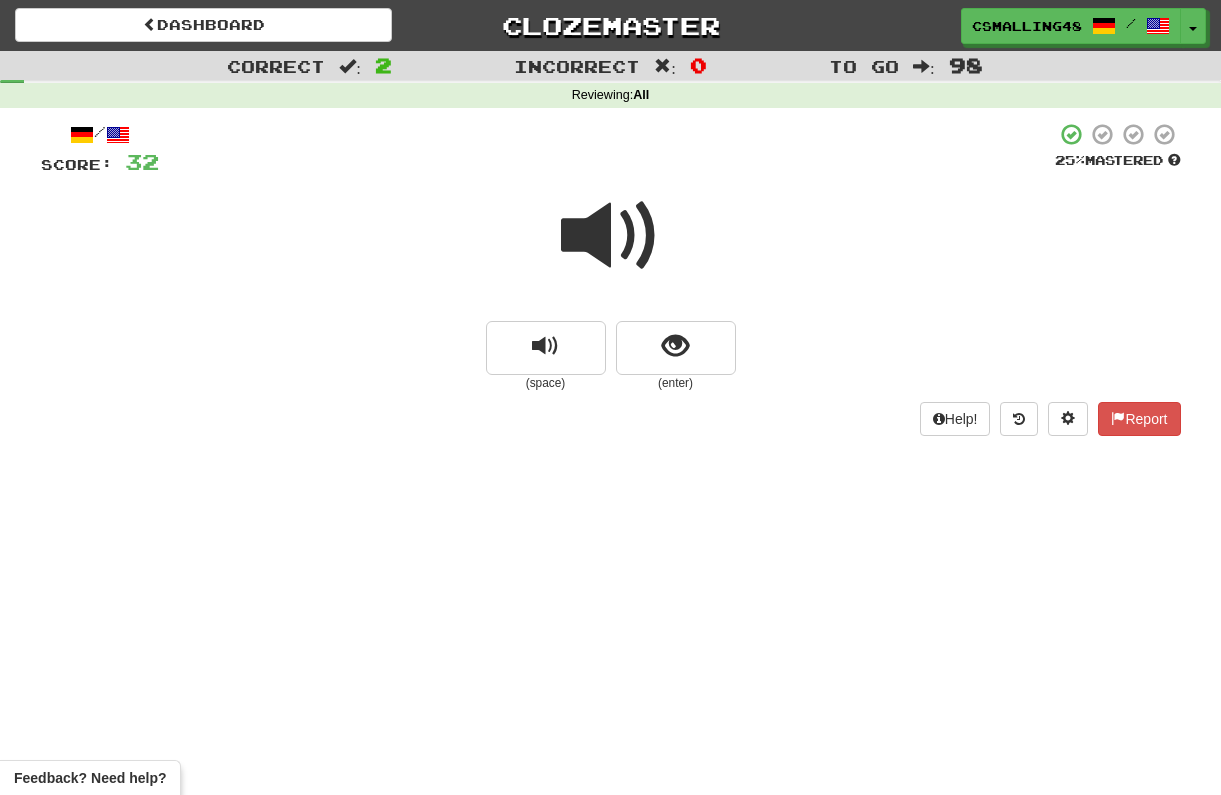 click at bounding box center [611, 236] 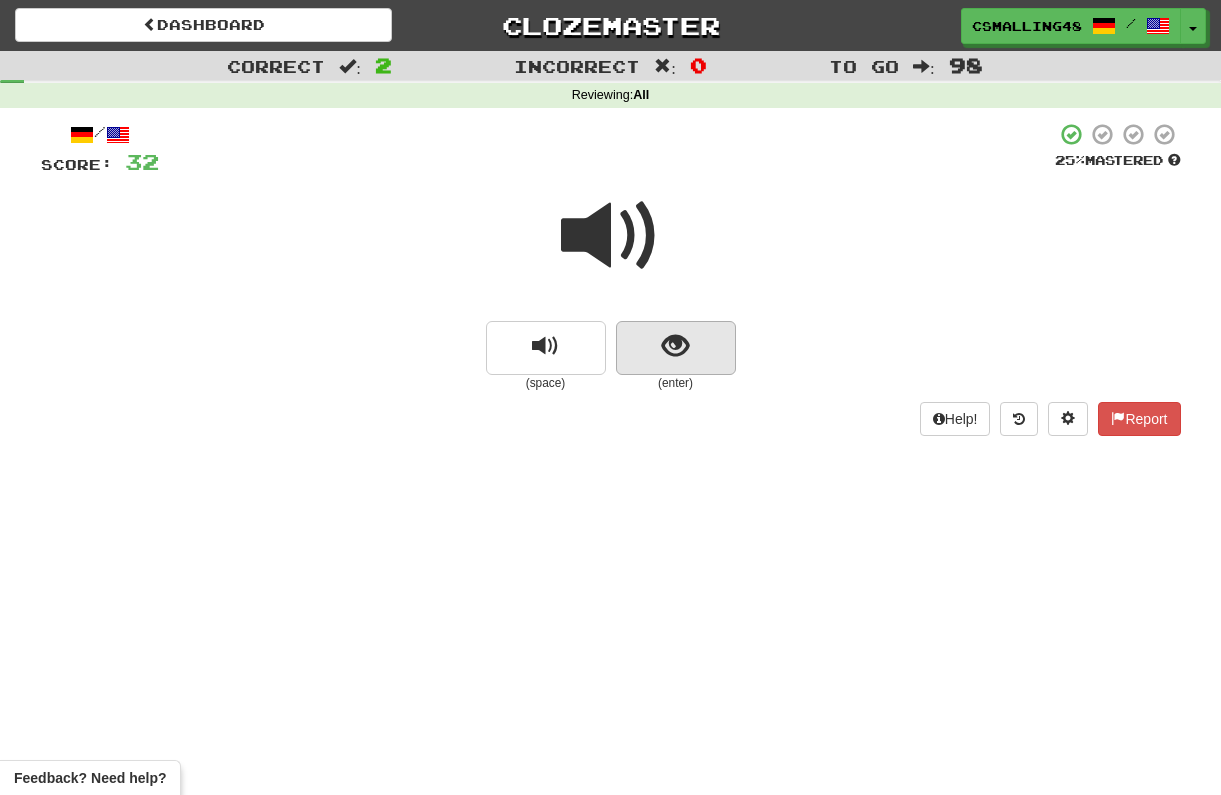 click at bounding box center (676, 348) 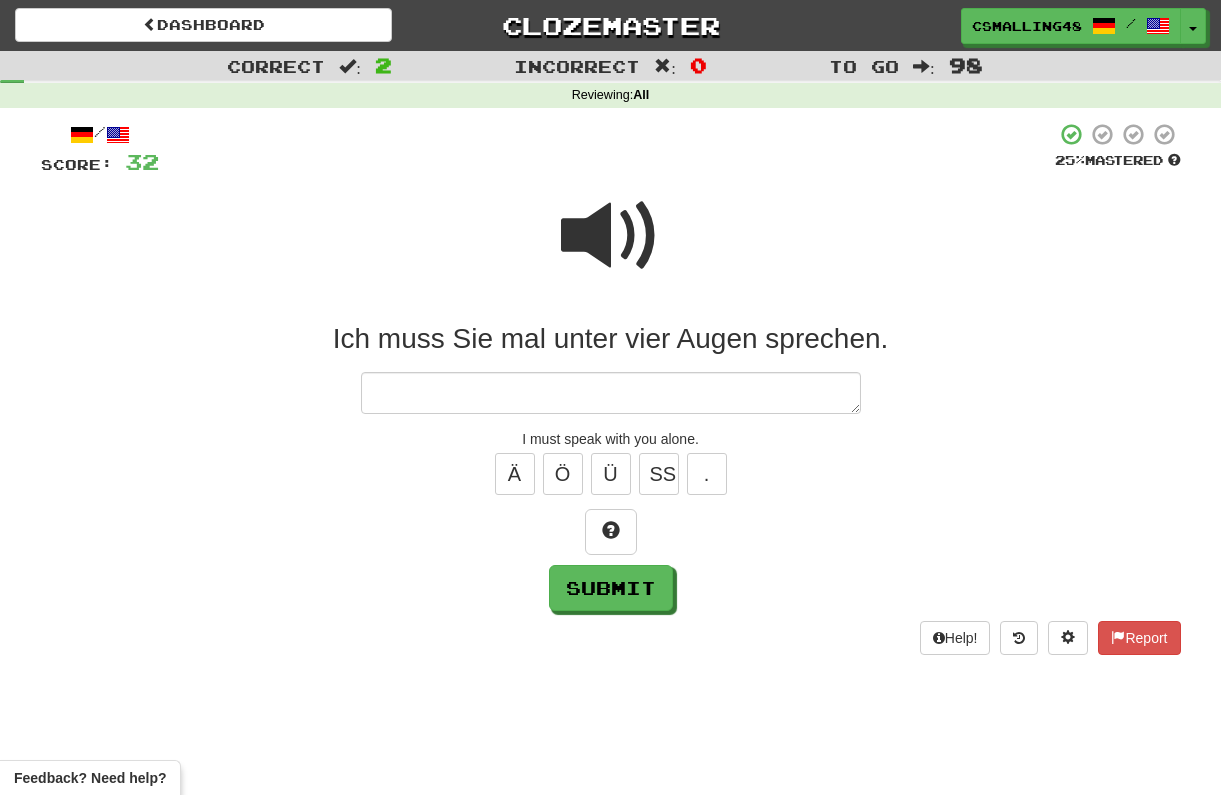 type on "*" 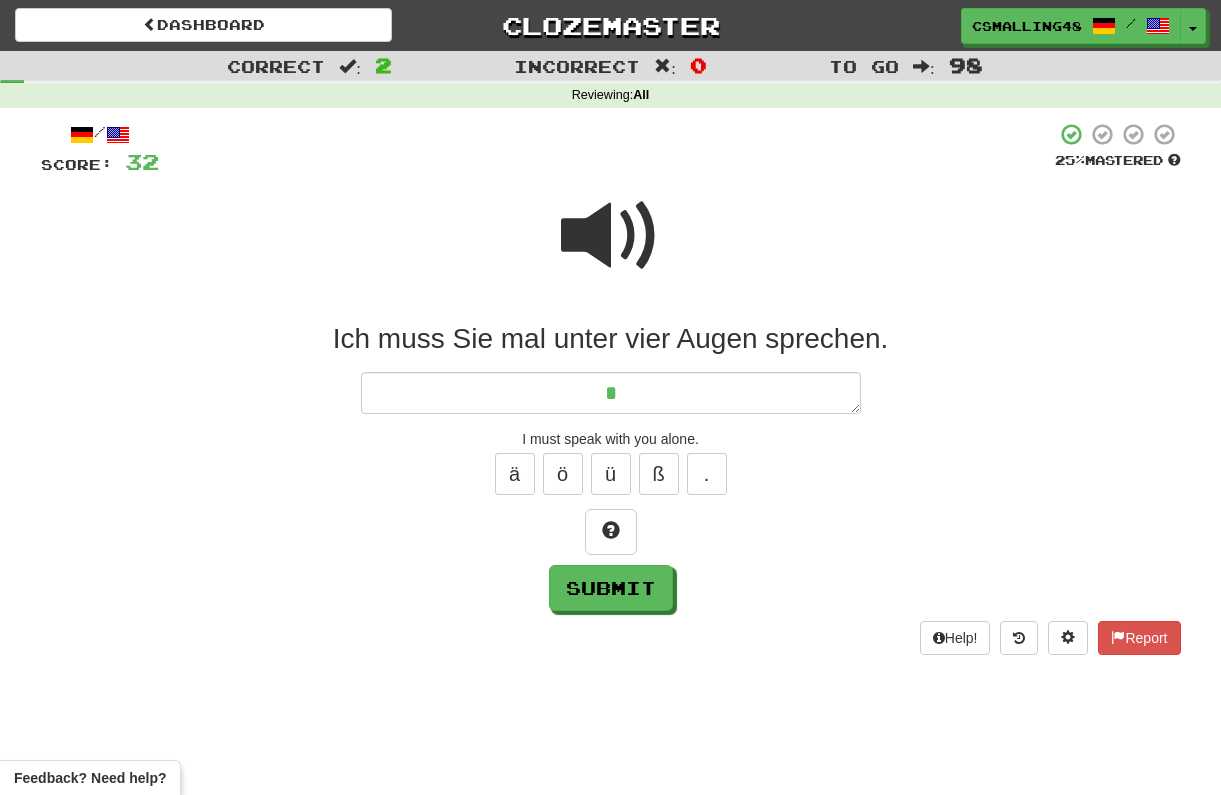 type on "*" 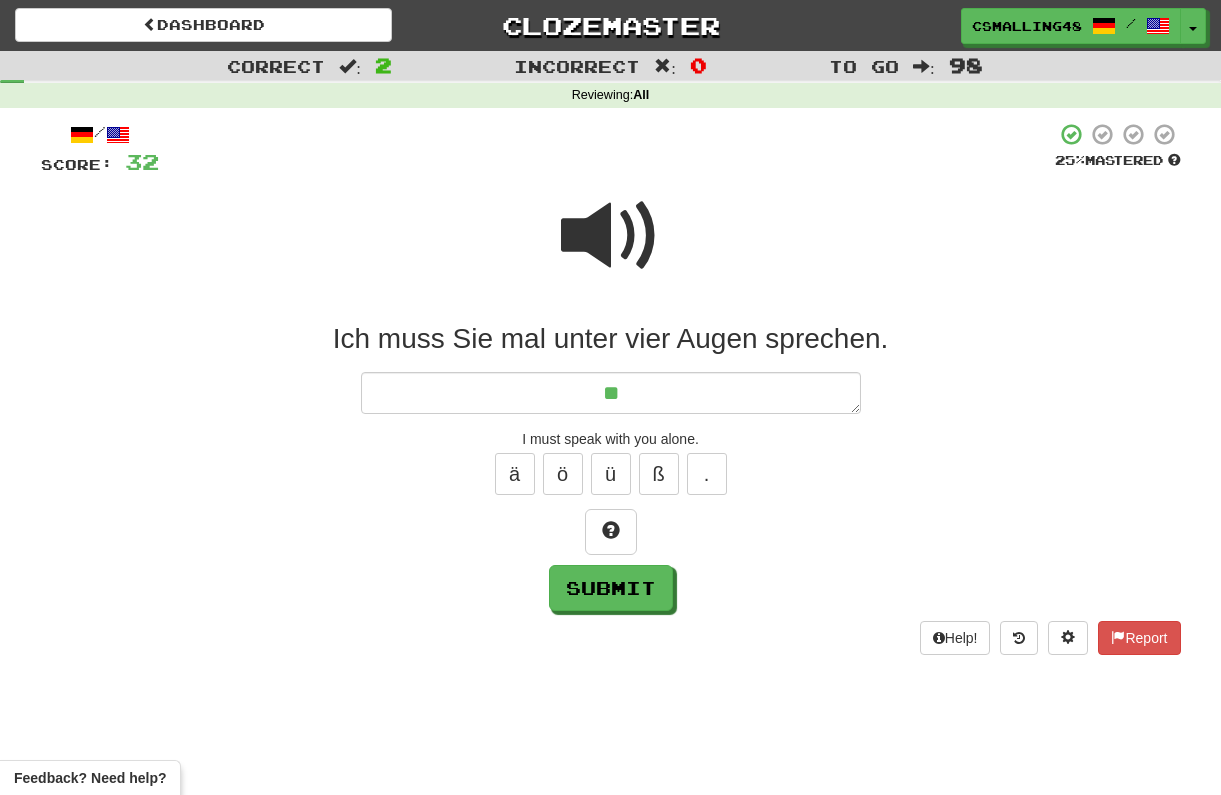 type on "*" 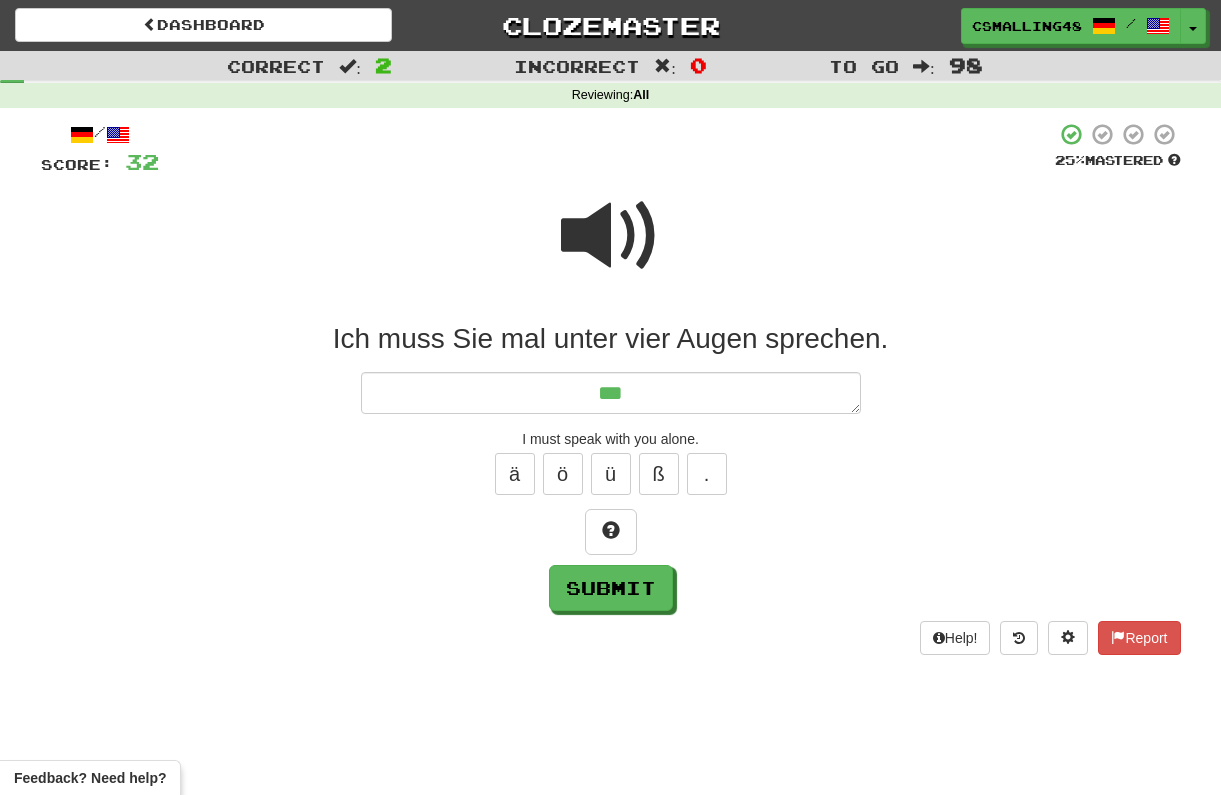 type on "*" 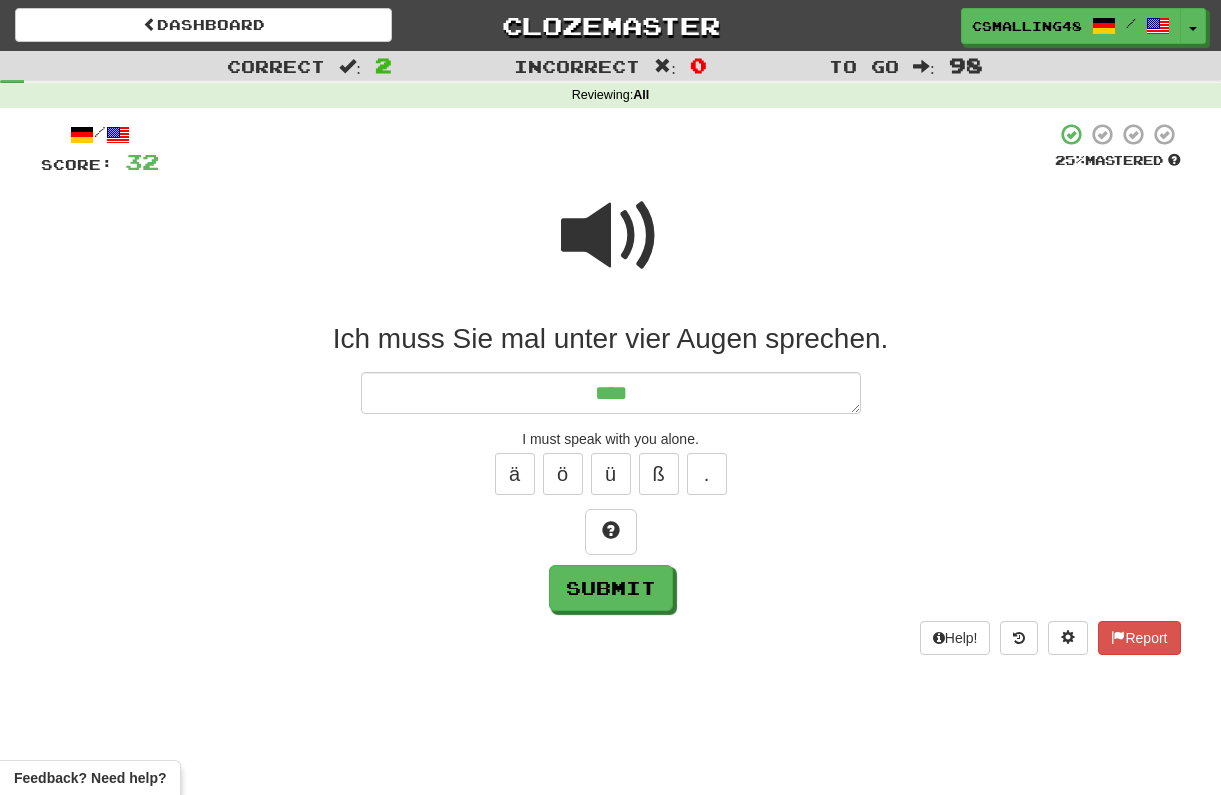 type on "*" 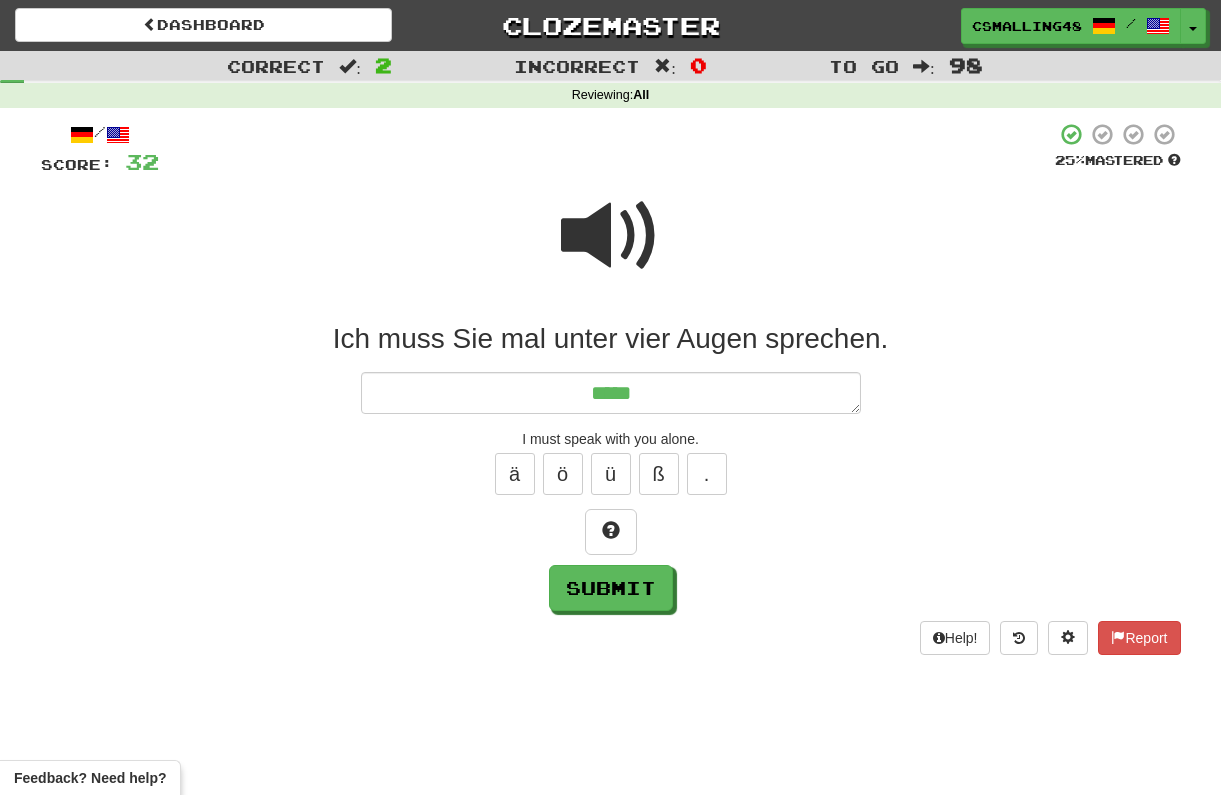 type on "*" 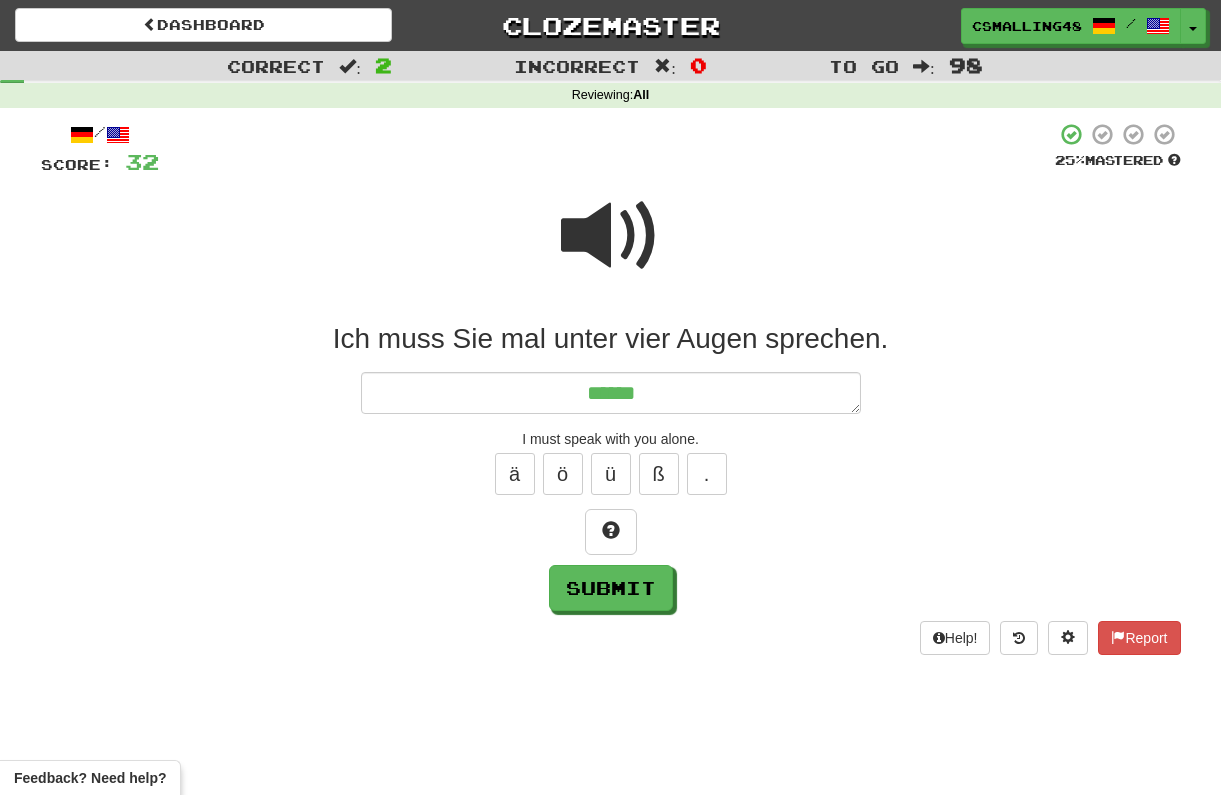 type on "*" 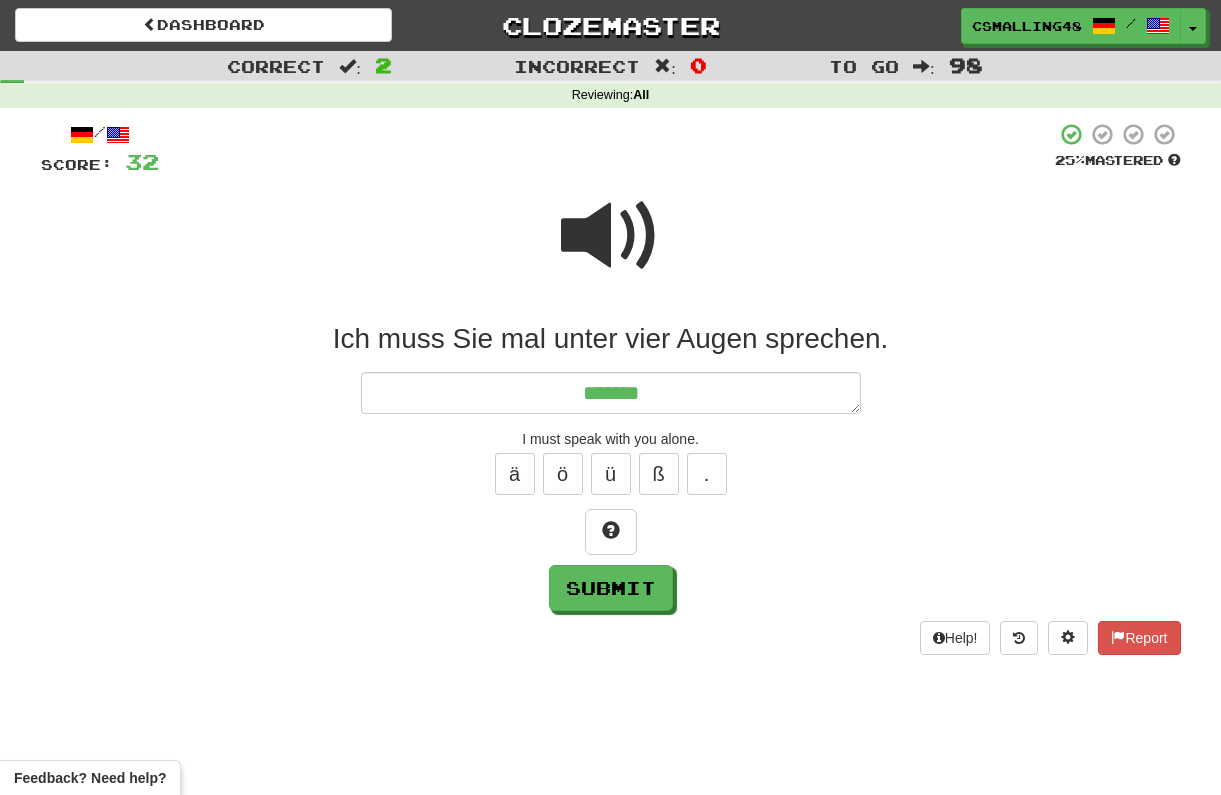 type on "*" 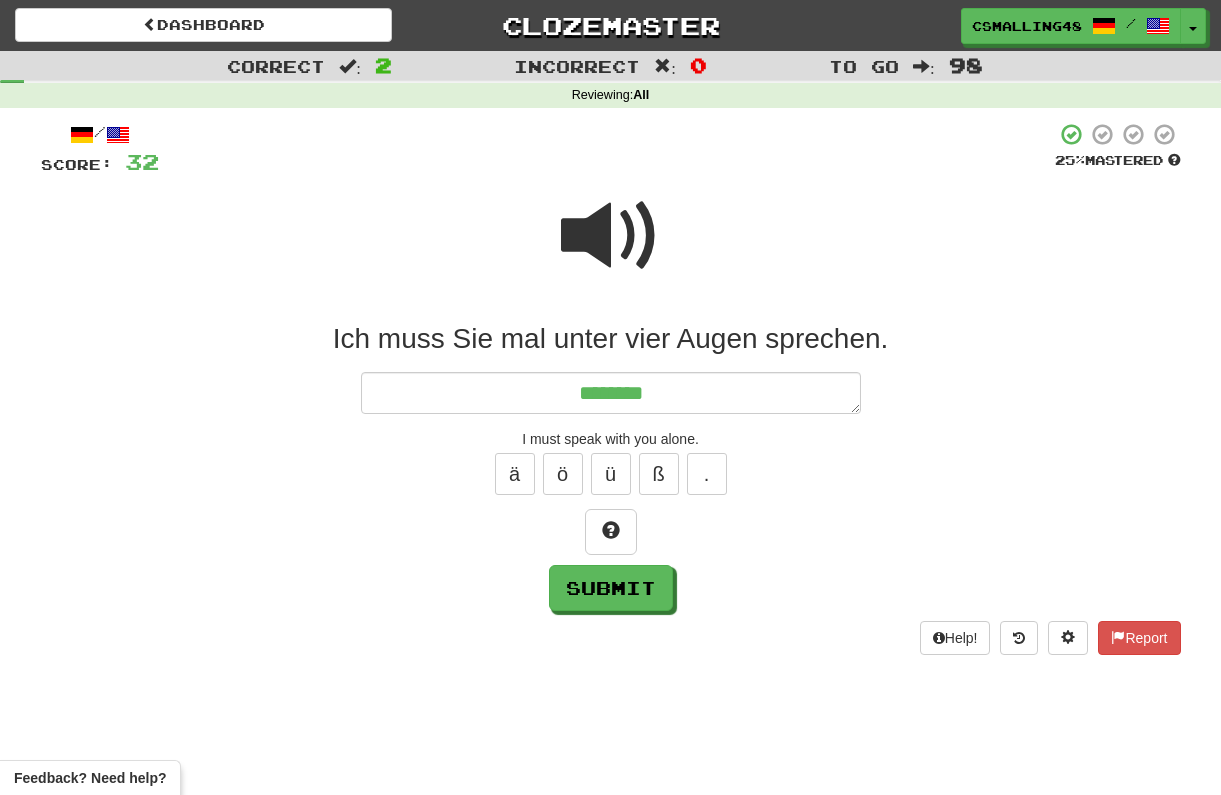 type on "*" 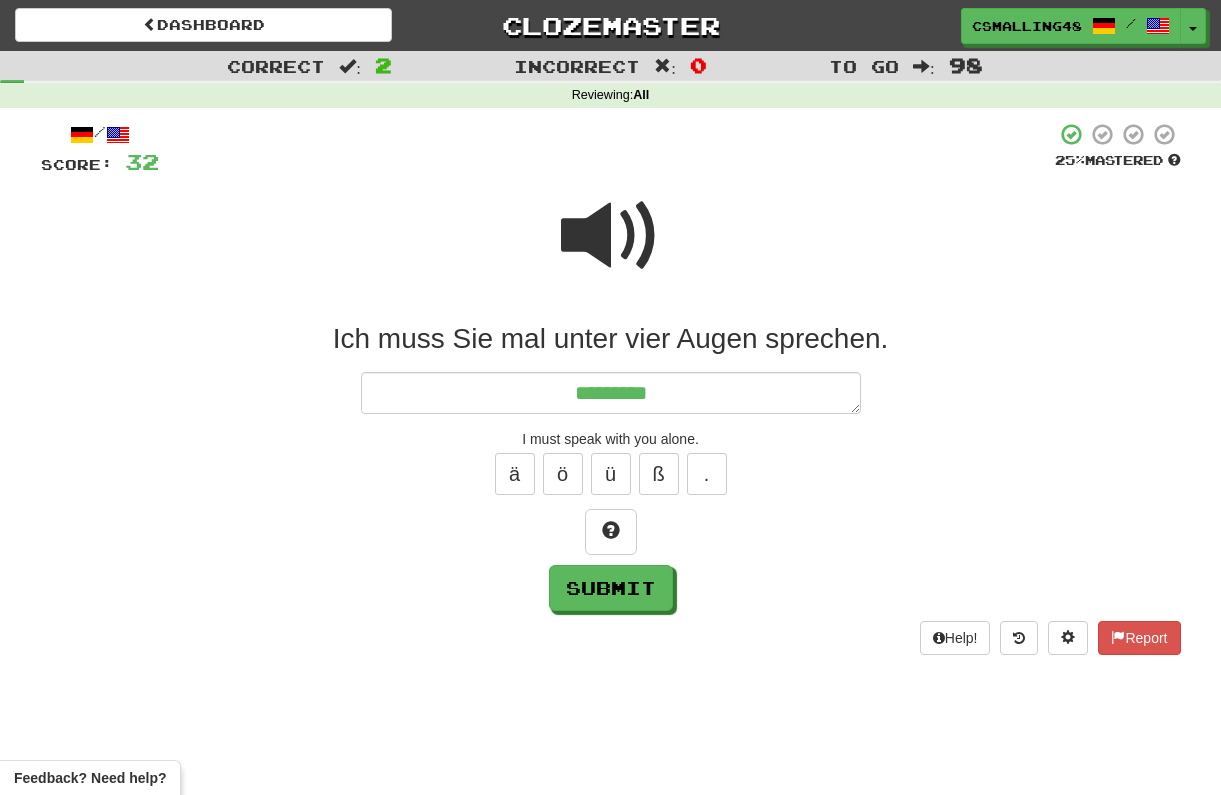 type on "*" 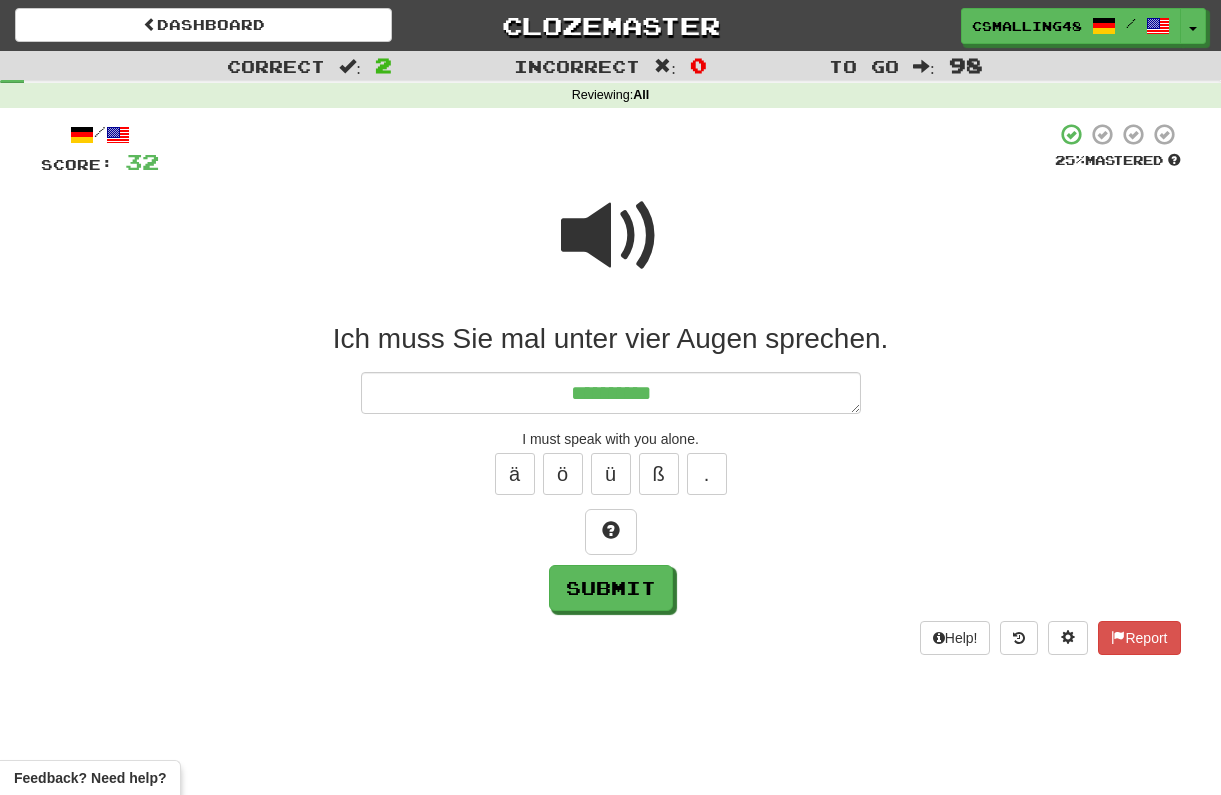 type on "*" 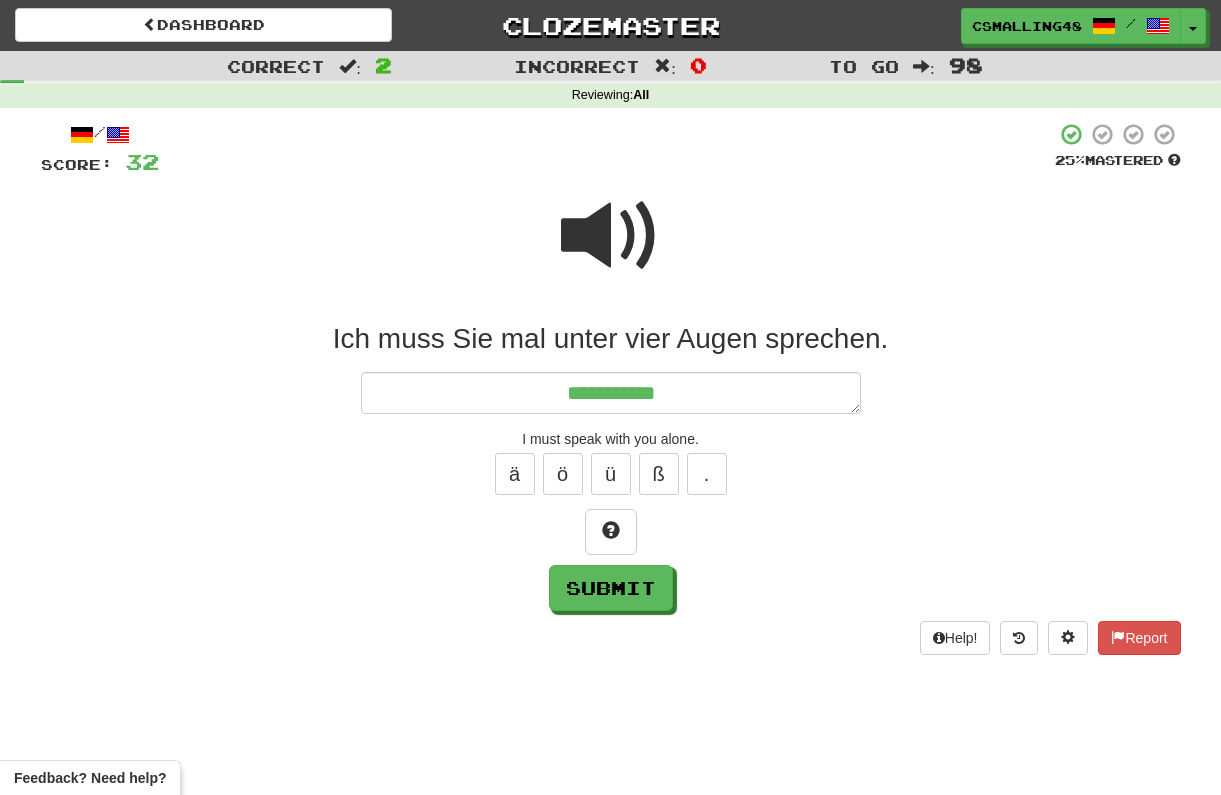 type on "*" 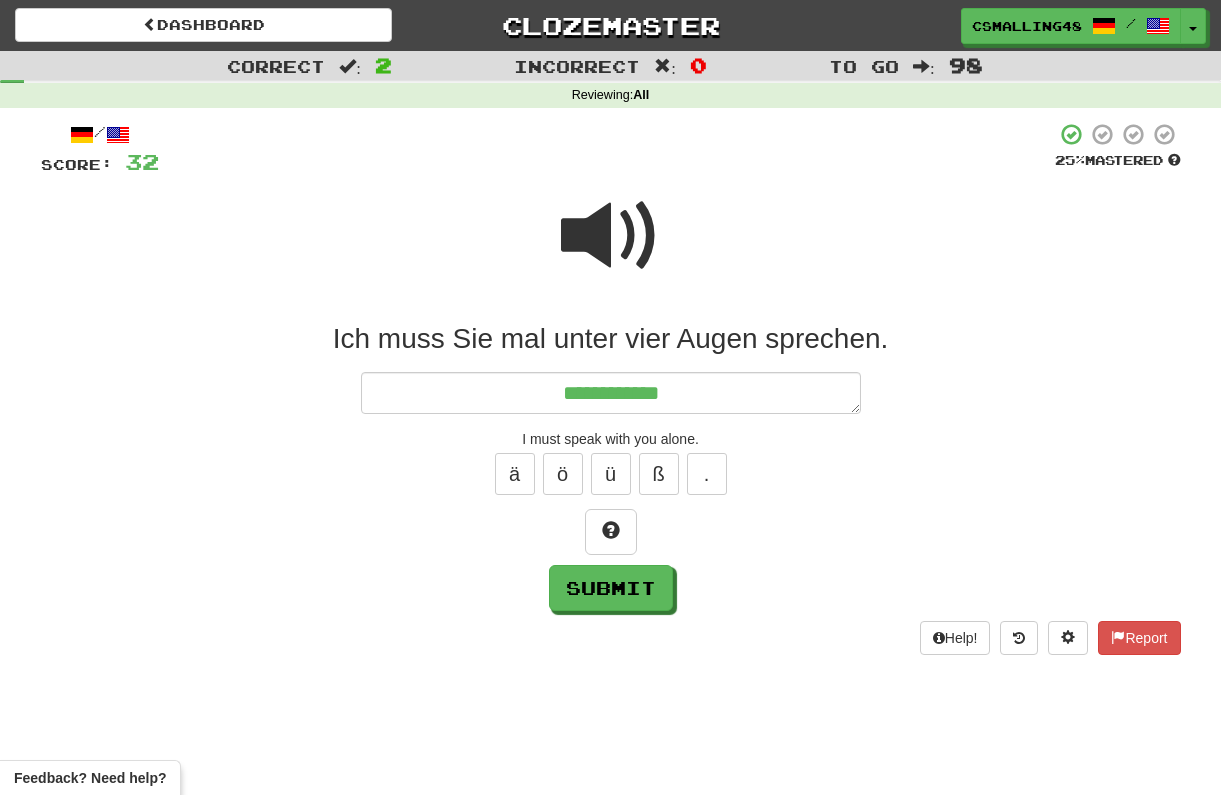 type on "*" 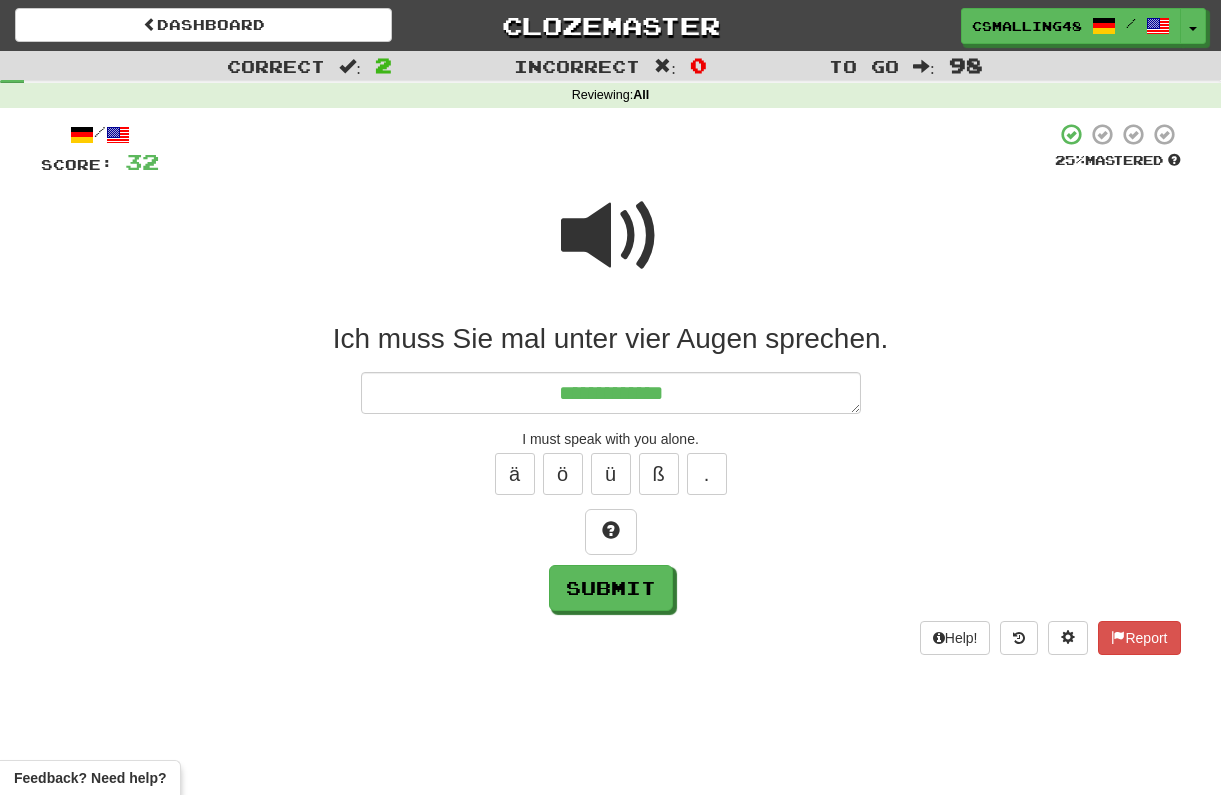 type on "*" 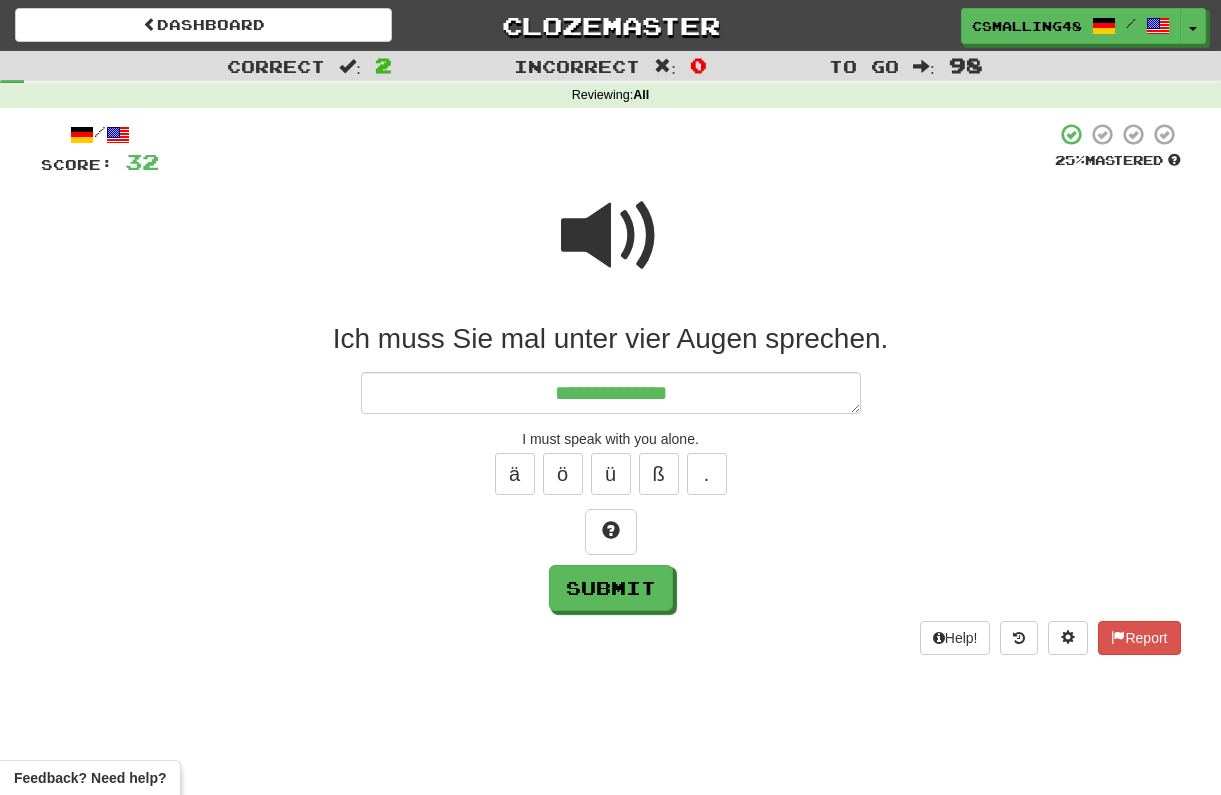 type on "*" 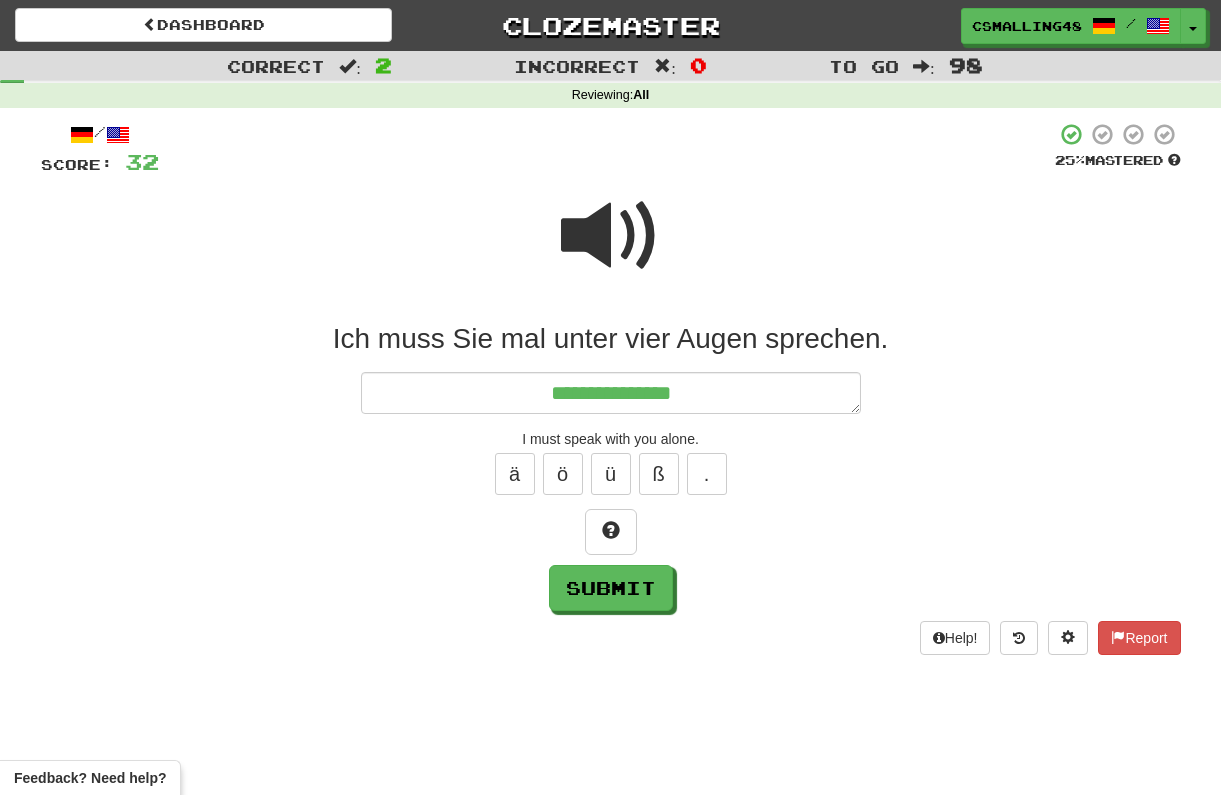 type on "*" 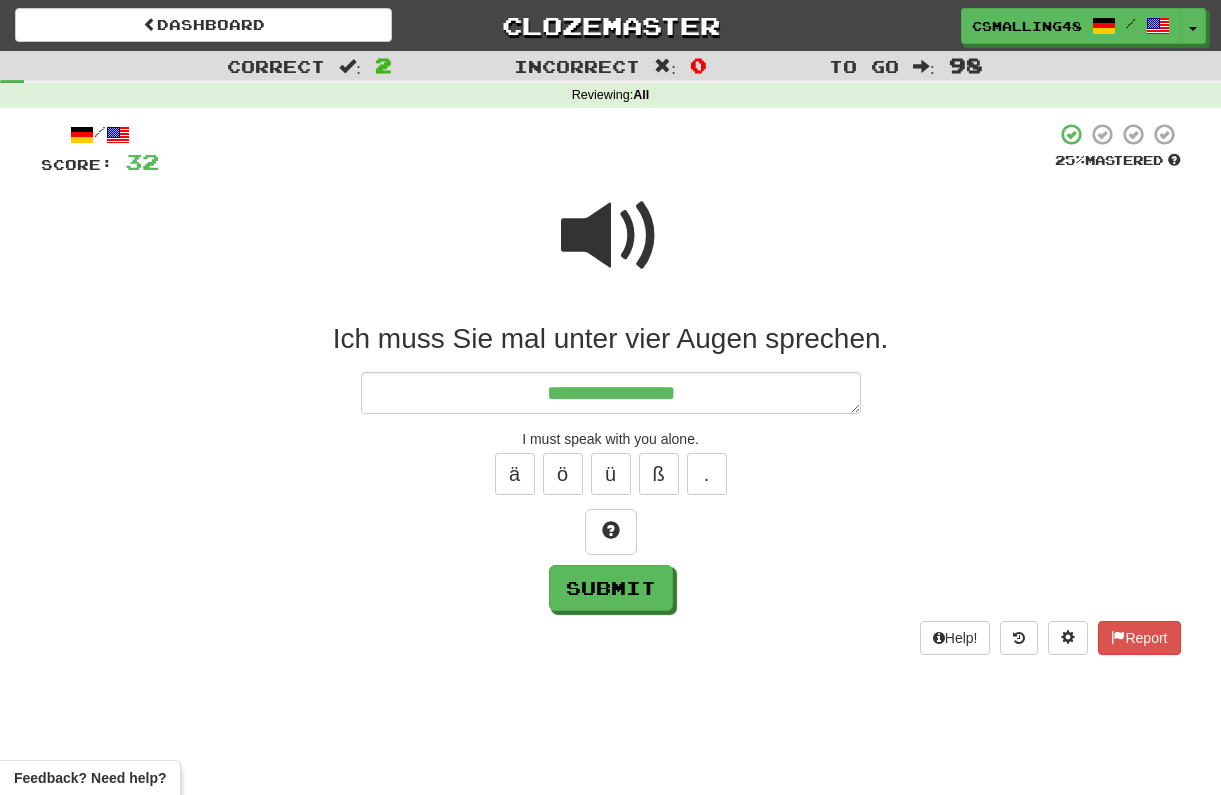 type on "*" 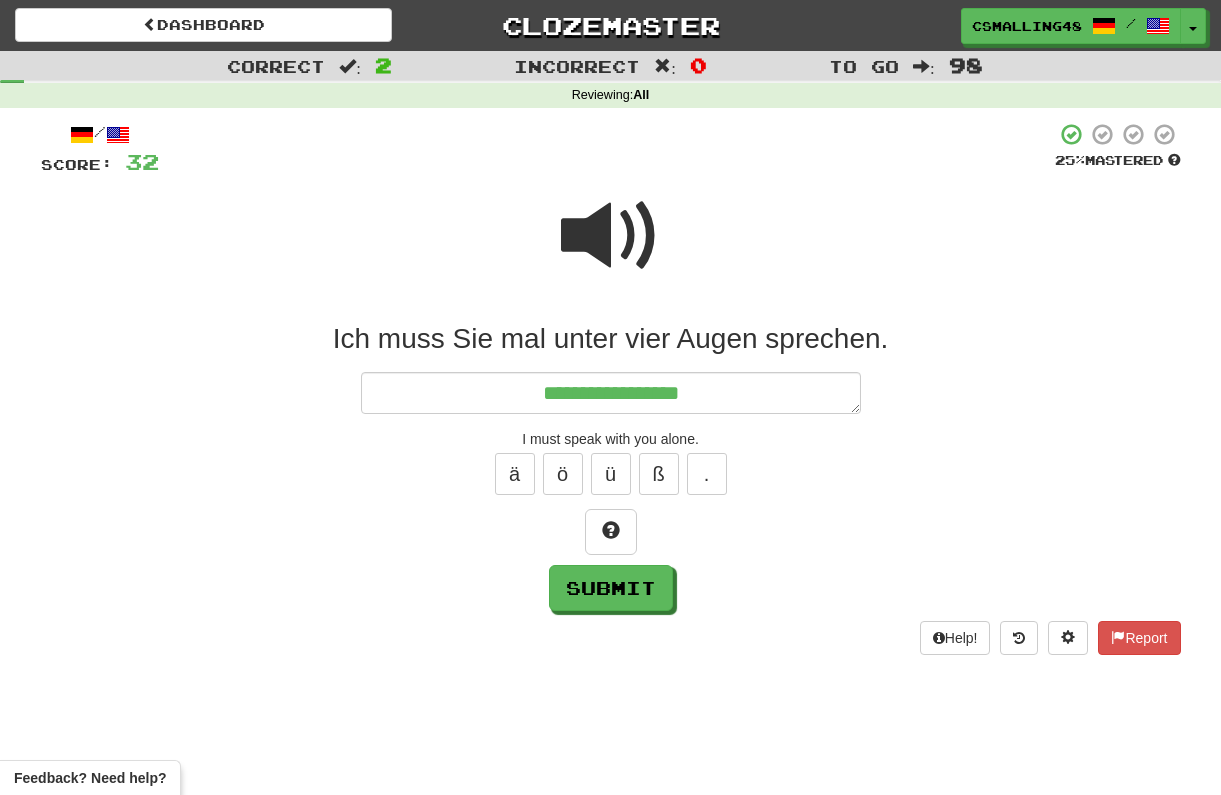 type on "*" 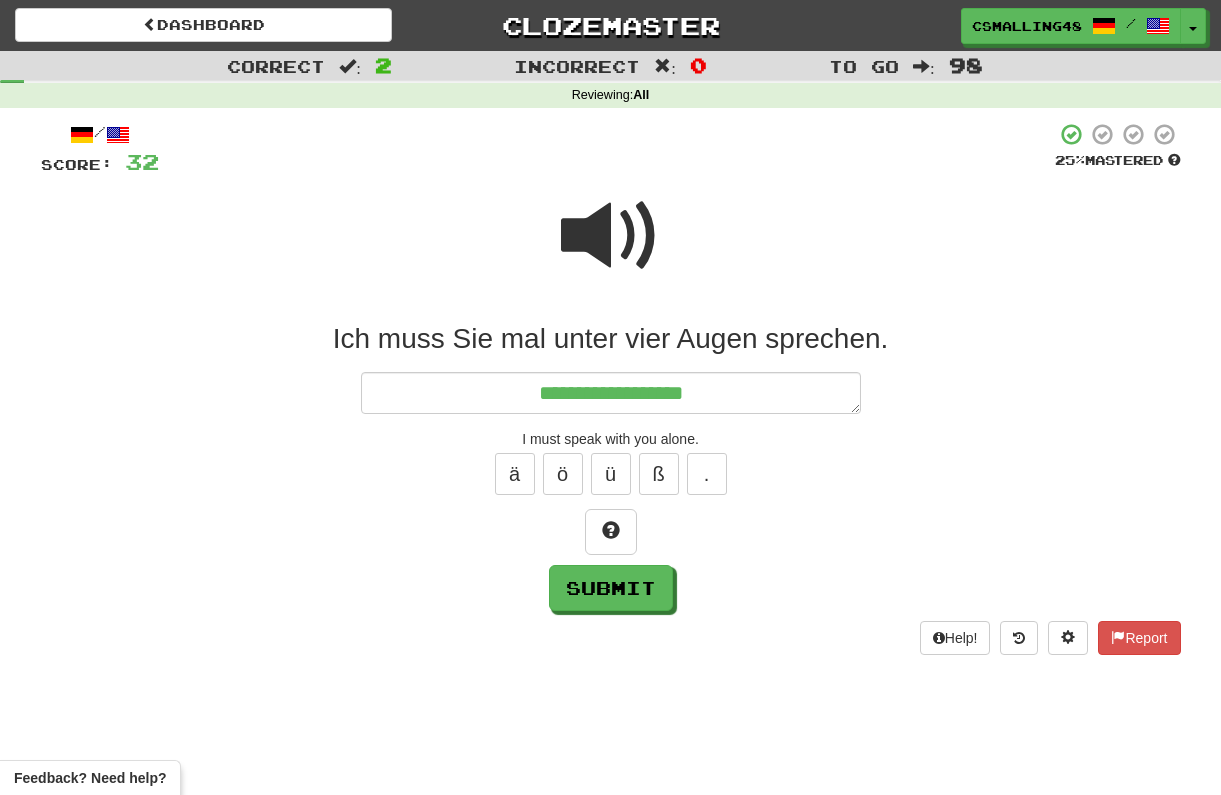 type on "*" 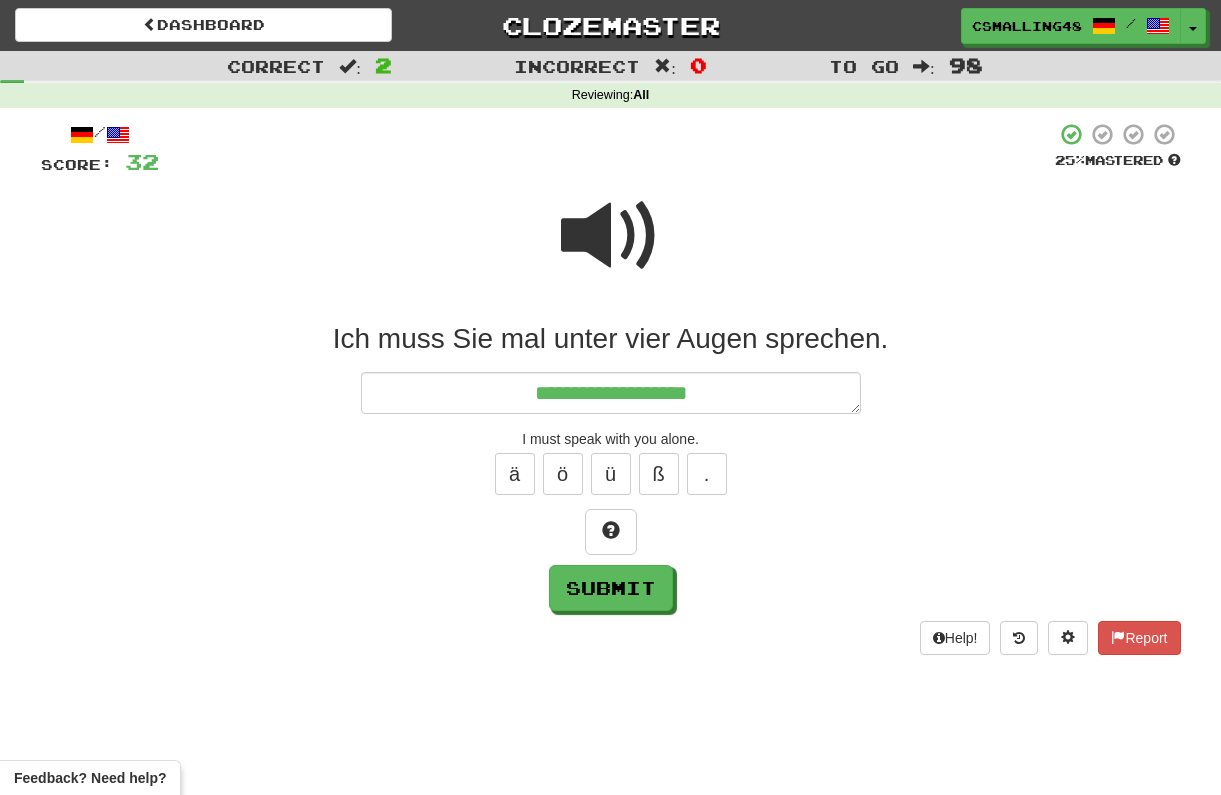 type on "*" 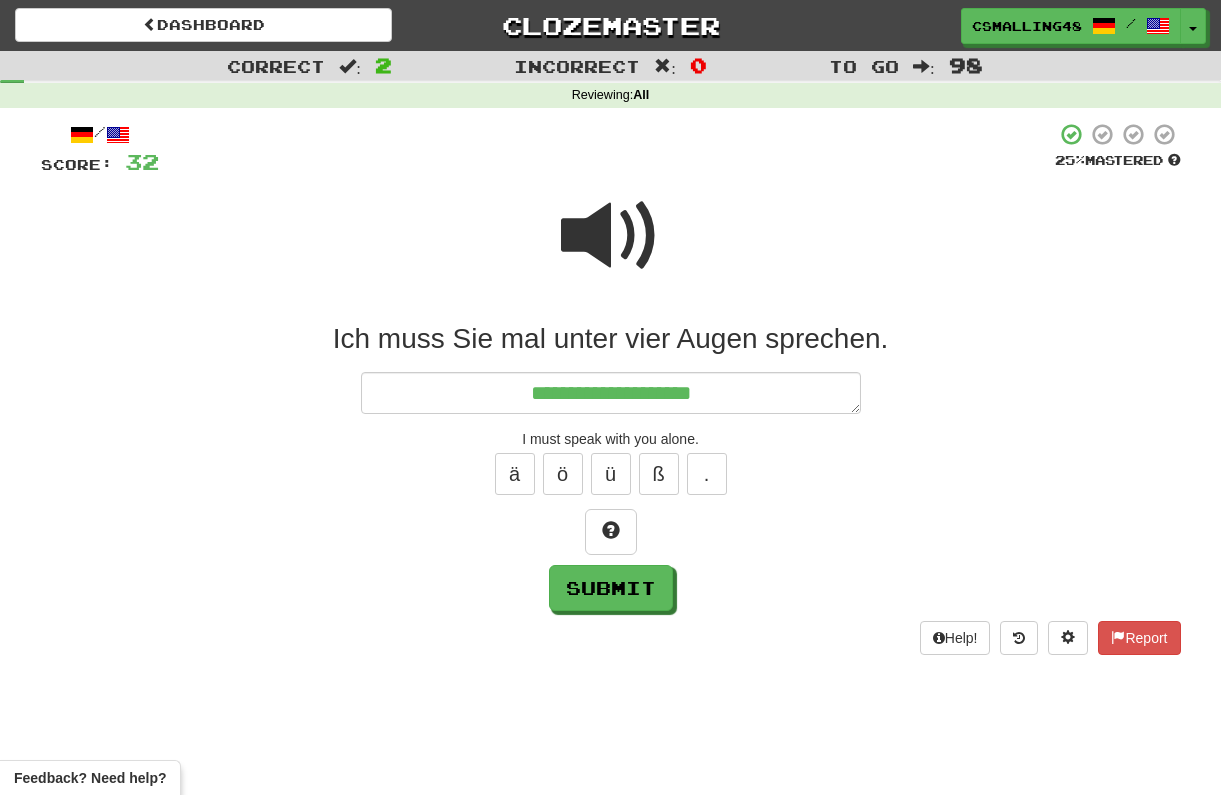 type on "*" 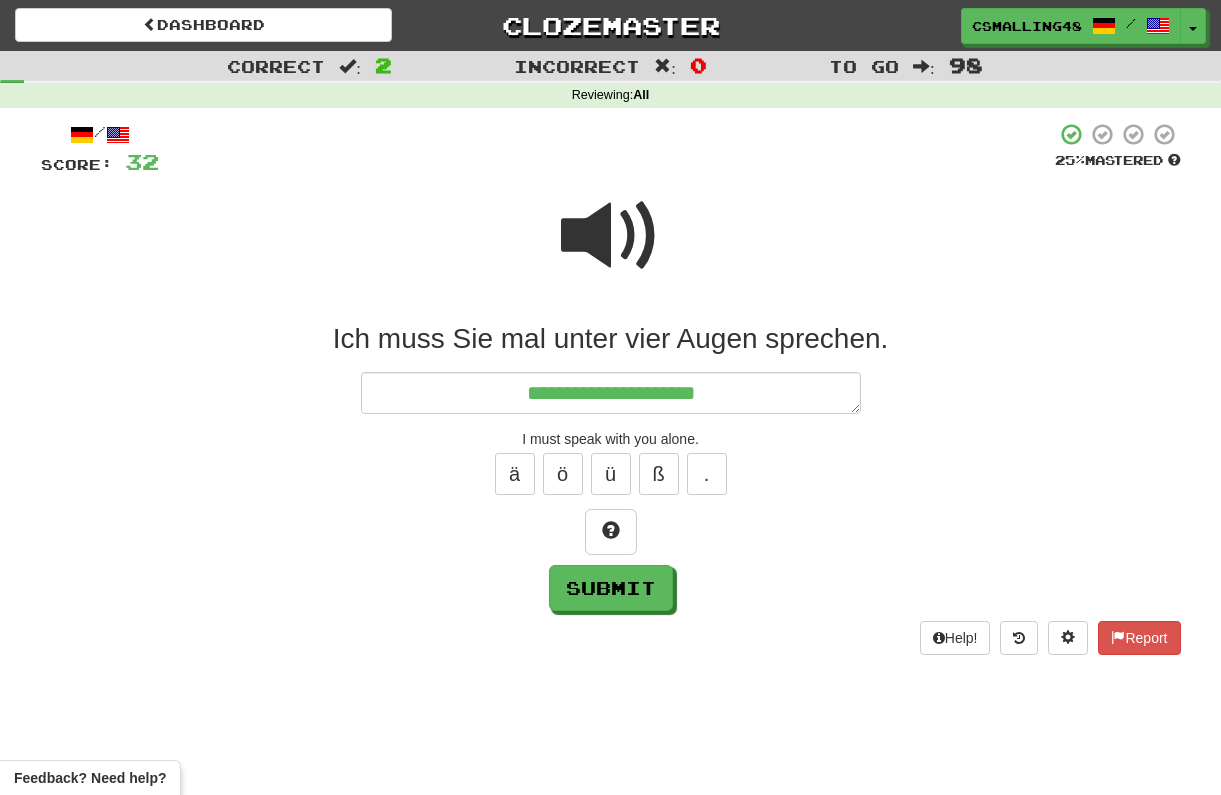 type on "*" 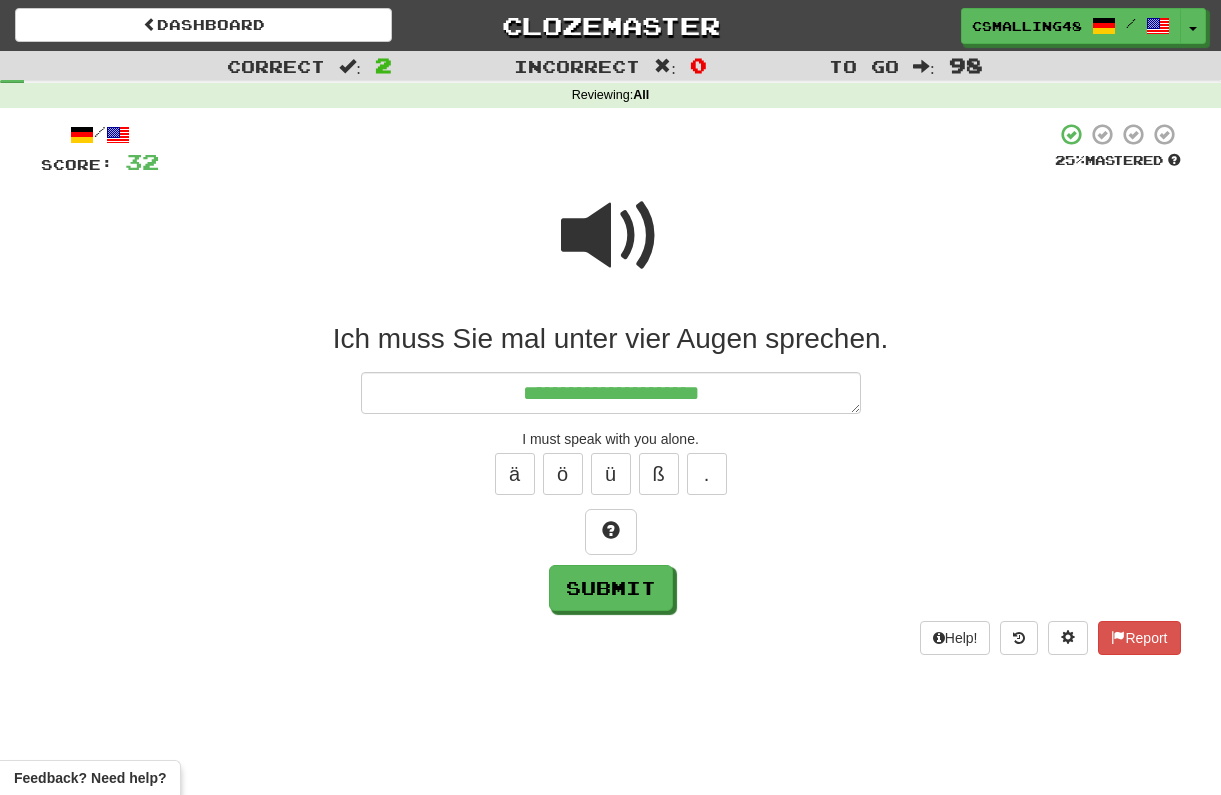 type on "*" 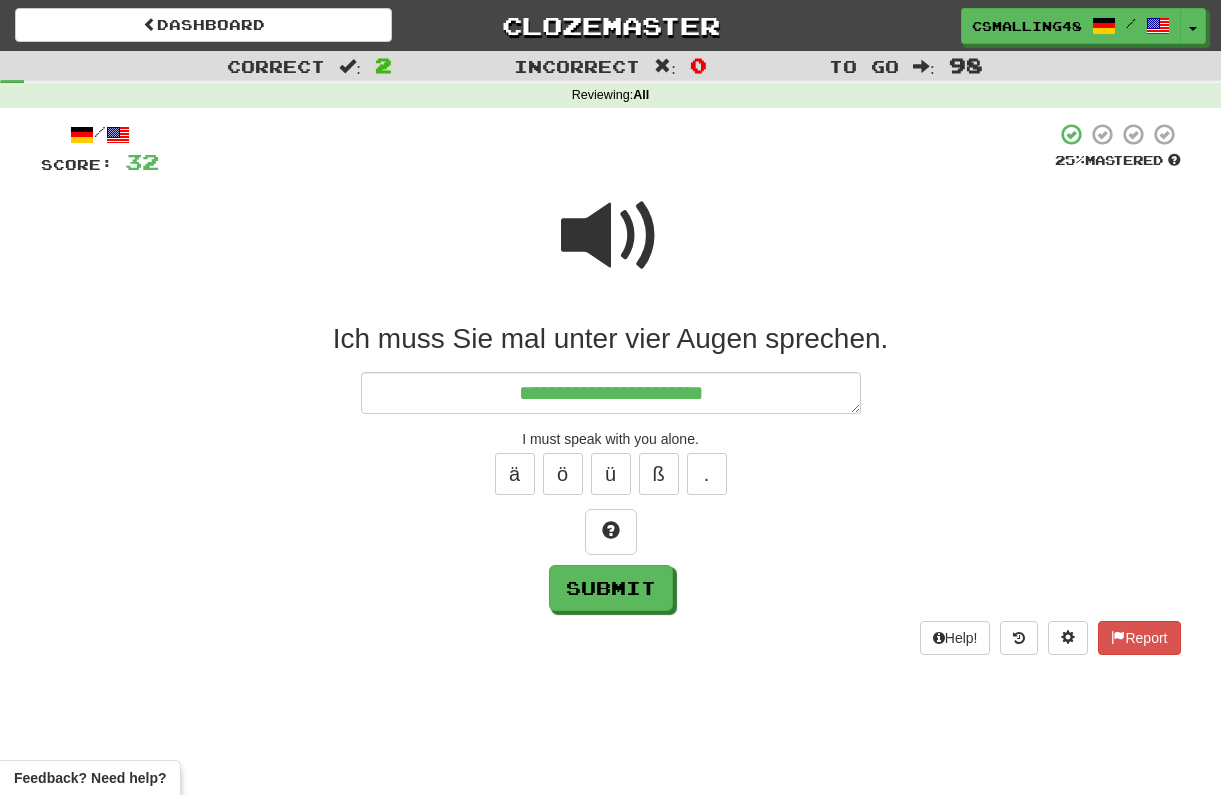 type on "*" 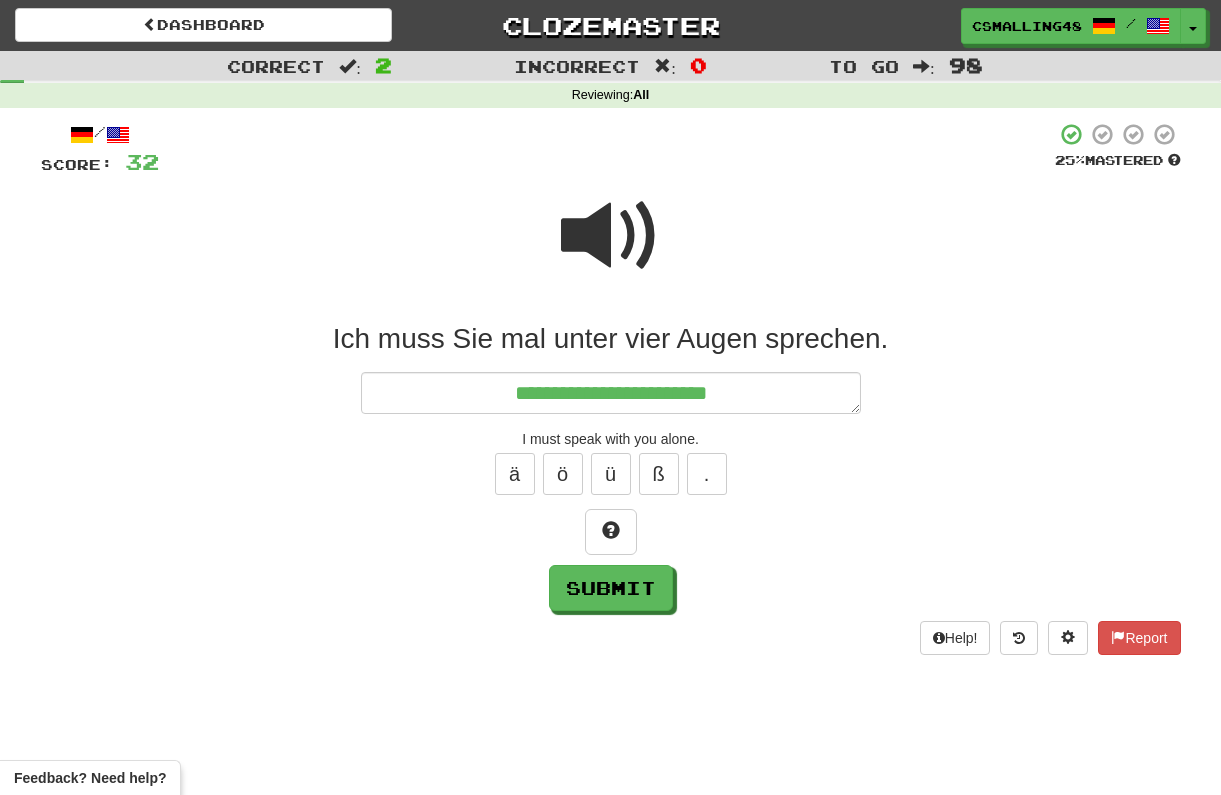 type on "*" 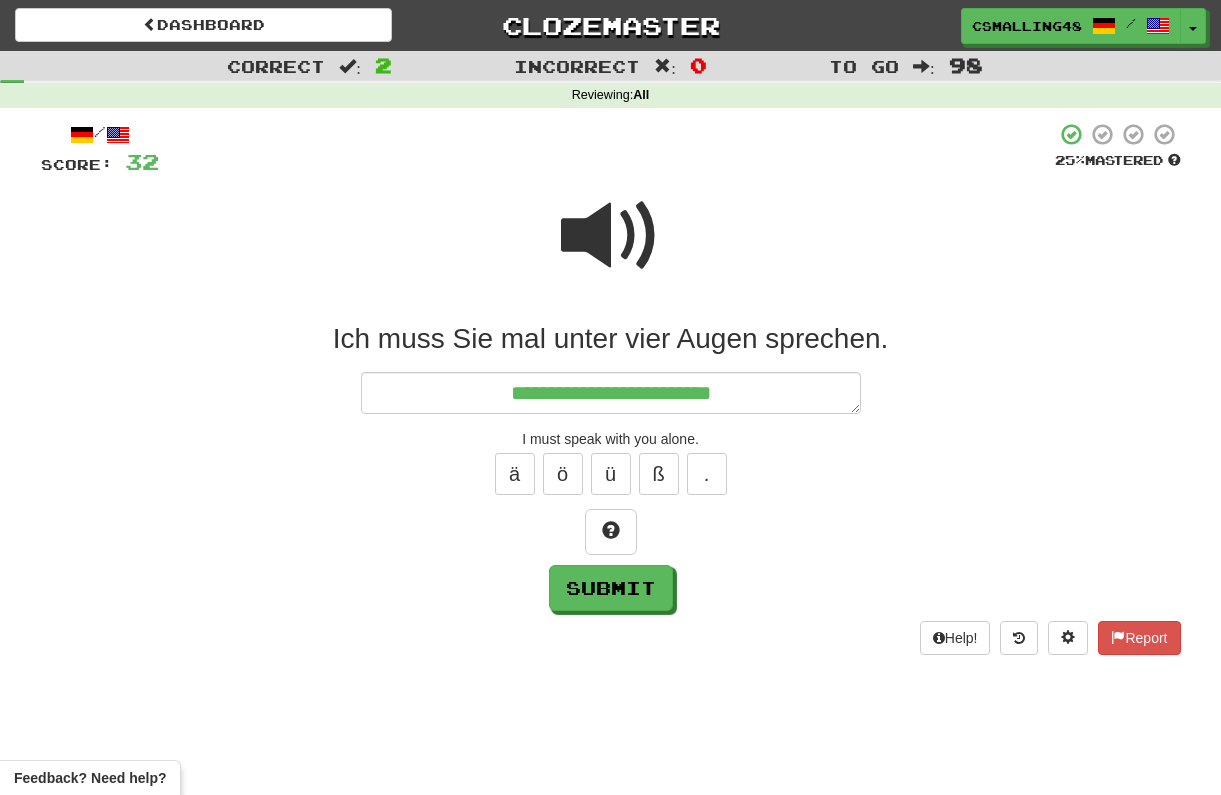 type on "*" 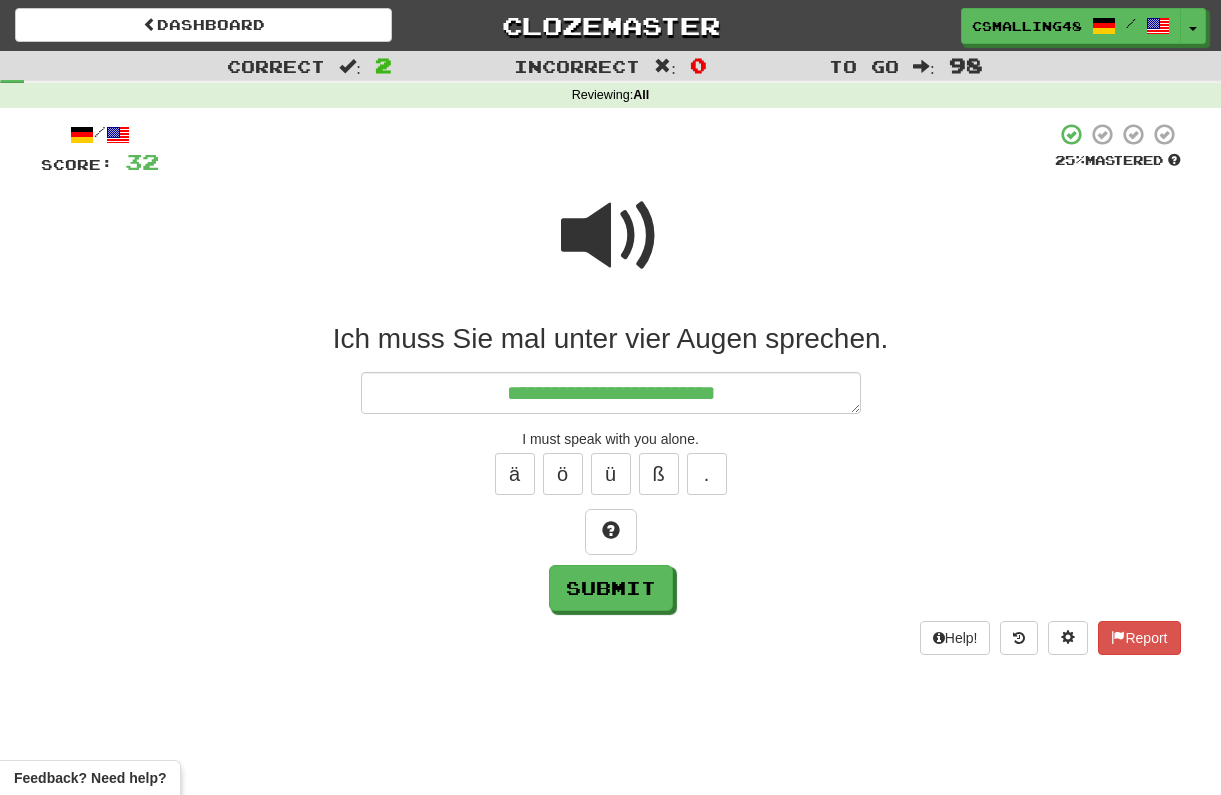 type on "*" 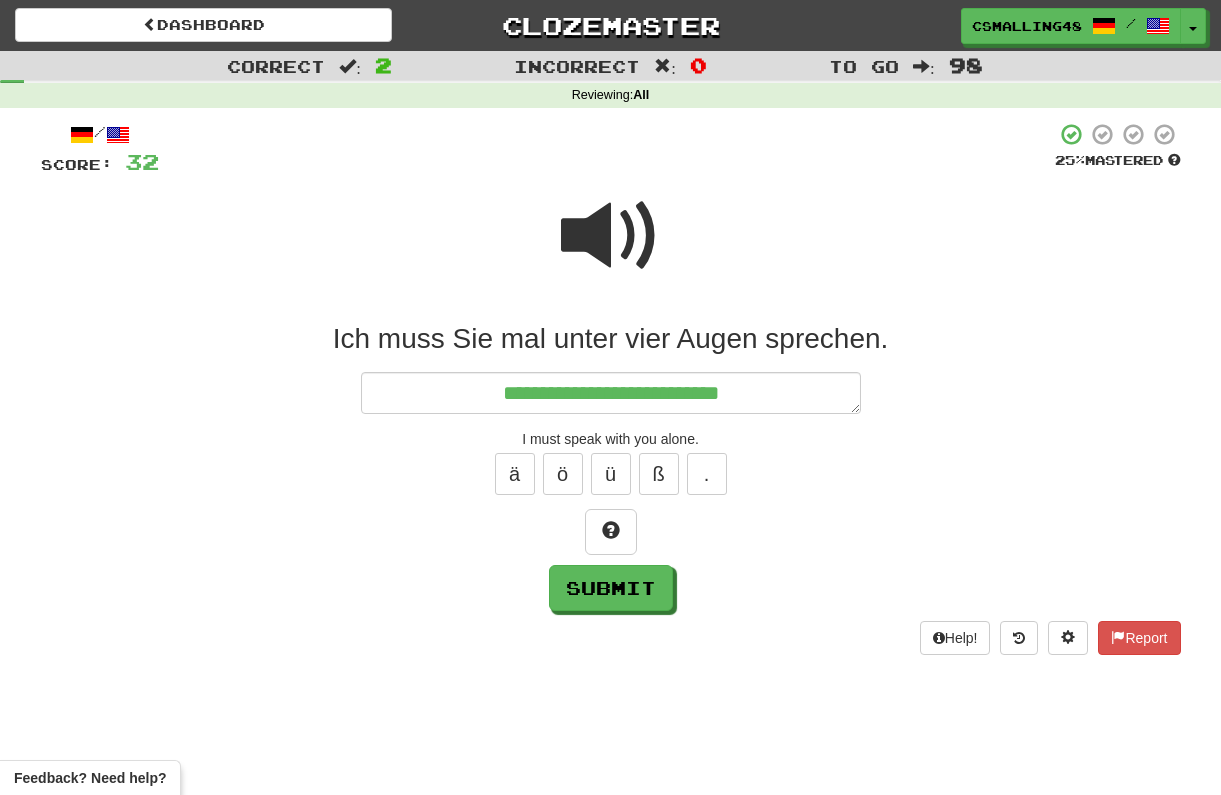 type on "*" 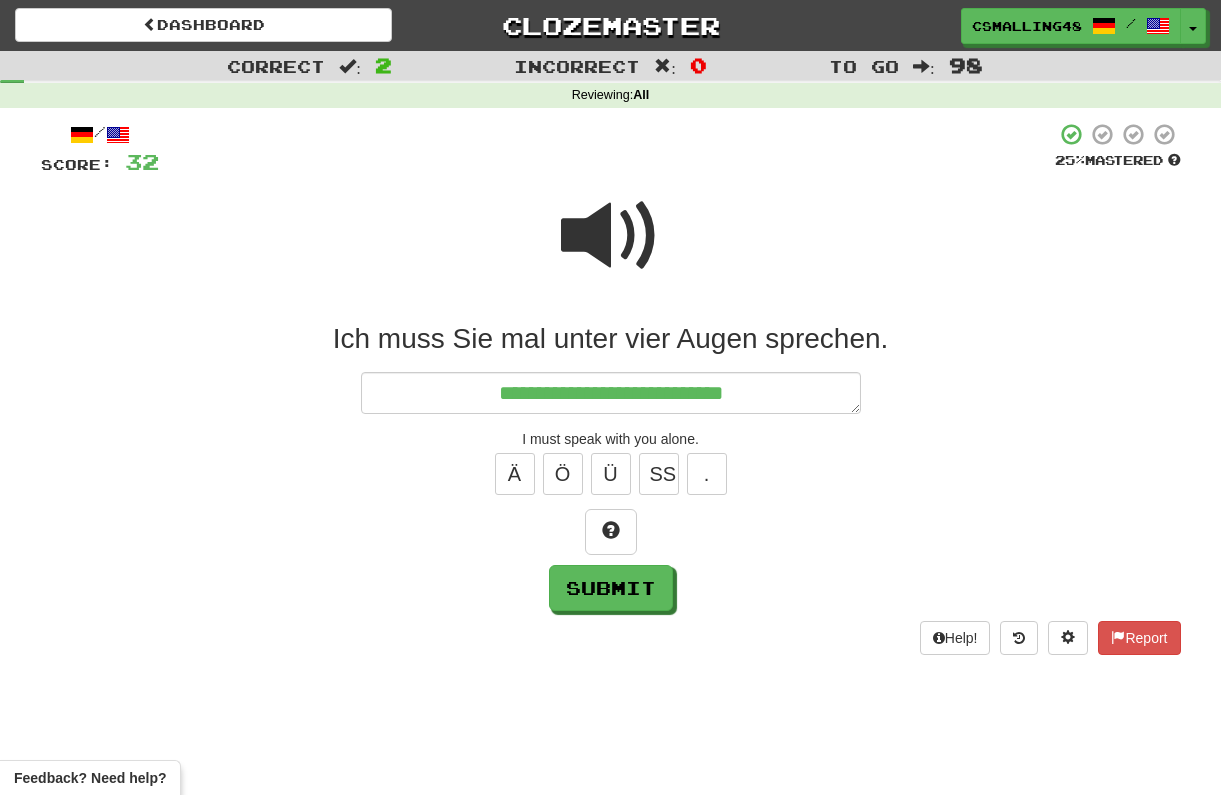 type on "*" 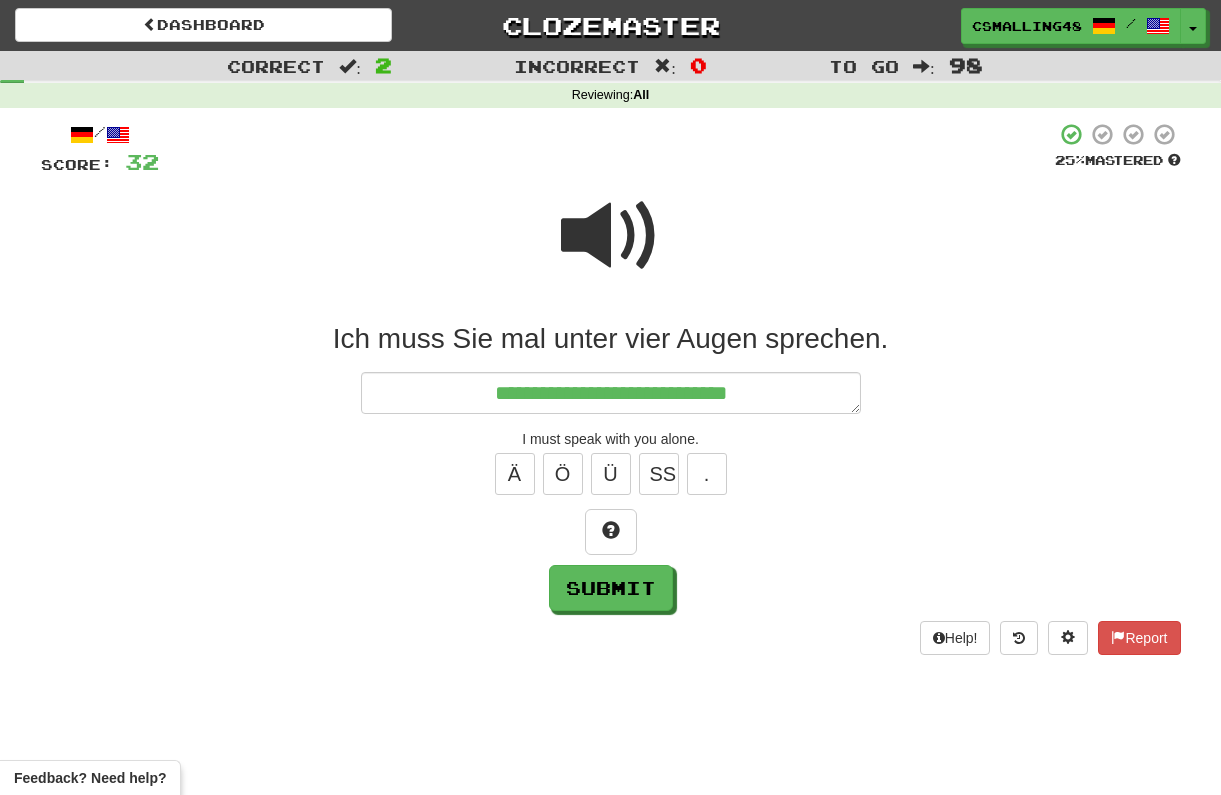 type 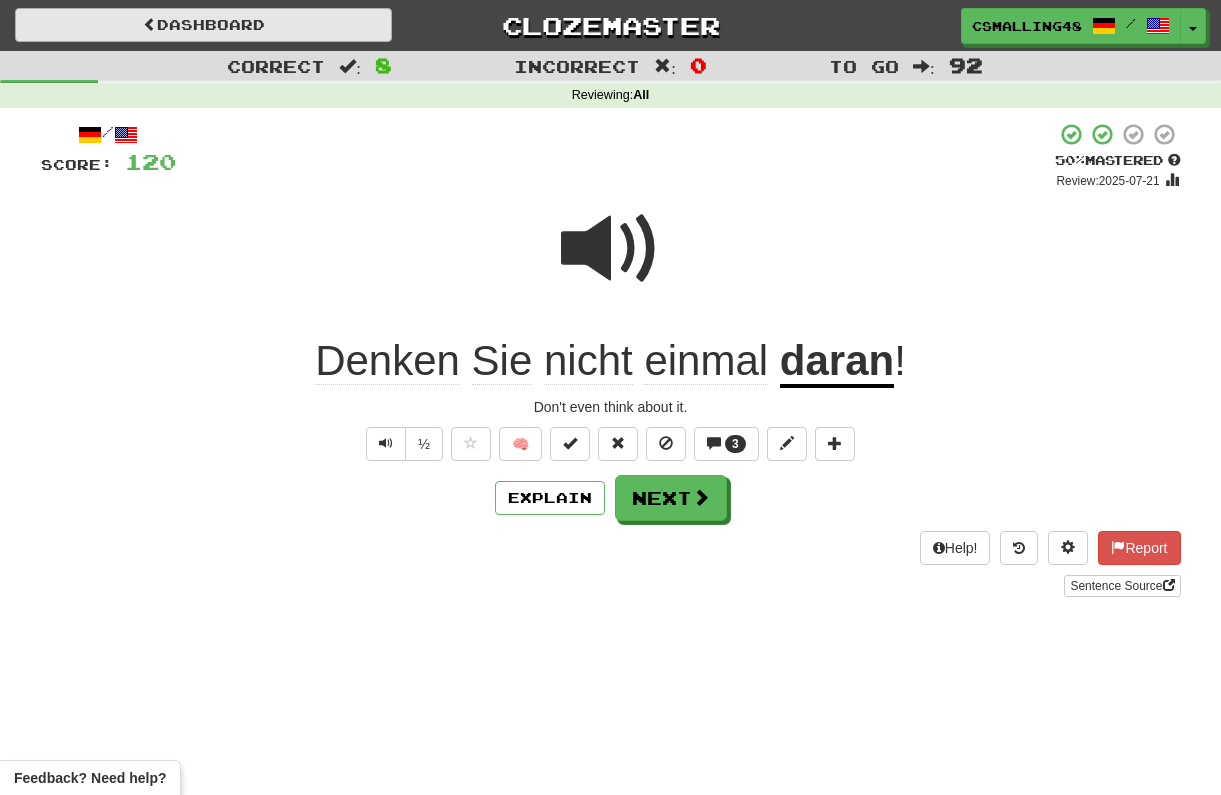 click on "Dashboard" at bounding box center (203, 25) 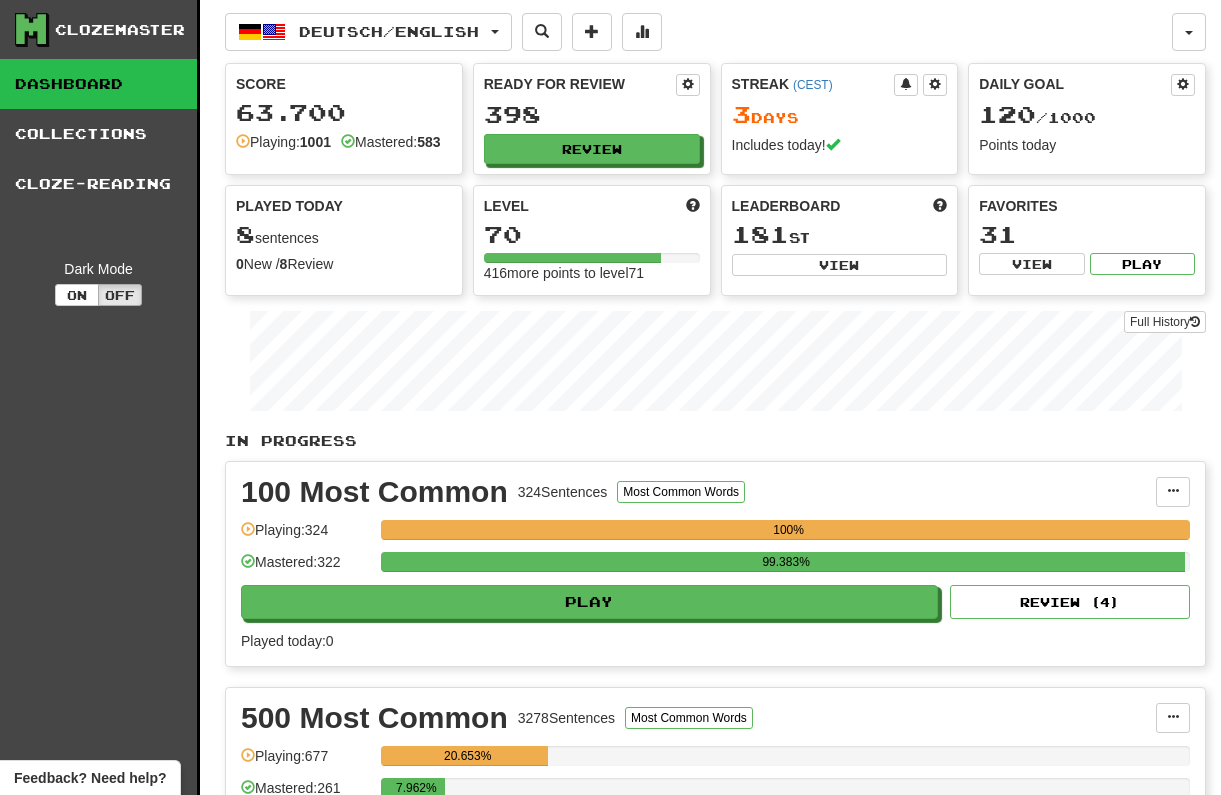 scroll, scrollTop: 0, scrollLeft: 0, axis: both 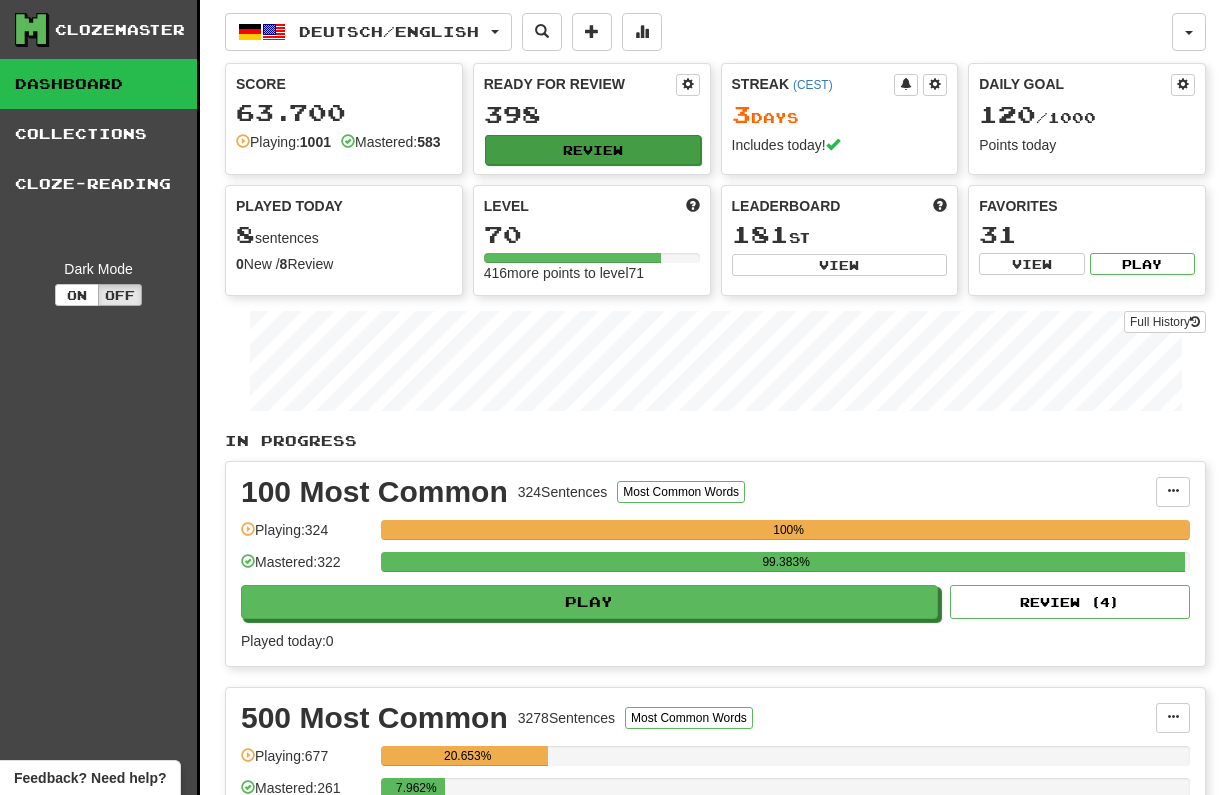 click on "Review" at bounding box center (593, 150) 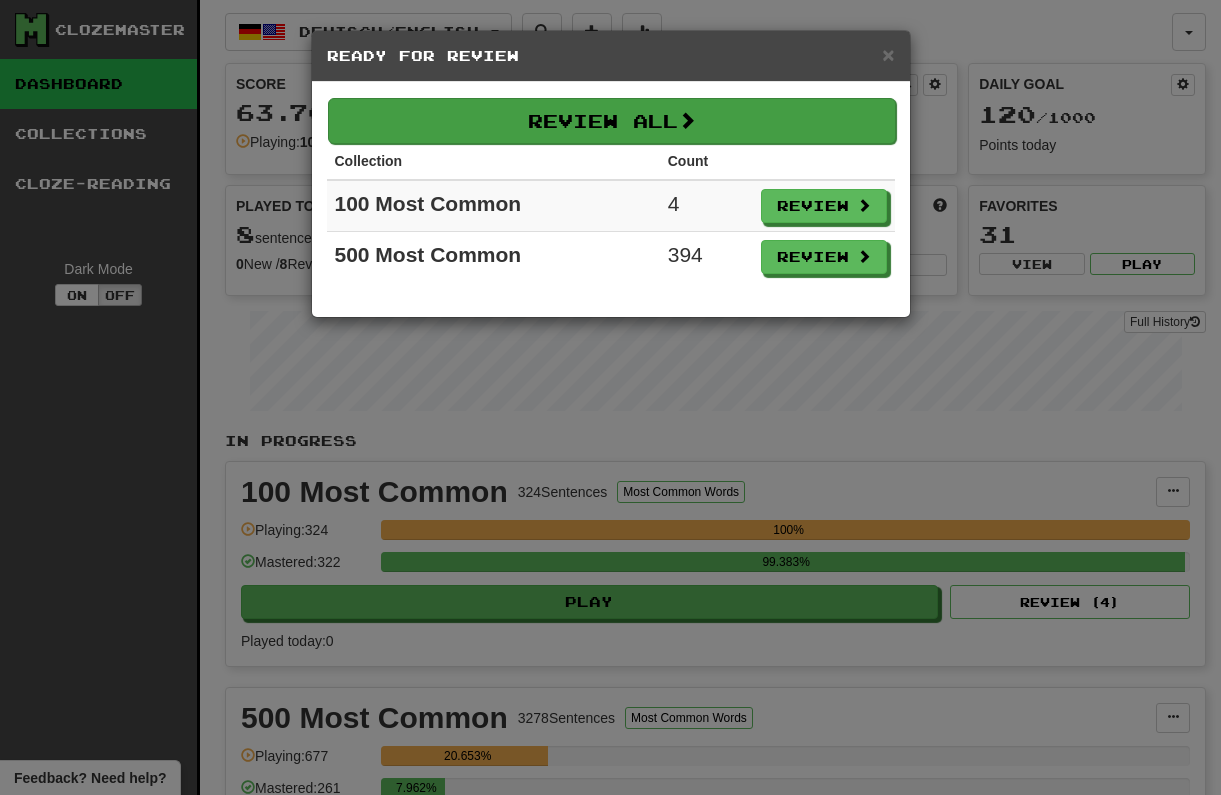 click on "Review All" at bounding box center (612, 121) 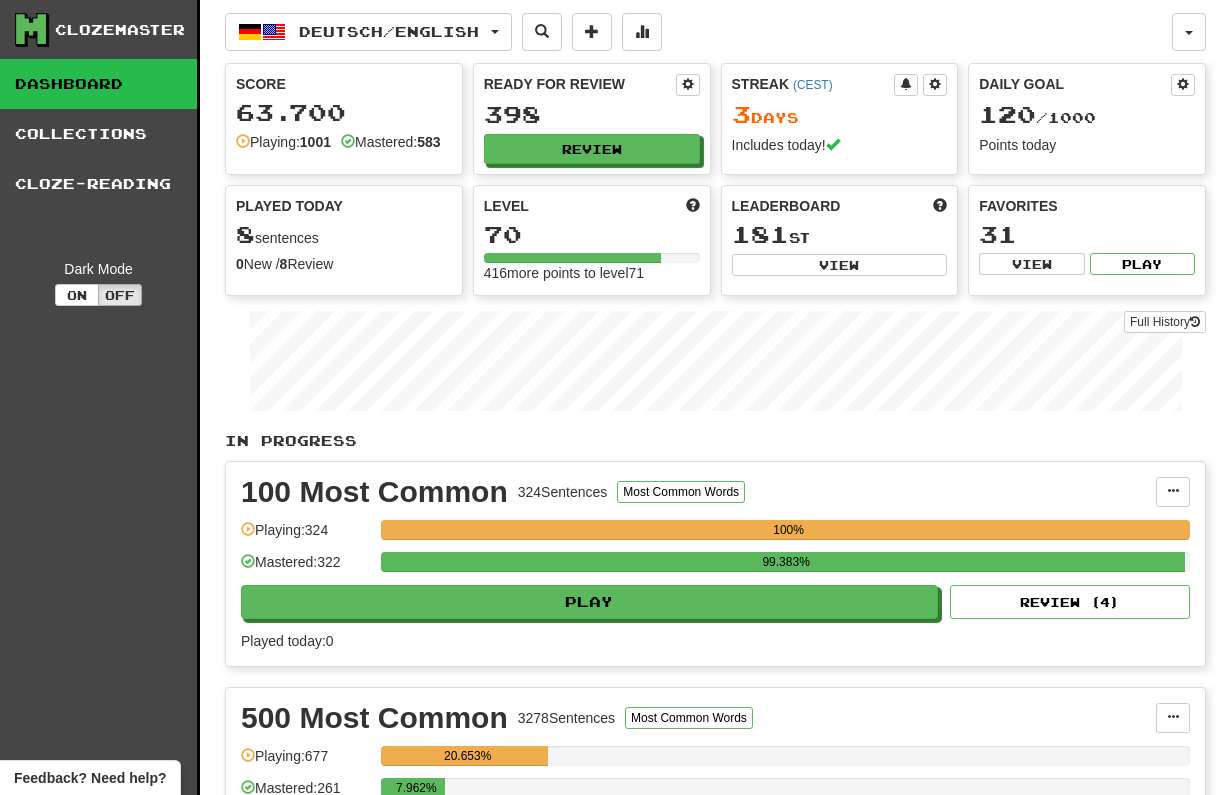 select on "***" 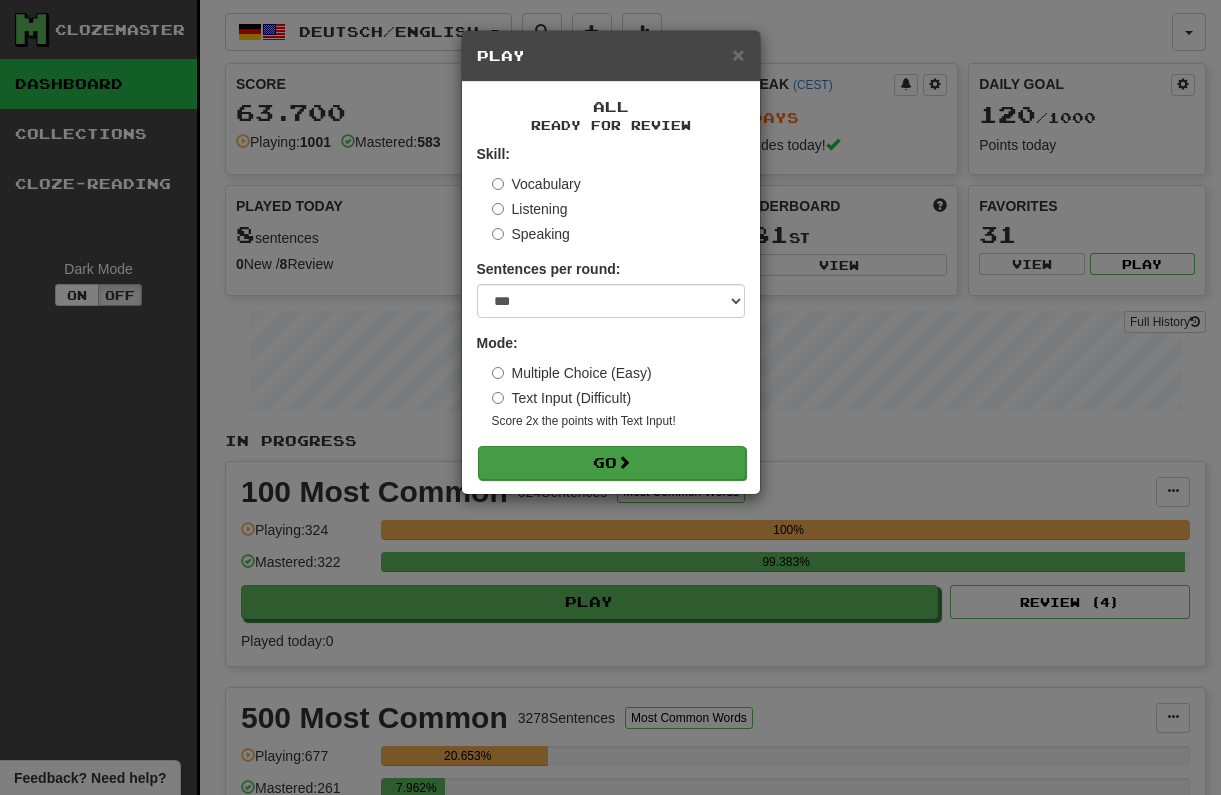 click on "Go" at bounding box center [612, 463] 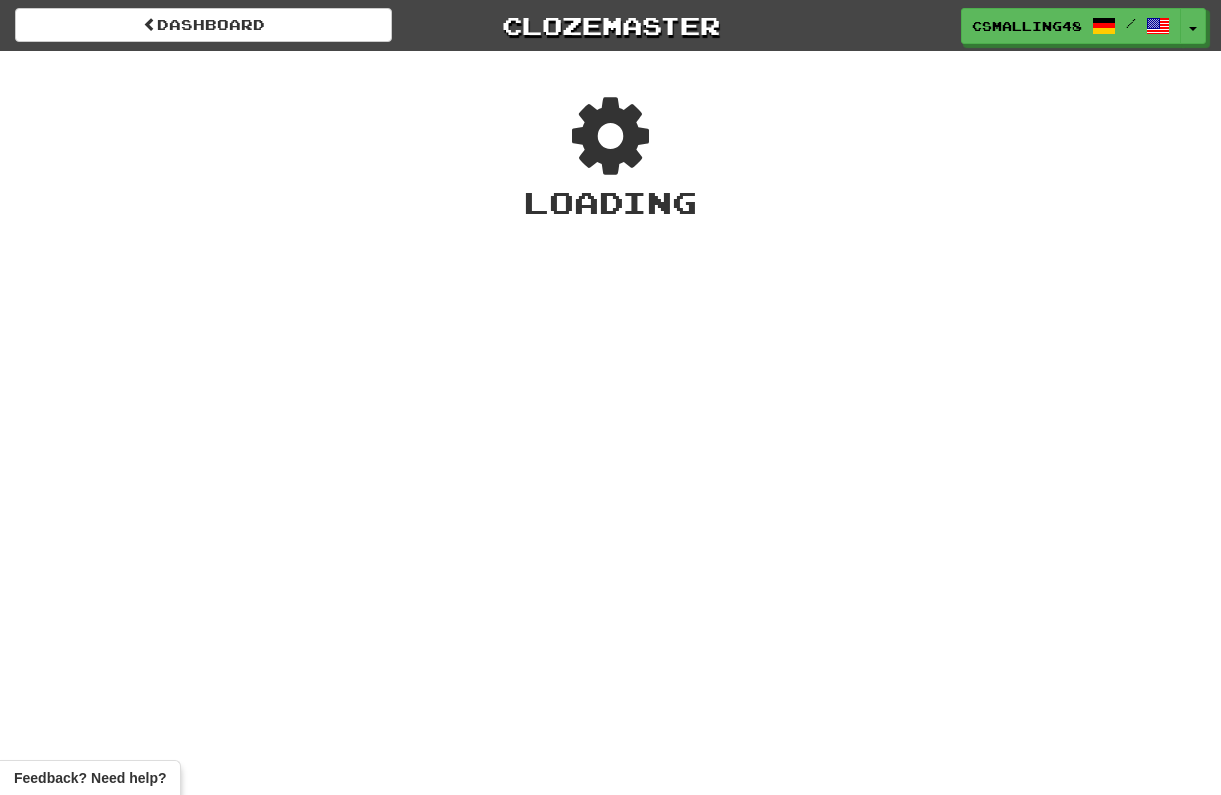 scroll, scrollTop: 0, scrollLeft: 0, axis: both 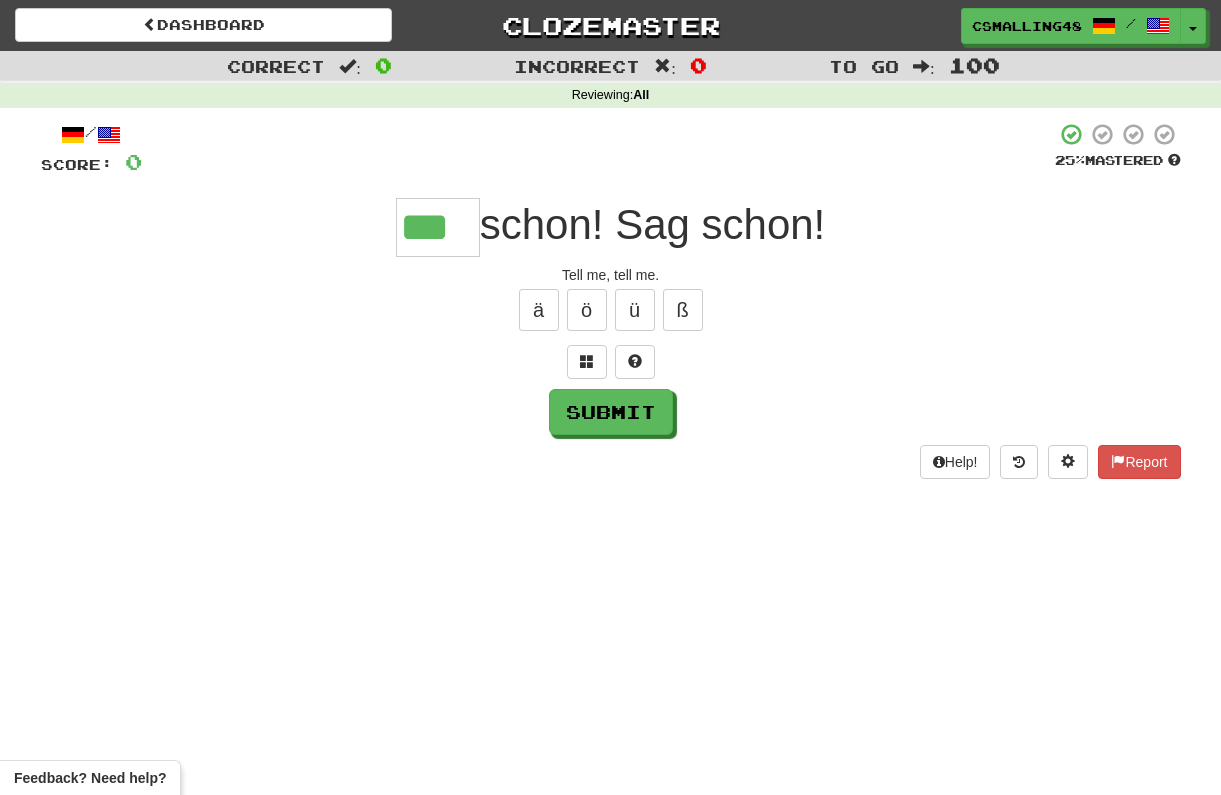 type on "***" 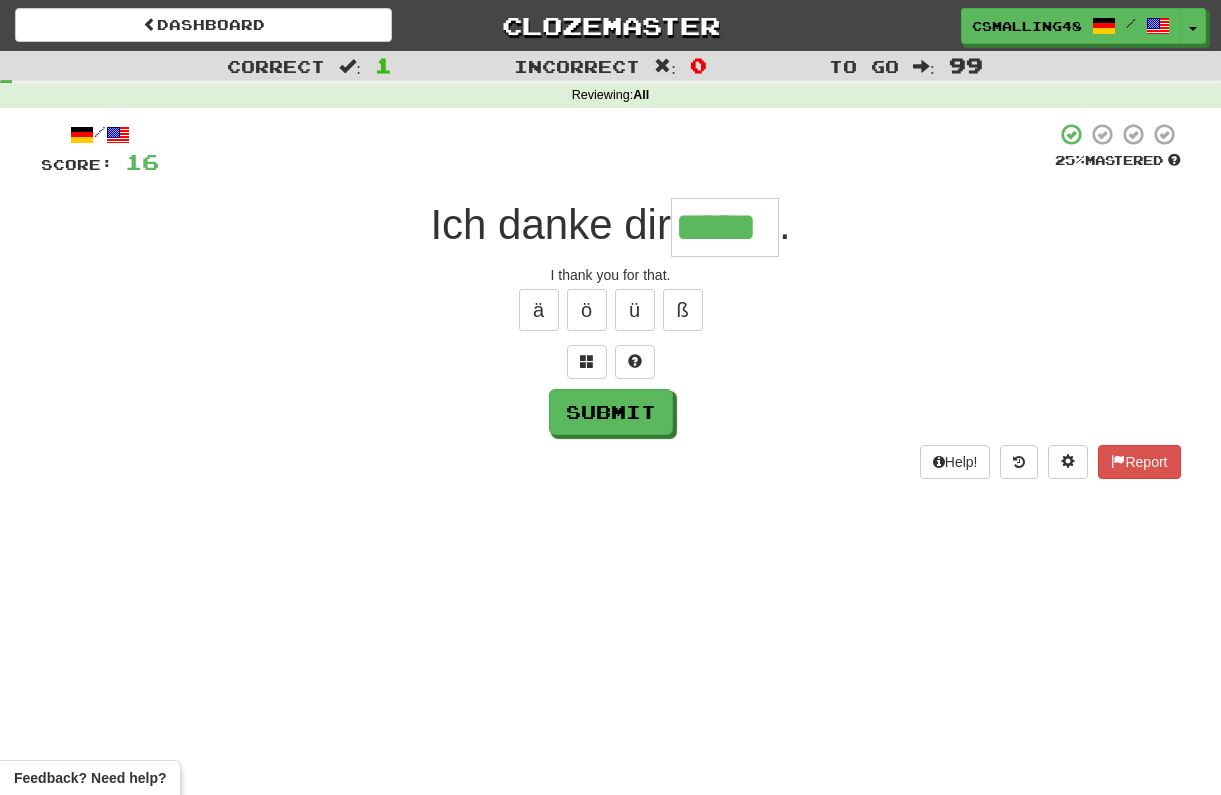 type on "*****" 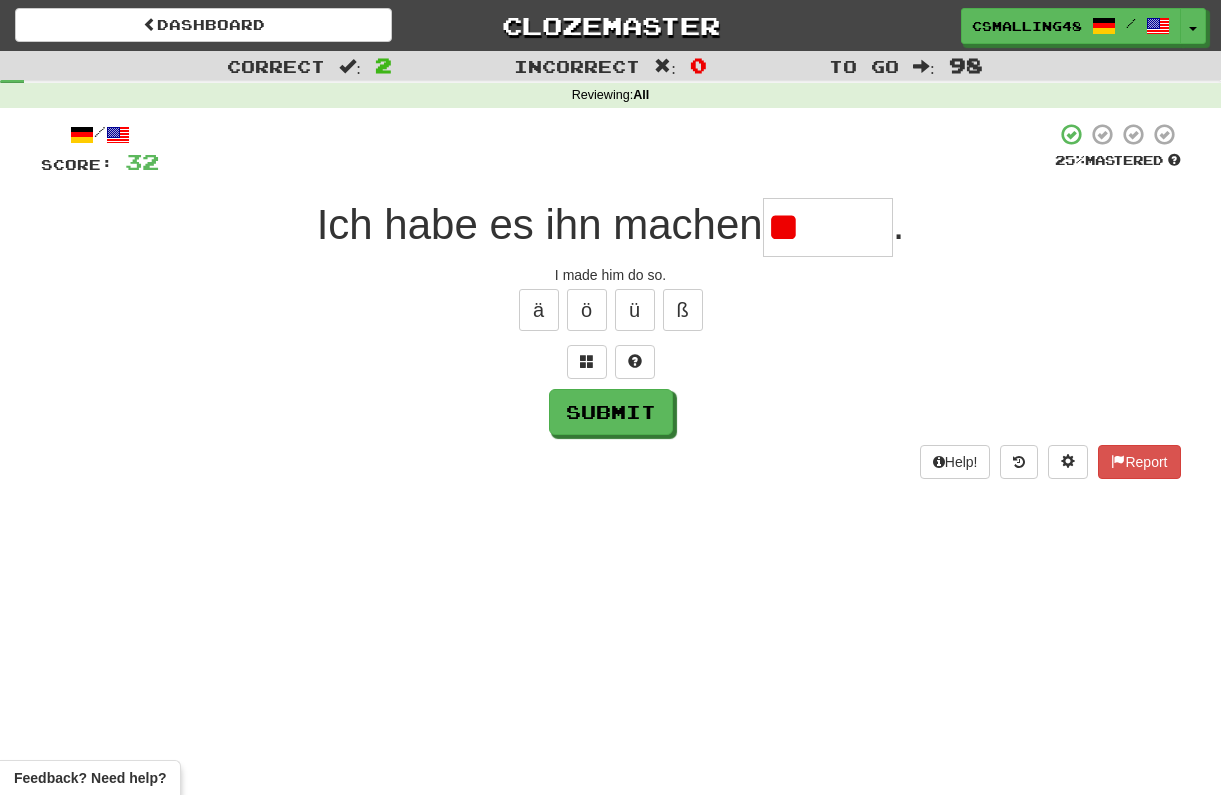 type on "*" 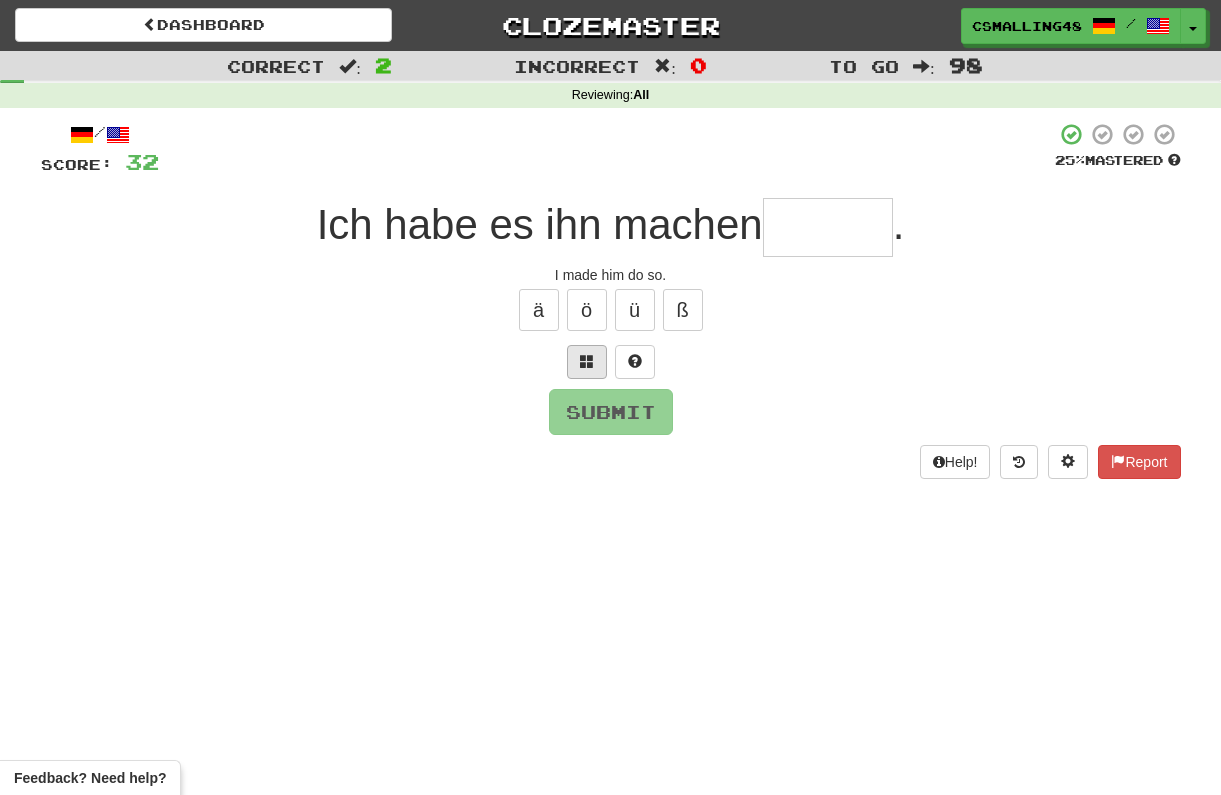 click at bounding box center (587, 362) 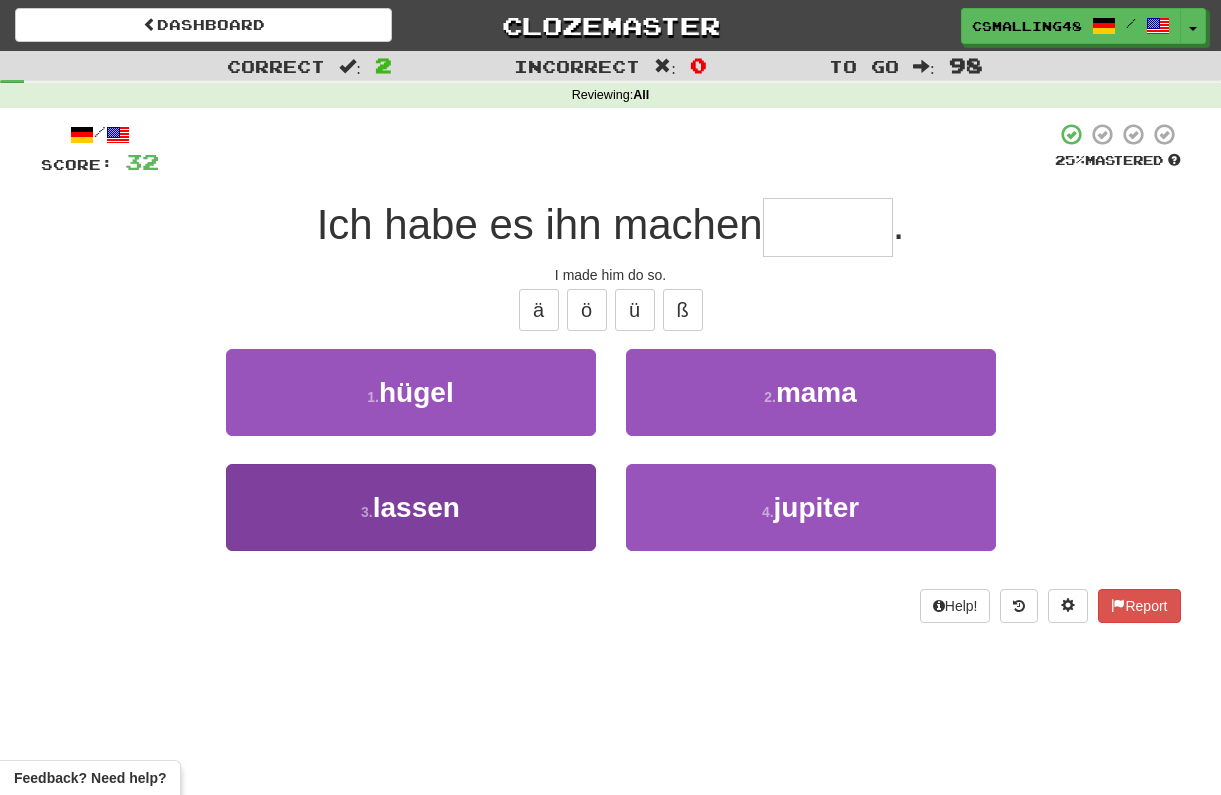 click on "3 .  lassen" at bounding box center (411, 507) 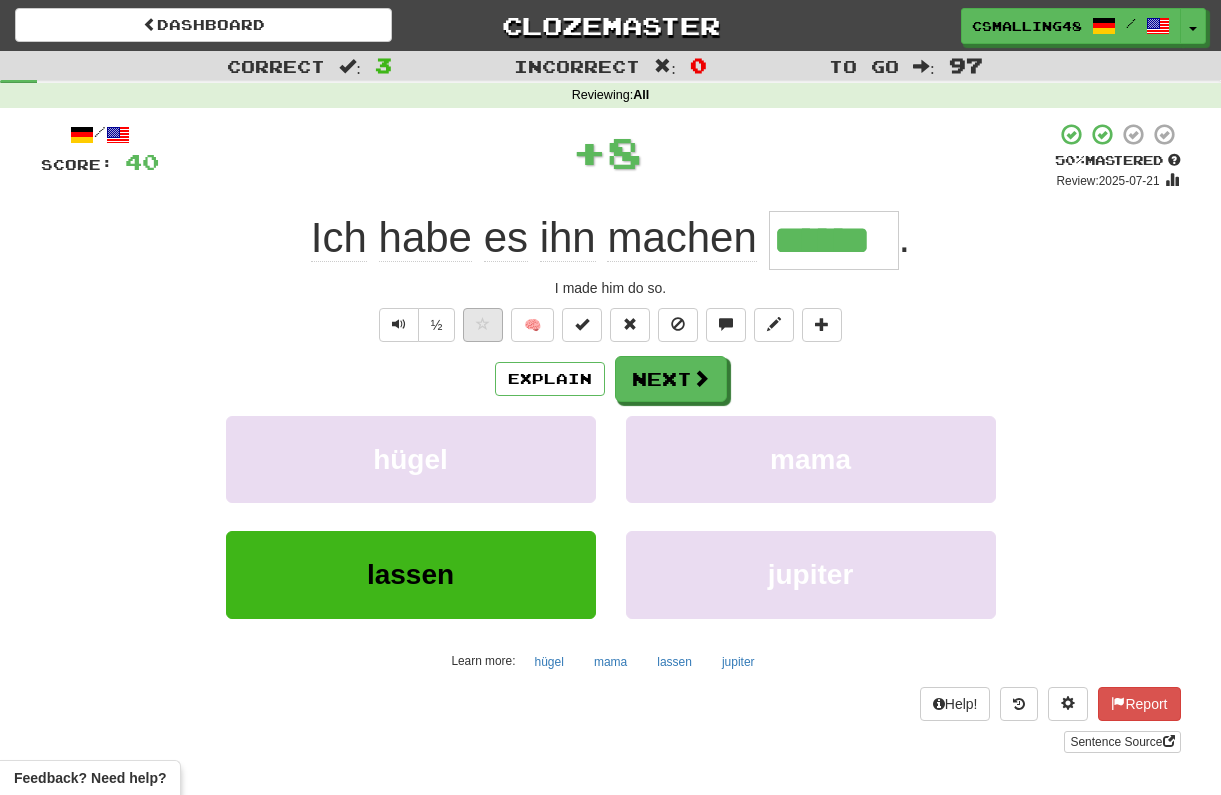click at bounding box center (483, 324) 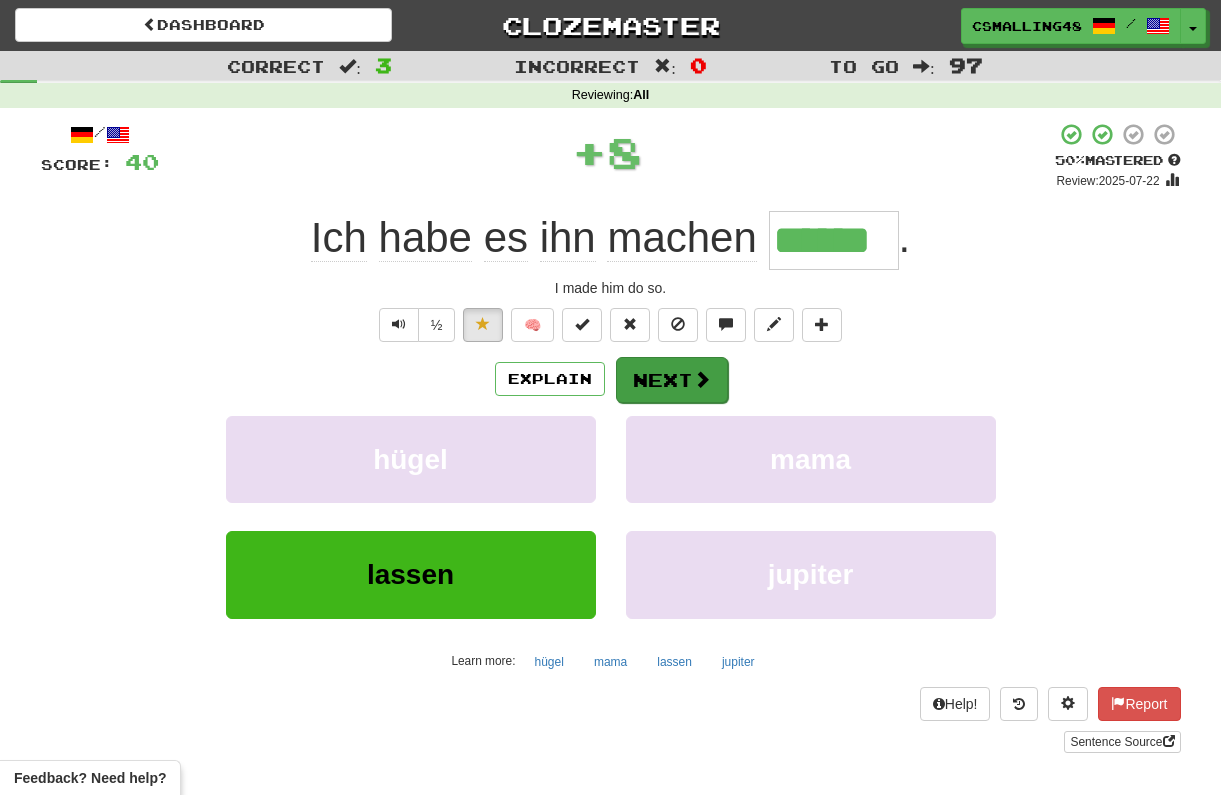 click on "Next" at bounding box center [672, 380] 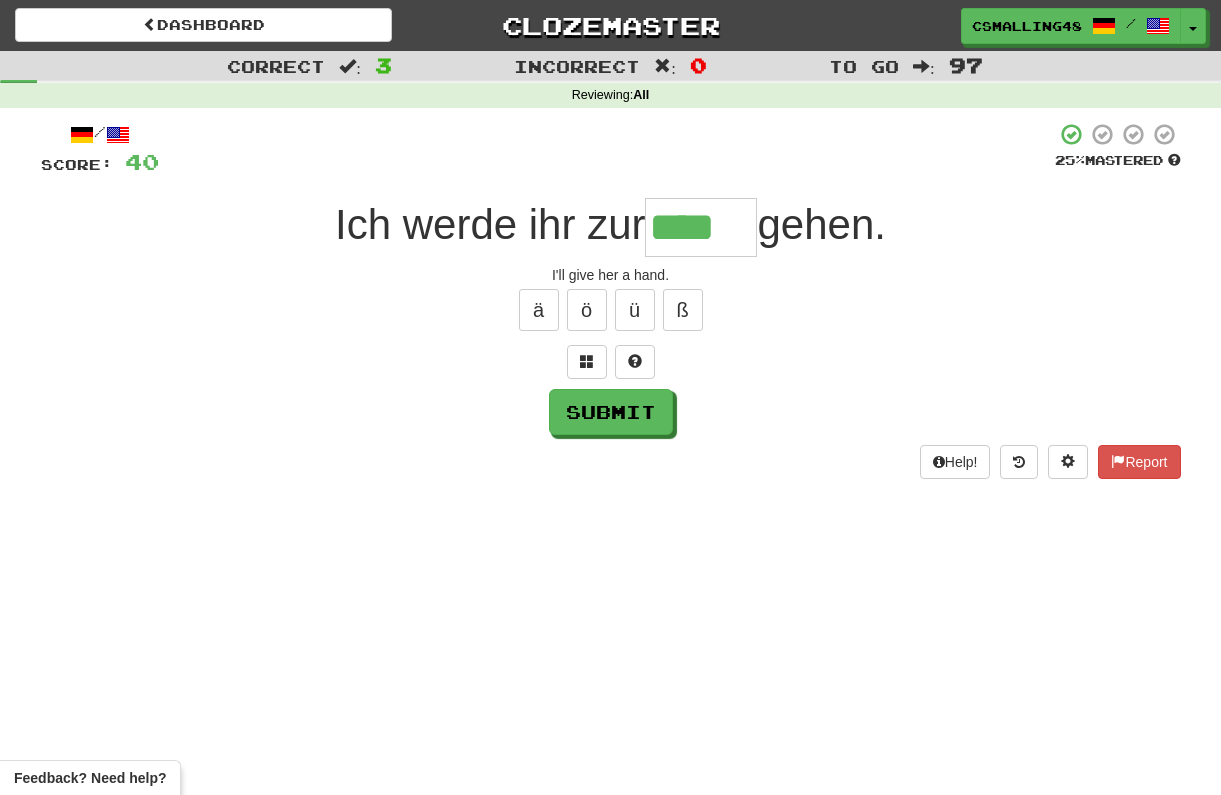 type on "****" 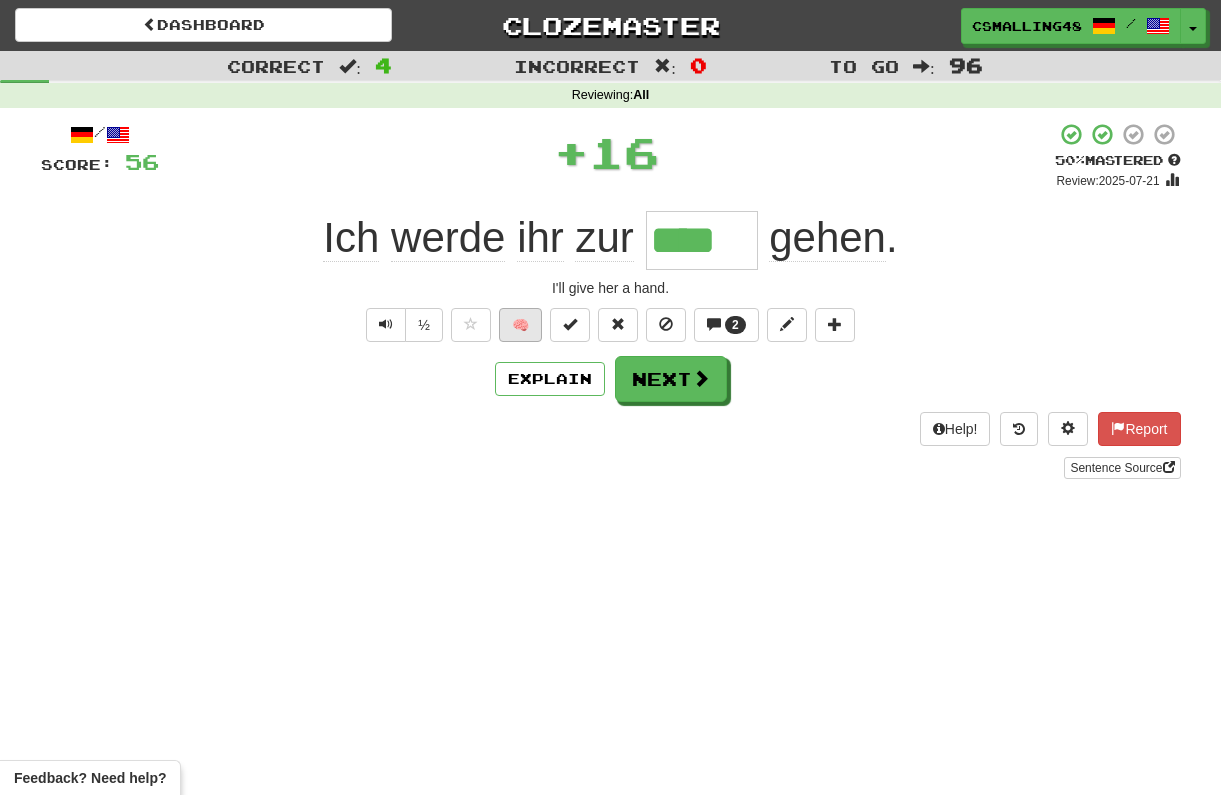 click on "🧠" at bounding box center [520, 325] 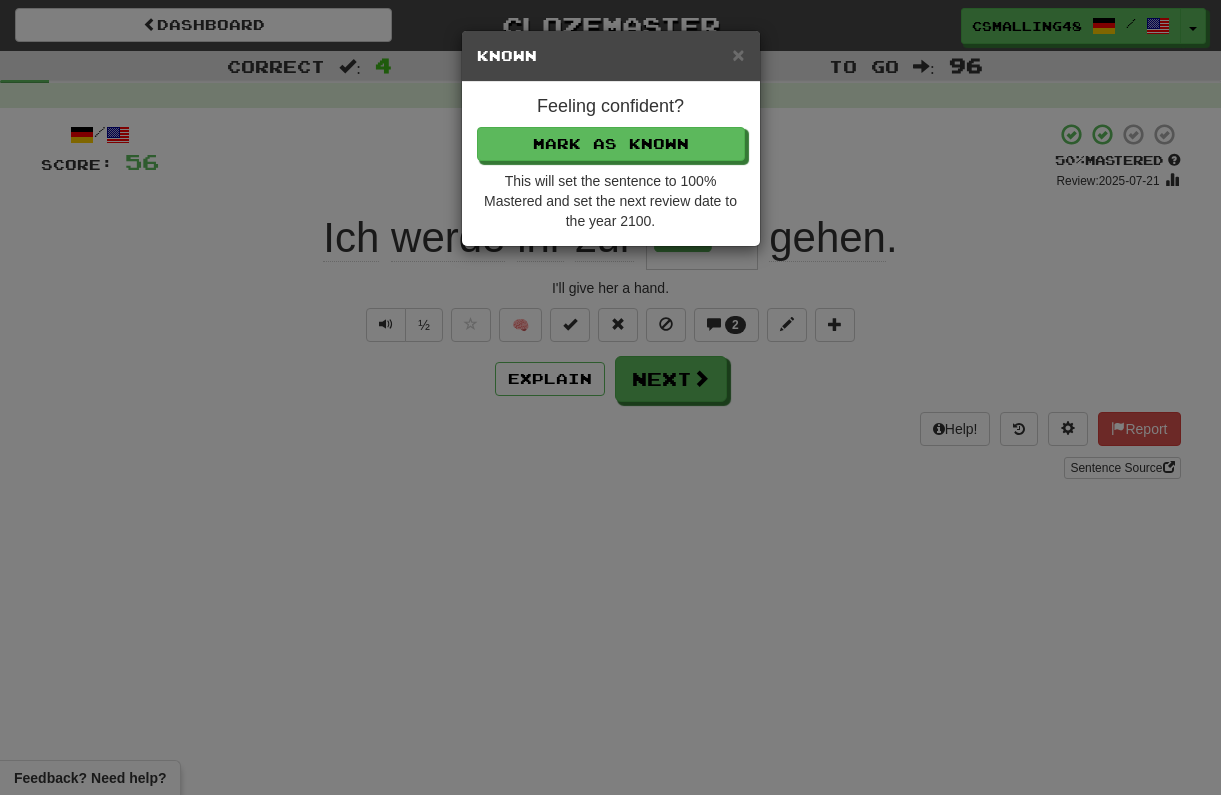 click on "× Known" at bounding box center (611, 56) 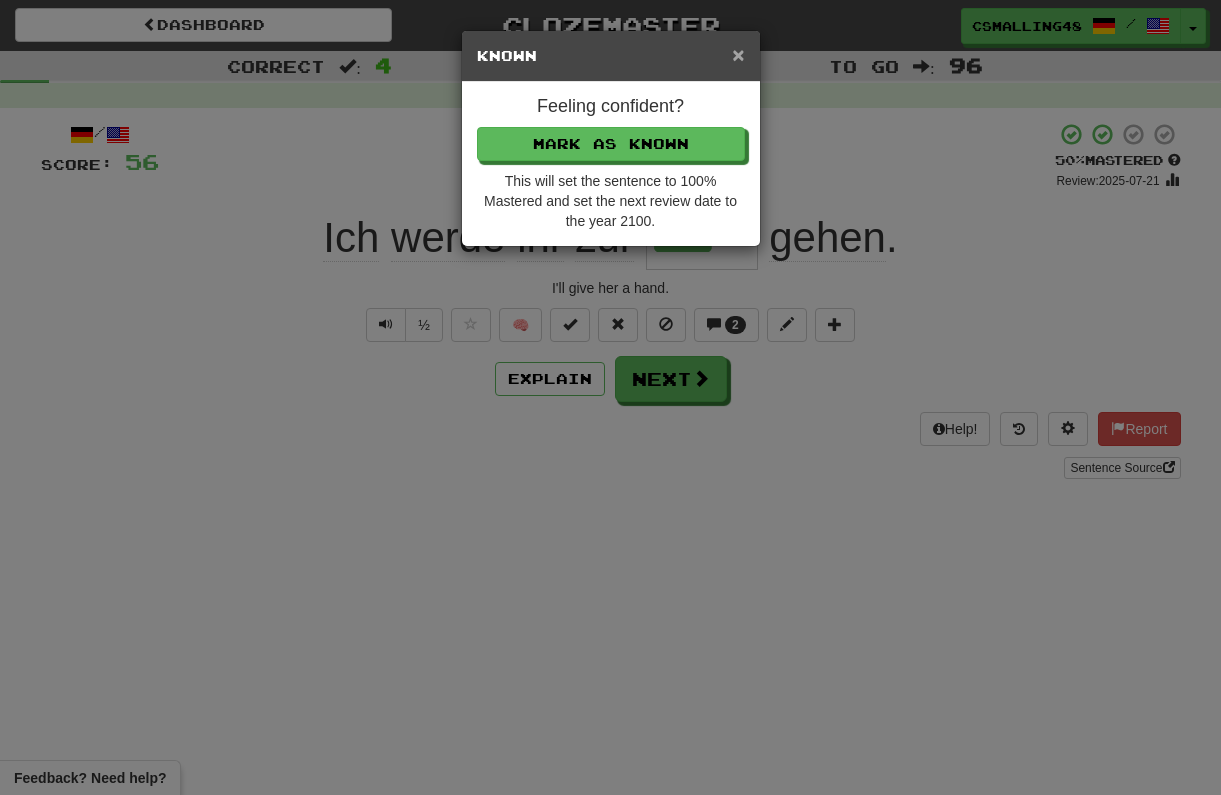 click on "×" at bounding box center [738, 54] 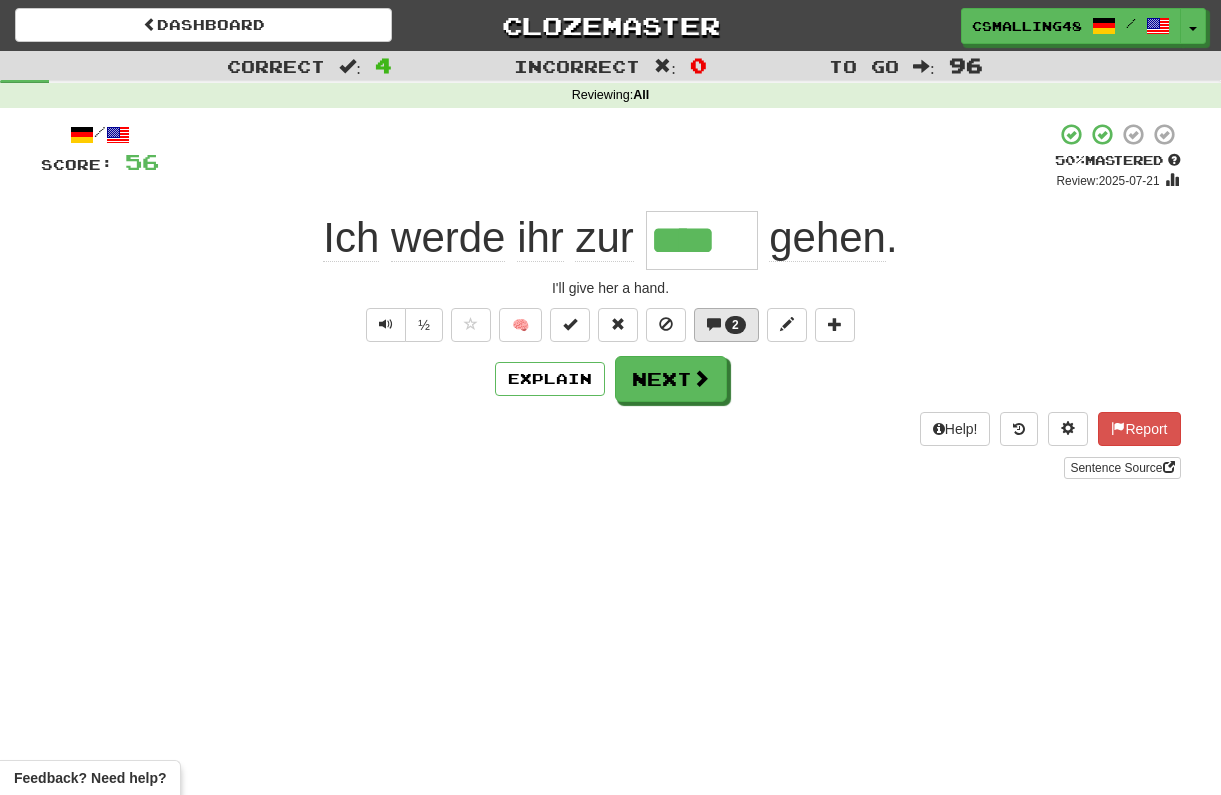 click on "2" at bounding box center (735, 325) 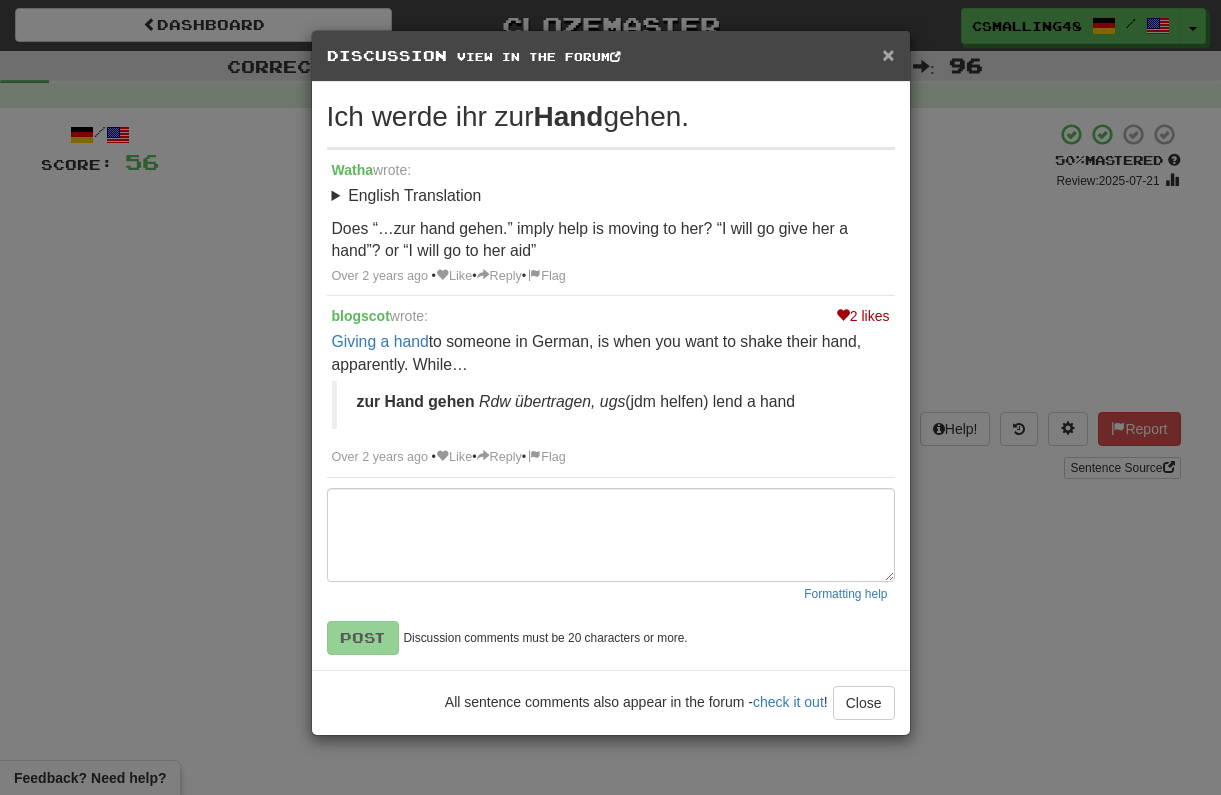 click on "×" at bounding box center (888, 54) 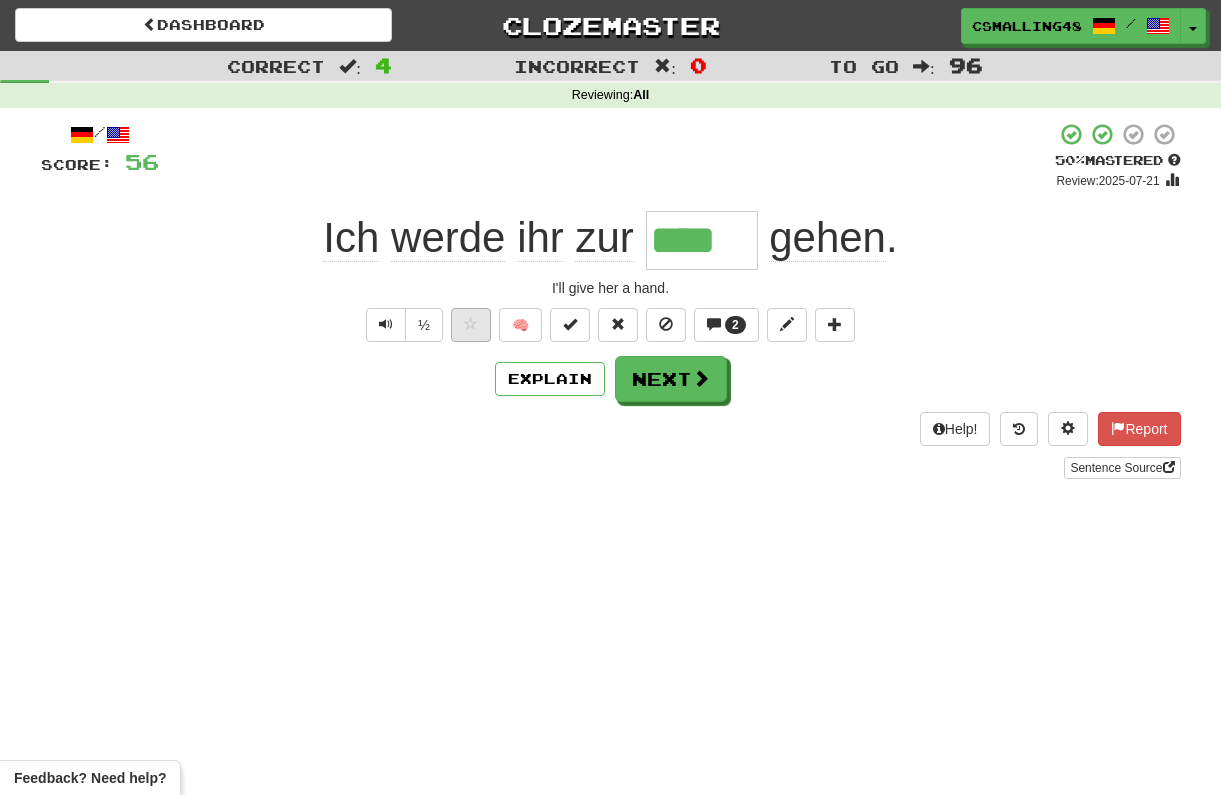 click at bounding box center [471, 325] 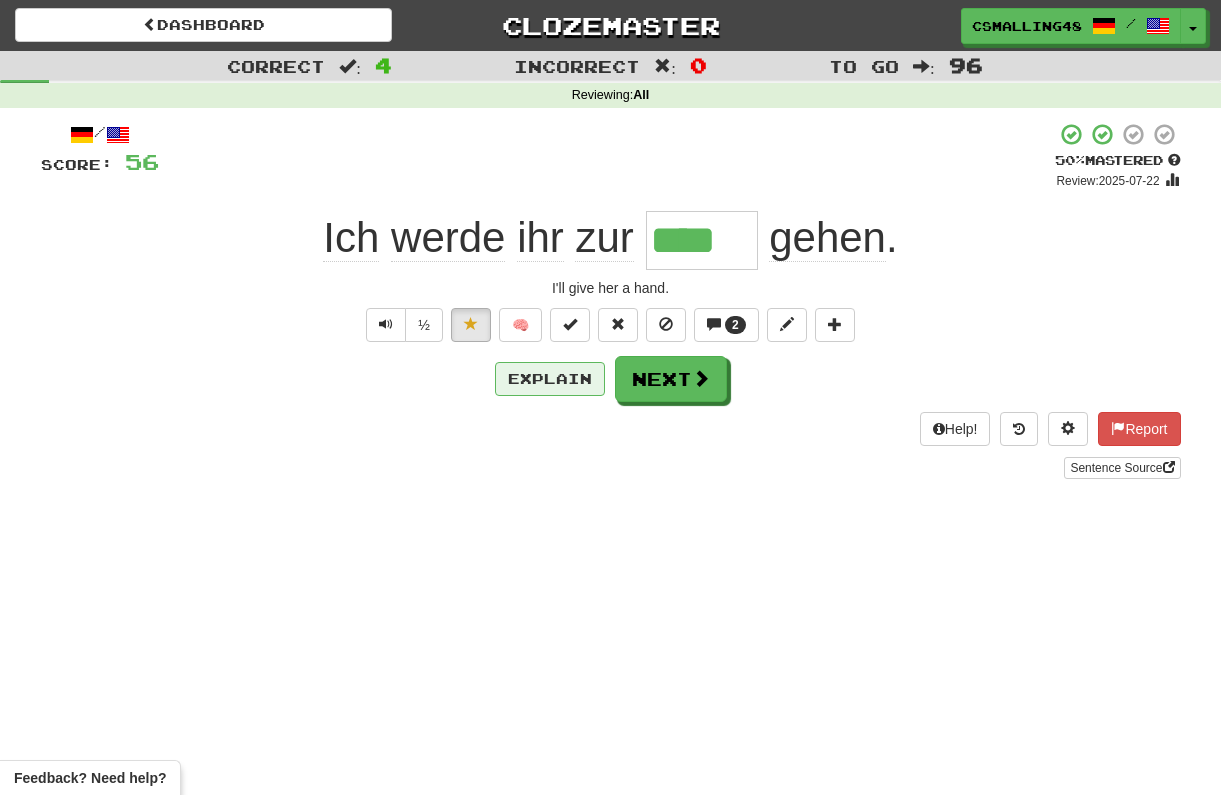 click on "Explain" at bounding box center (550, 379) 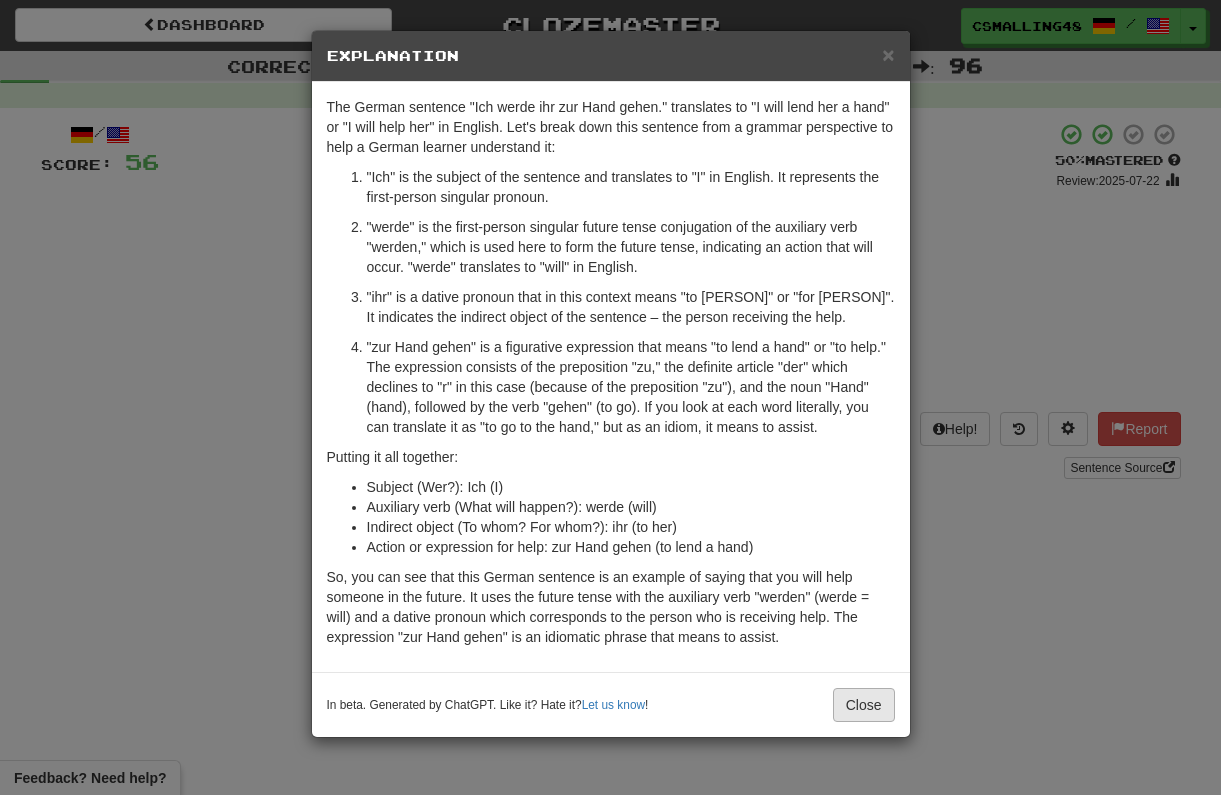click on "Close" at bounding box center [864, 705] 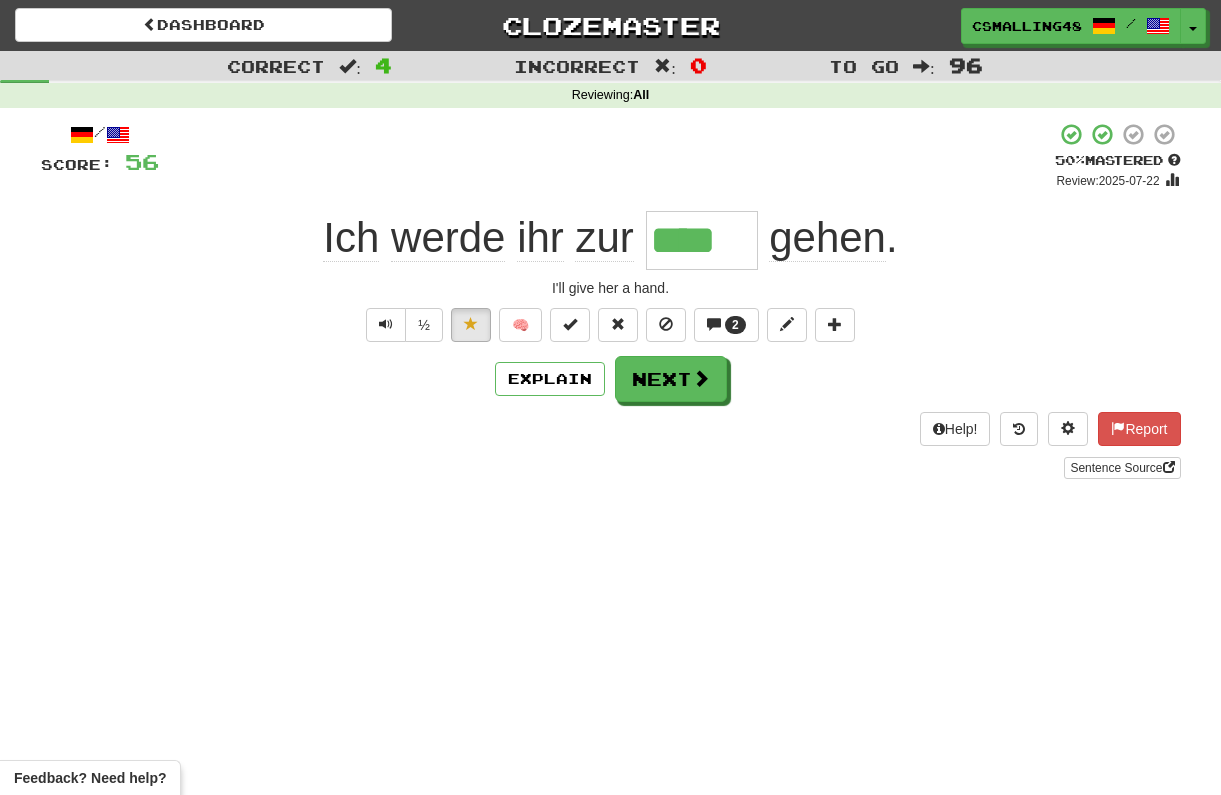click on "/  Score:   56 + 16 50 %  Mastered Review:  2025-07-22 Ich   werde   ihr   zur   ****   gehen . I'll give her a hand. ½ 🧠 2 Explain Next  Help!  Report Sentence Source" at bounding box center [611, 300] 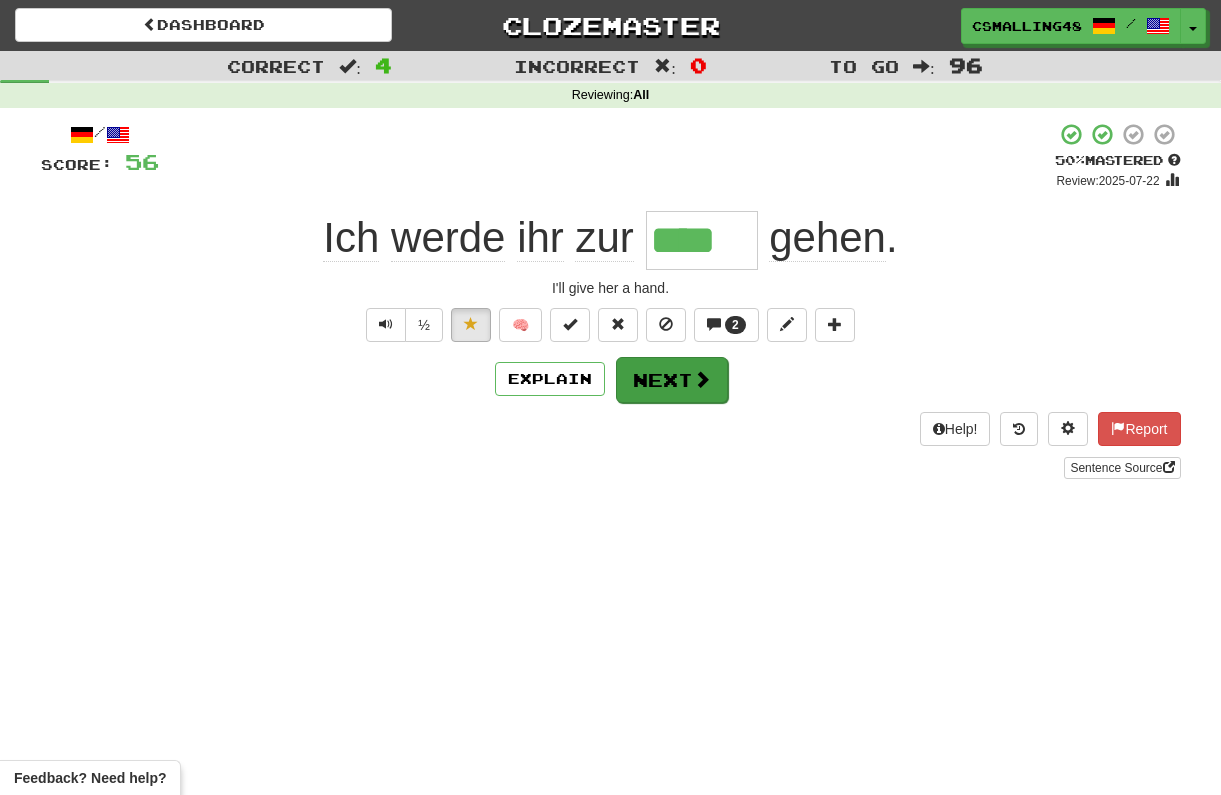 click on "Next" at bounding box center [672, 380] 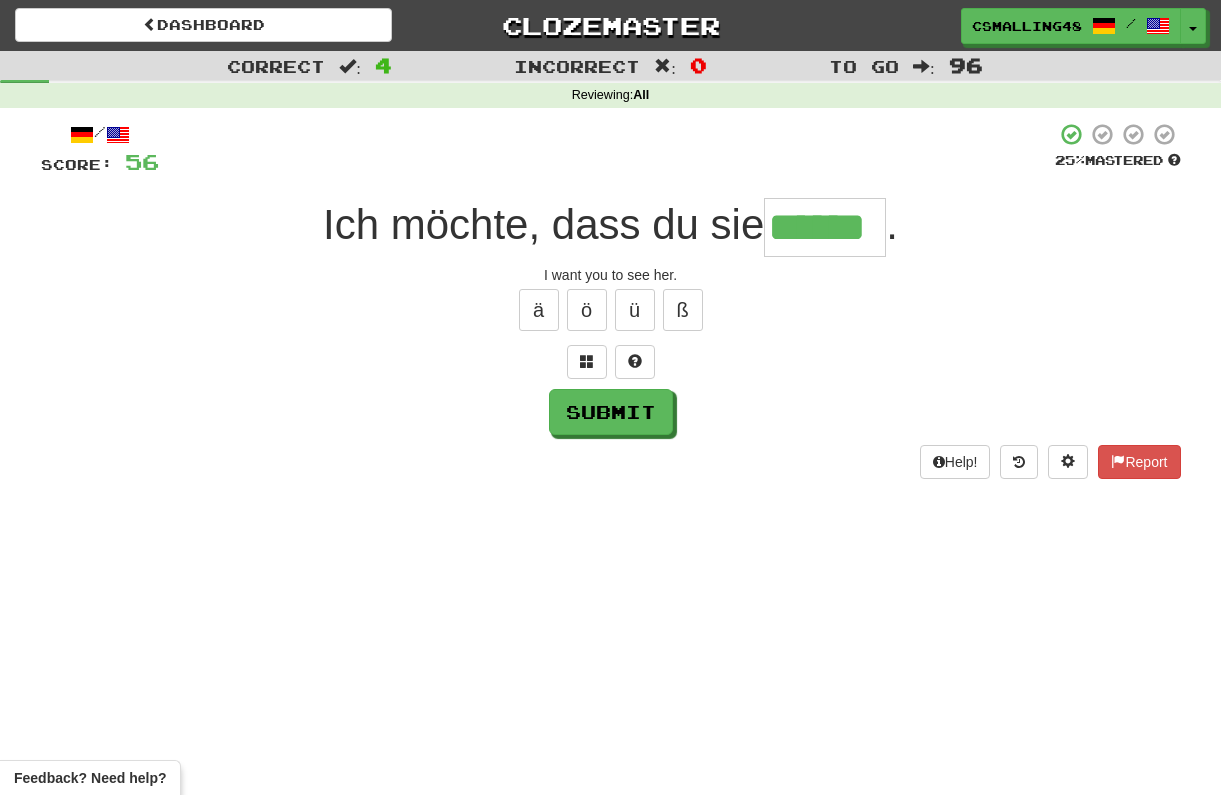 type on "******" 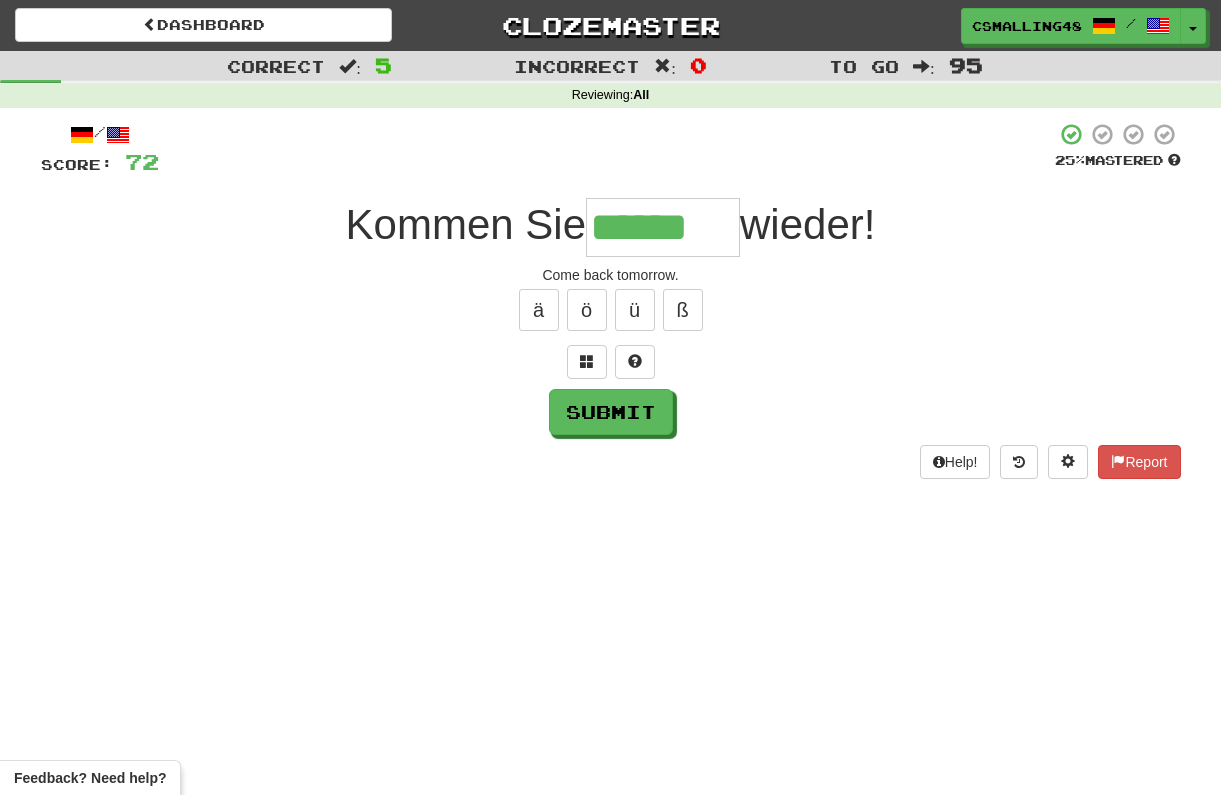 type on "******" 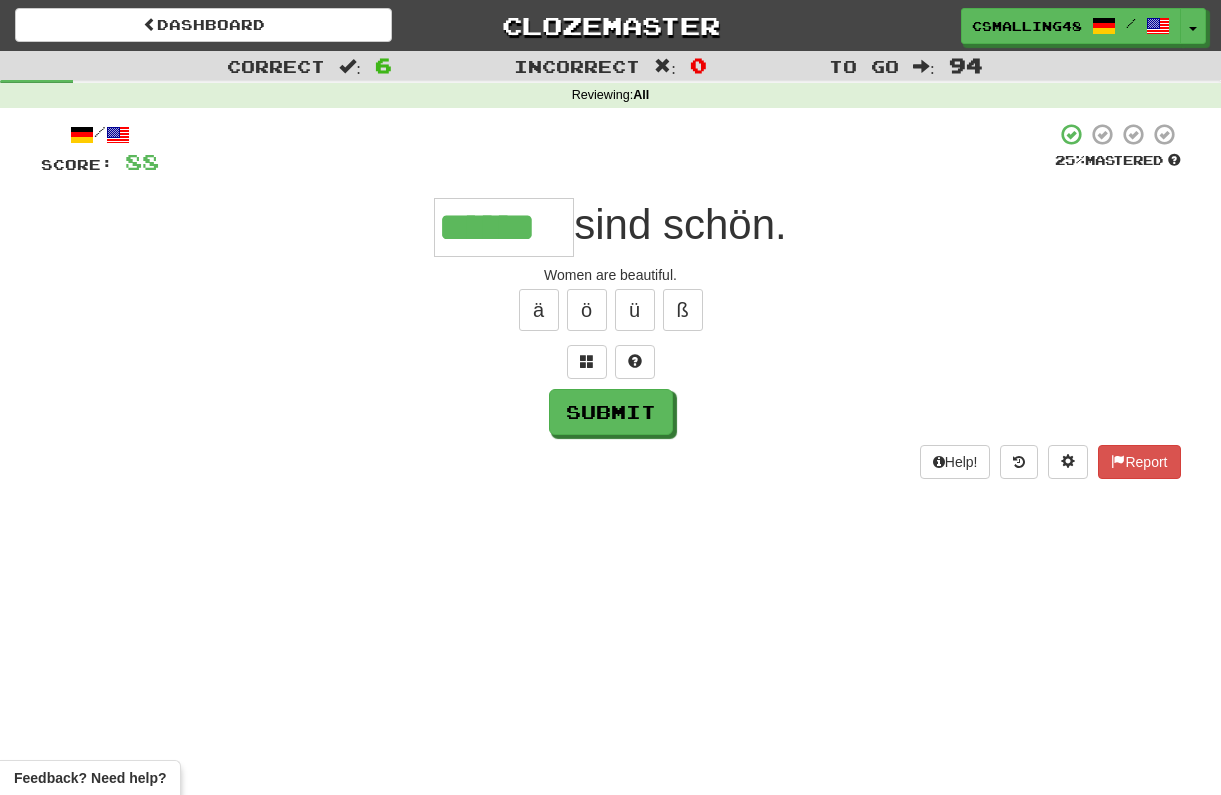 type on "******" 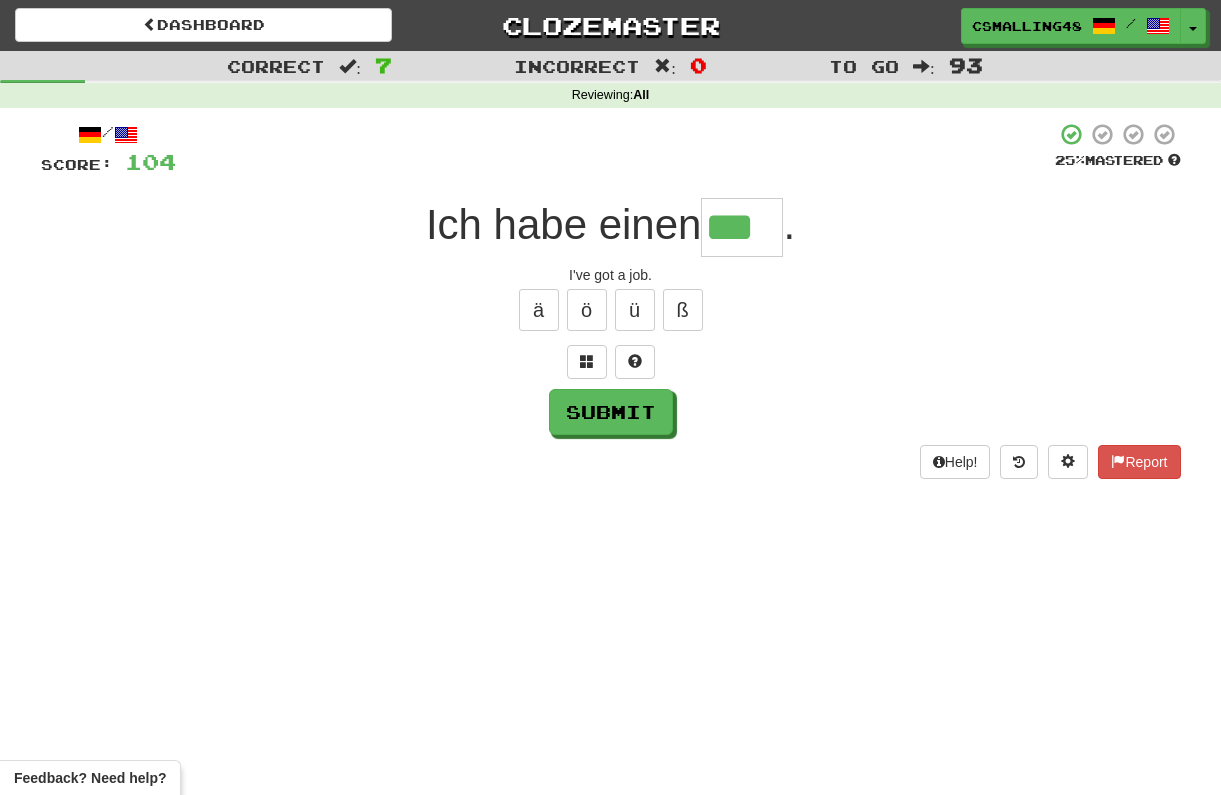type on "***" 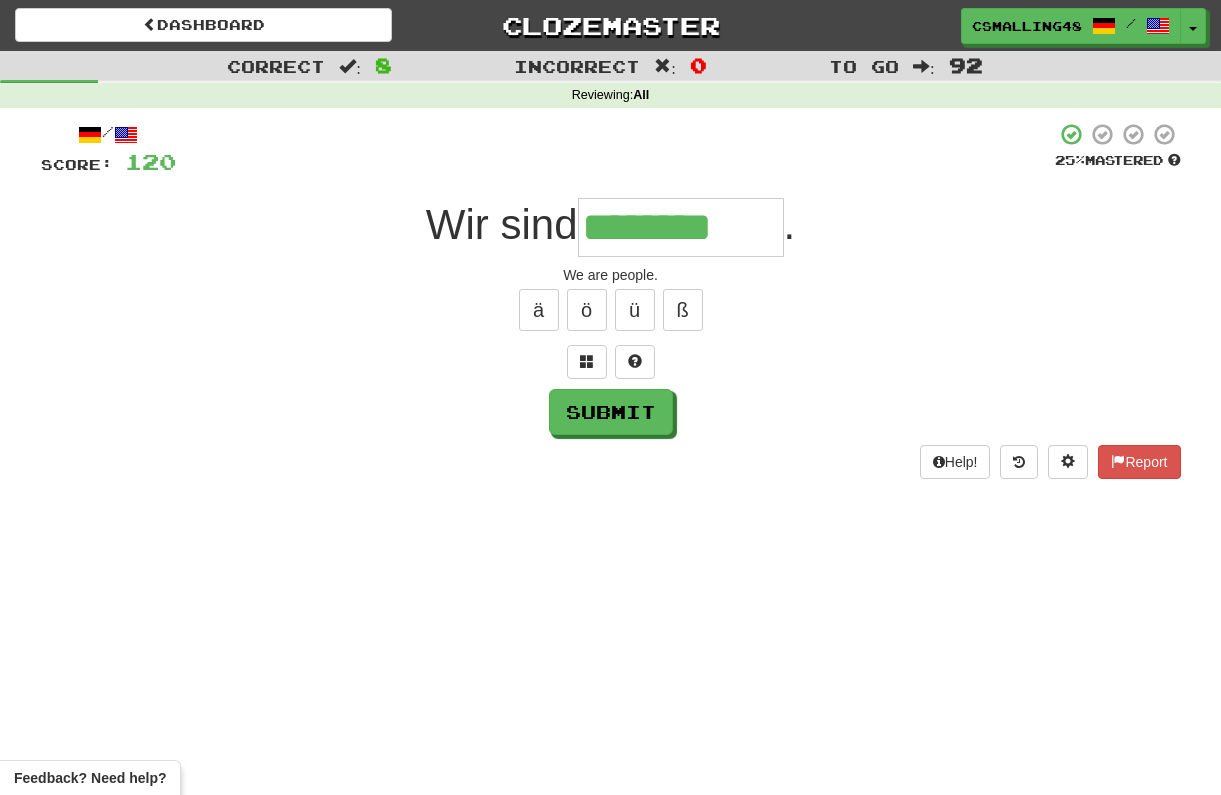 type on "********" 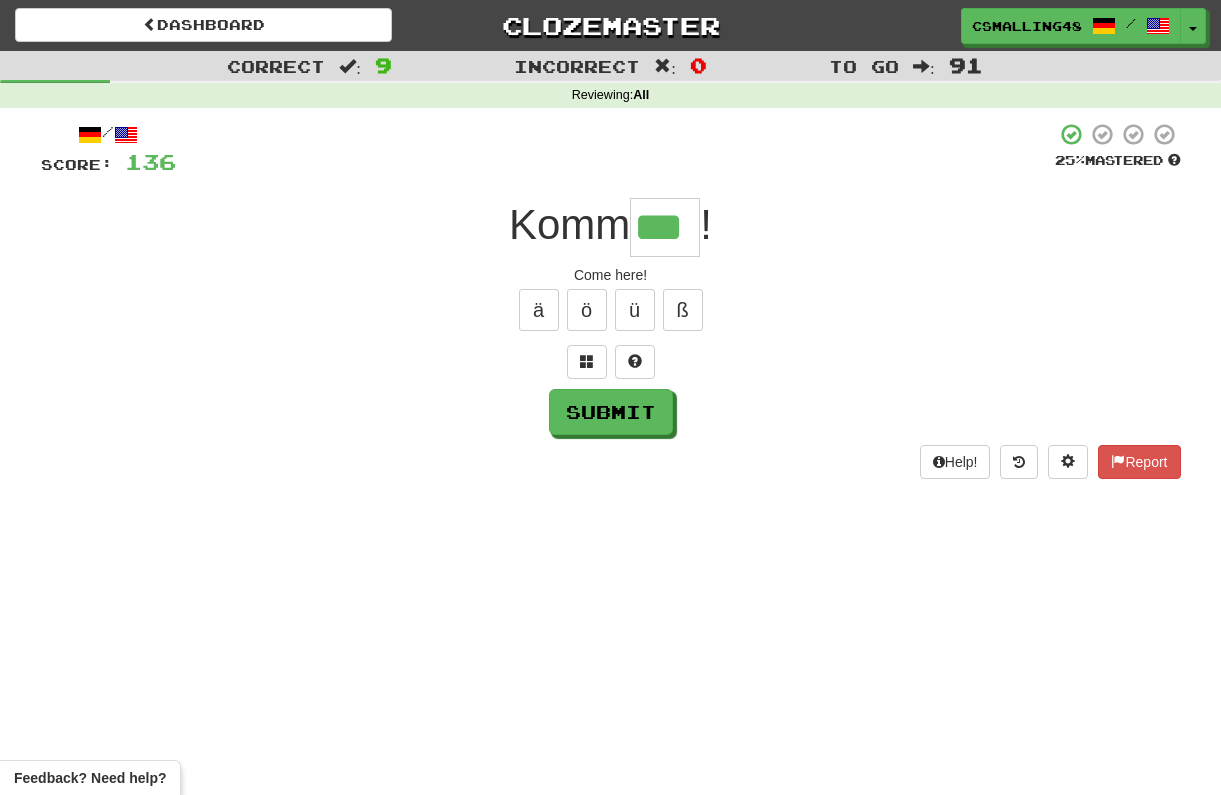 type on "***" 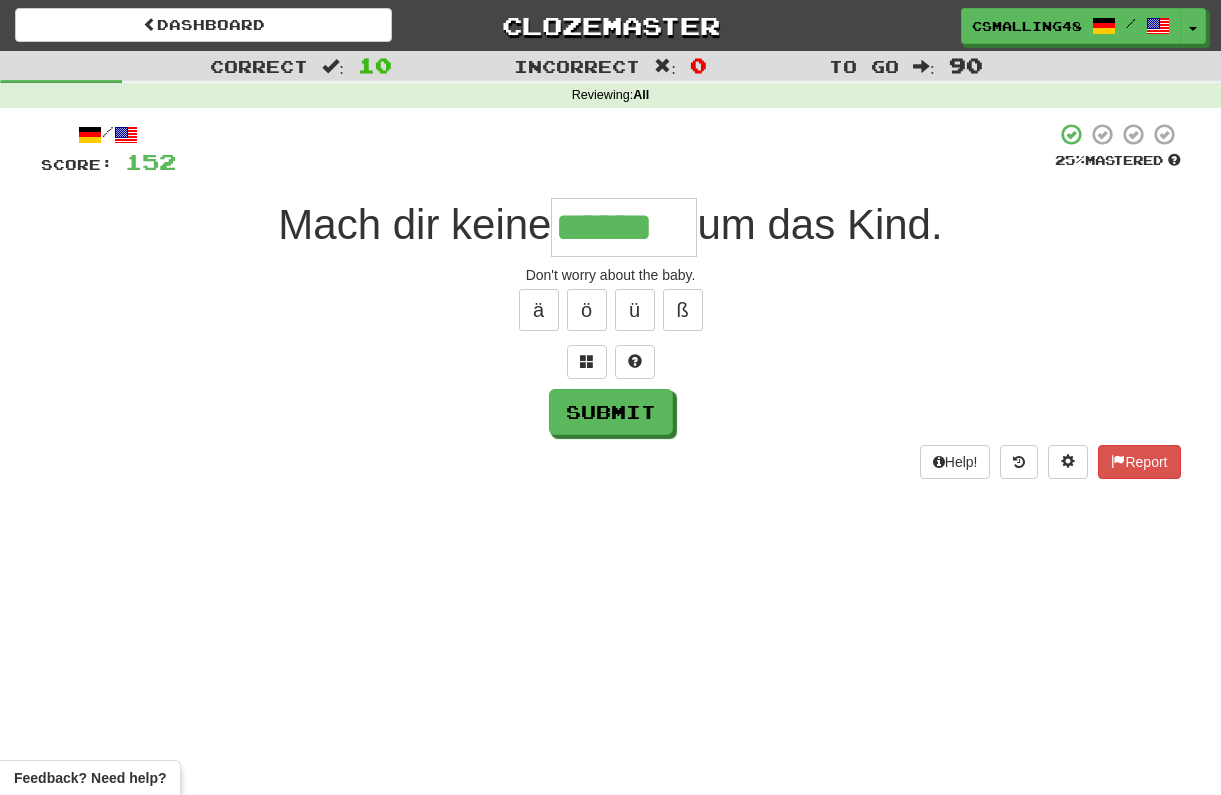 type on "******" 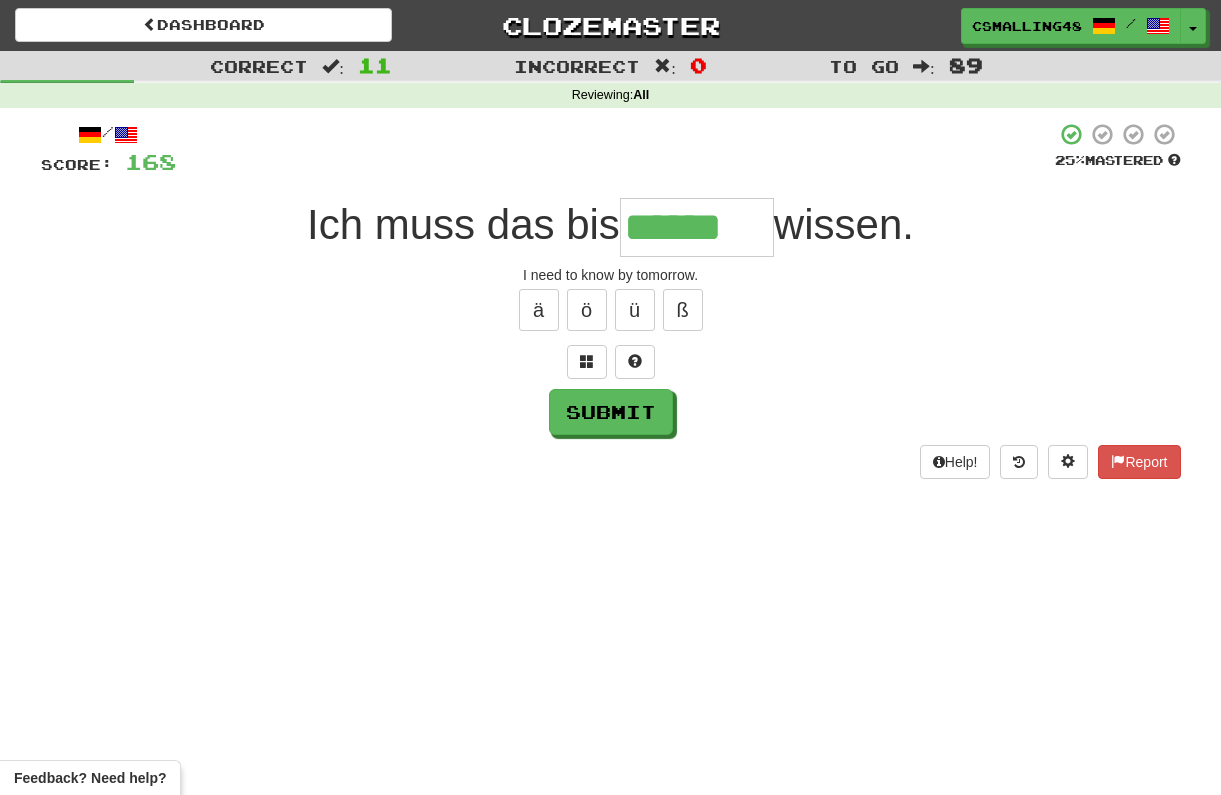 type on "******" 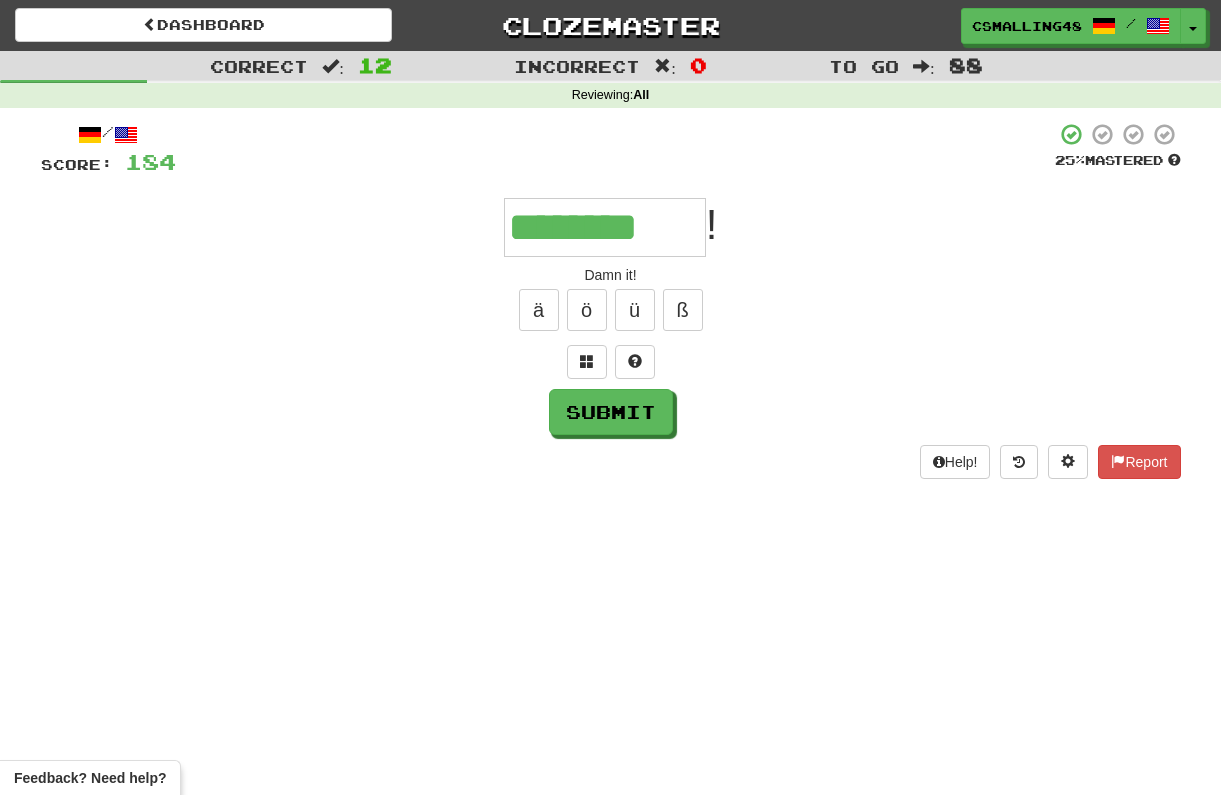type on "********" 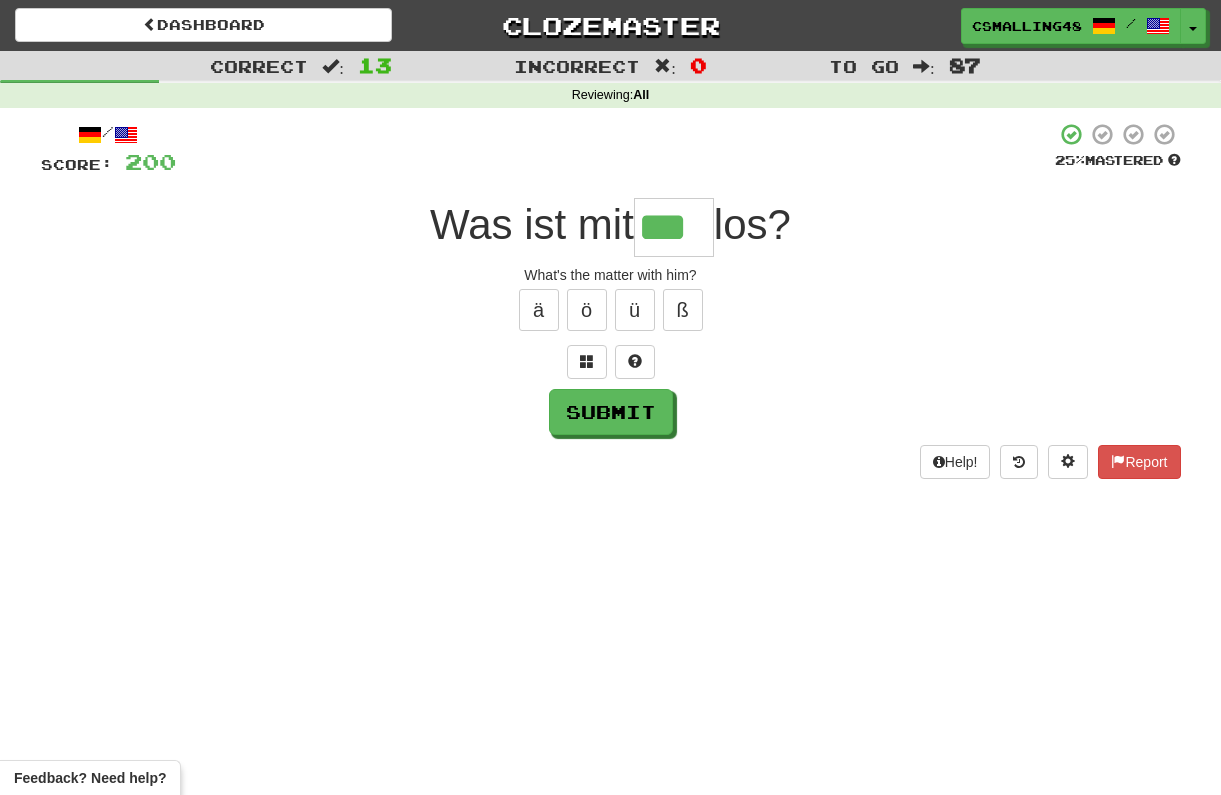 type on "***" 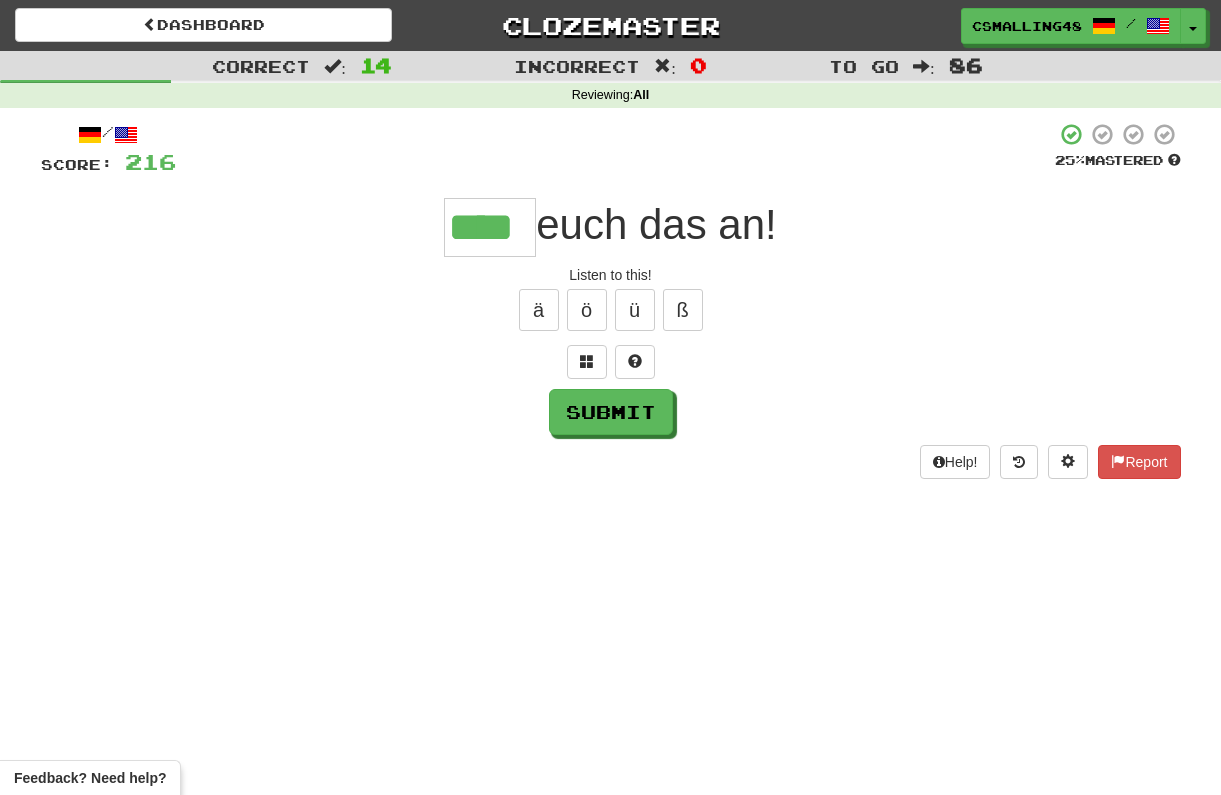 type on "****" 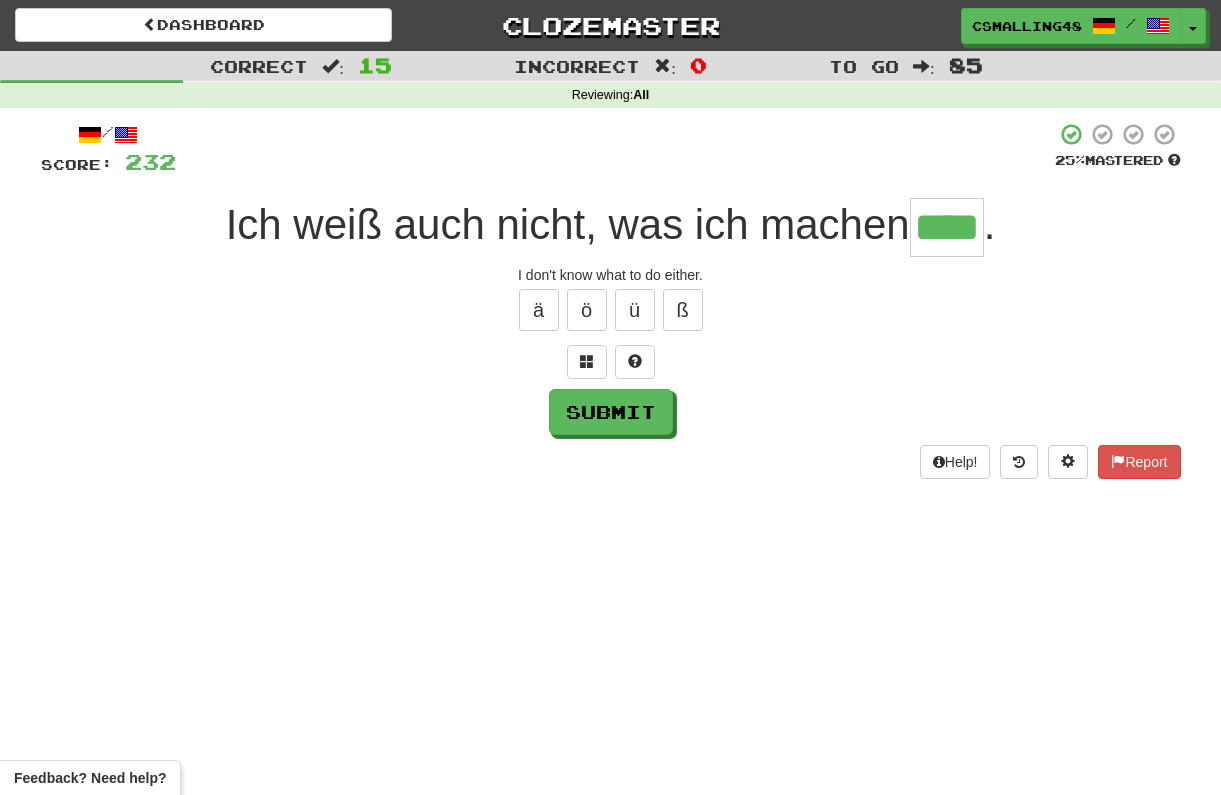 type on "****" 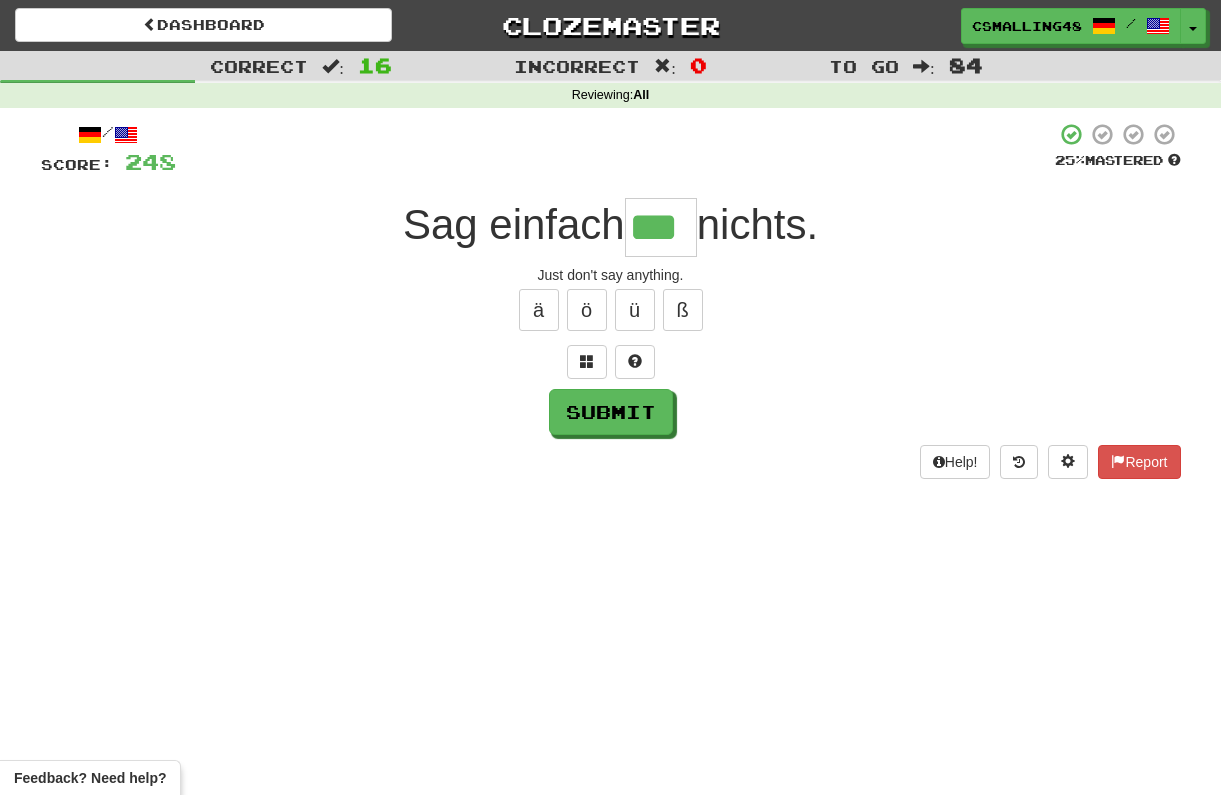 type on "***" 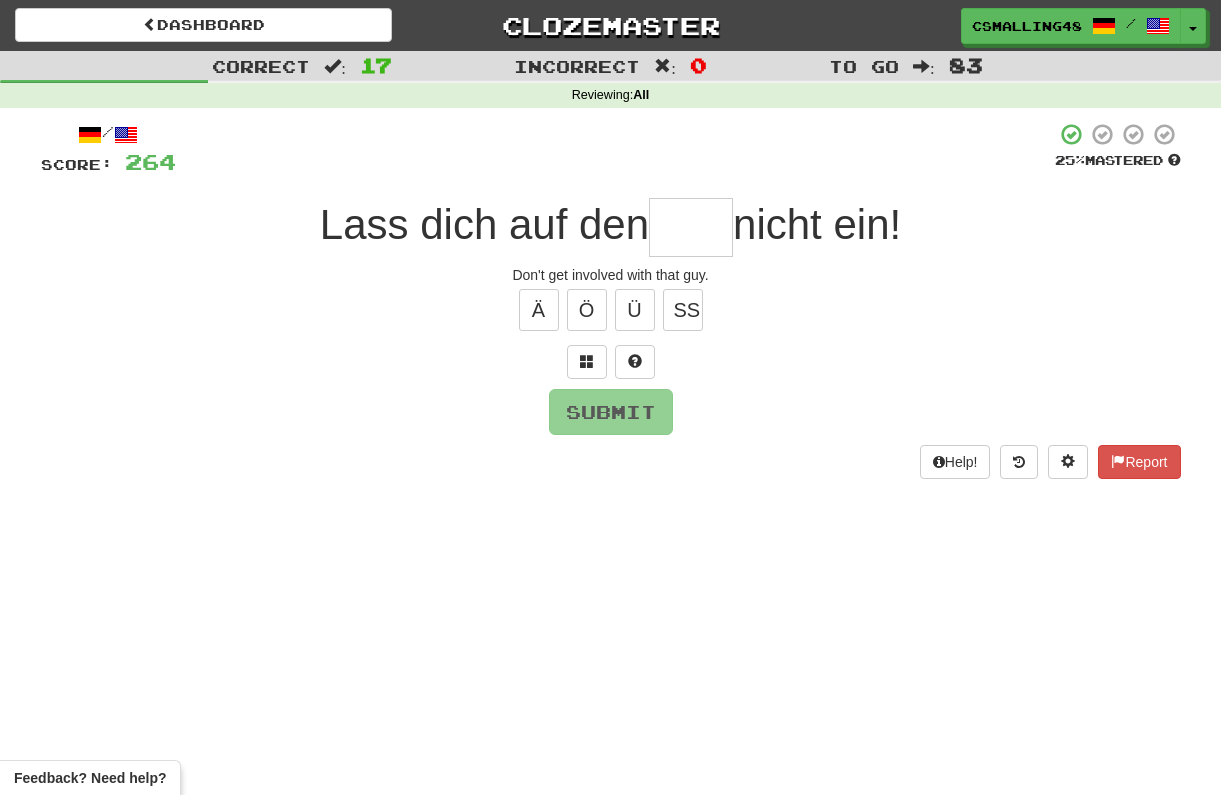 type on "*" 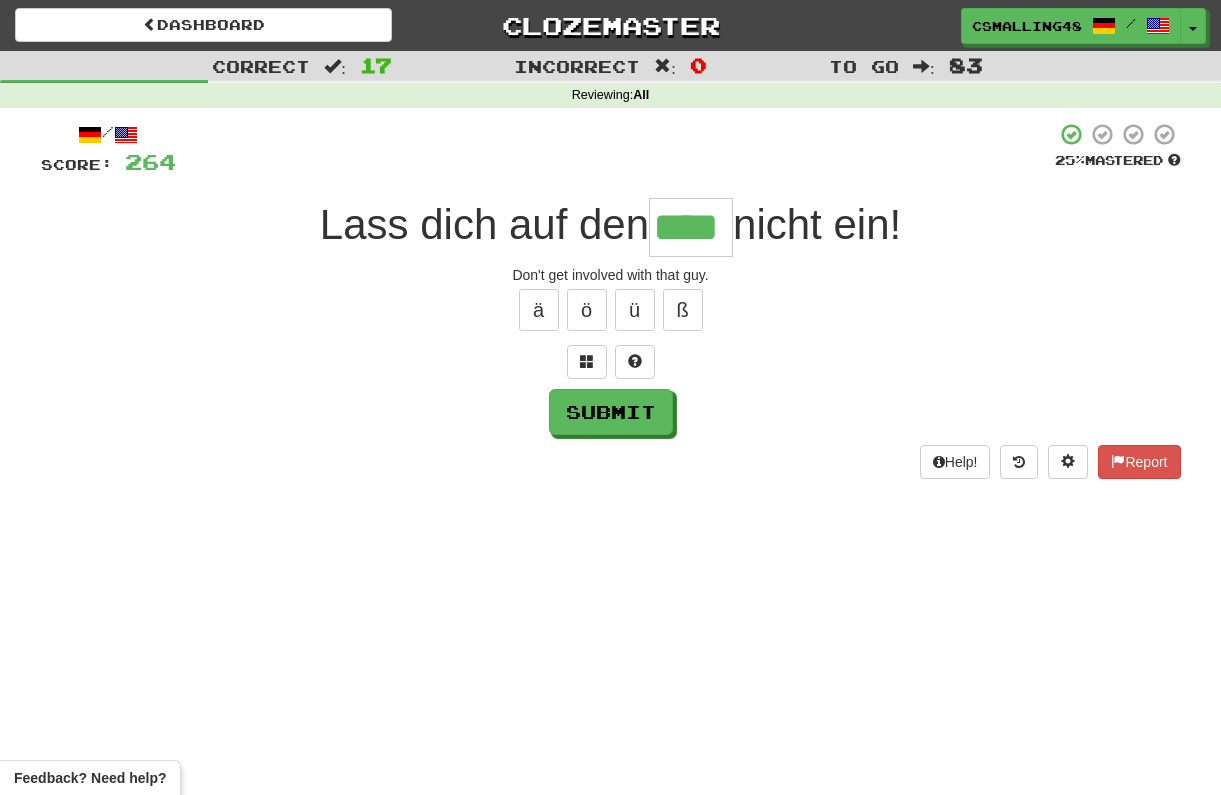 type on "****" 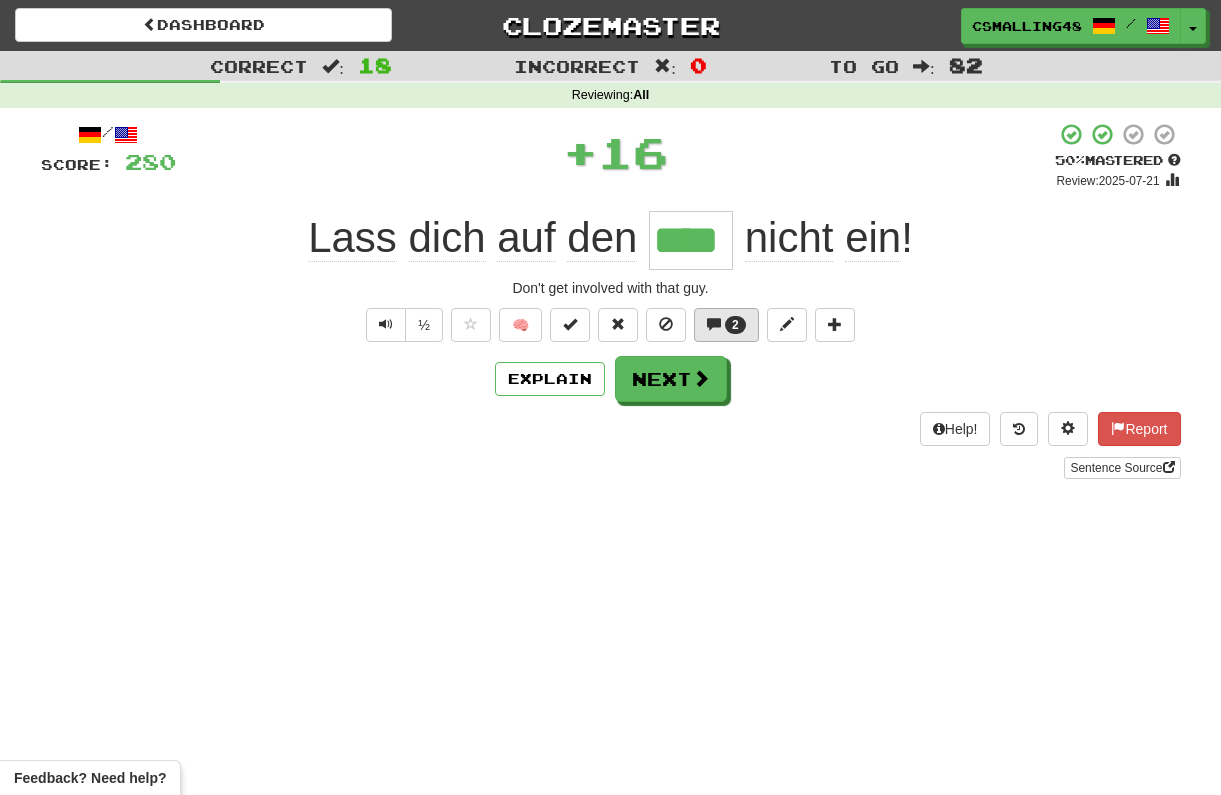click on "2" at bounding box center [726, 325] 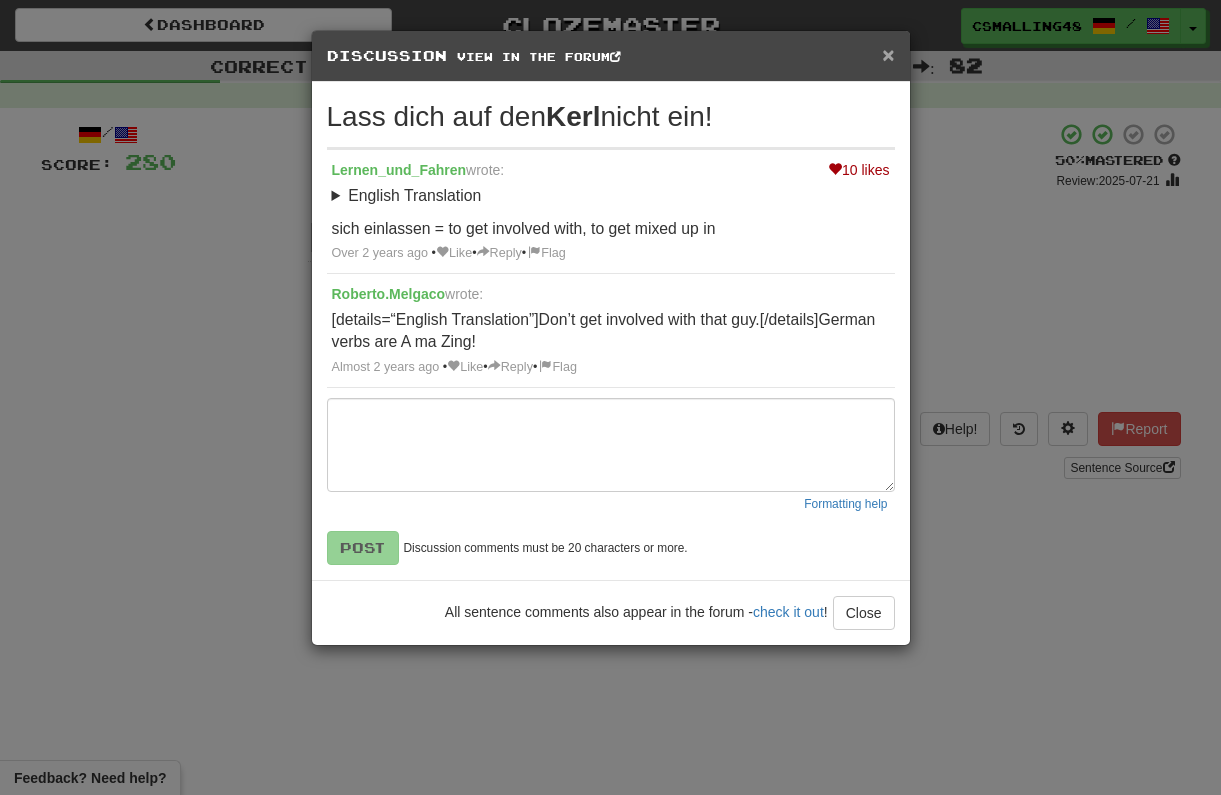 click on "×" at bounding box center (888, 54) 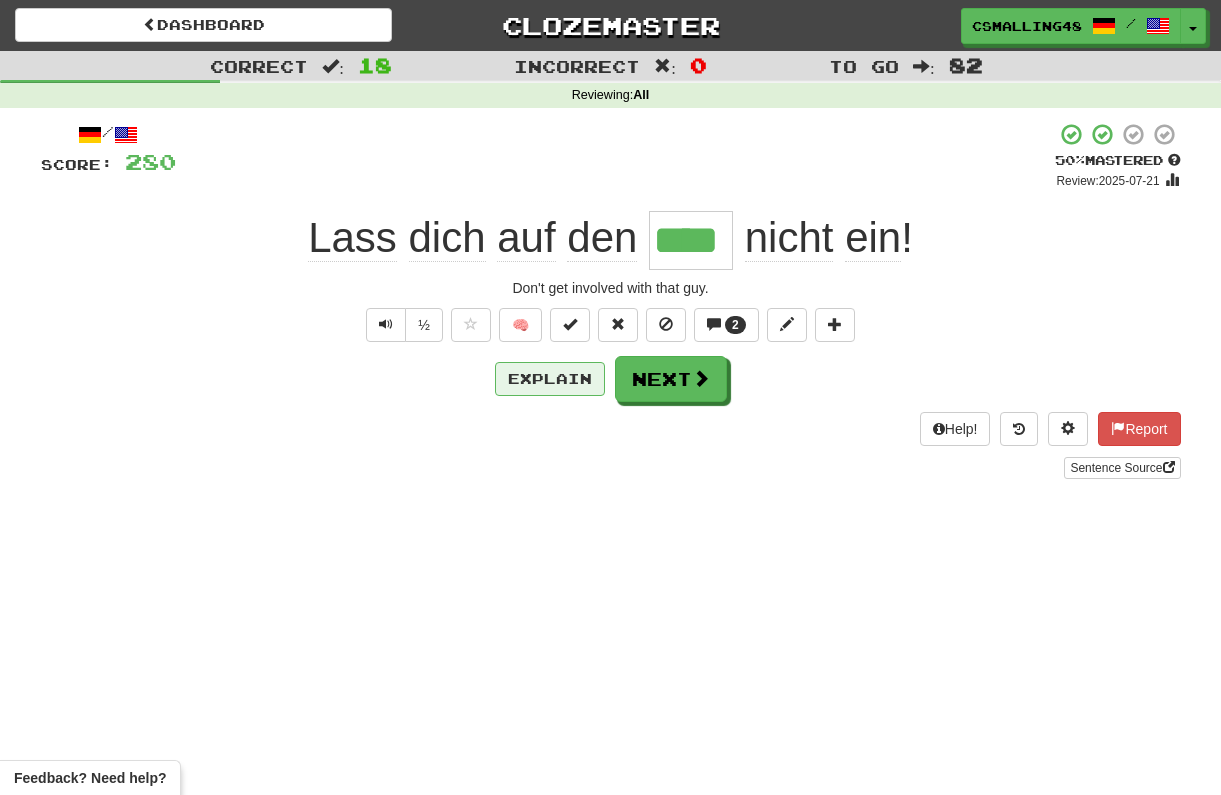 click on "Explain" at bounding box center (550, 379) 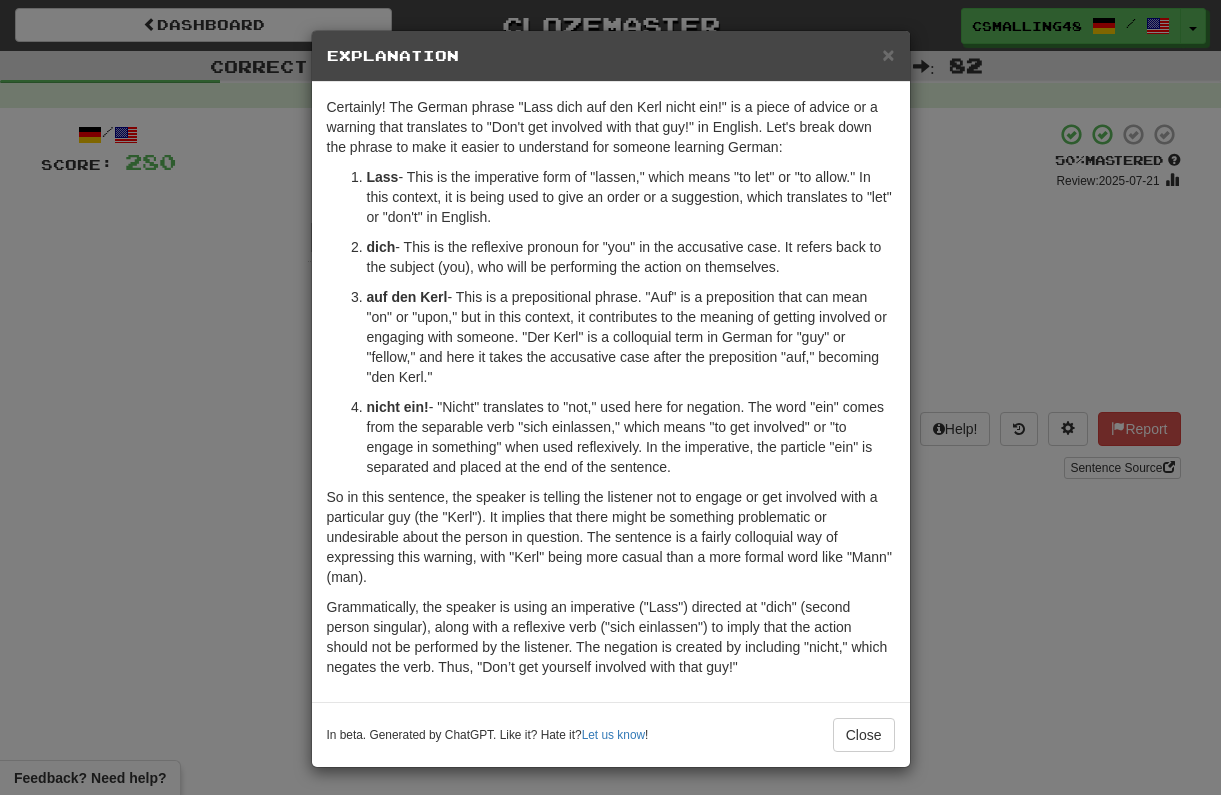 click on "× Explanation" at bounding box center [611, 56] 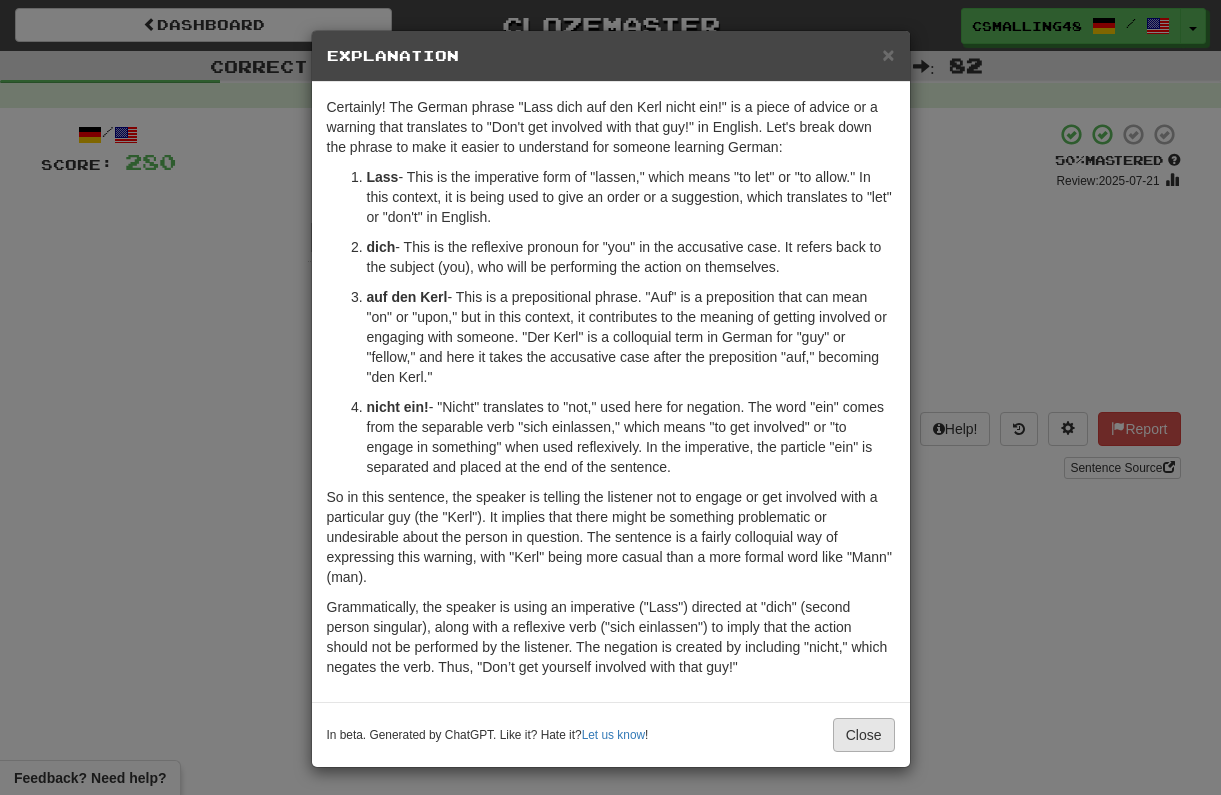 click on "Close" at bounding box center (864, 735) 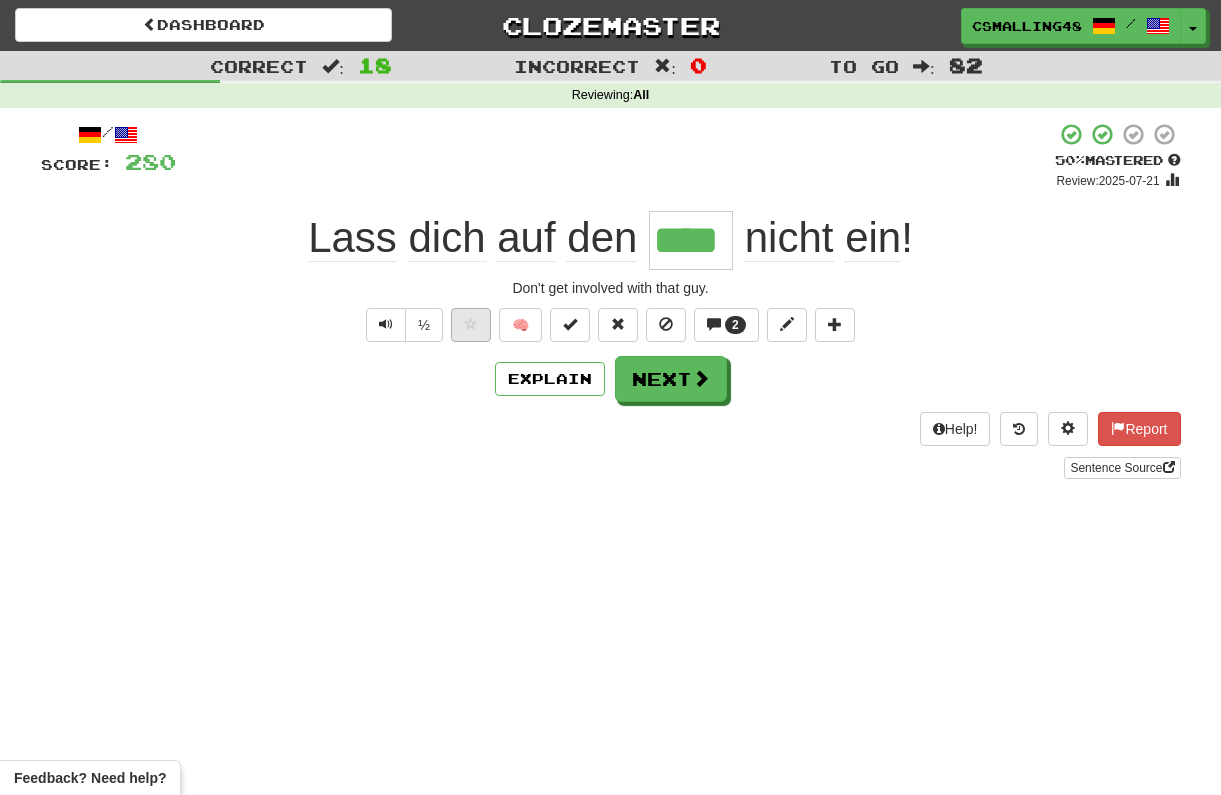 click at bounding box center [471, 325] 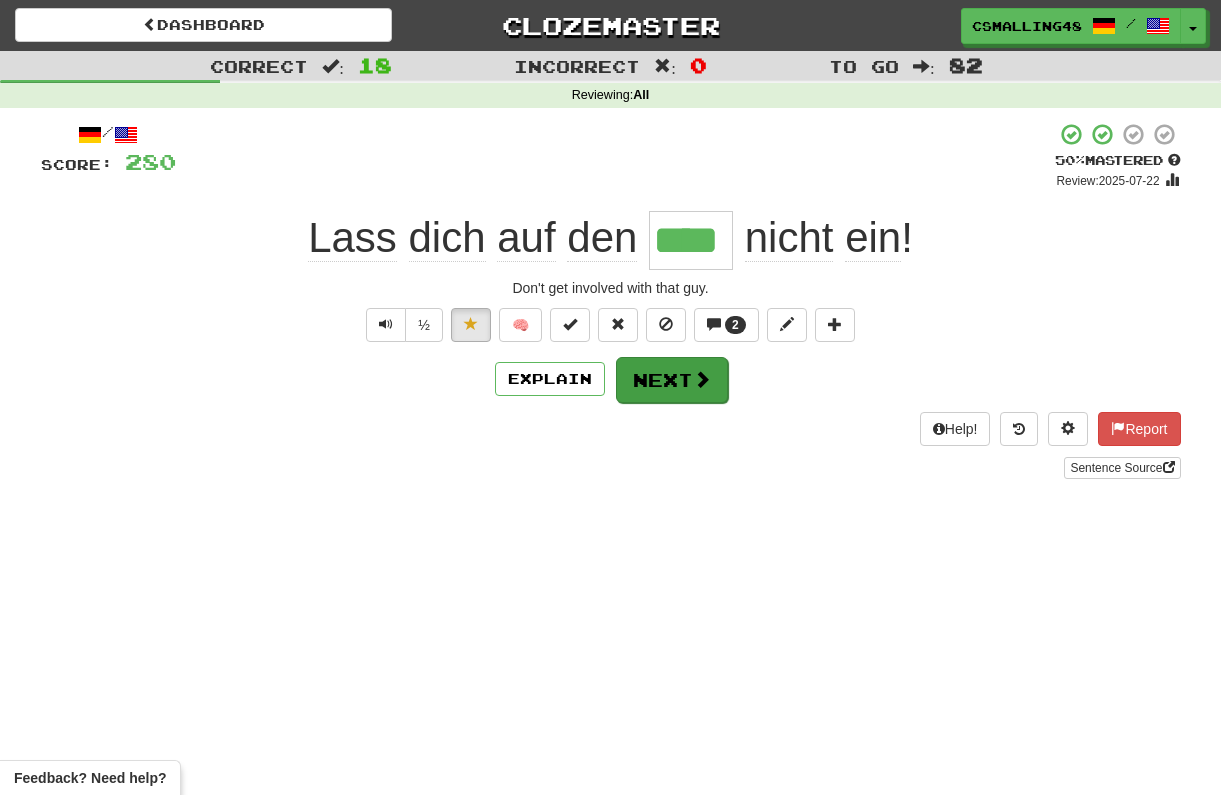 click on "Next" at bounding box center (672, 380) 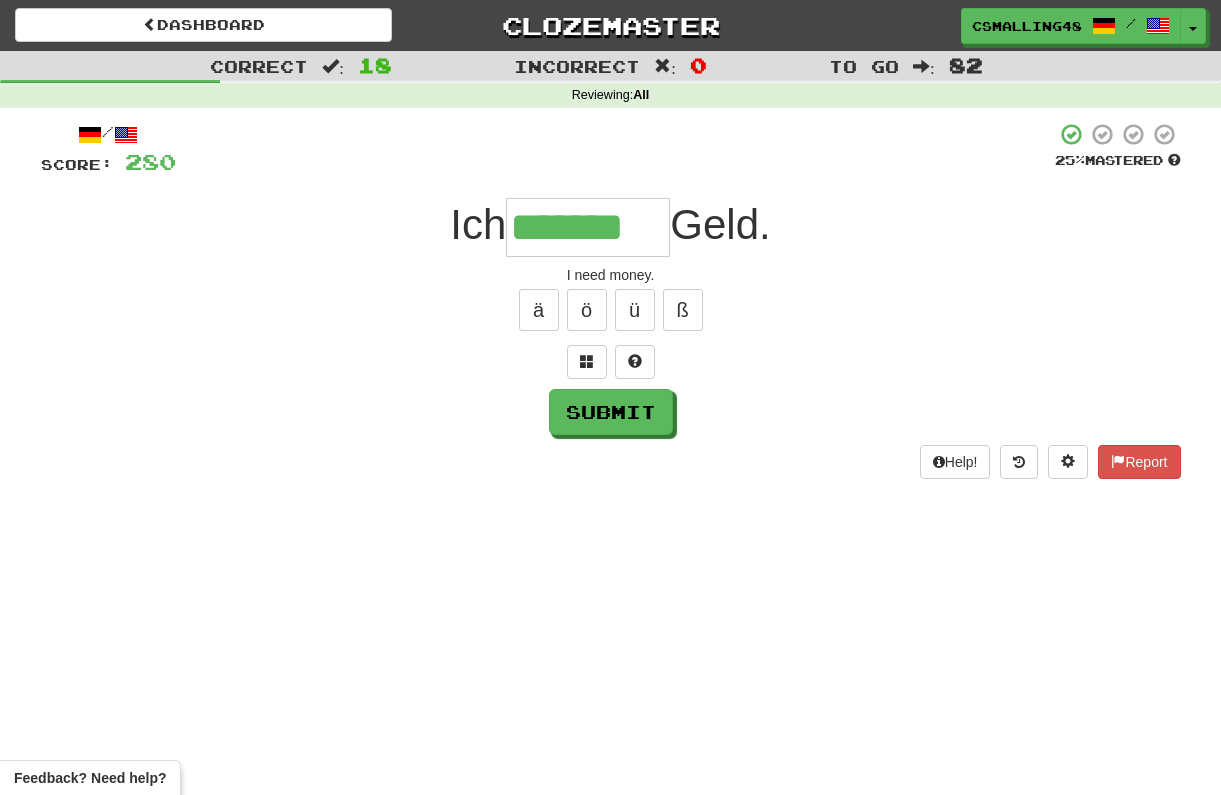 type on "*******" 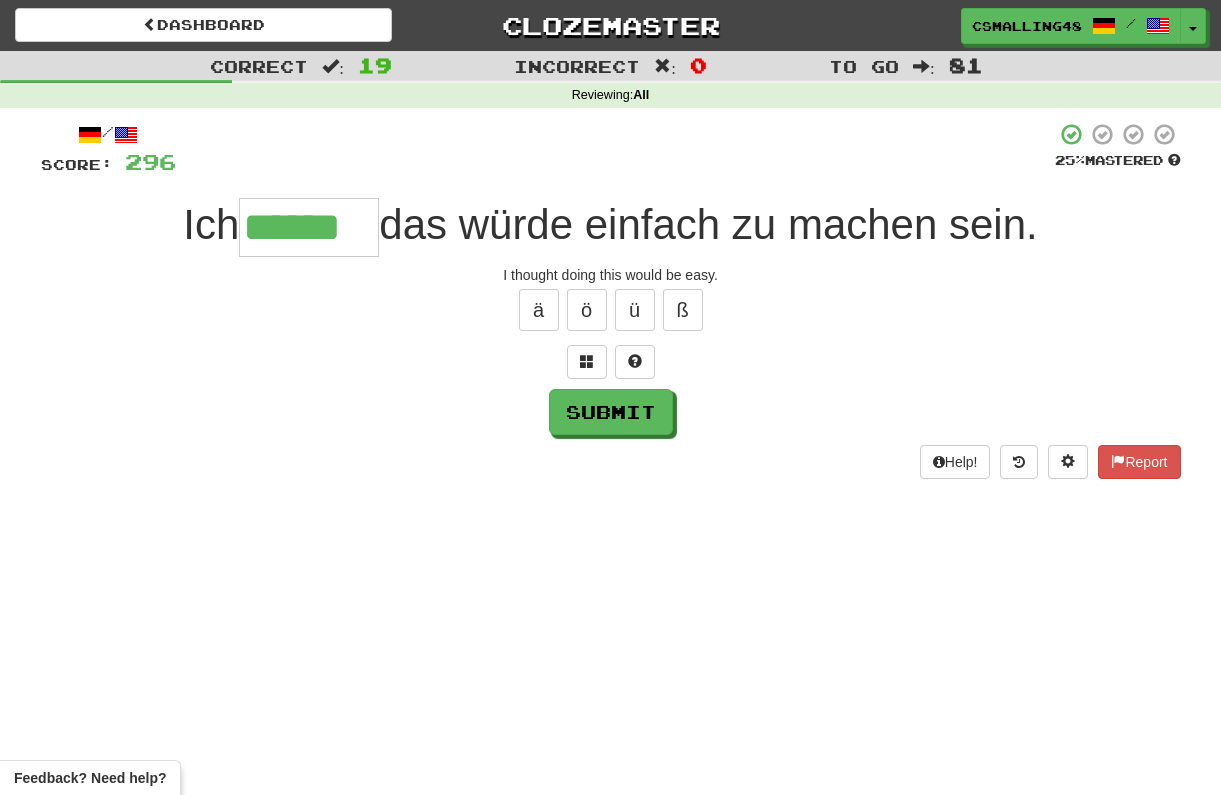type on "******" 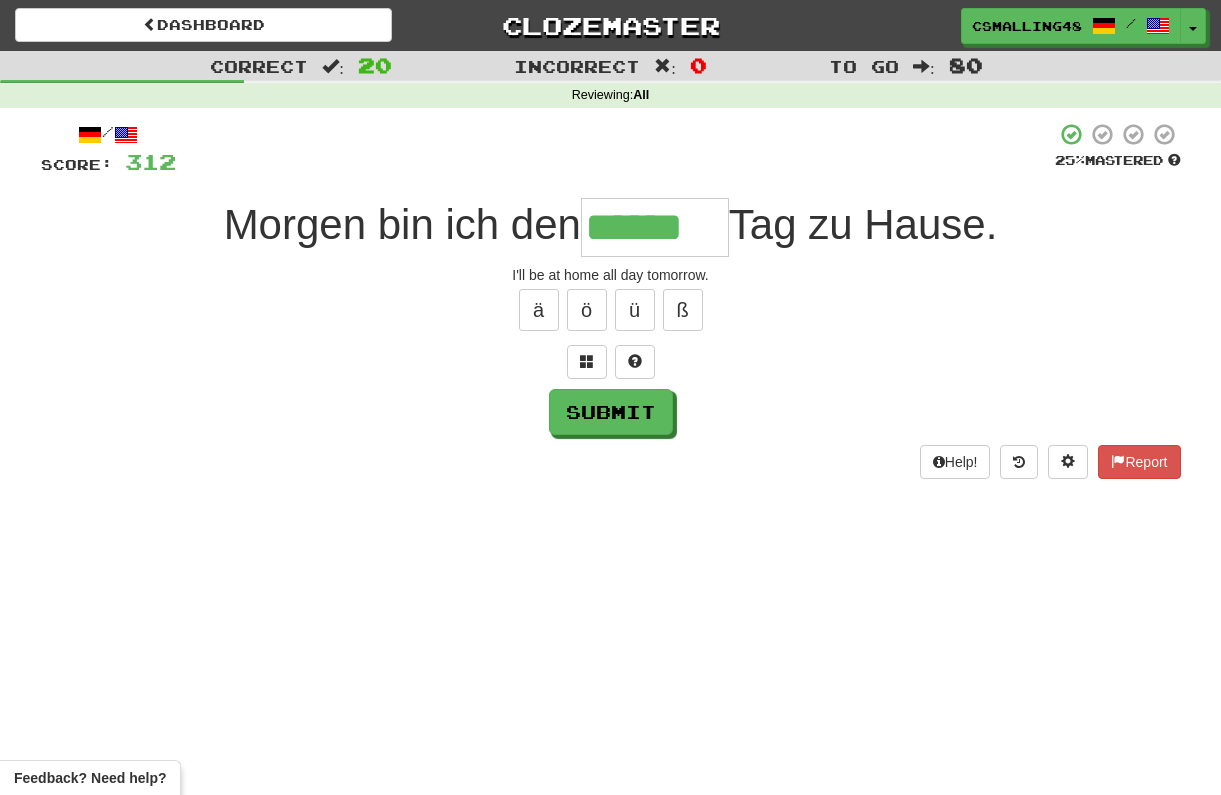 type on "******" 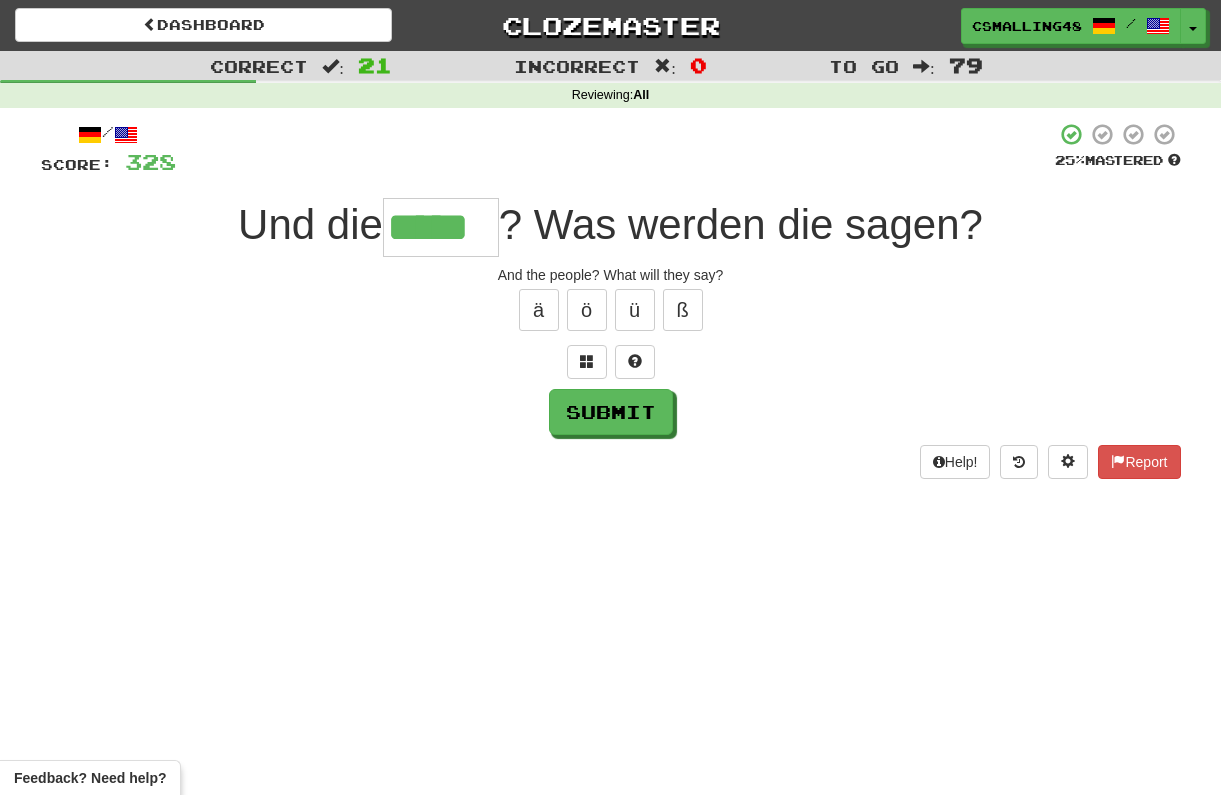 type on "*****" 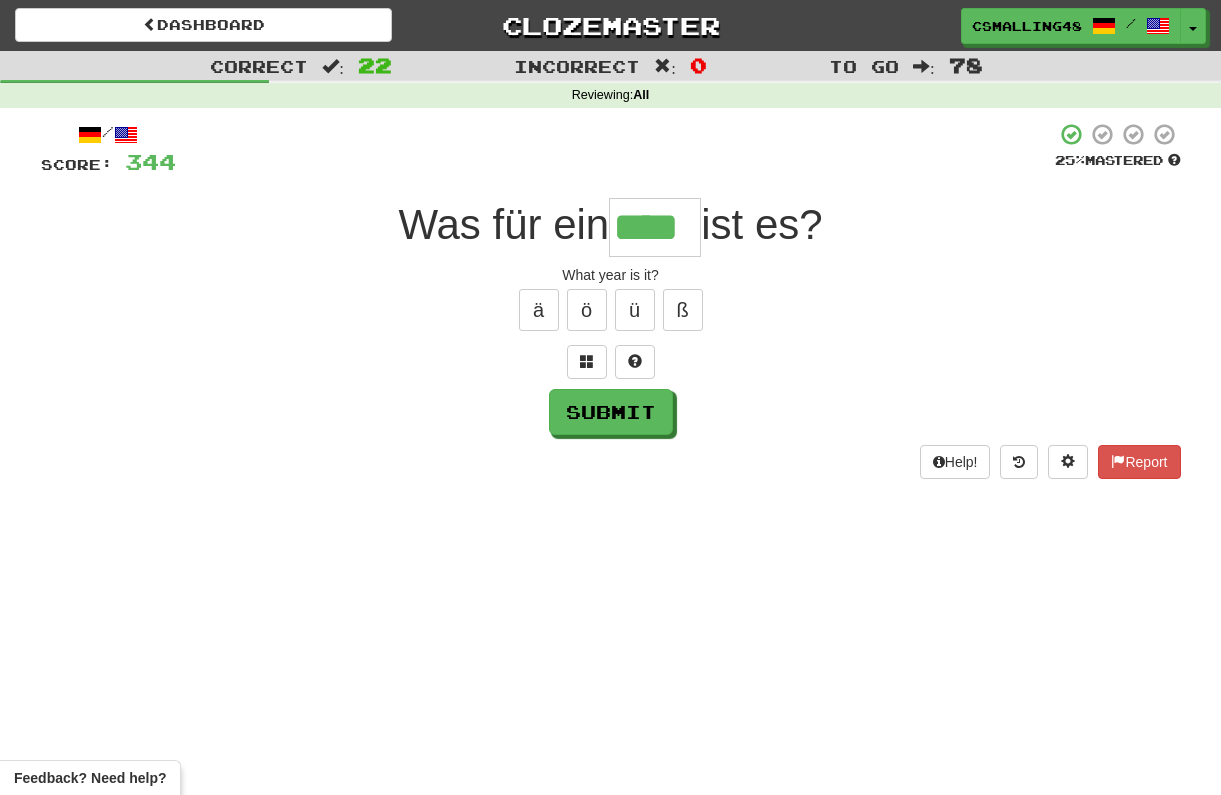 type on "****" 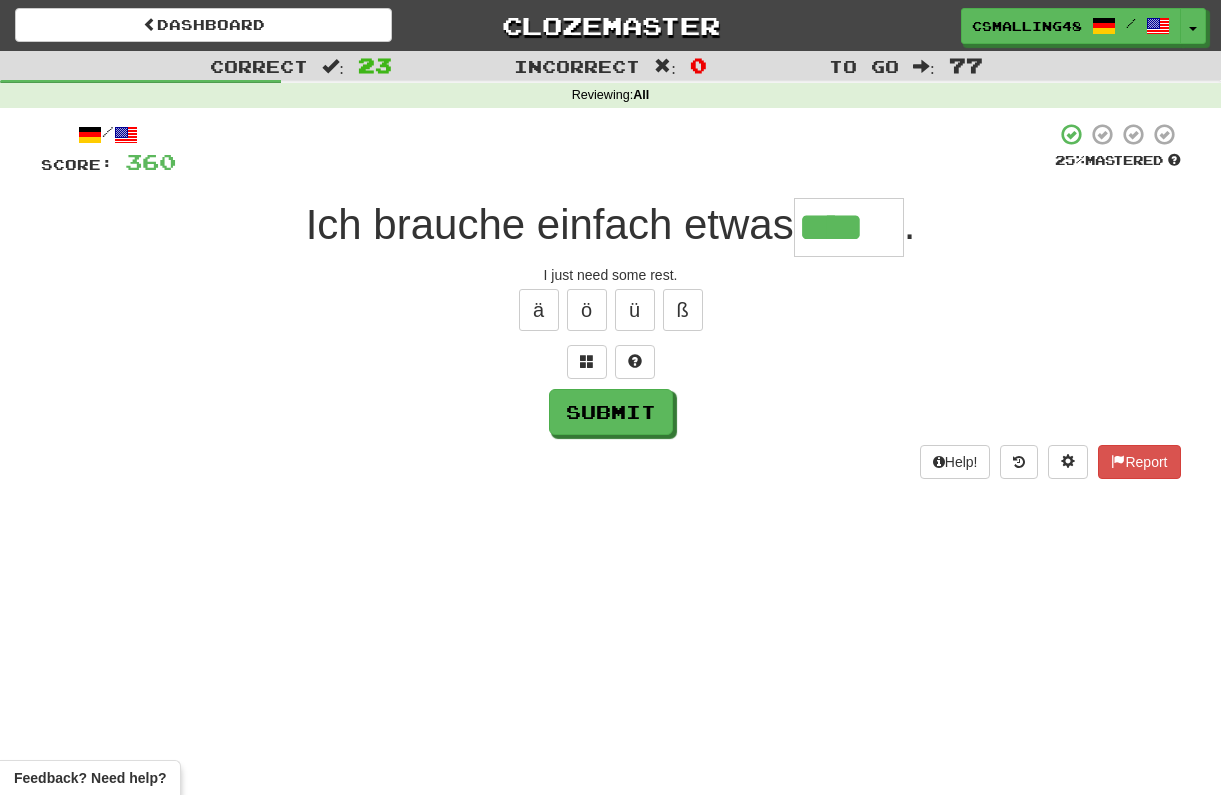 type on "****" 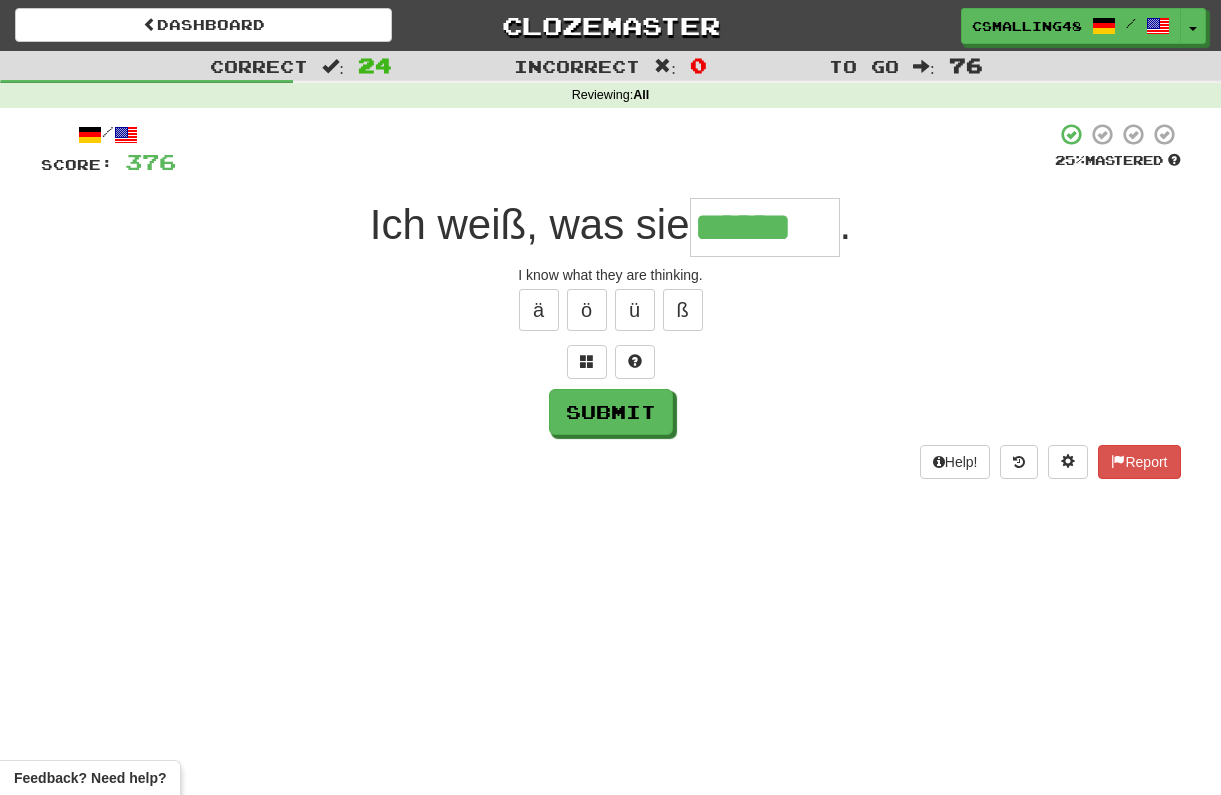 type on "******" 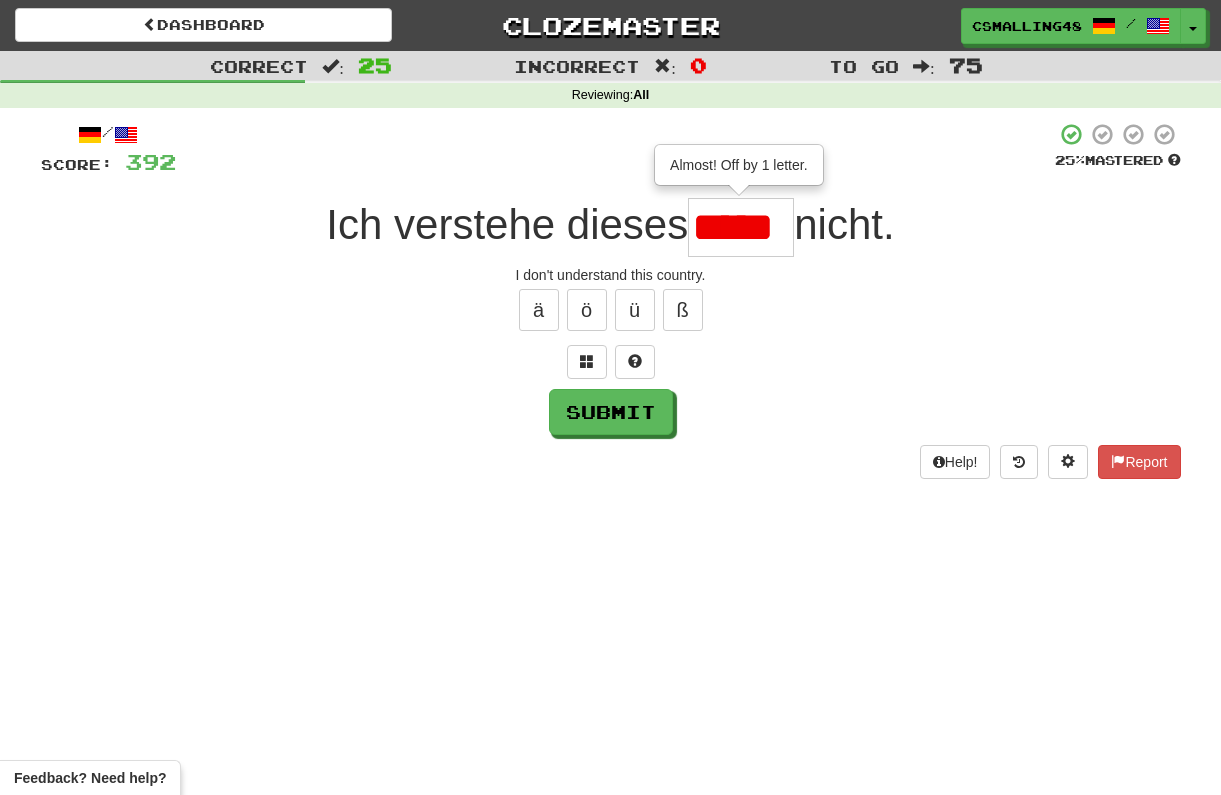 type on "****" 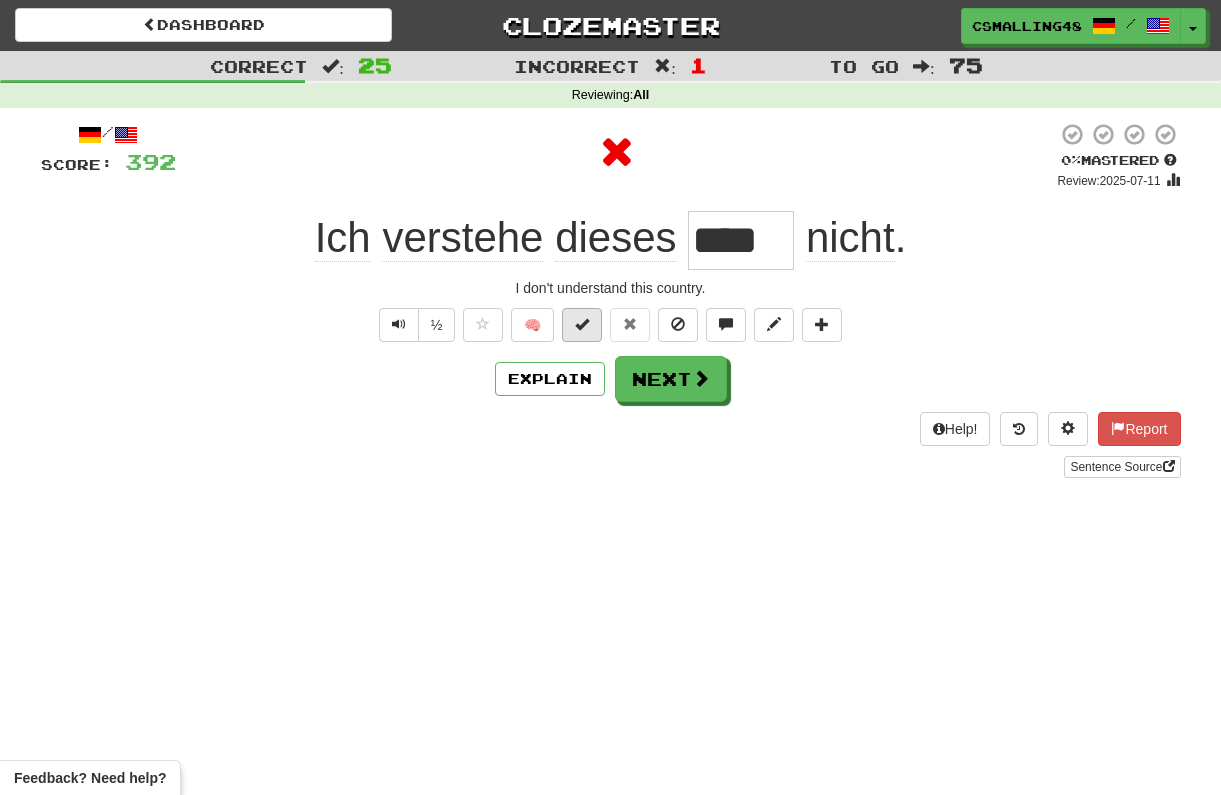 click at bounding box center [582, 325] 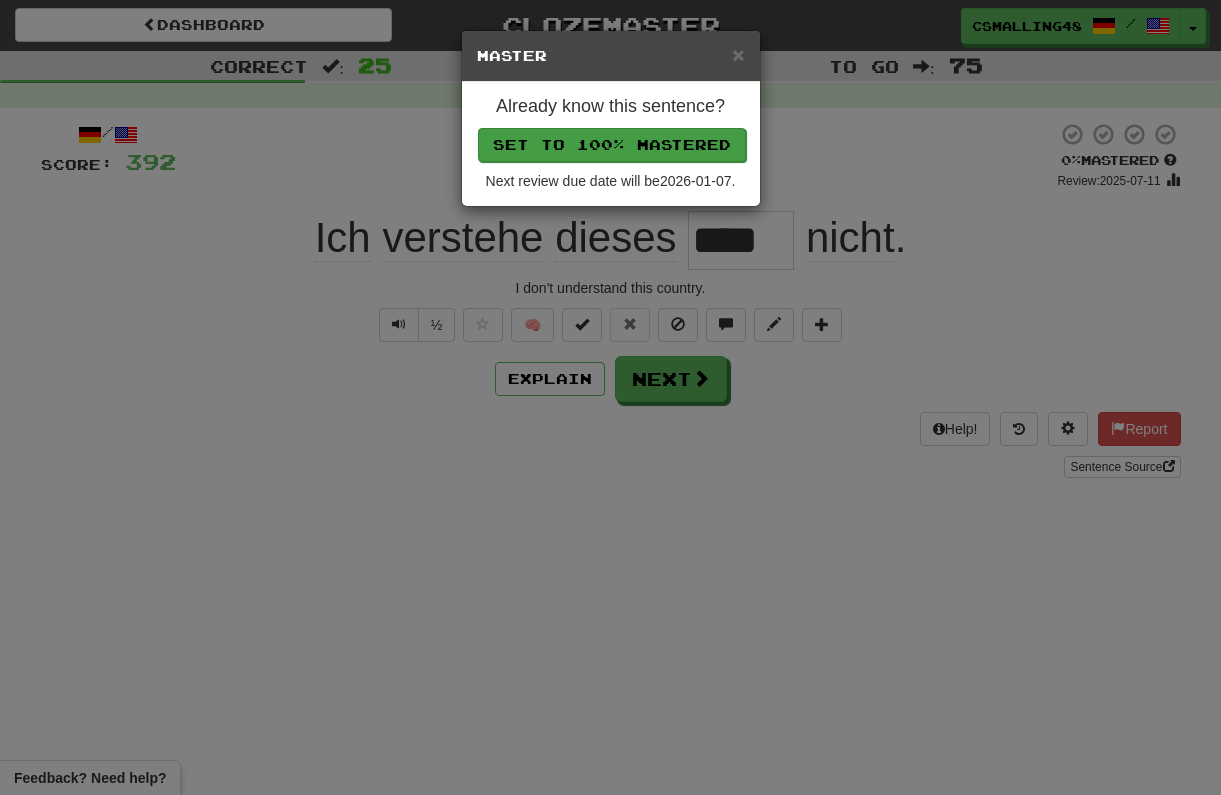 click on "Set to 100% Mastered" at bounding box center [612, 145] 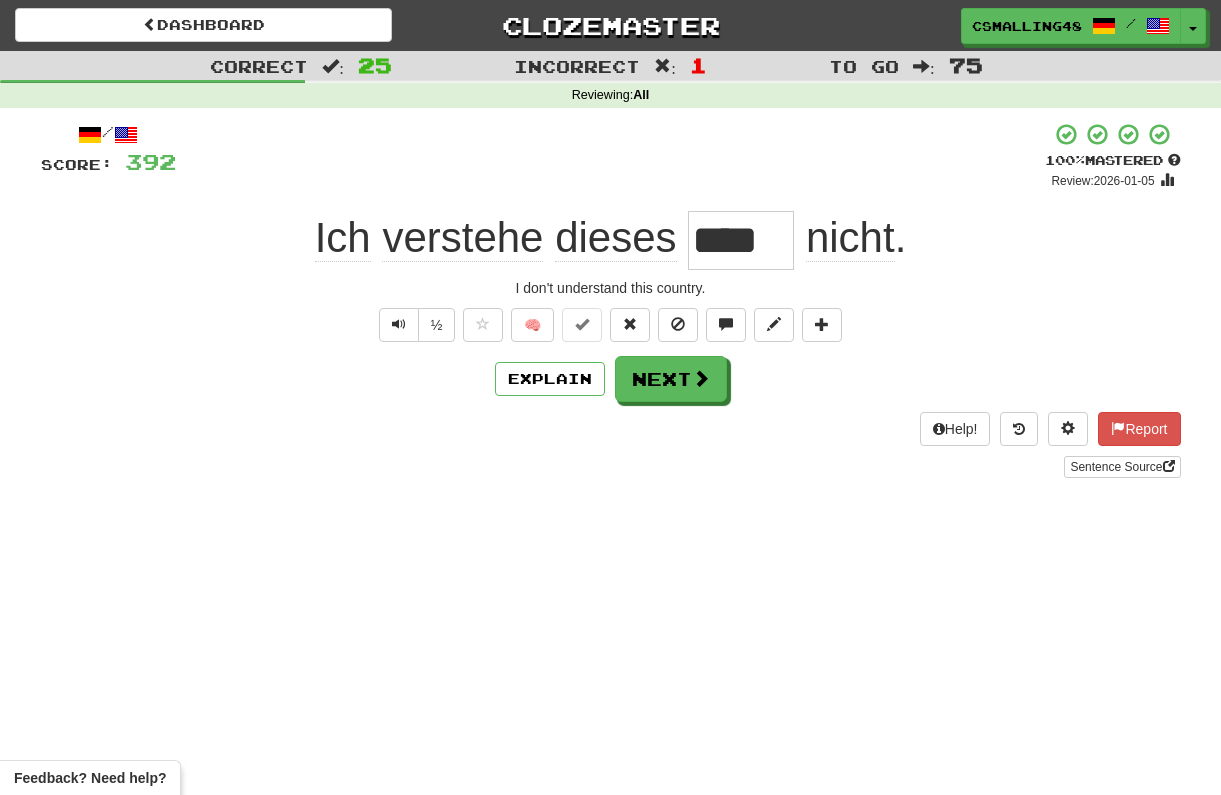 click on "/  Score:   392 100 %  Mastered Review:  2026-01-05 Ich   verstehe   dieses   ****   nicht . I don't understand this country. ½ 🧠 Explain Next  Help!  Report Sentence Source" at bounding box center [611, 300] 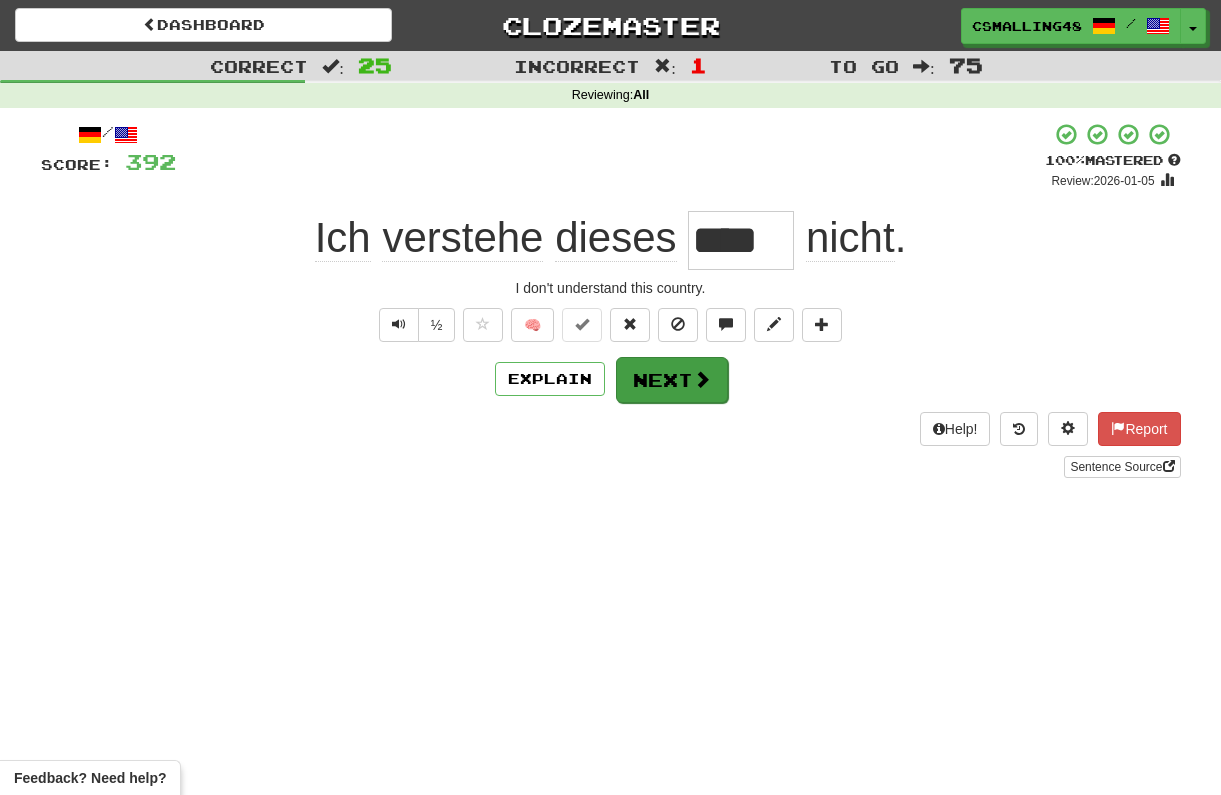 click on "Next" at bounding box center [672, 380] 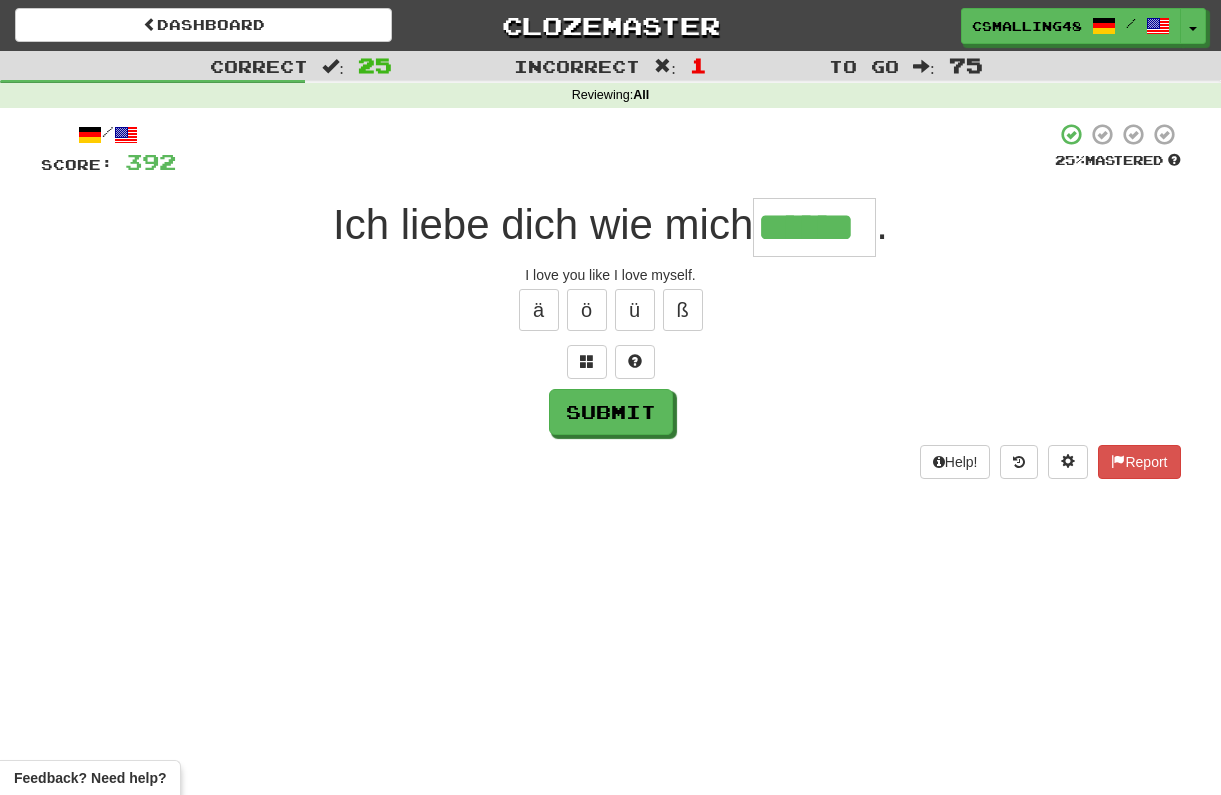 type on "******" 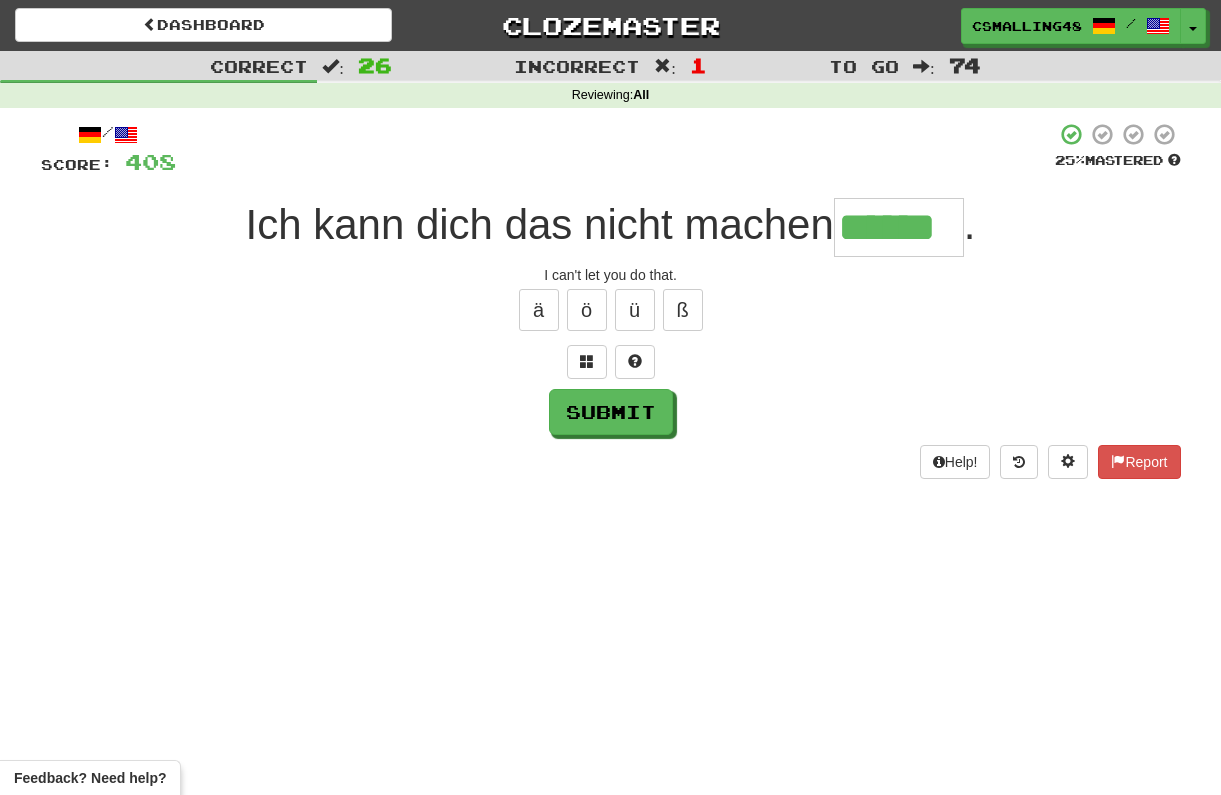 type on "******" 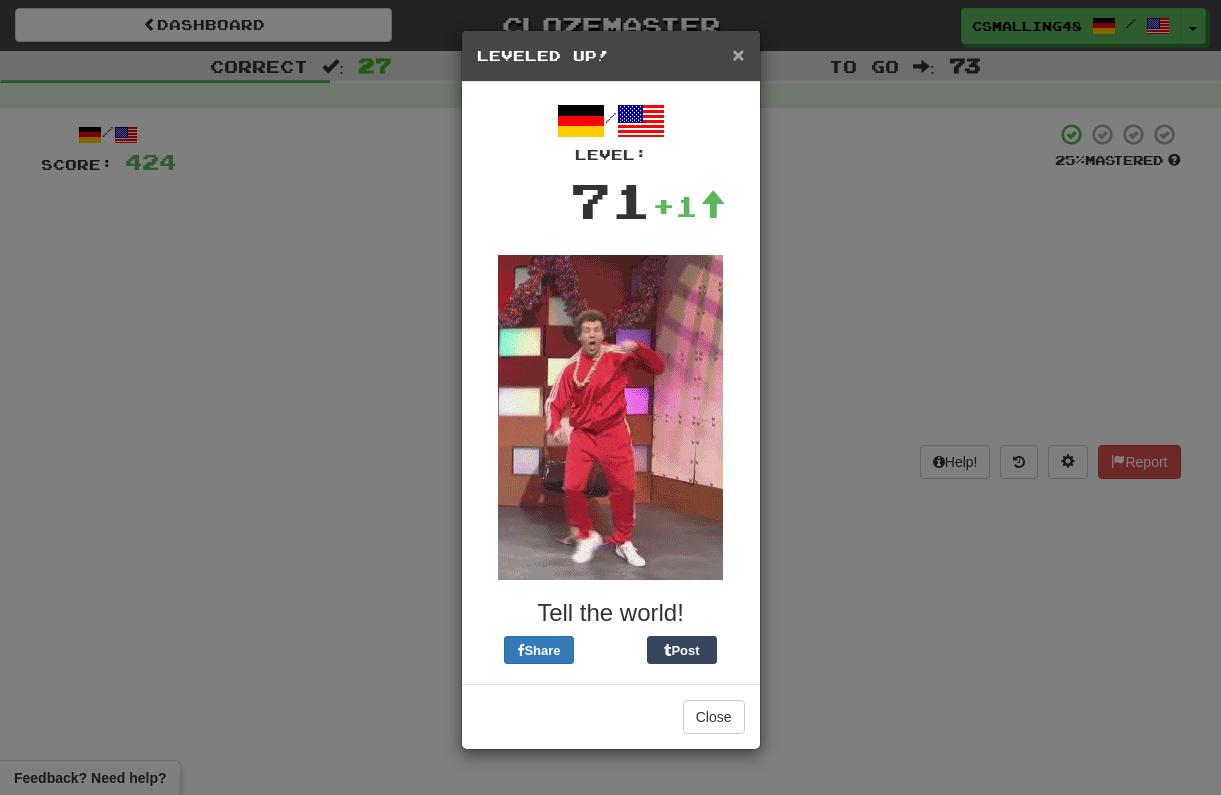 click on "×" at bounding box center [738, 54] 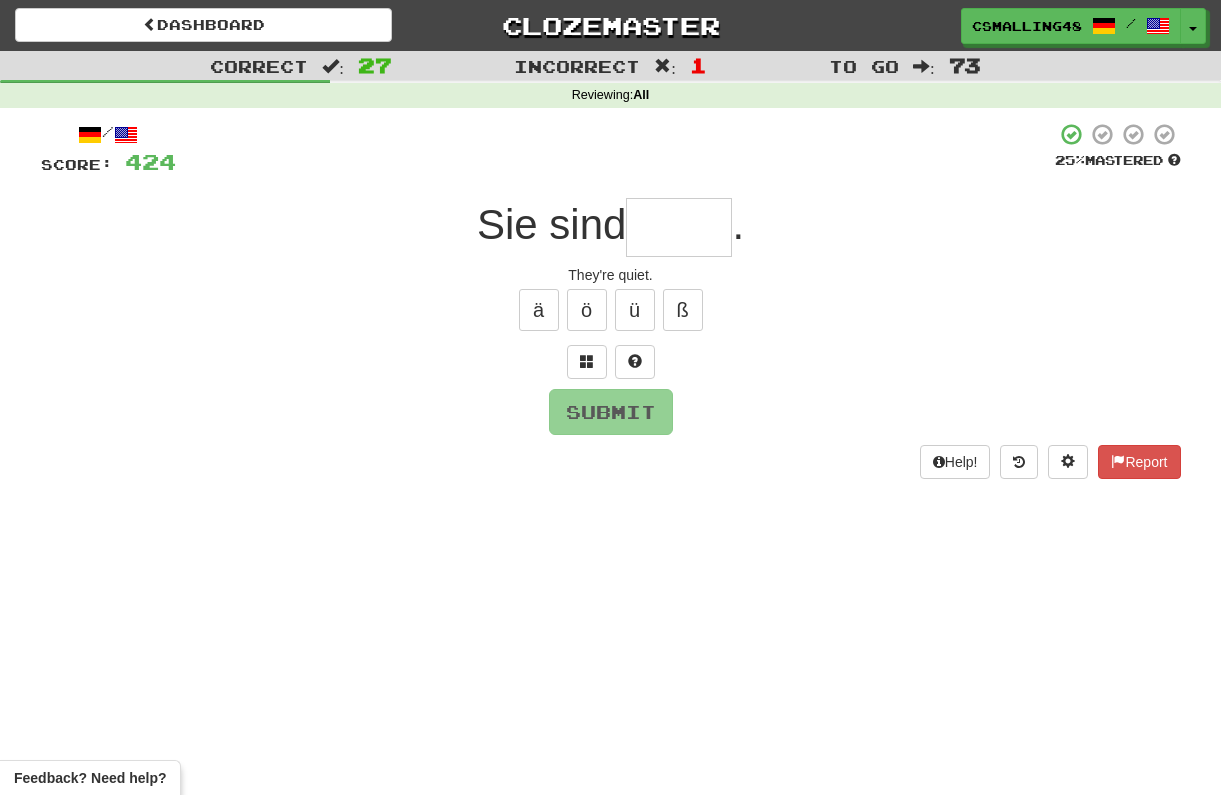 click at bounding box center [679, 227] 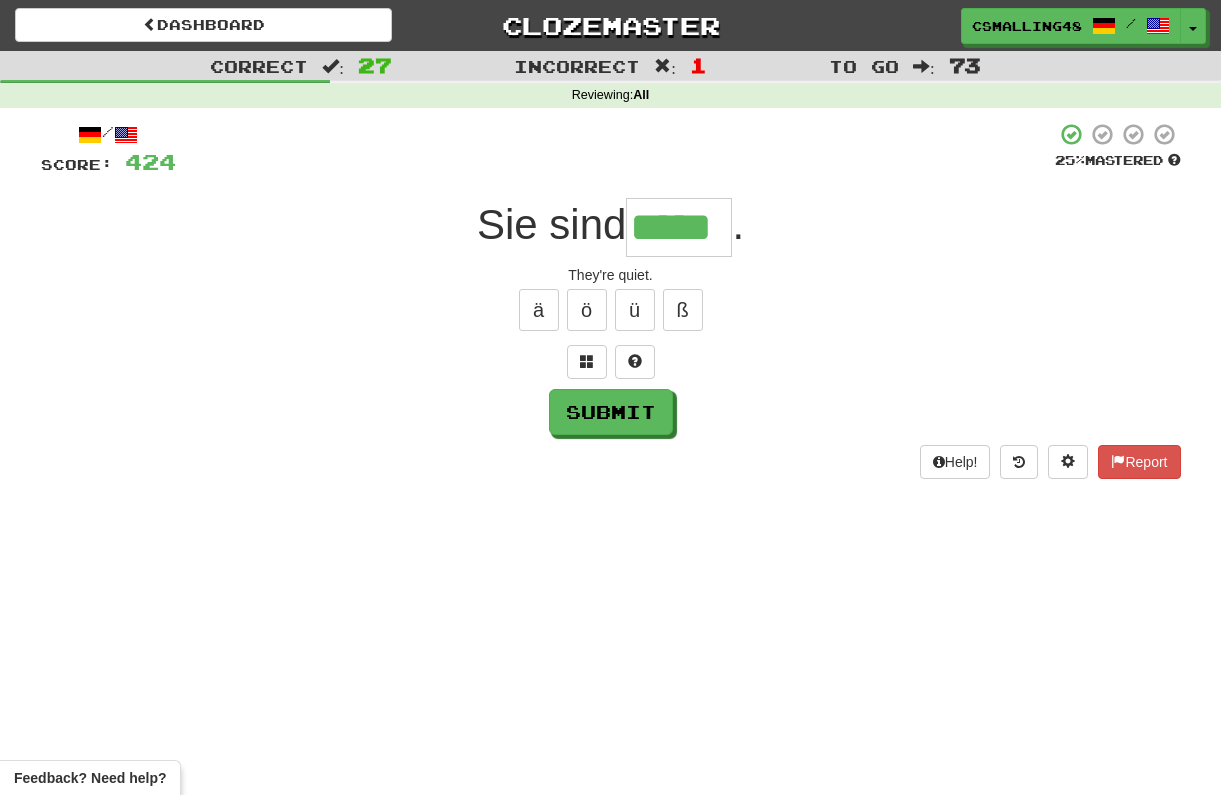 type on "*****" 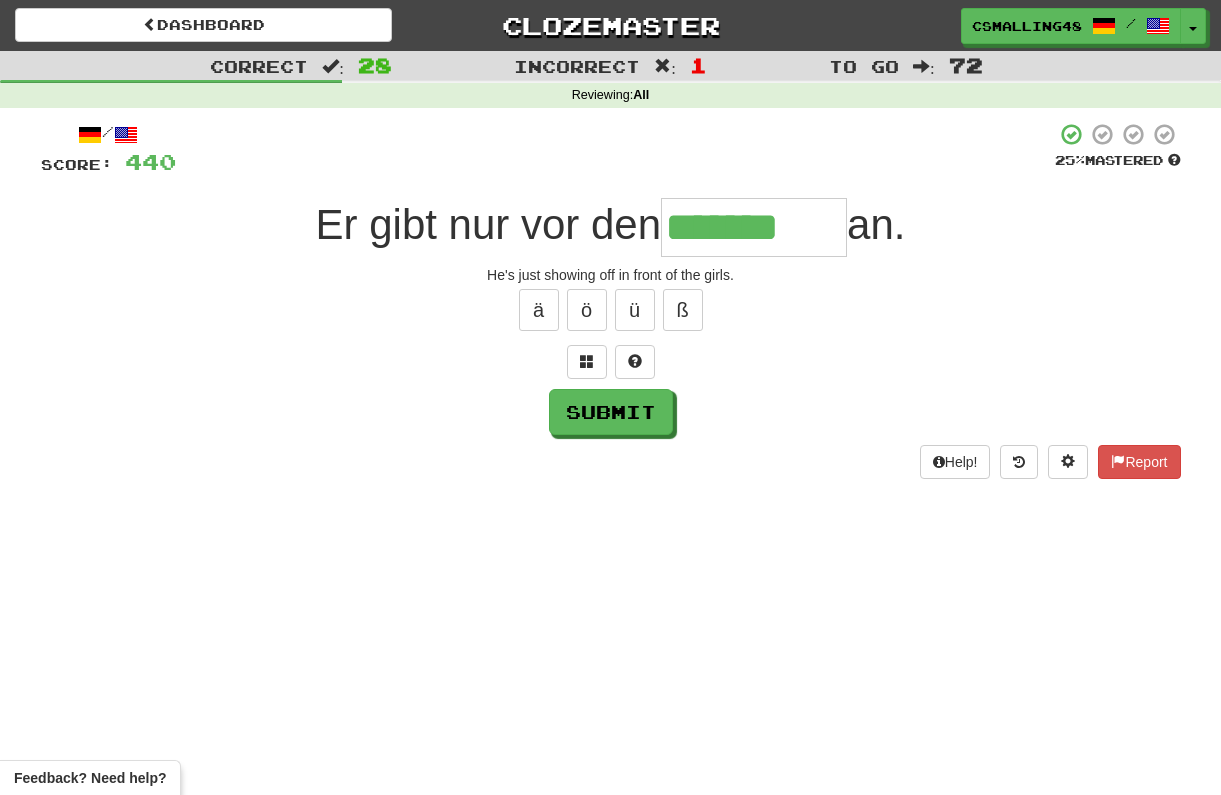 type on "*******" 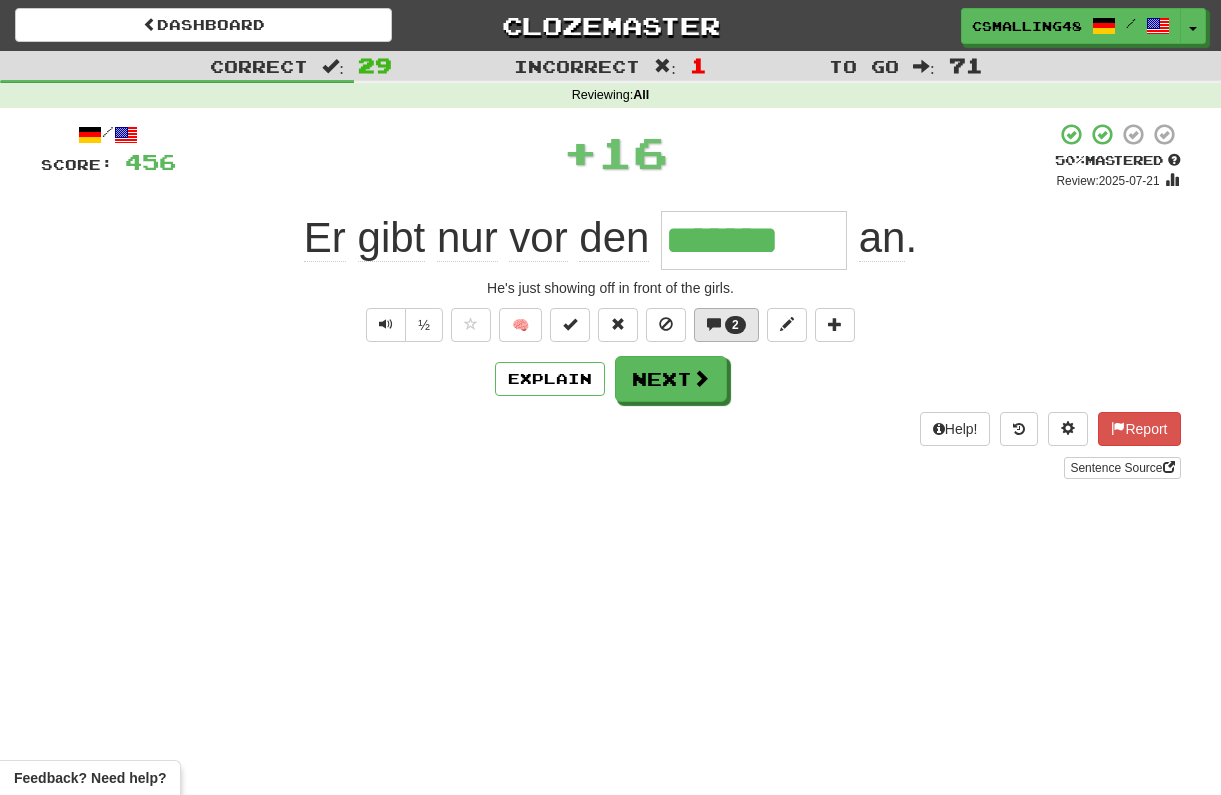 click on "2" at bounding box center (726, 325) 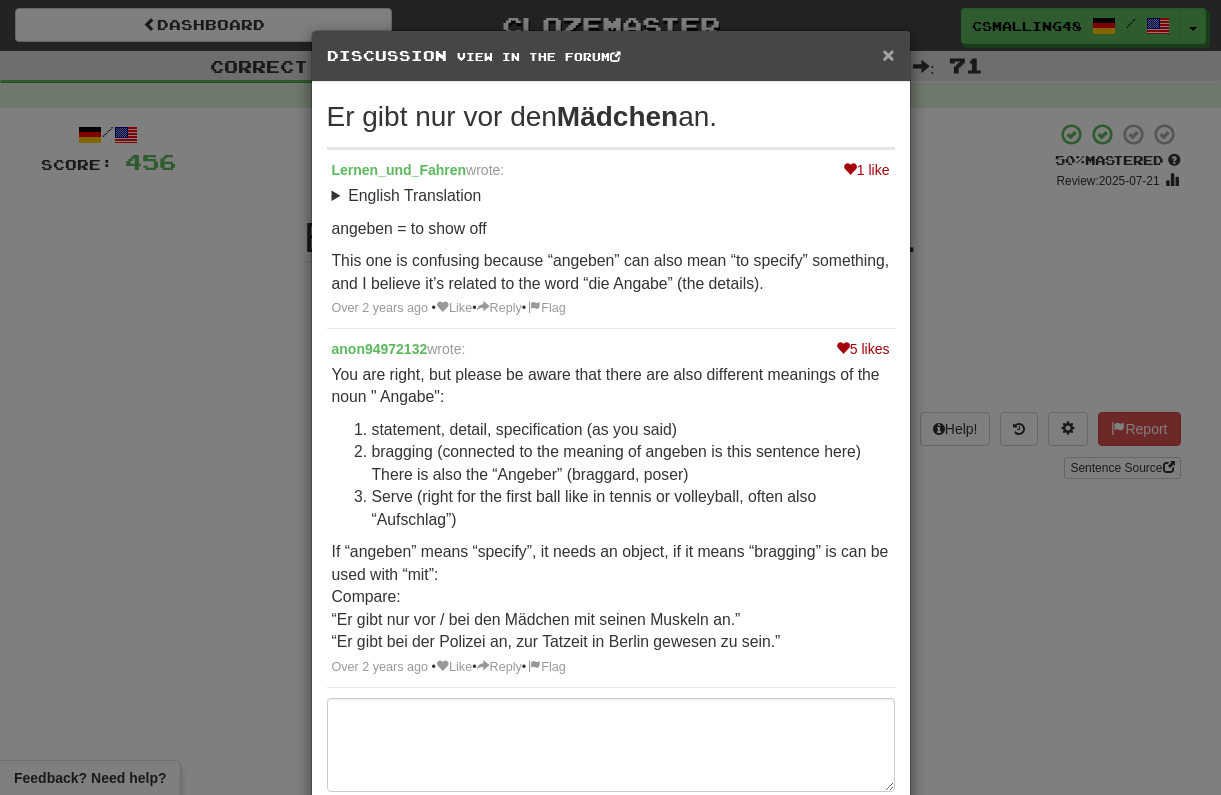 click on "×" at bounding box center (888, 54) 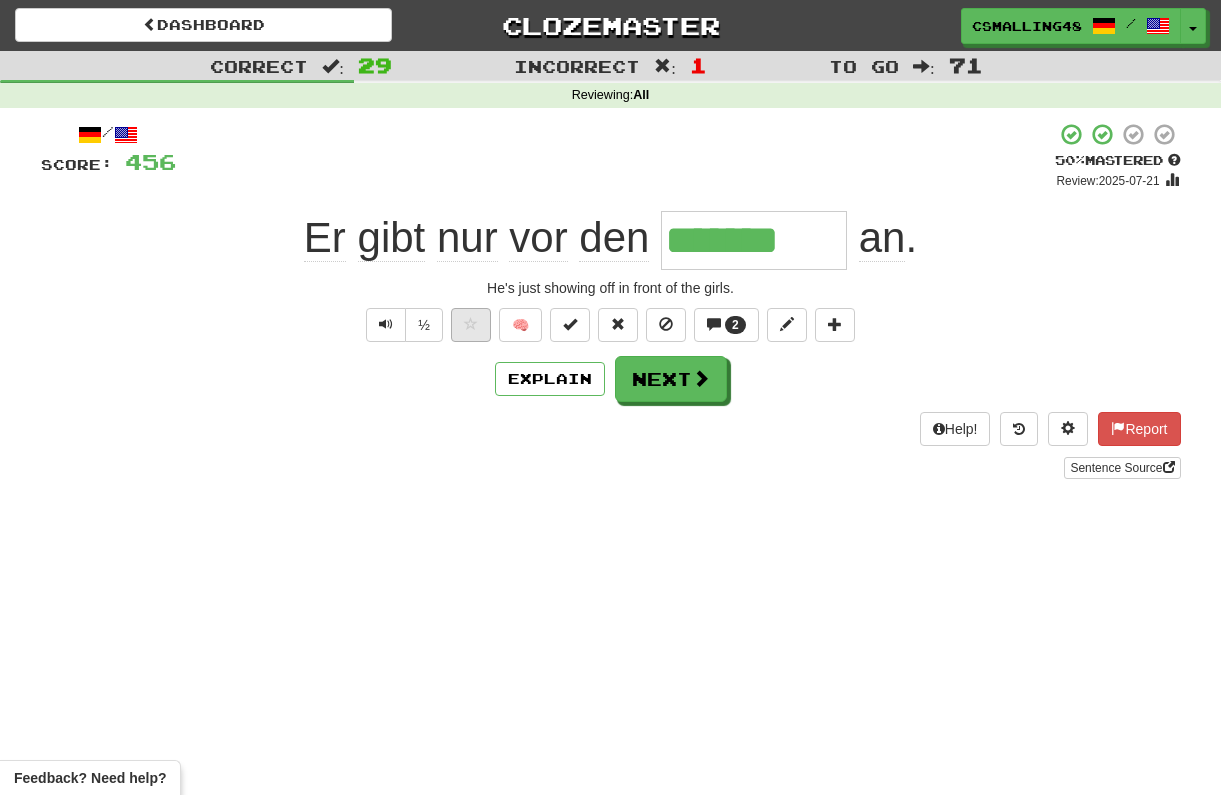 click at bounding box center [471, 324] 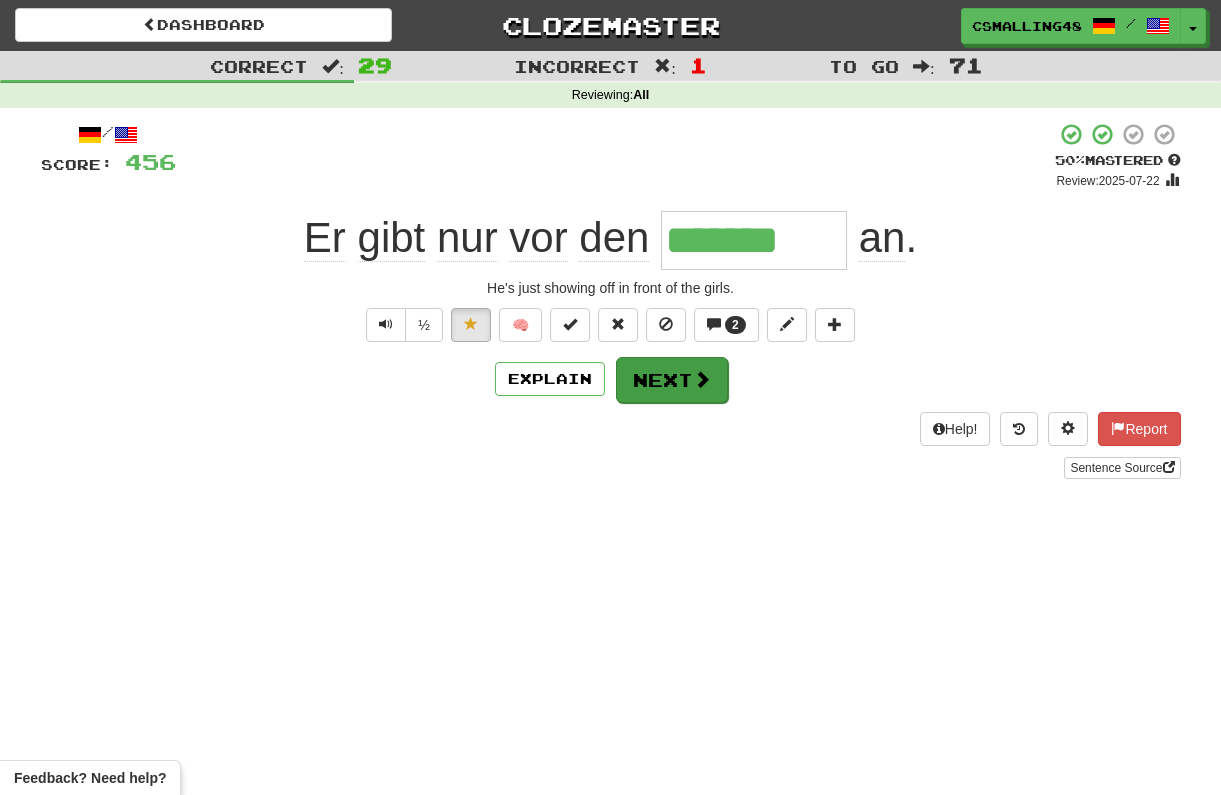 click on "Next" at bounding box center [672, 380] 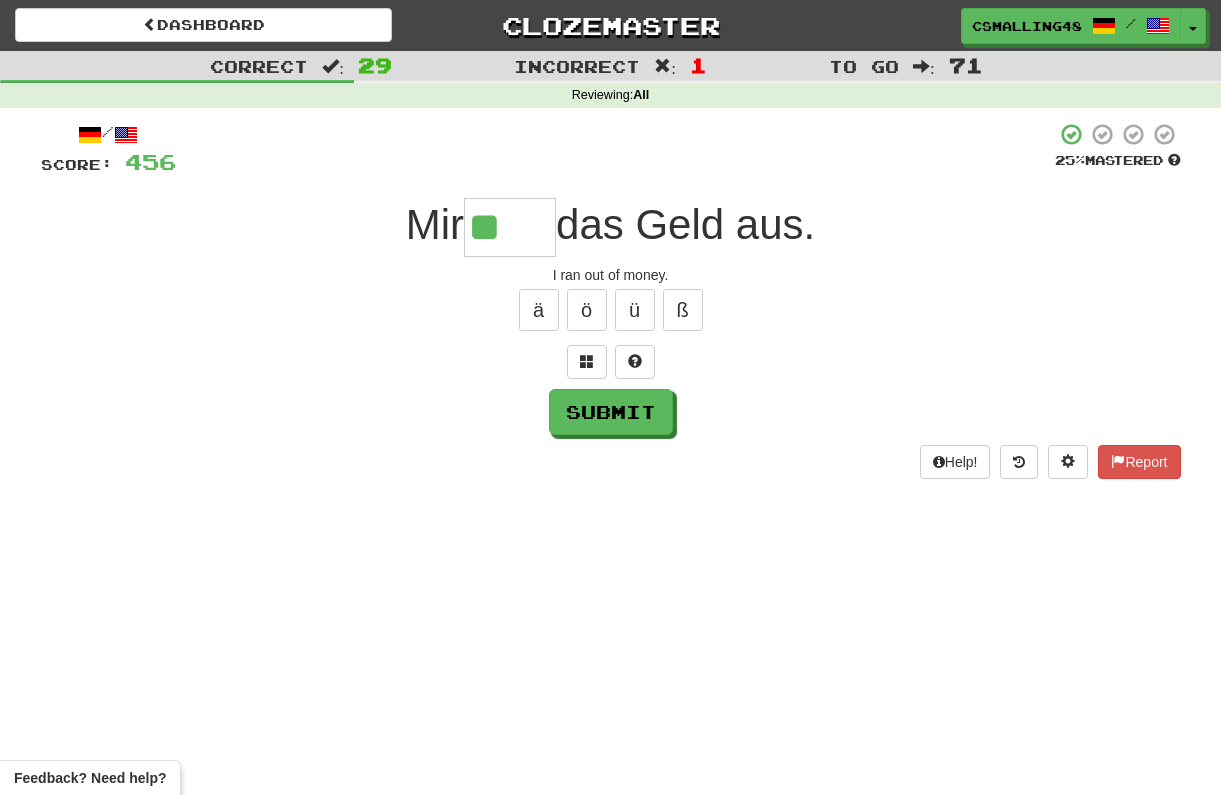 click at bounding box center (611, 362) 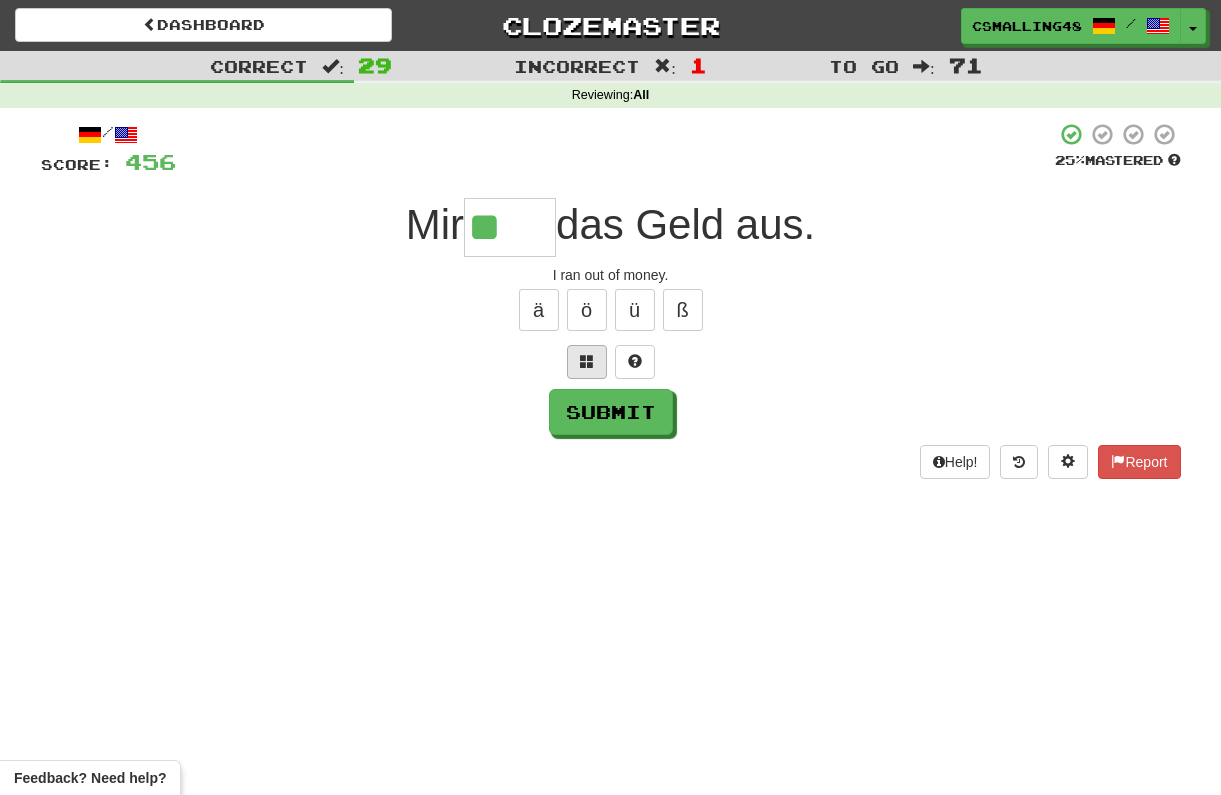 click at bounding box center (587, 362) 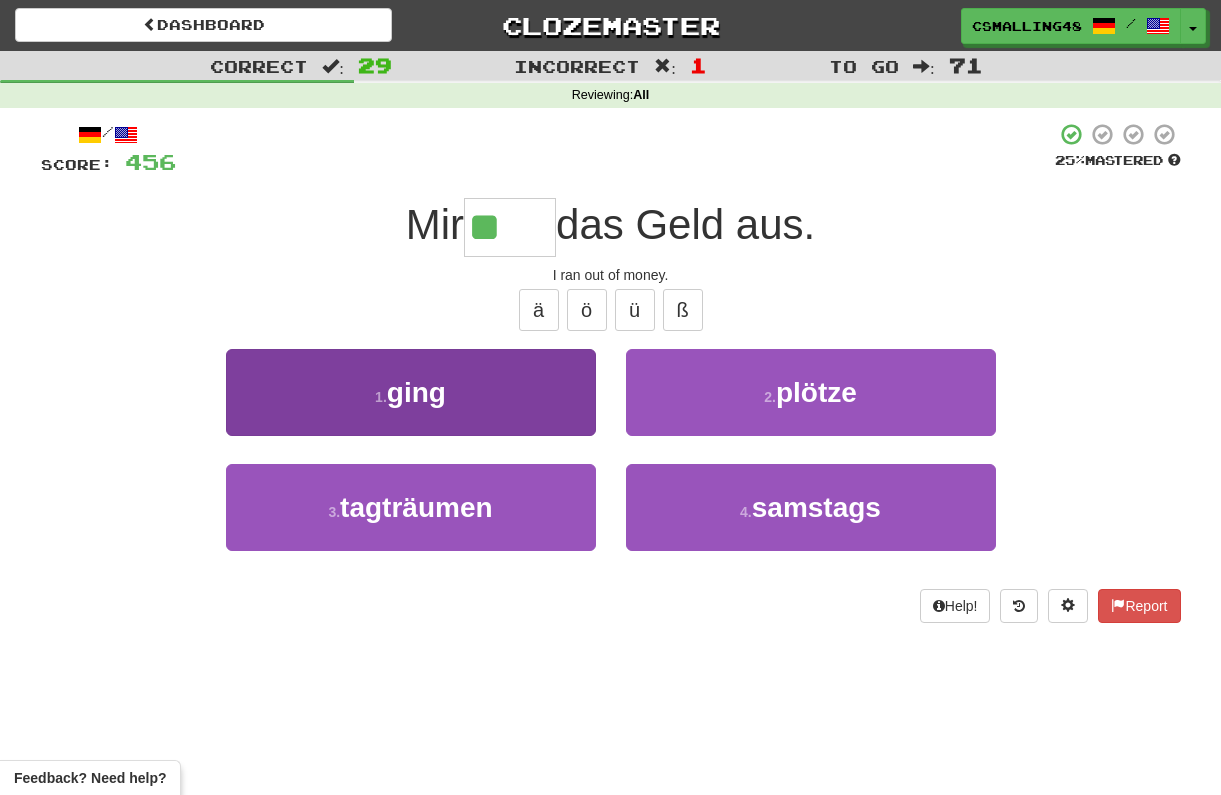 click on "1 .  ging" at bounding box center (411, 392) 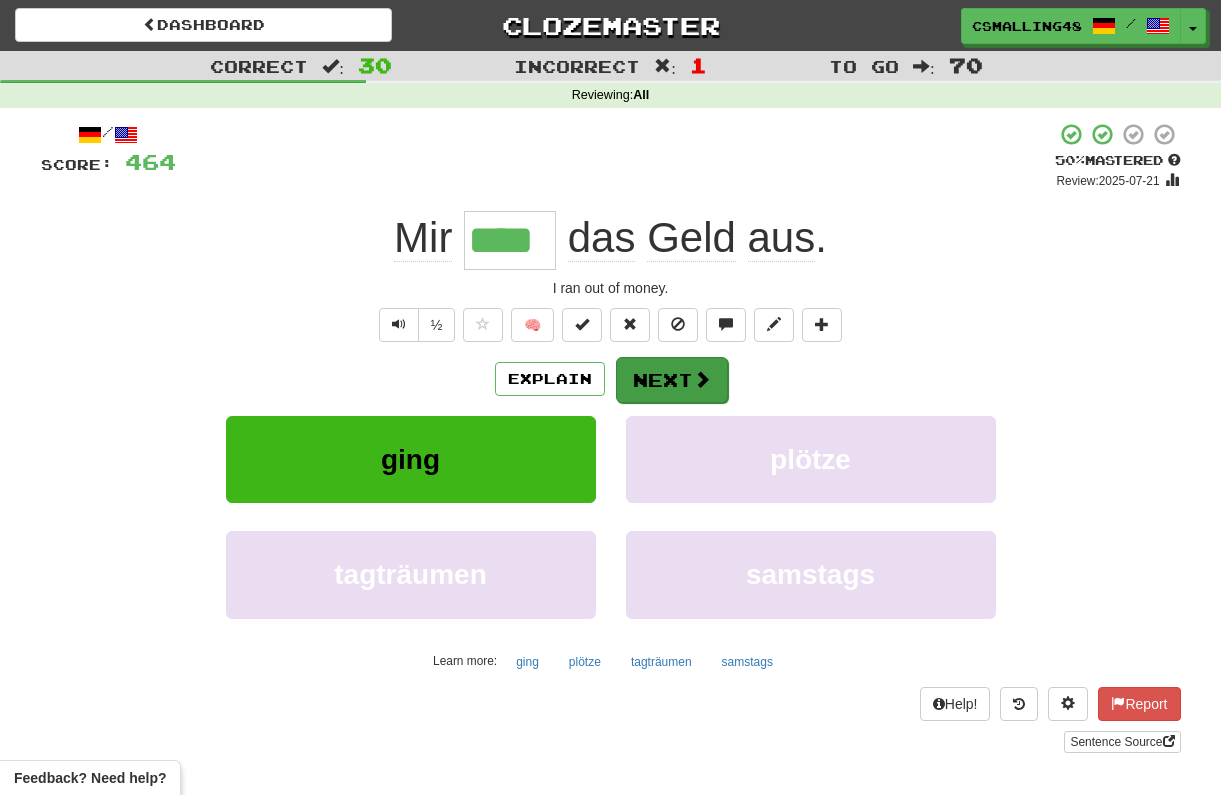 click on "Next" at bounding box center [672, 380] 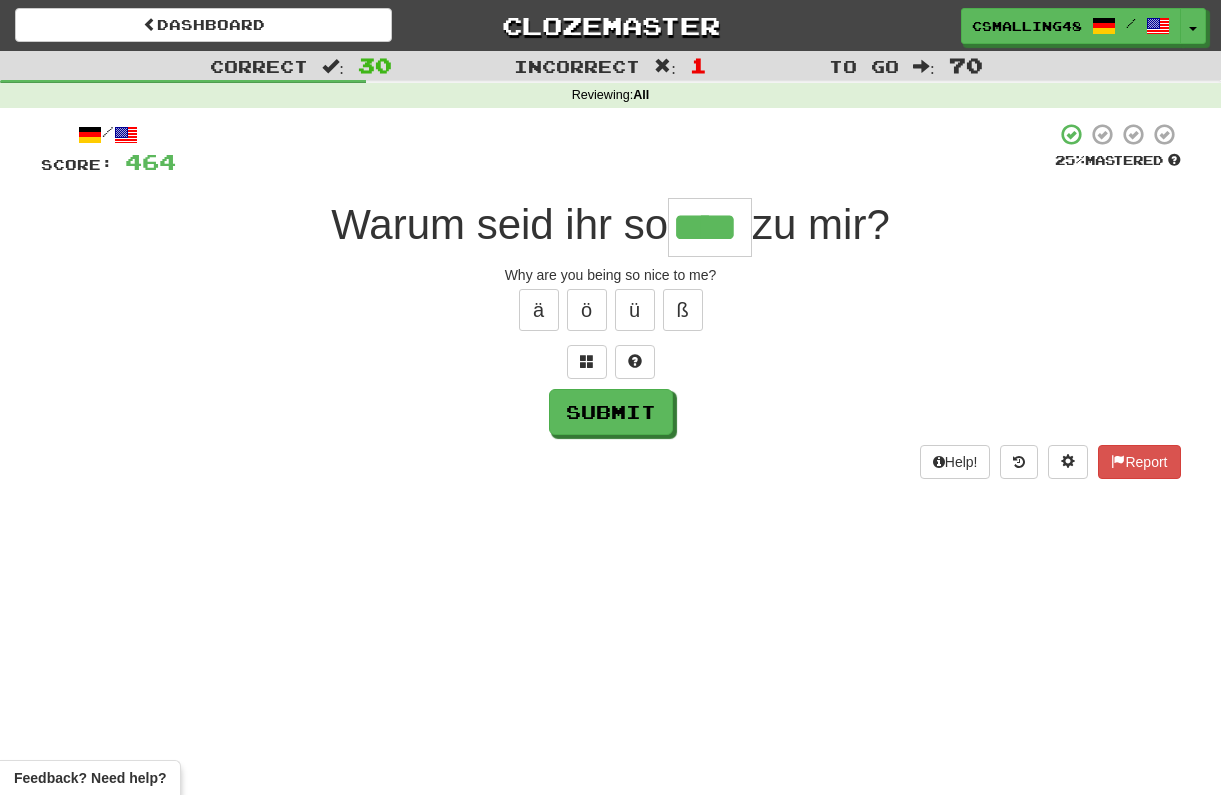 type on "****" 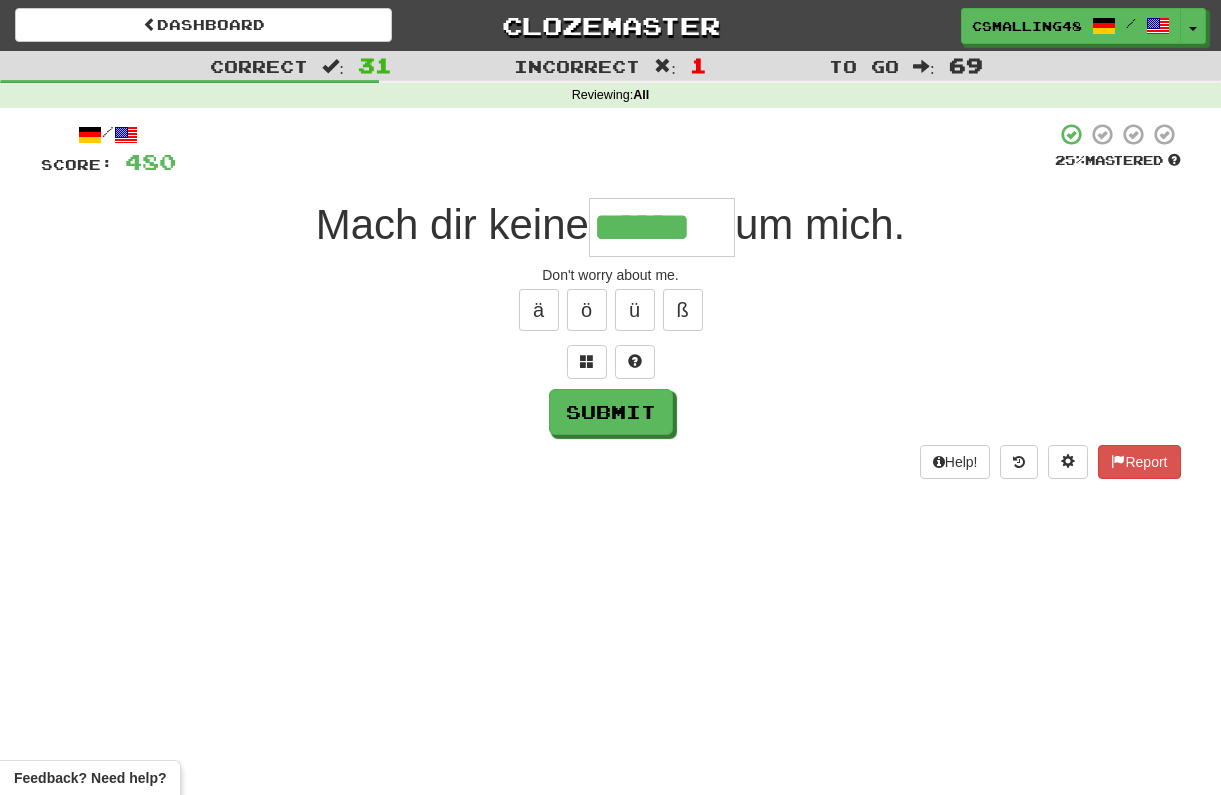type on "******" 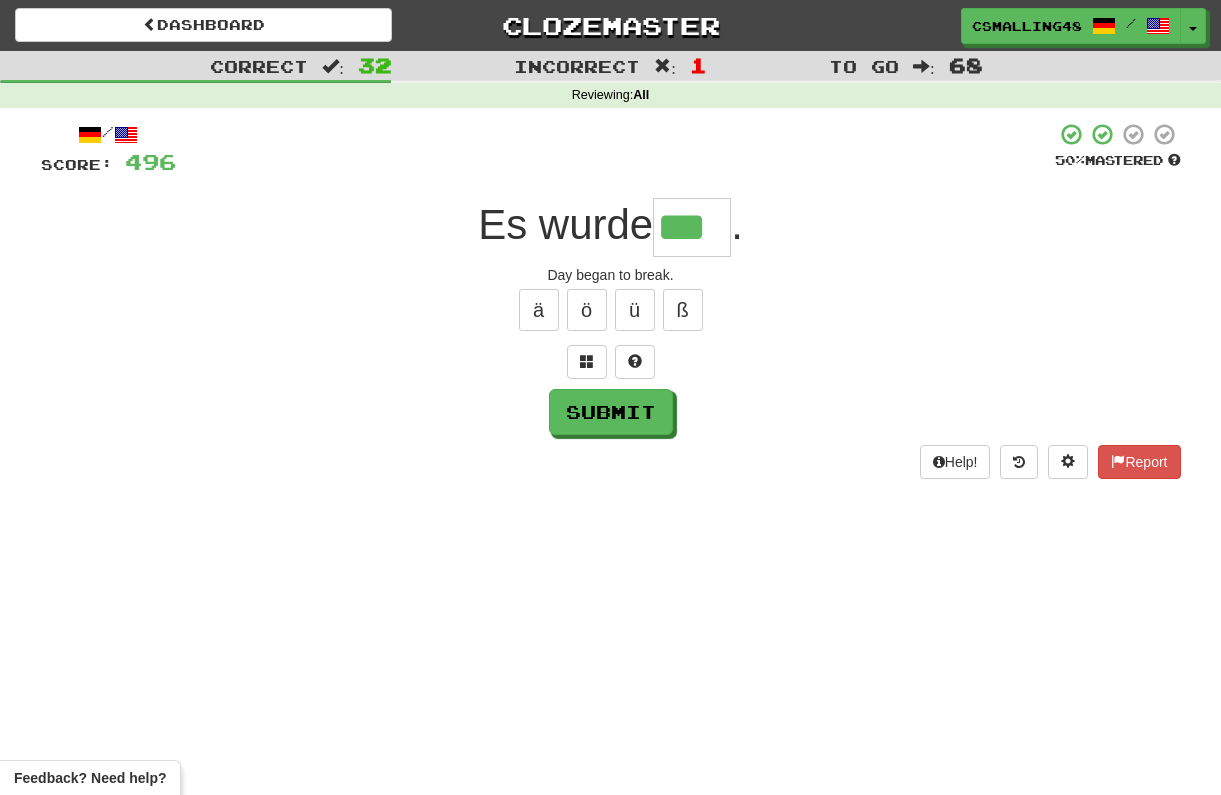 type on "***" 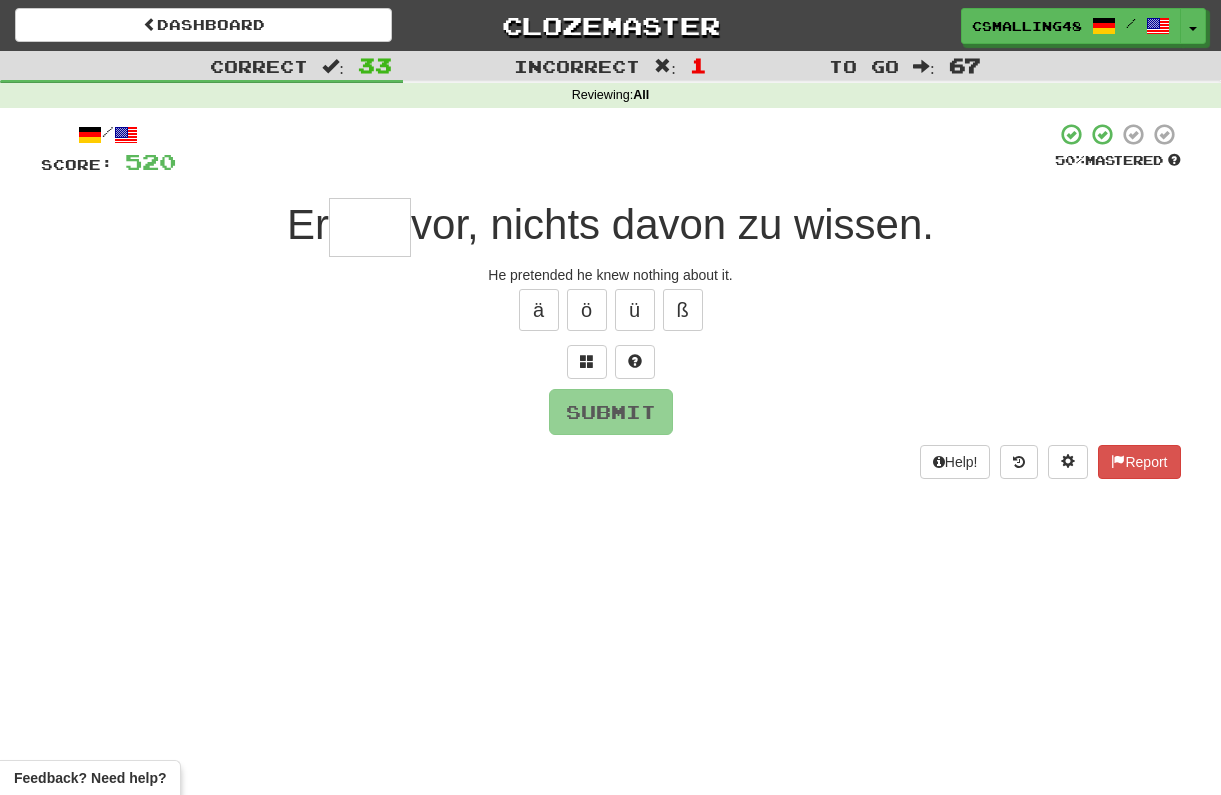 type on "*" 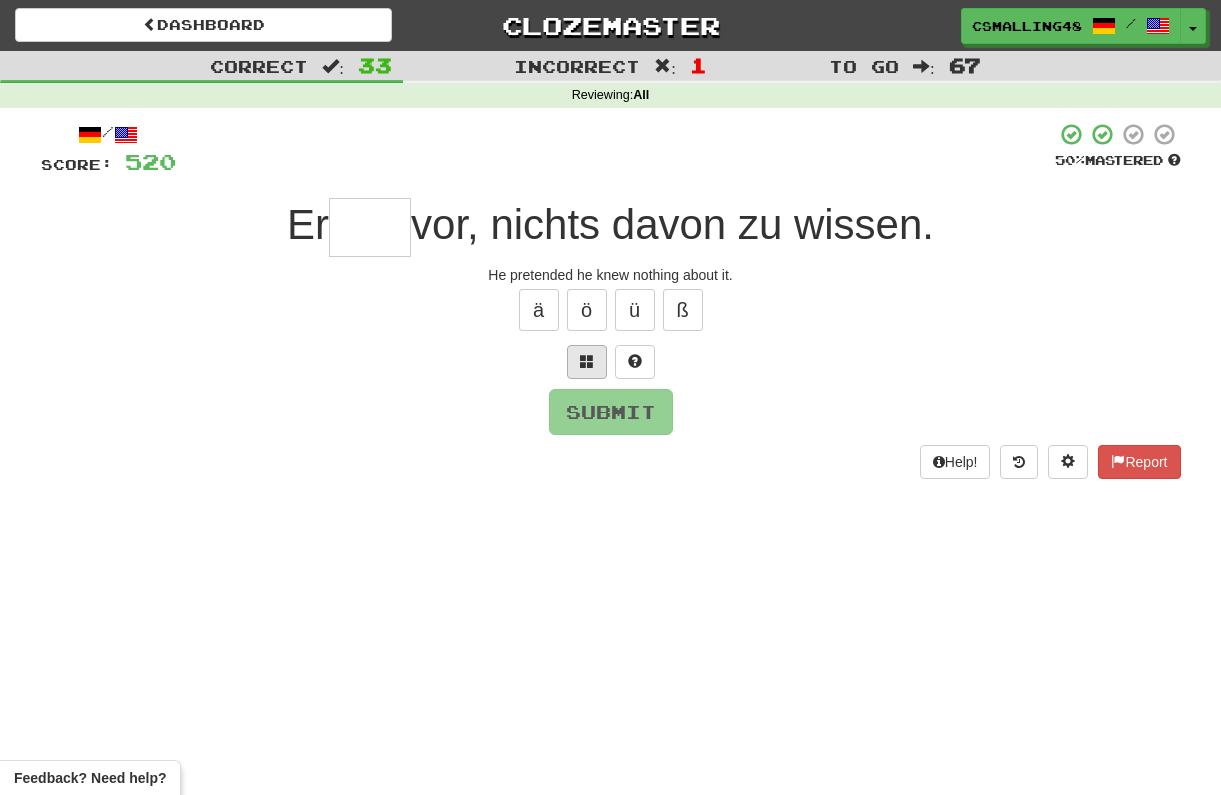 click at bounding box center (587, 362) 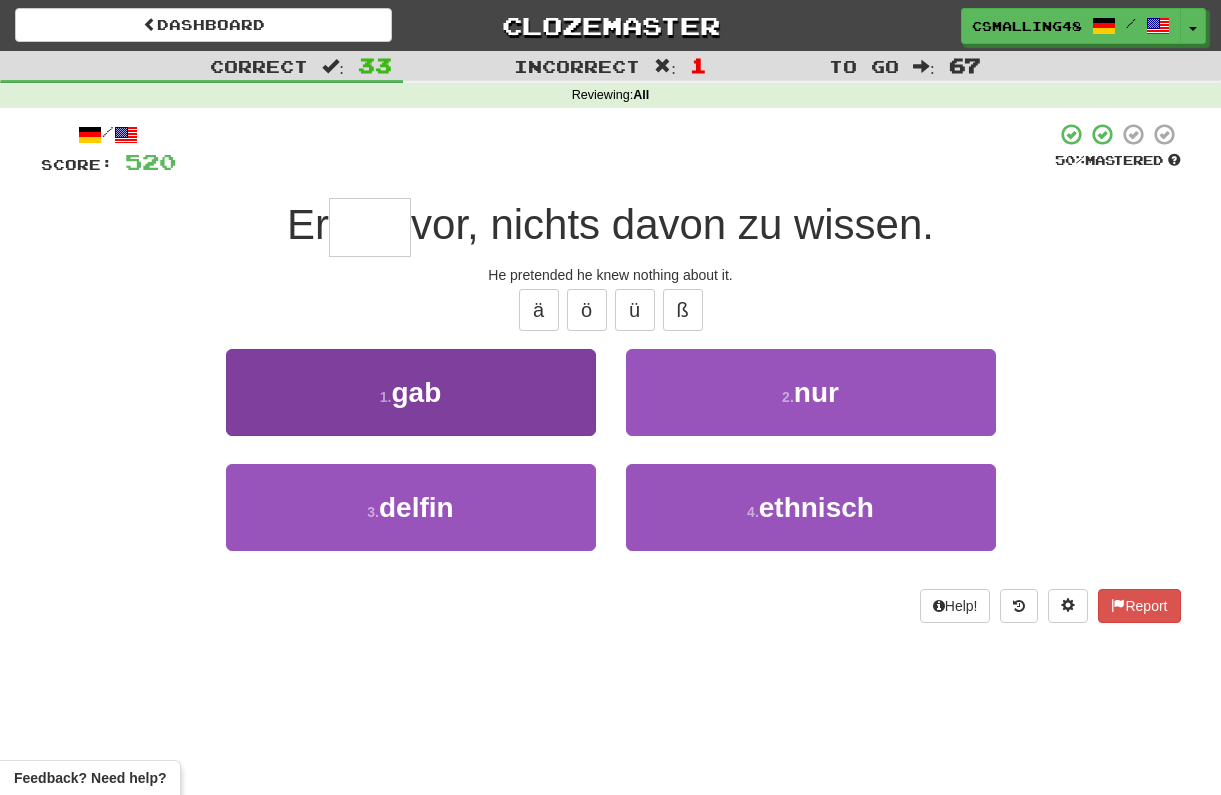click on "1 .  gab" at bounding box center (411, 392) 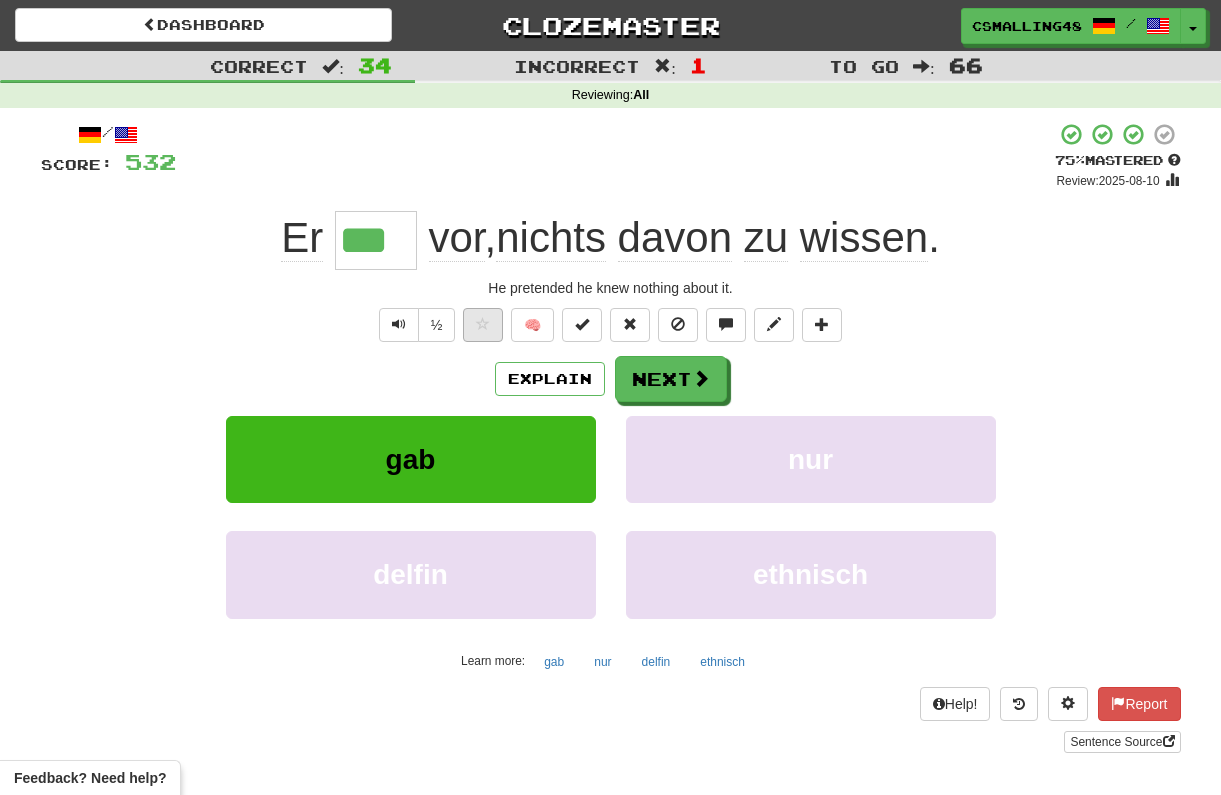 click at bounding box center (483, 325) 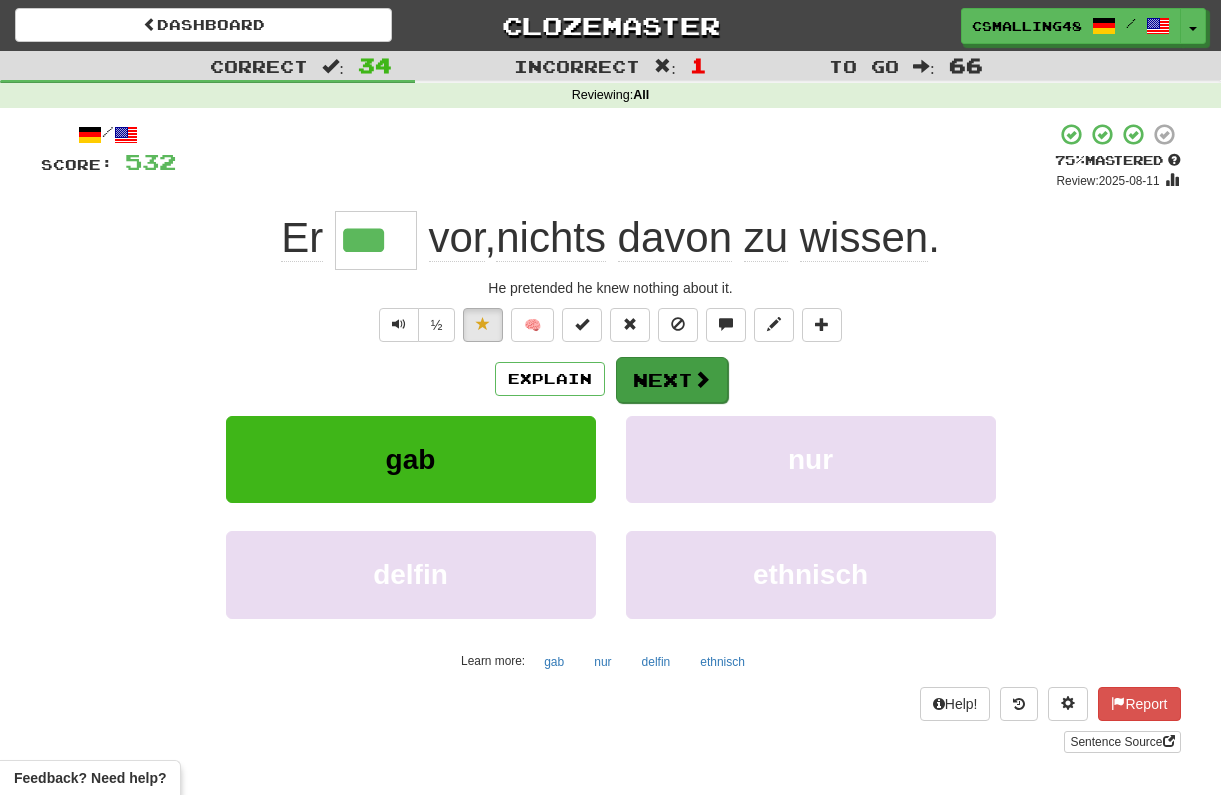 click on "Next" at bounding box center (672, 380) 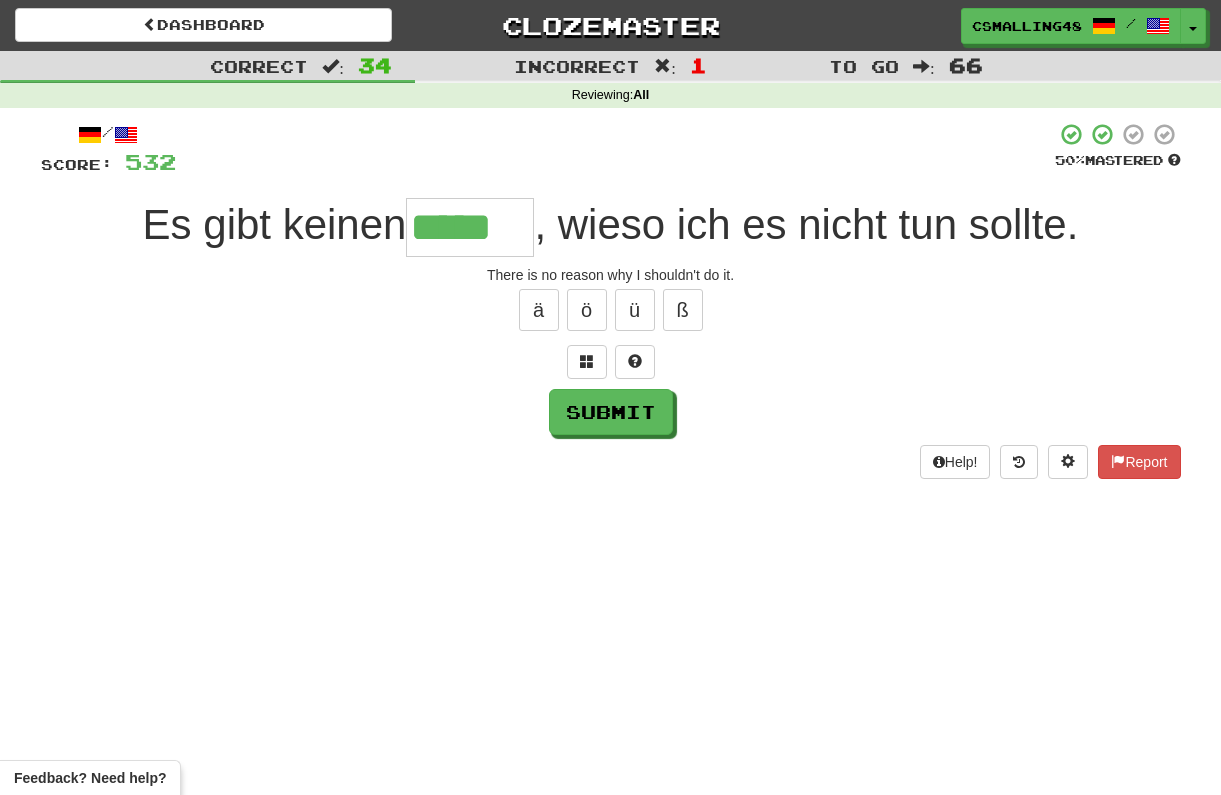 type on "*****" 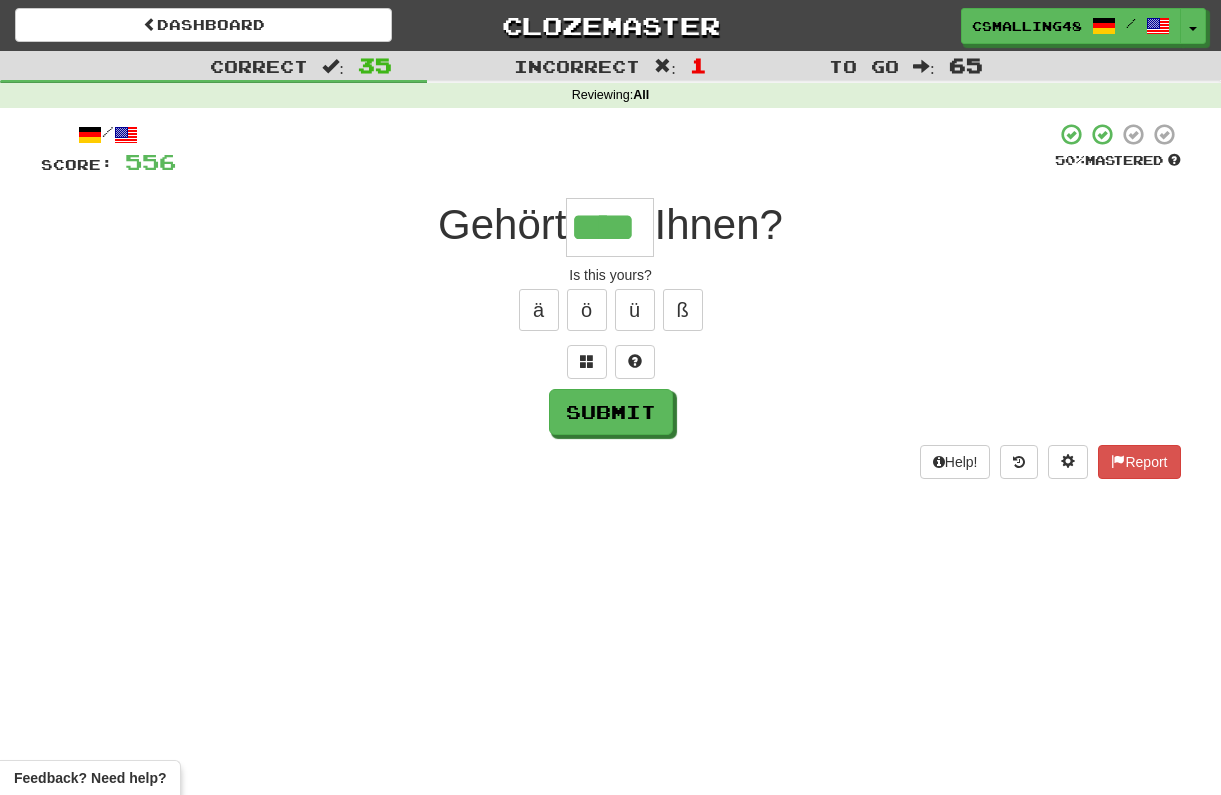 type on "****" 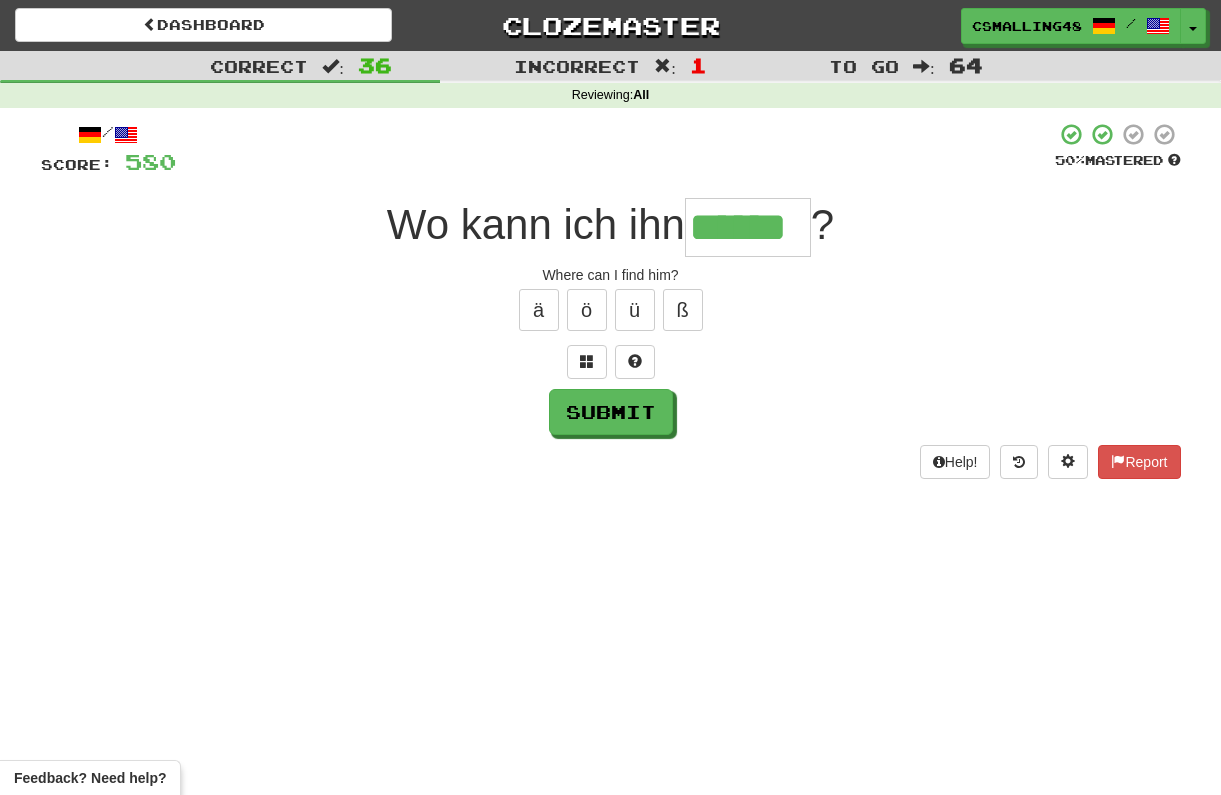 type on "******" 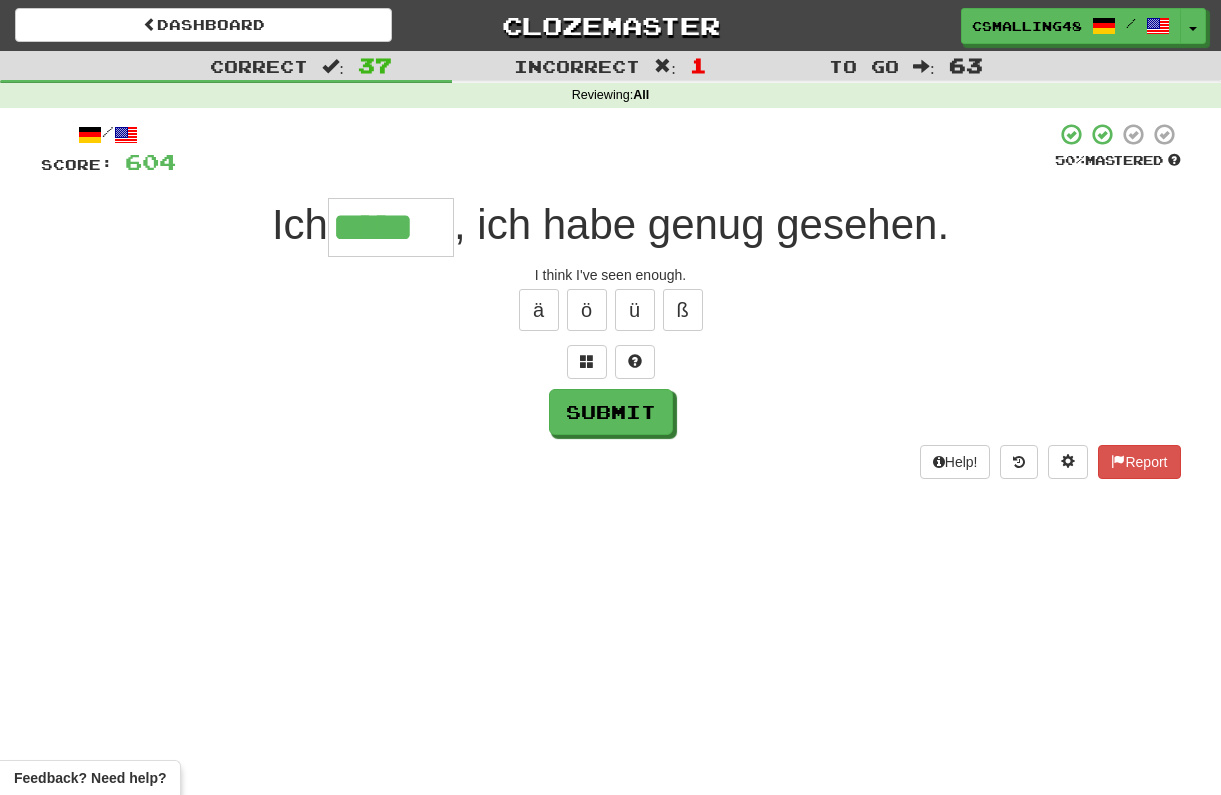 type on "*****" 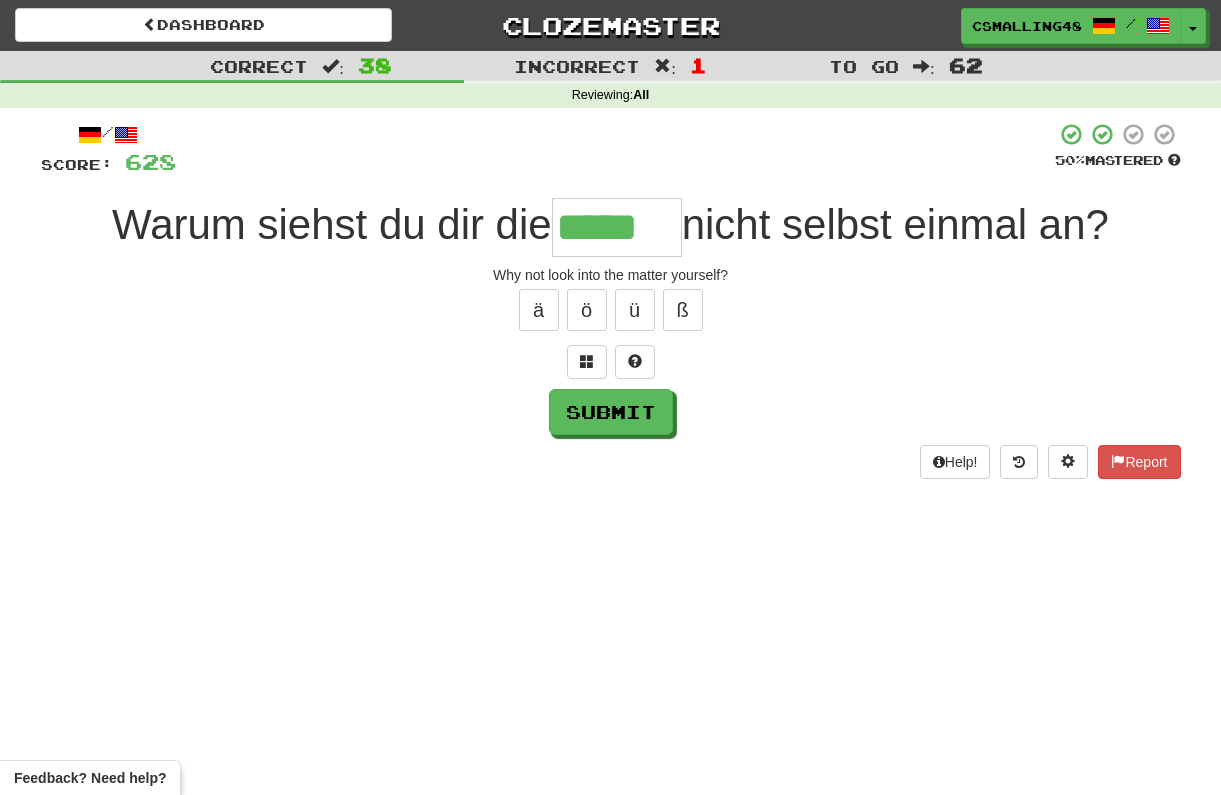 type on "*****" 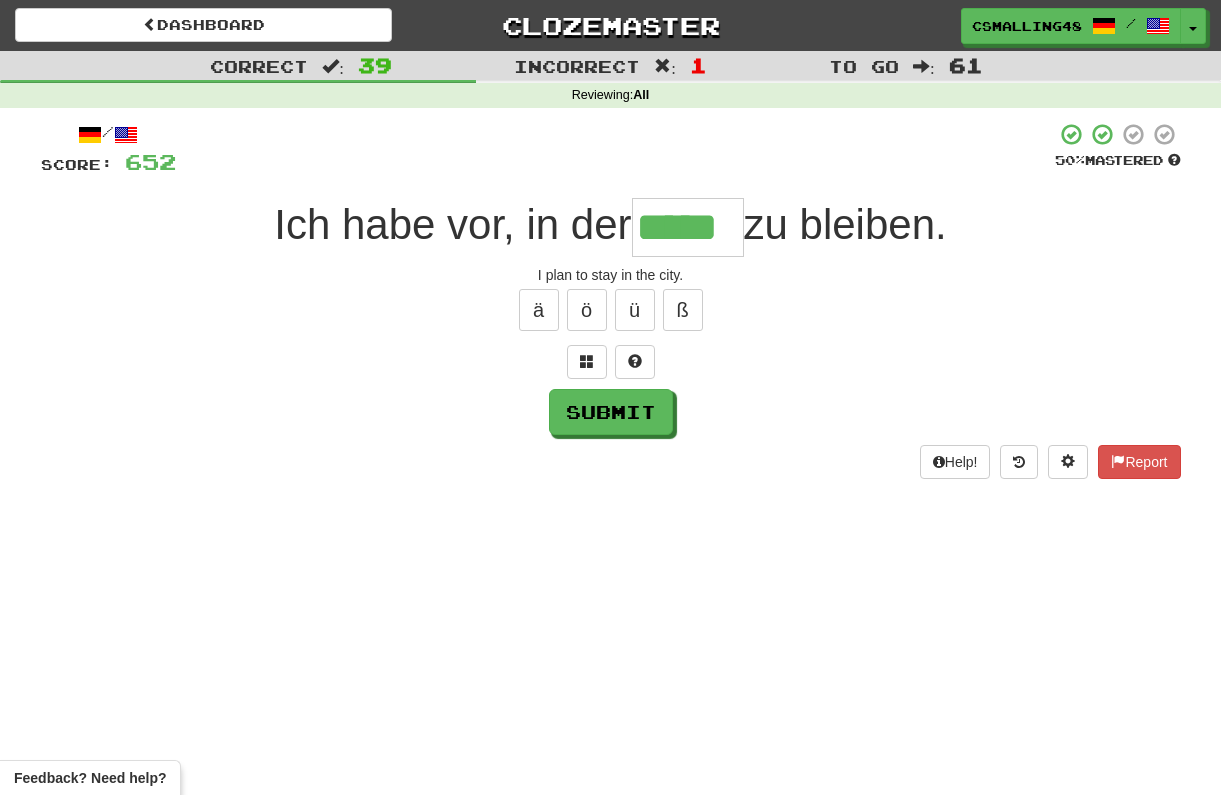 type on "*****" 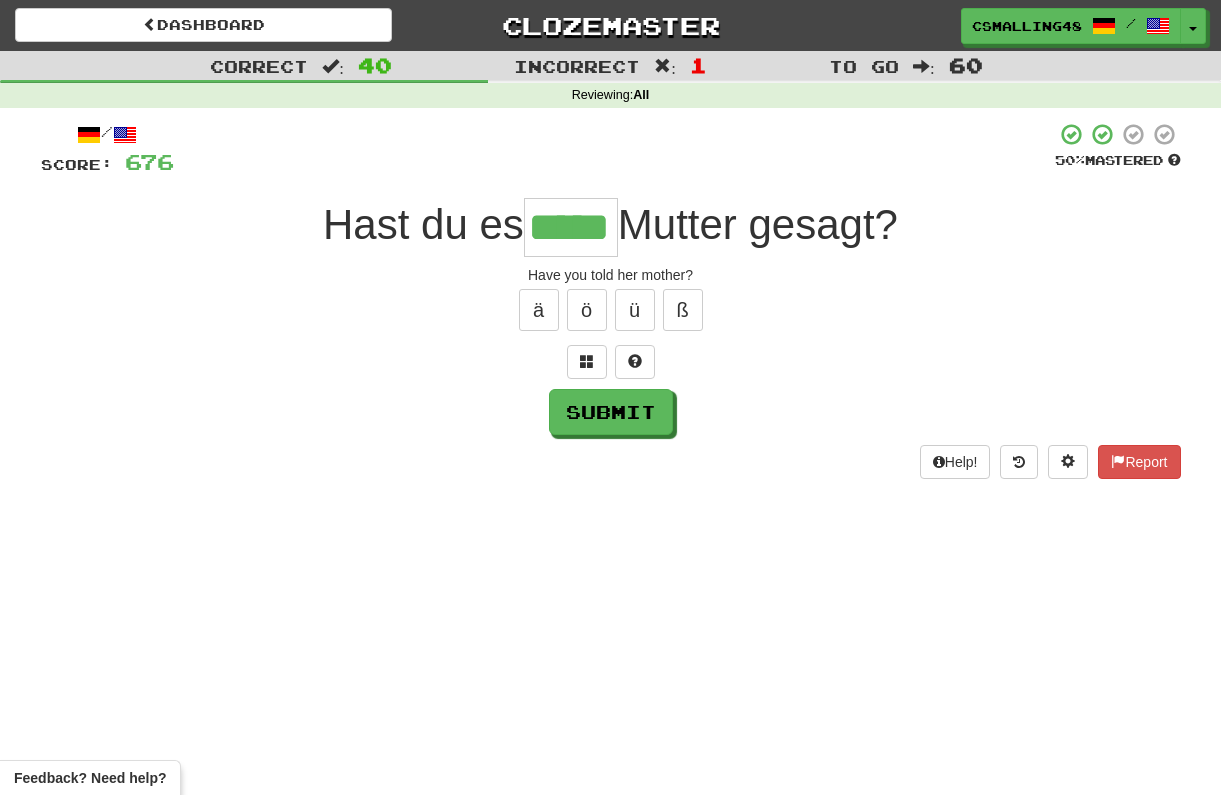 type on "*****" 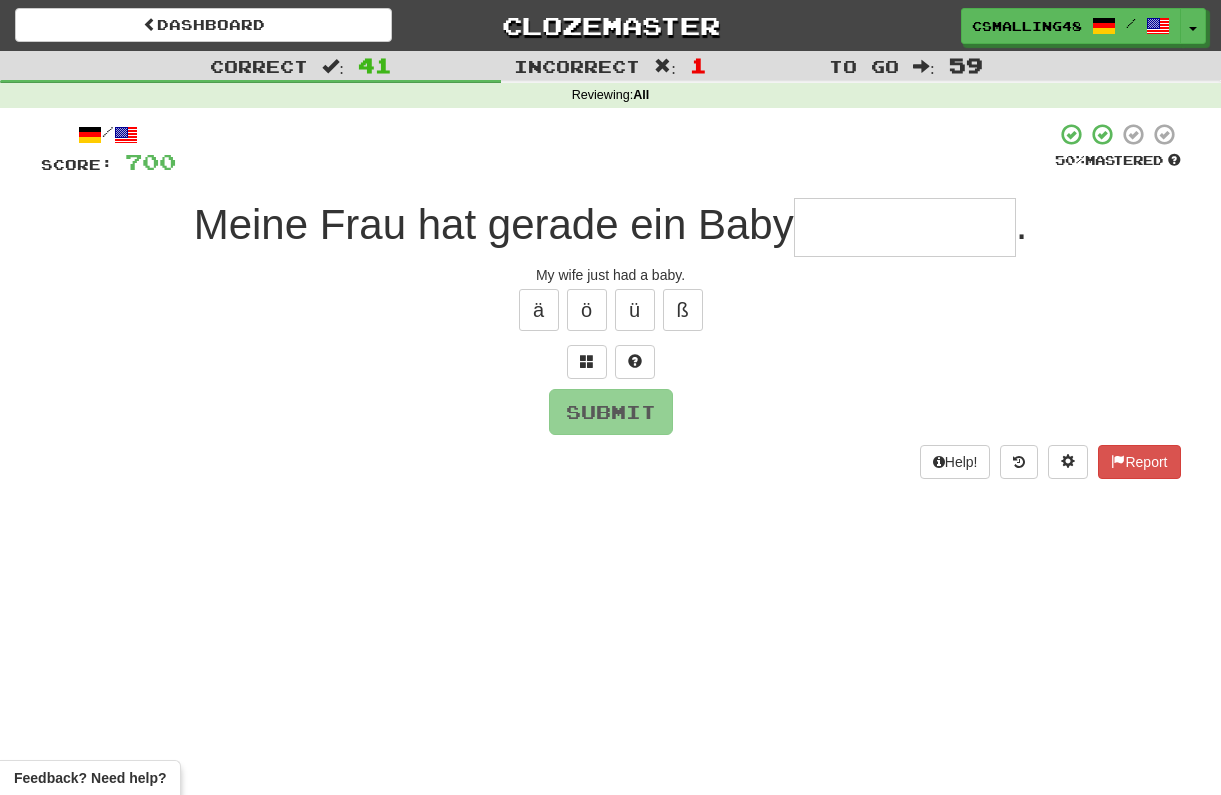 type on "*" 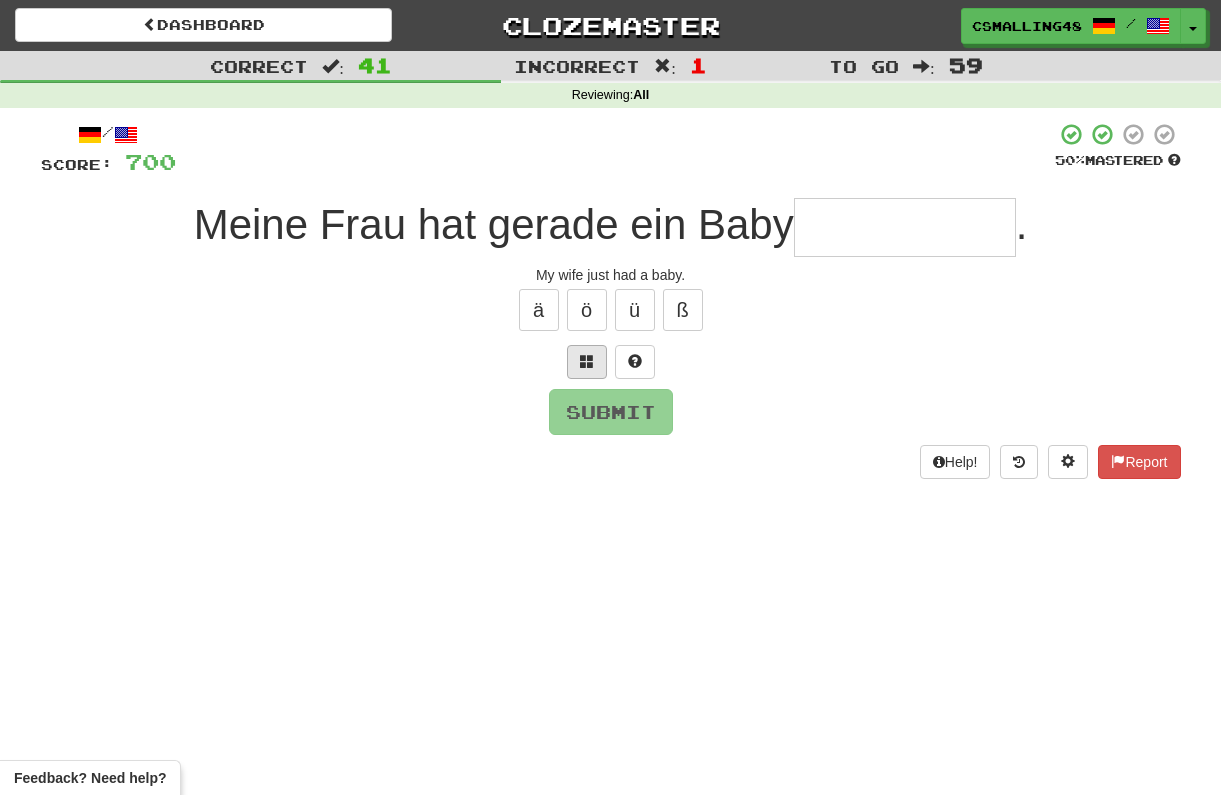 click at bounding box center [587, 362] 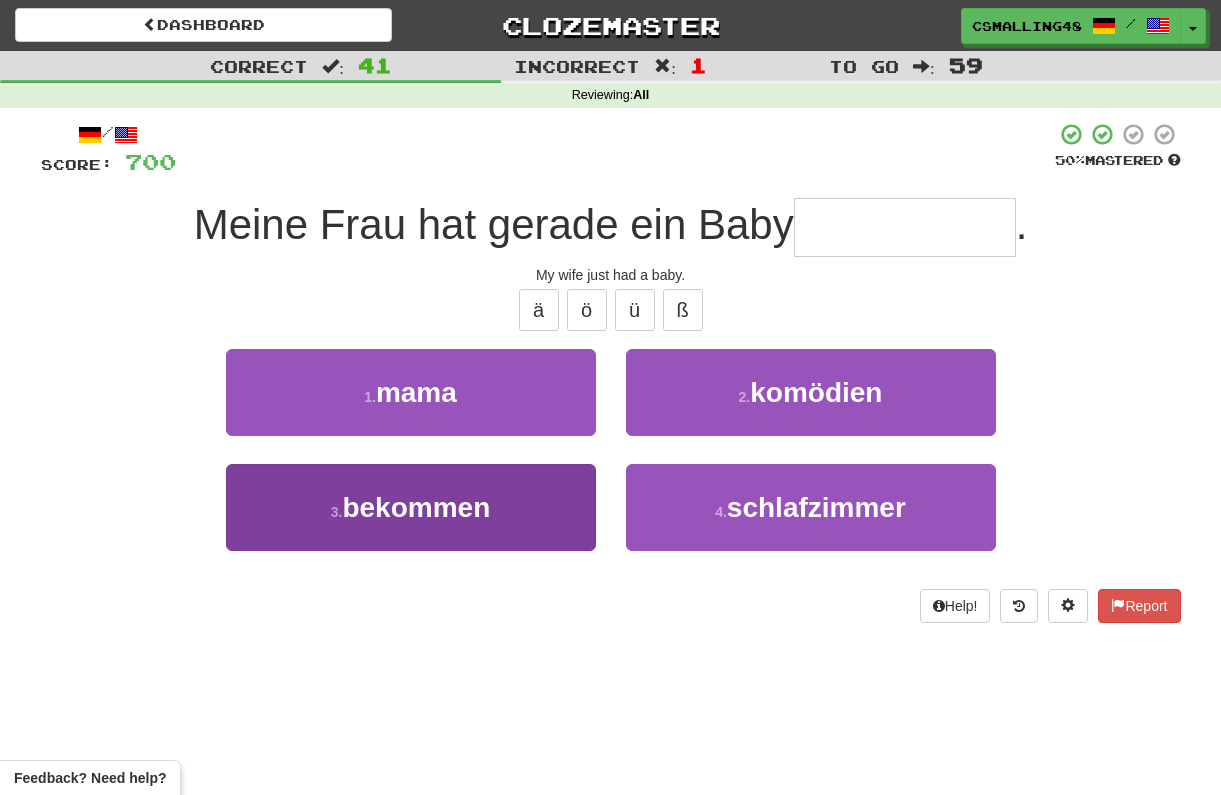 click on "3 .  bekommen" at bounding box center [411, 507] 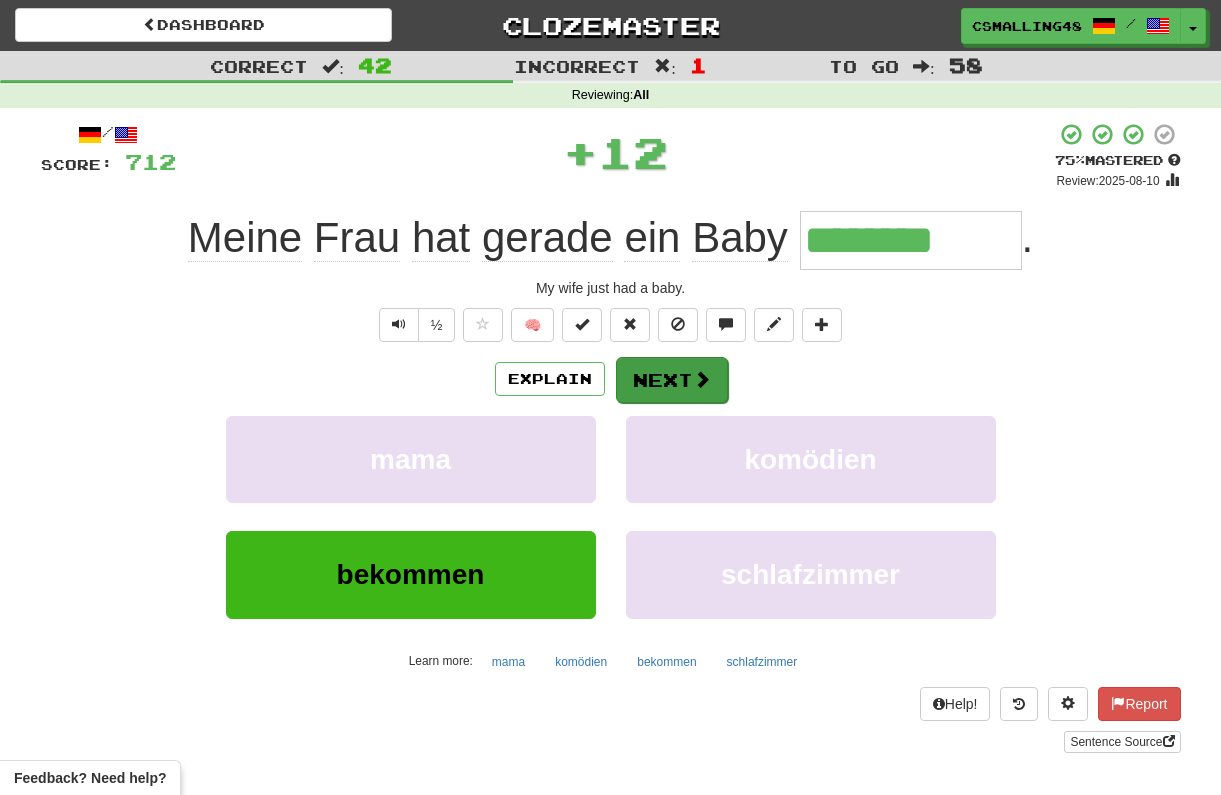 click on "Next" at bounding box center (672, 380) 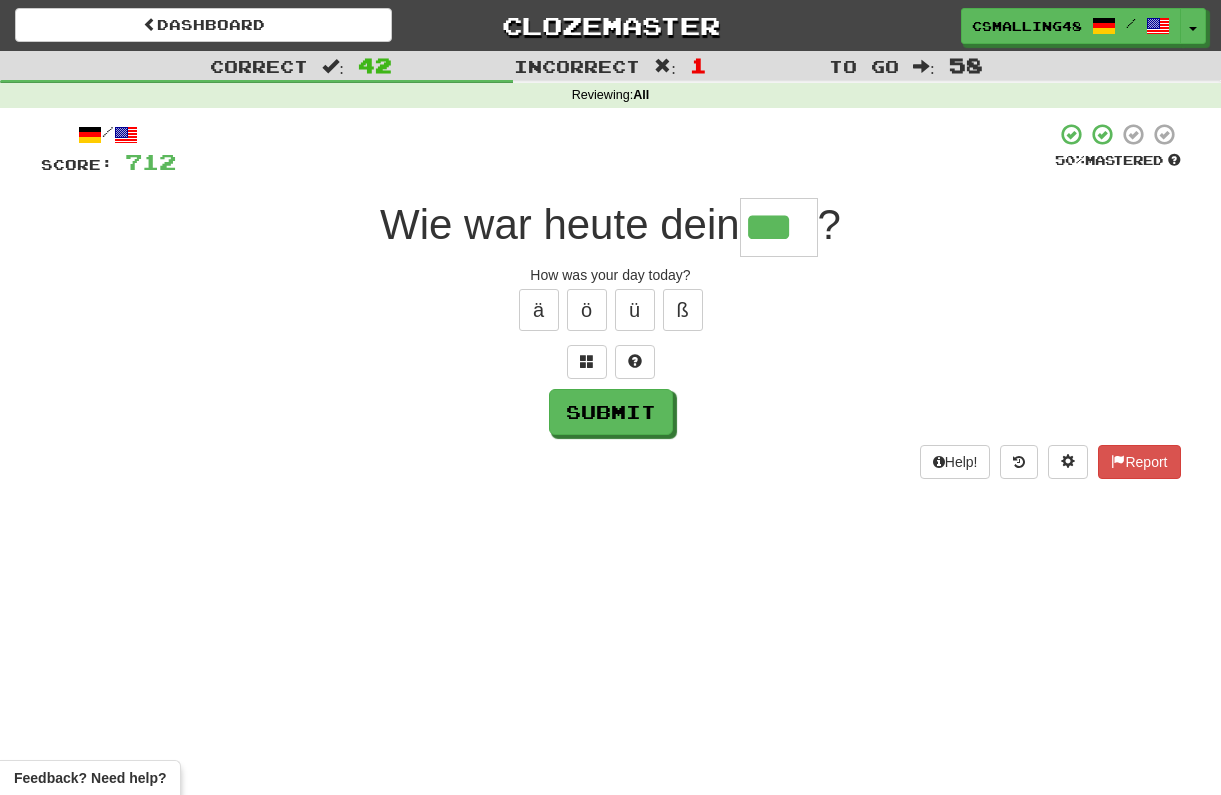 type on "***" 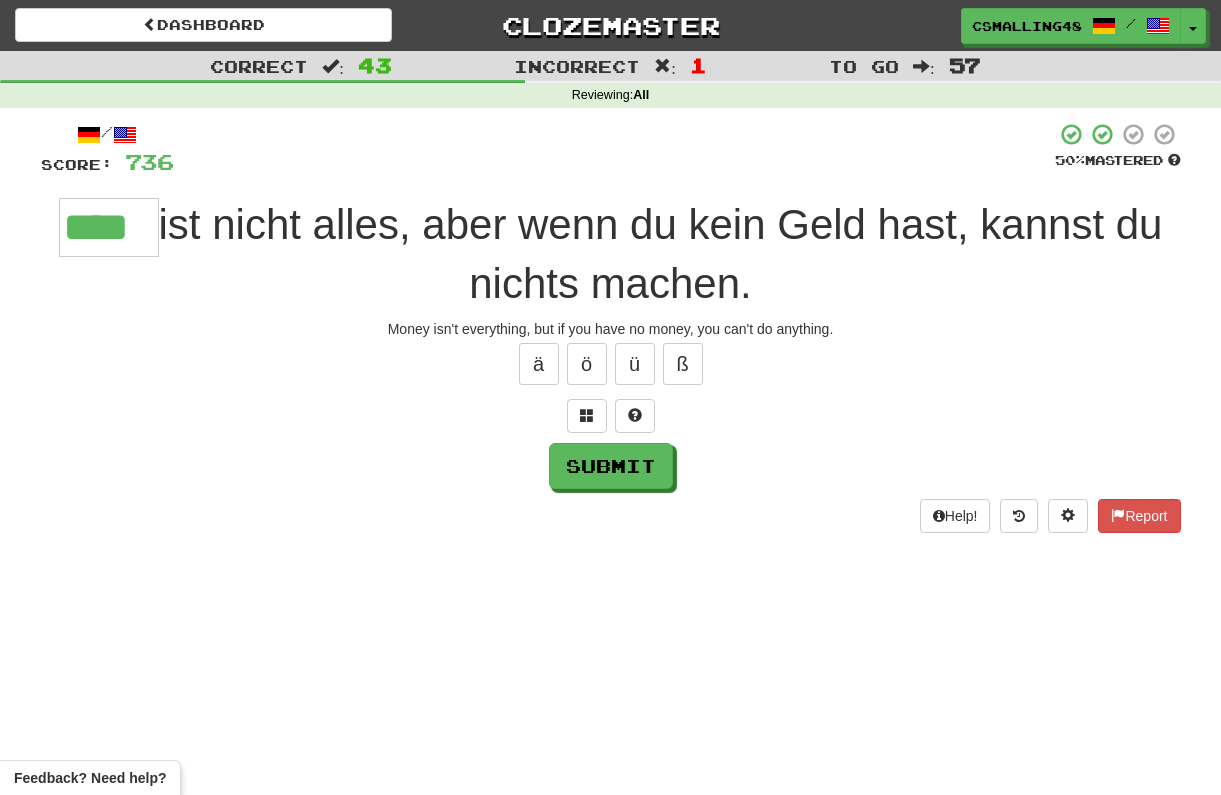 type on "****" 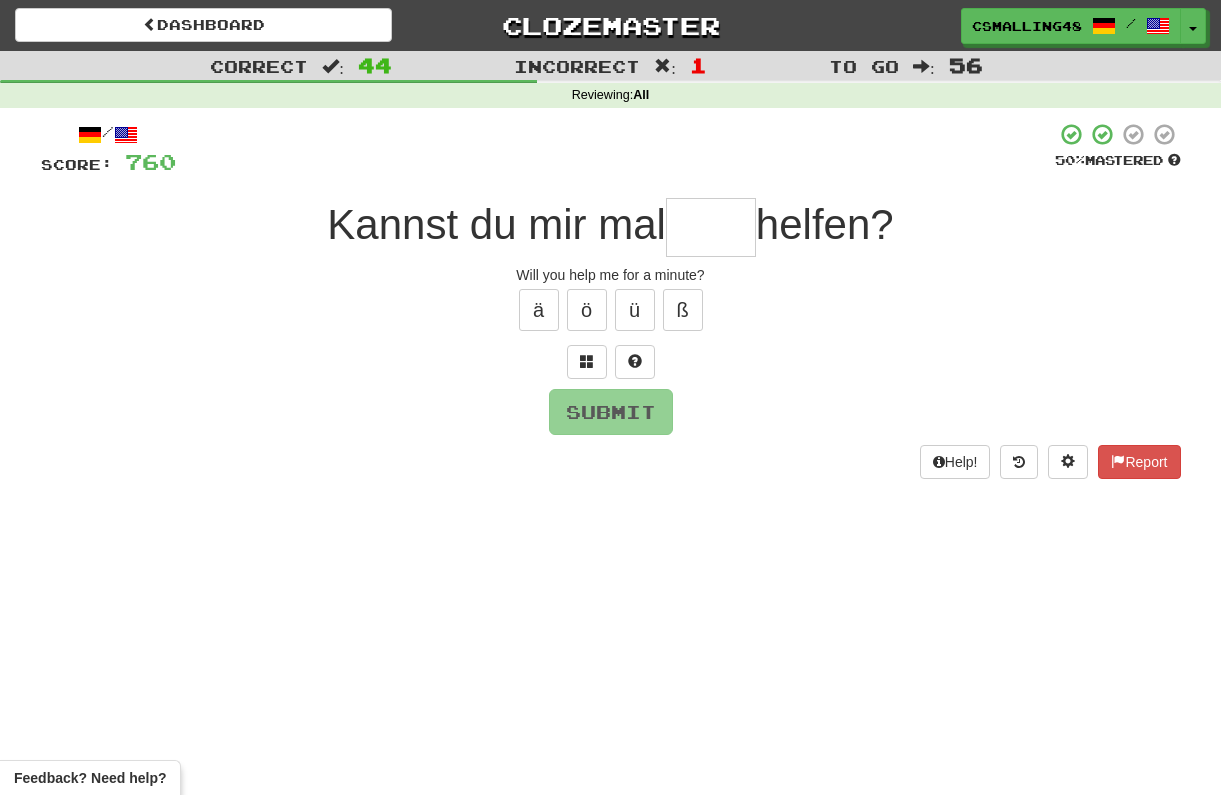 type on "*" 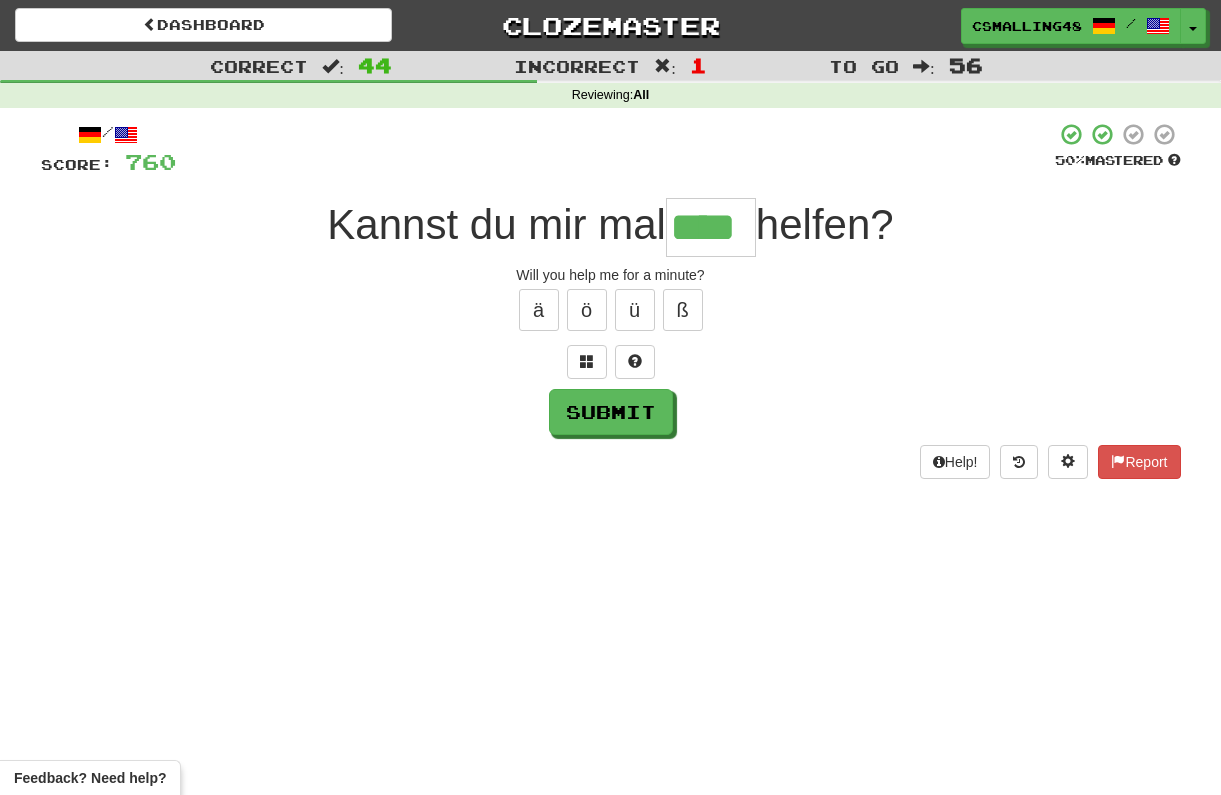 type on "****" 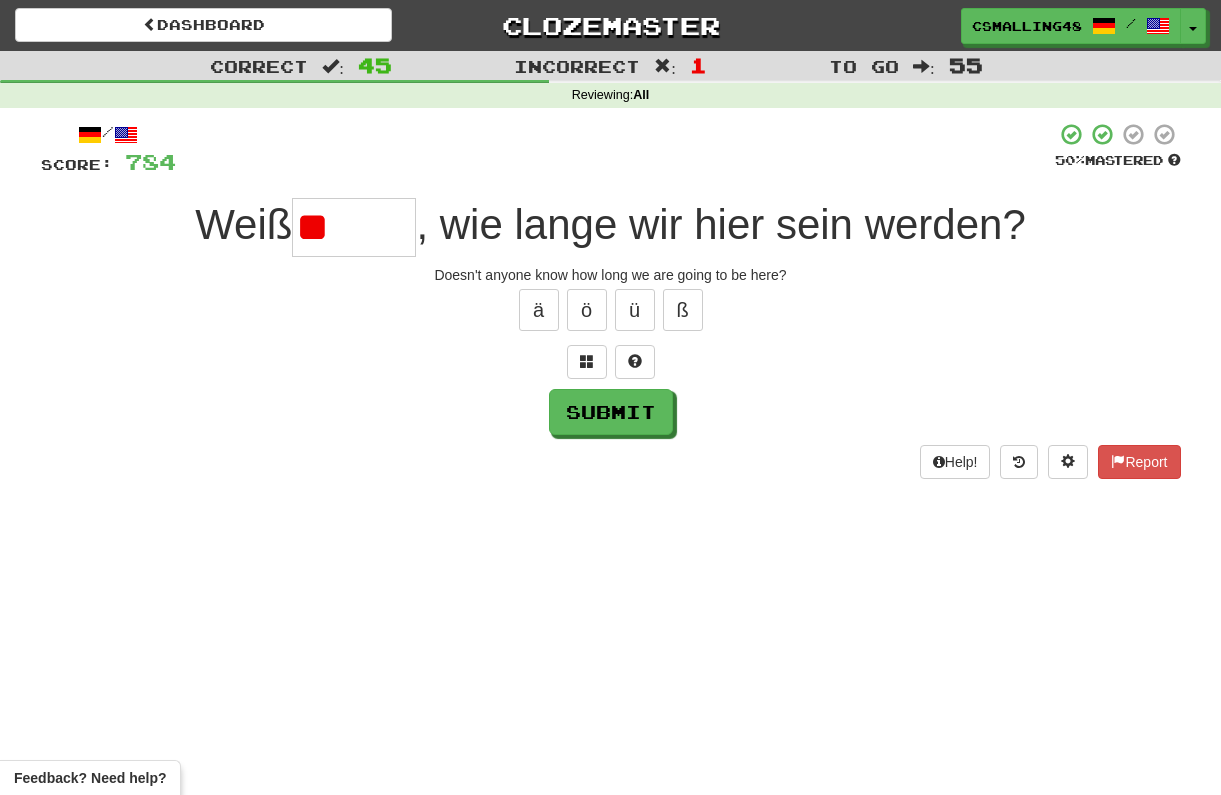 type on "*" 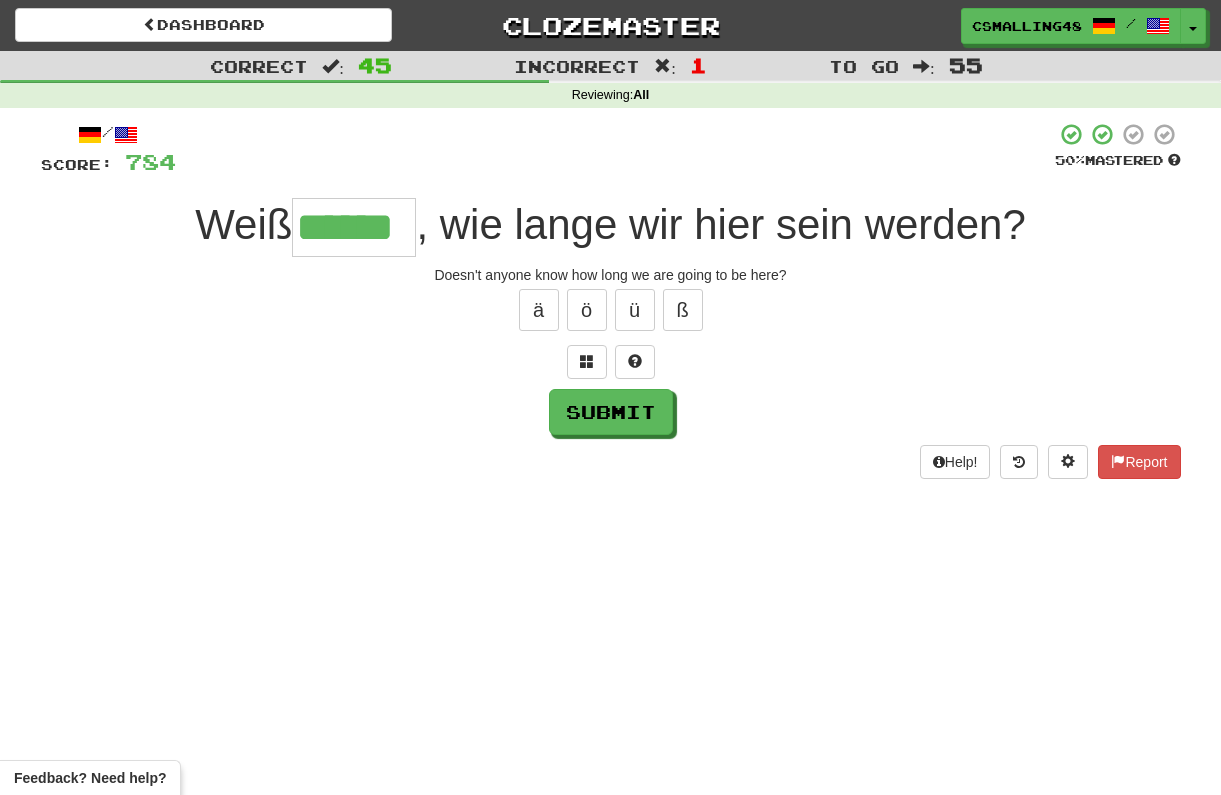 type on "******" 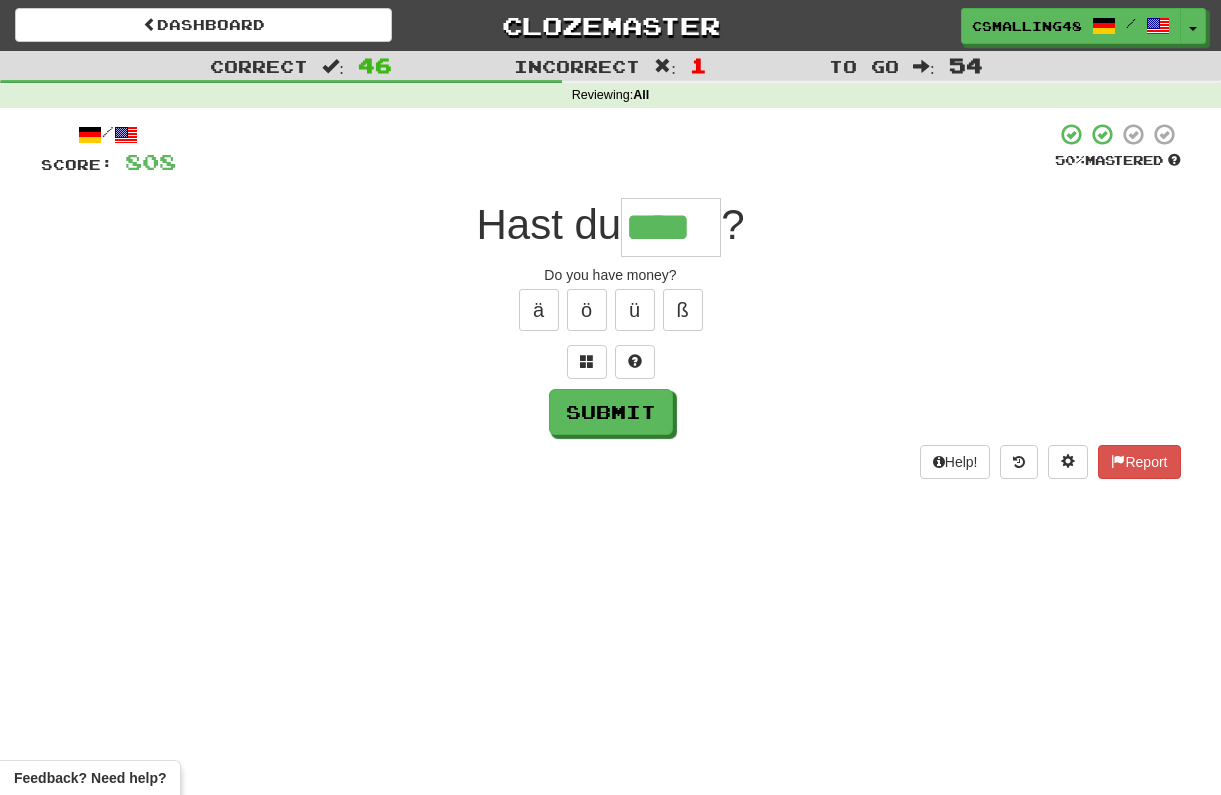 type on "****" 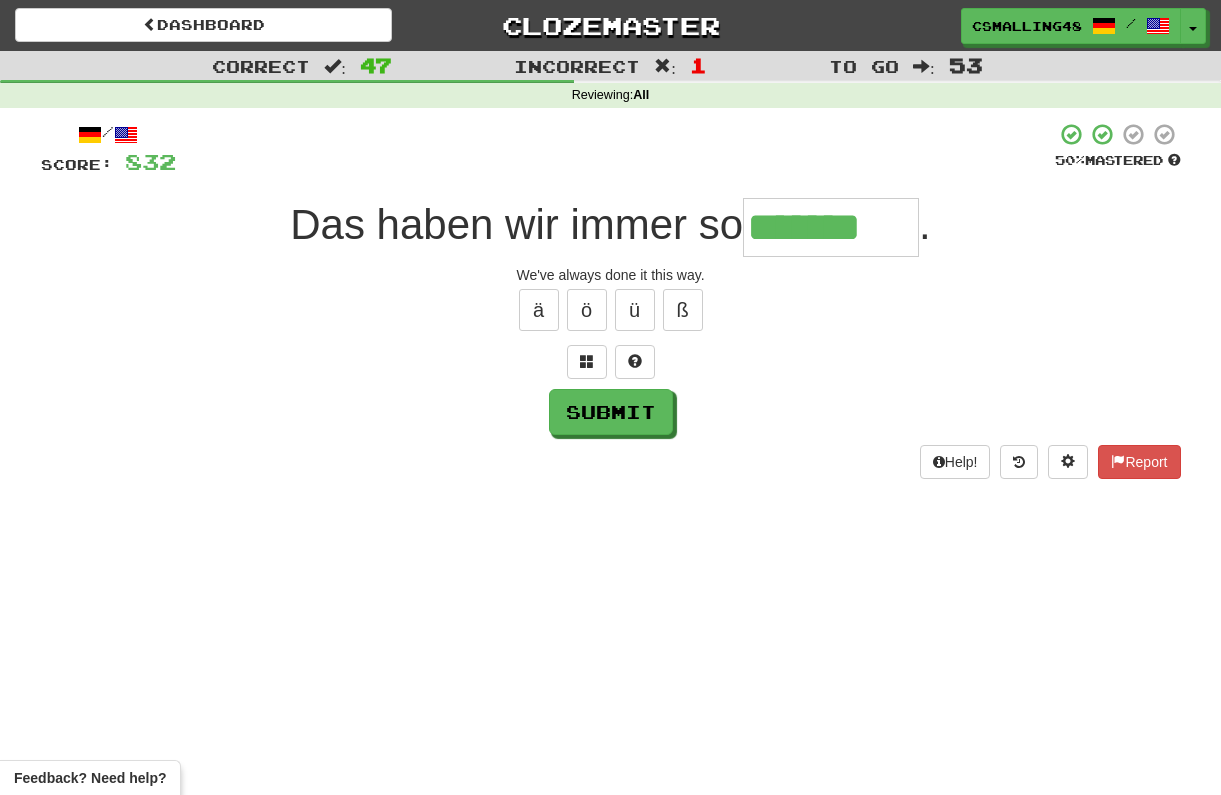 type on "*******" 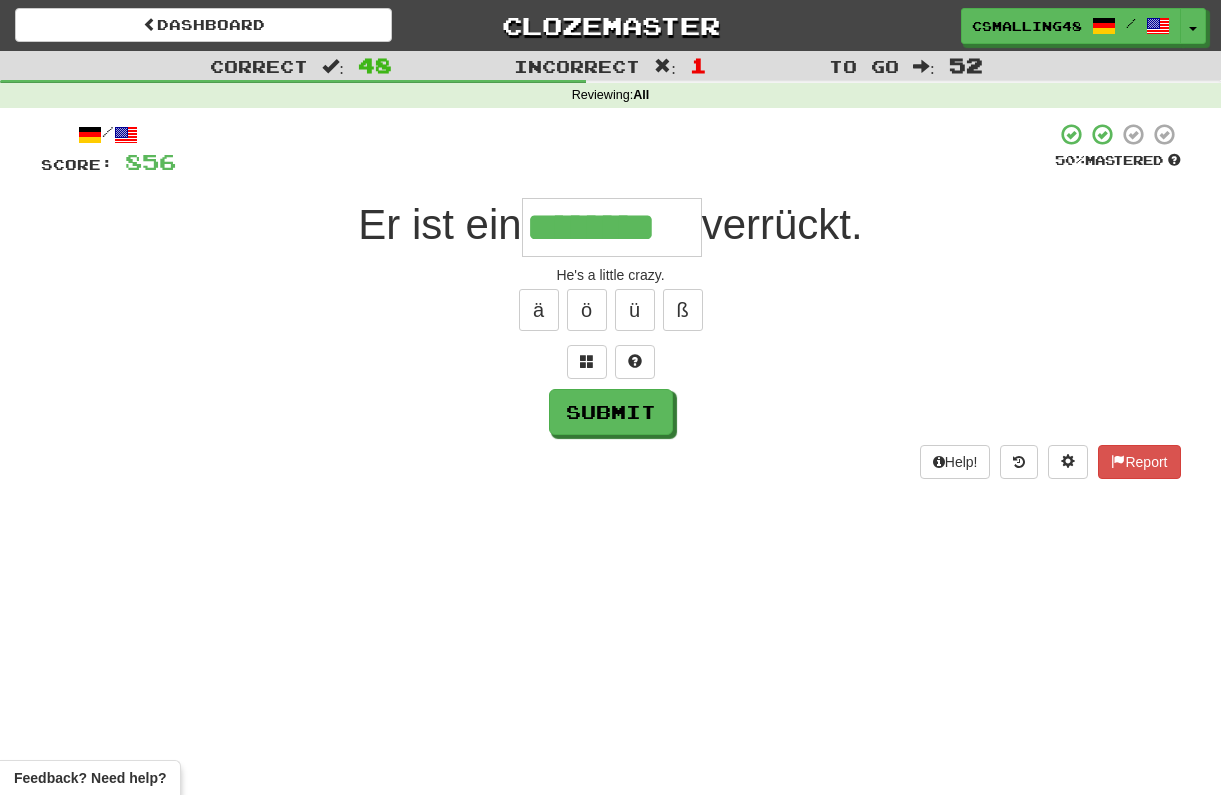 type on "********" 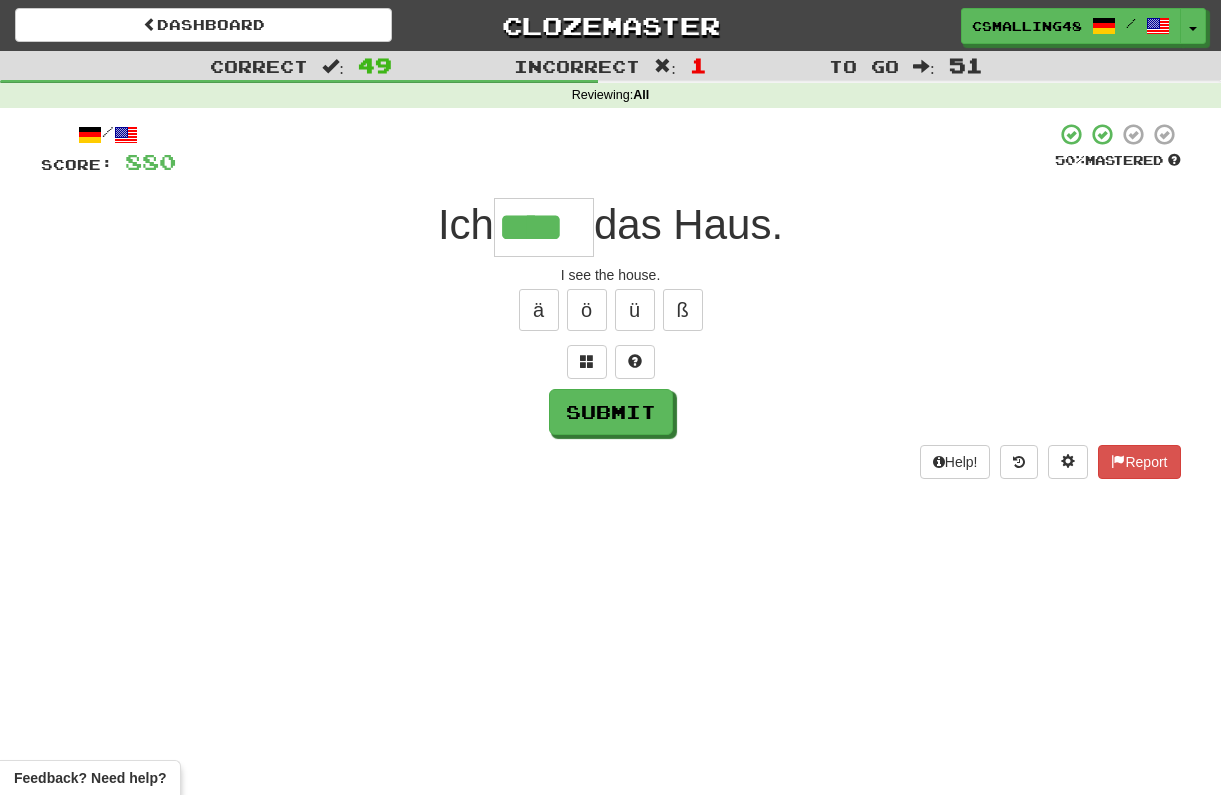type on "****" 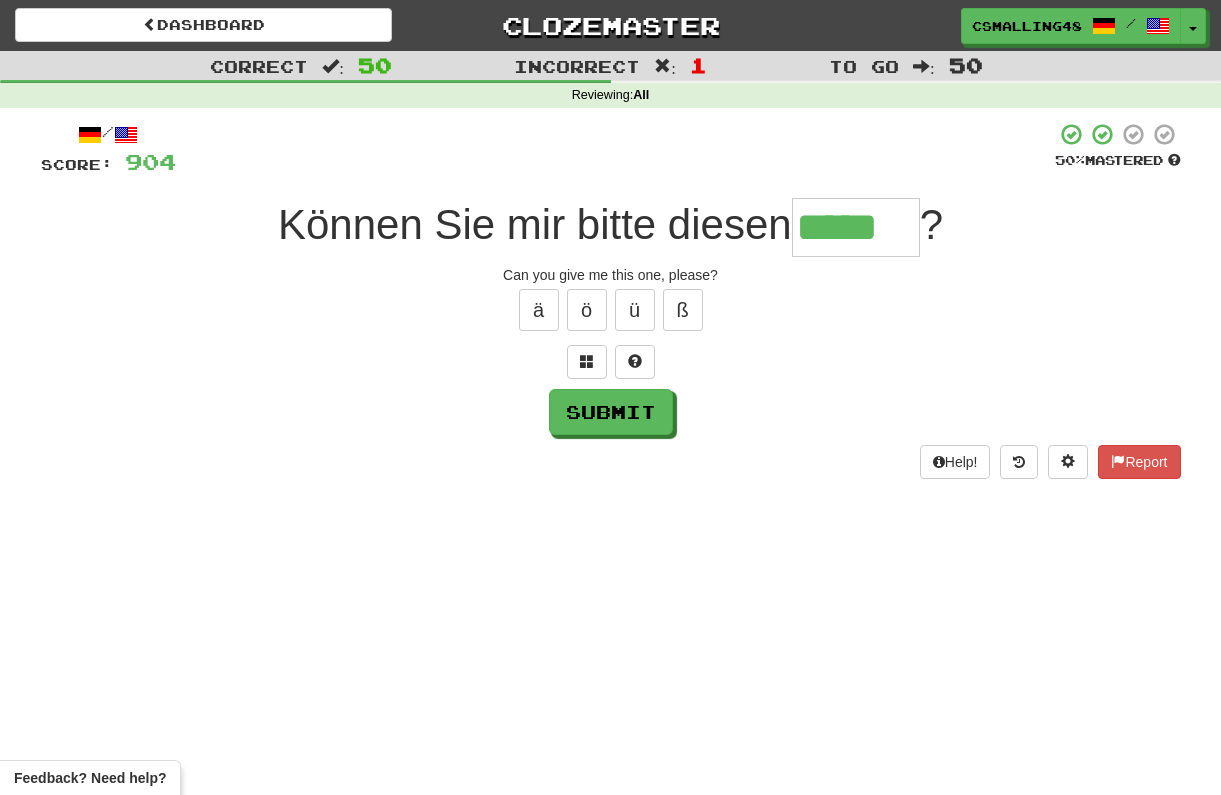 type on "*****" 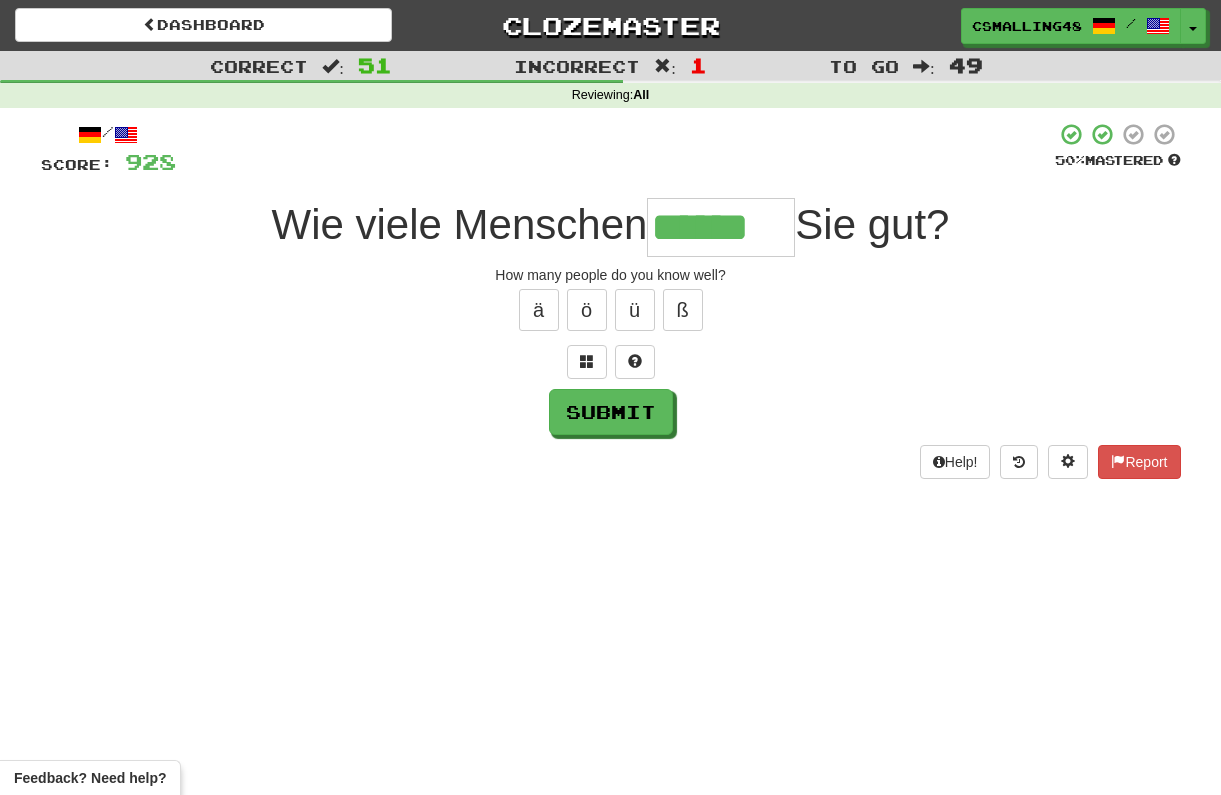 type on "******" 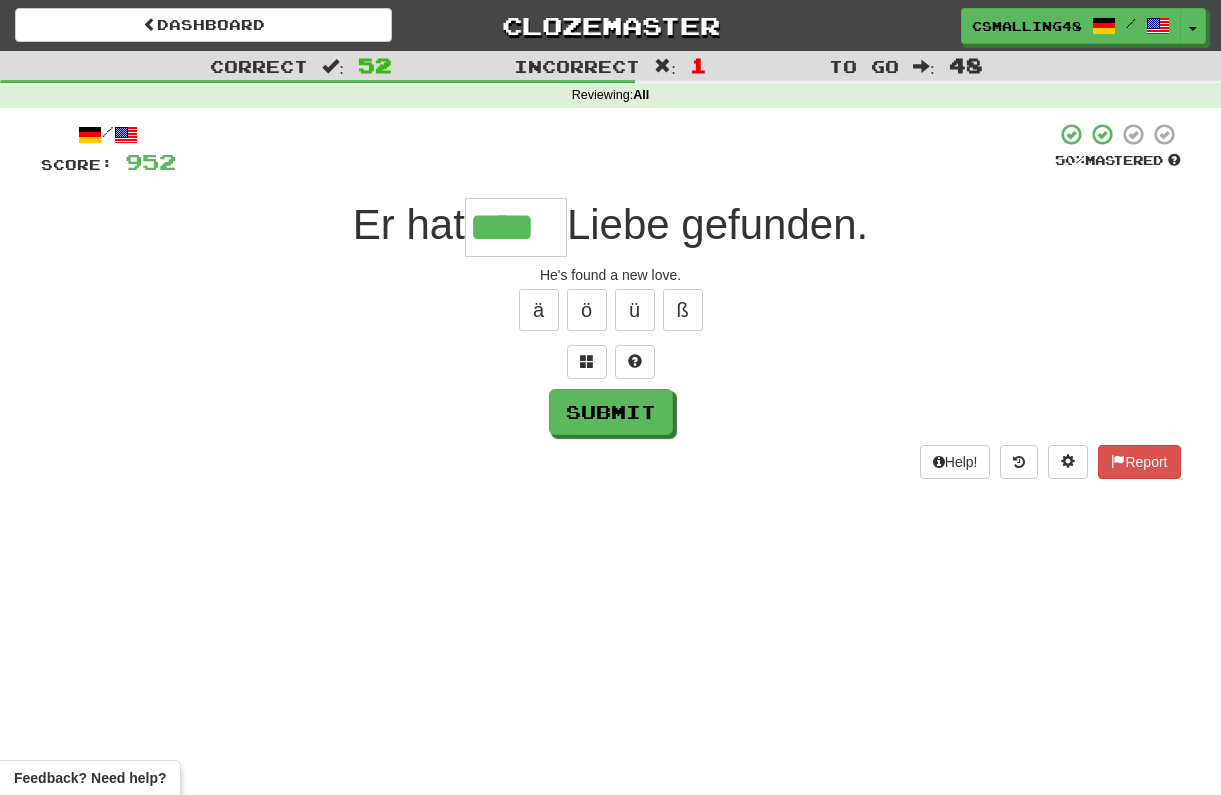 type on "****" 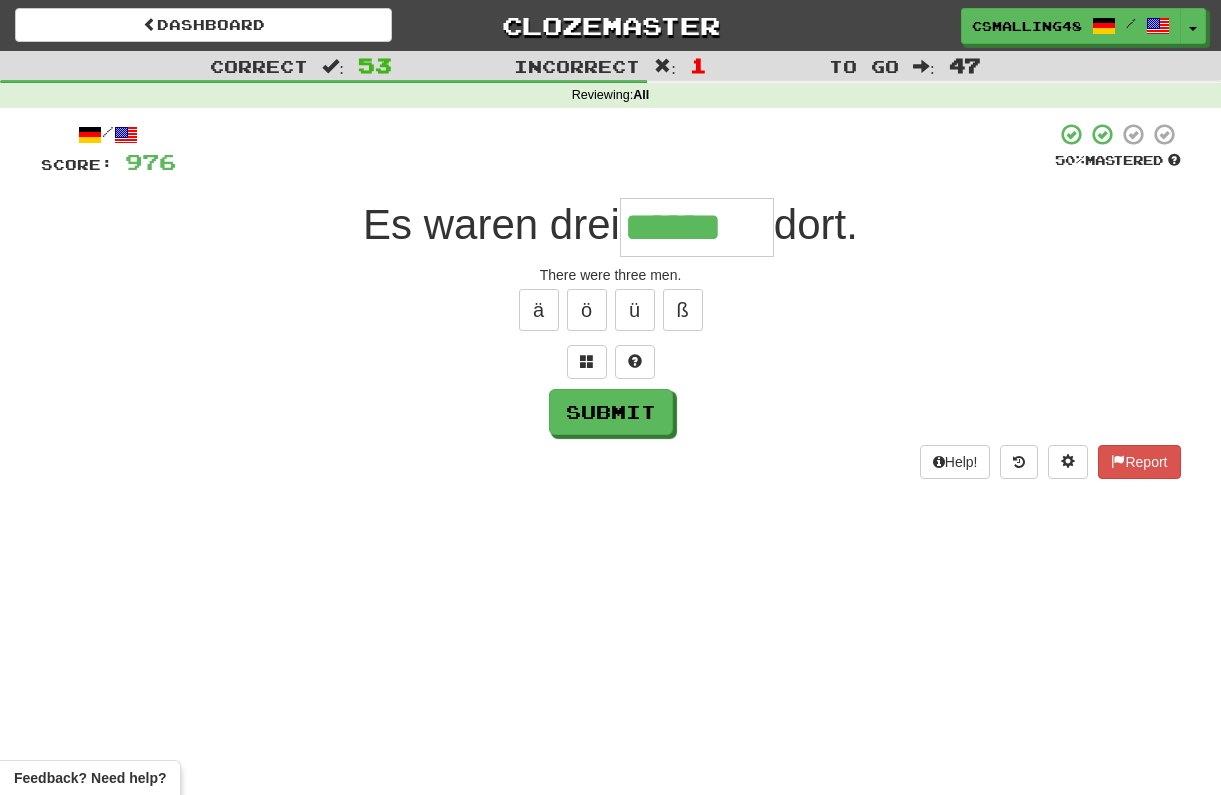 type on "******" 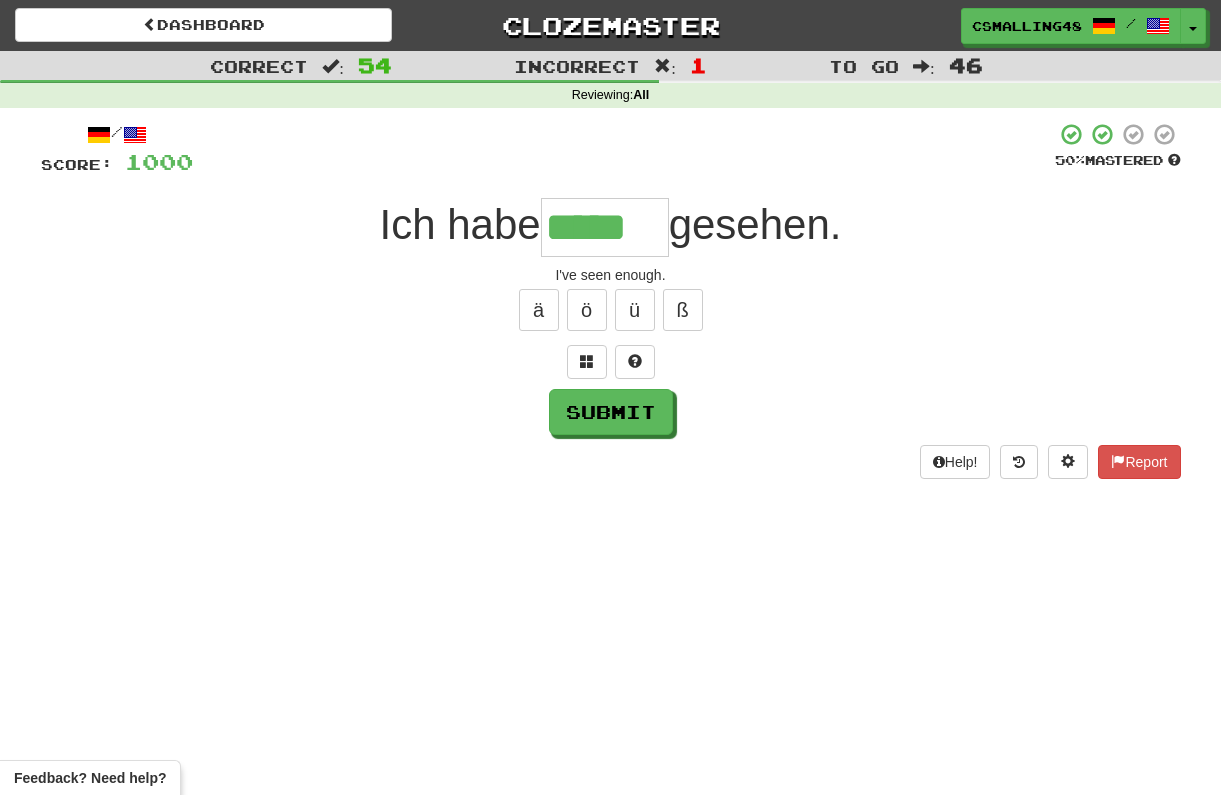 type on "*****" 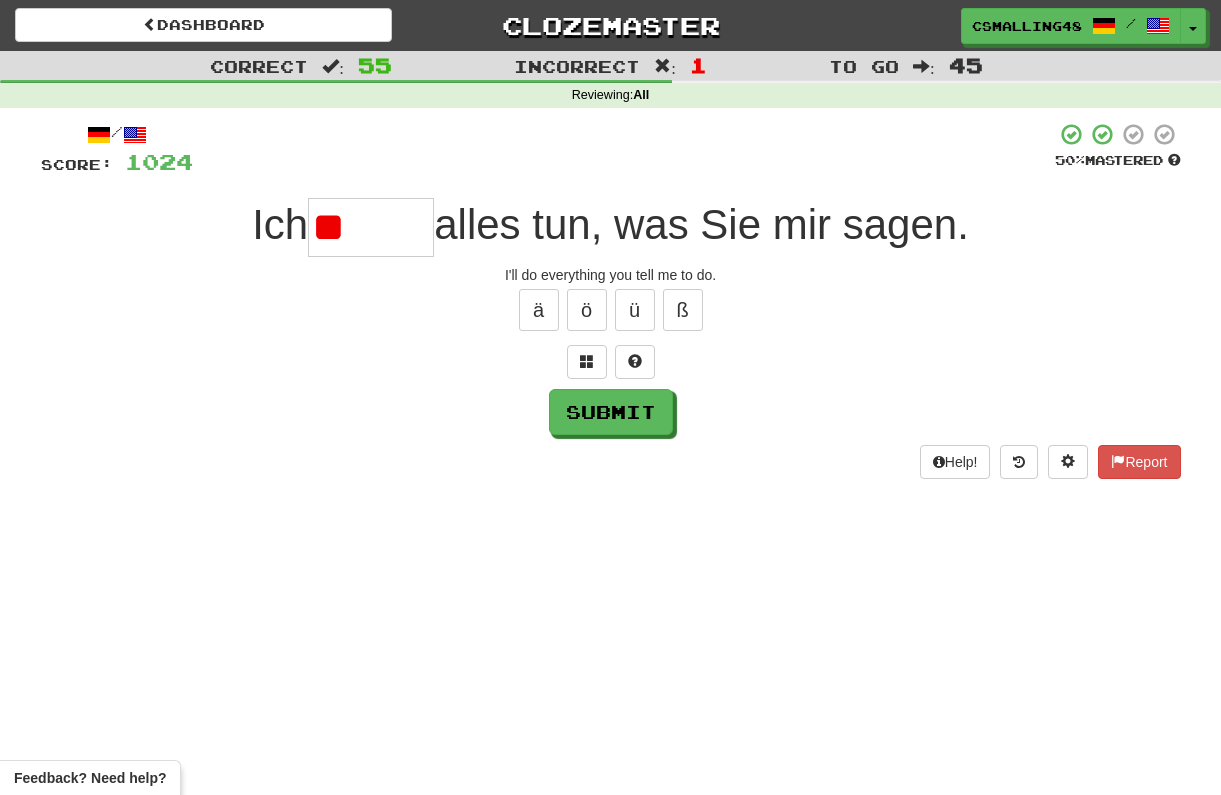 type on "*" 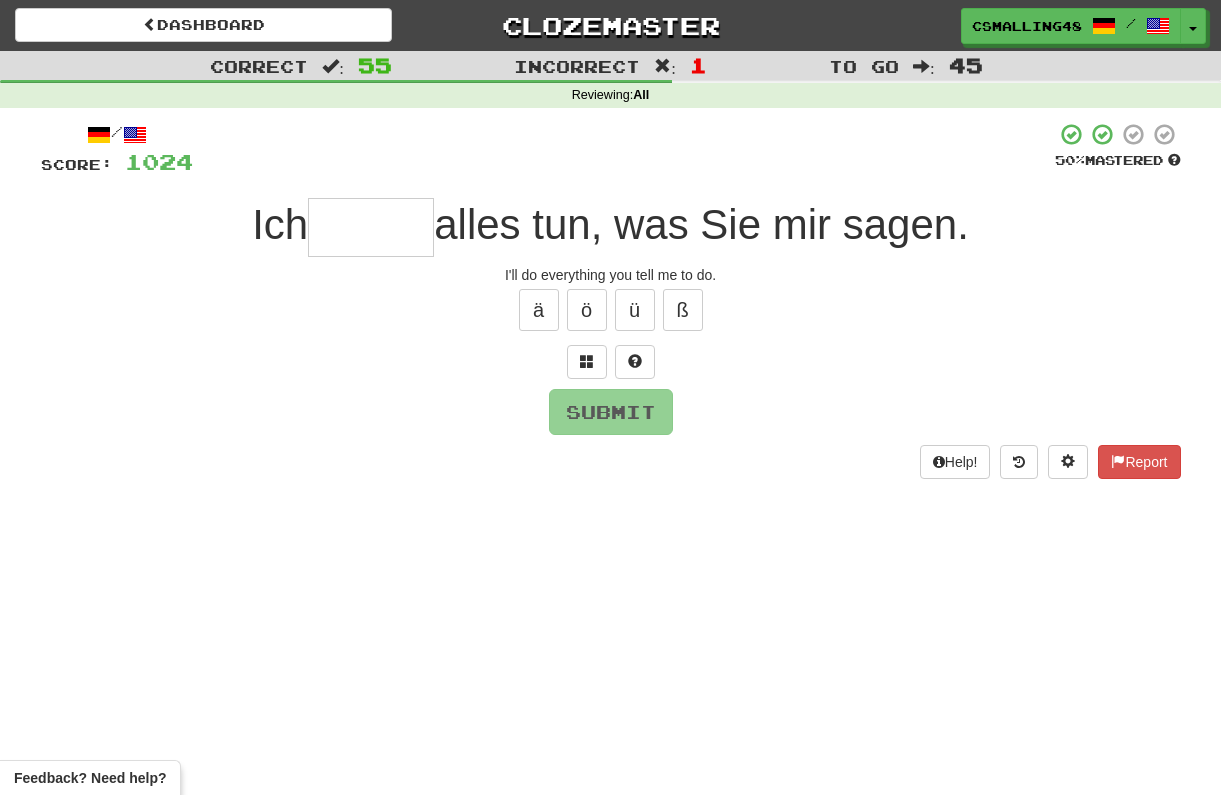 type on "*" 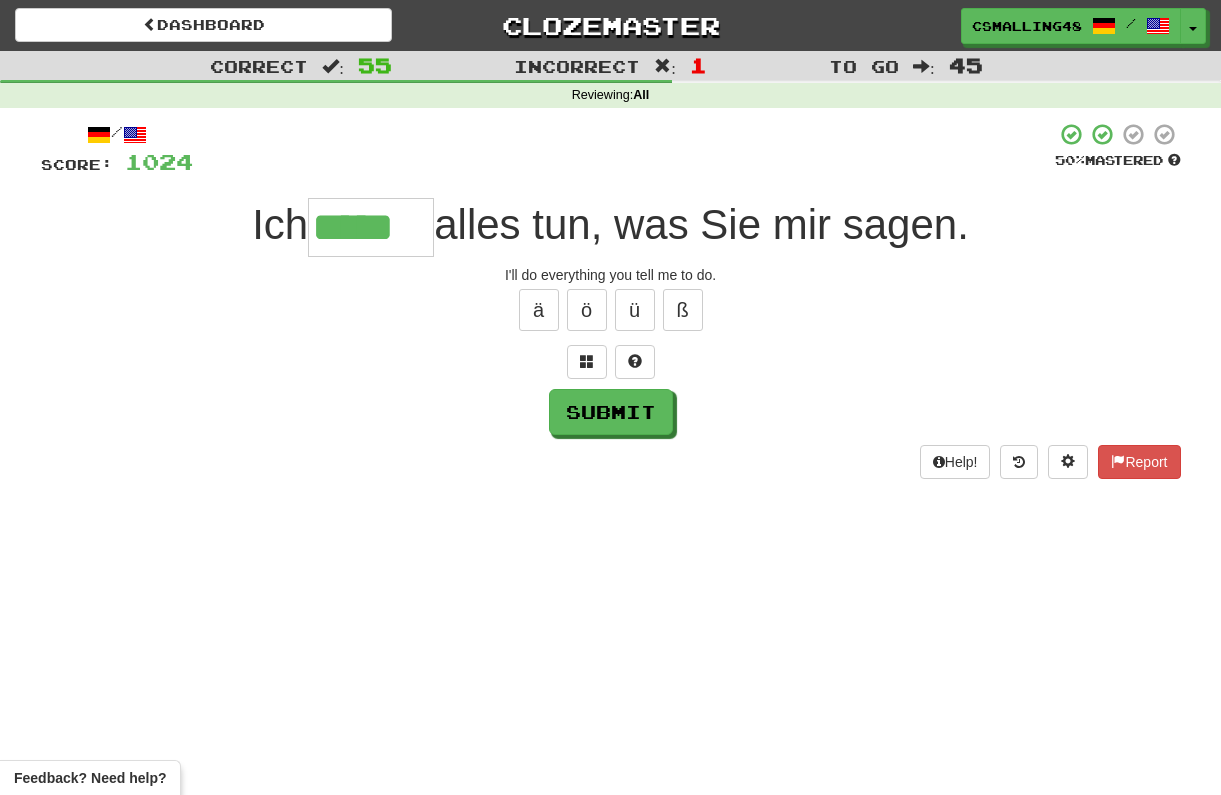 type on "*****" 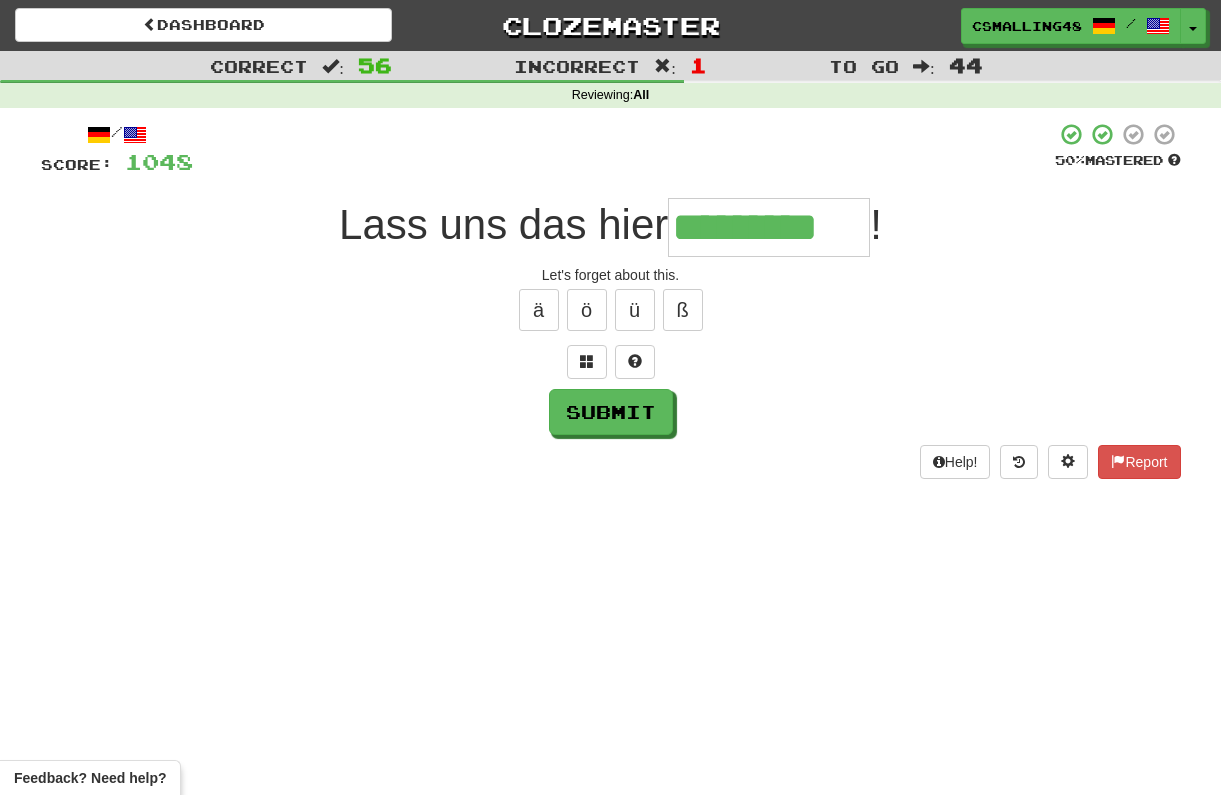 type on "*********" 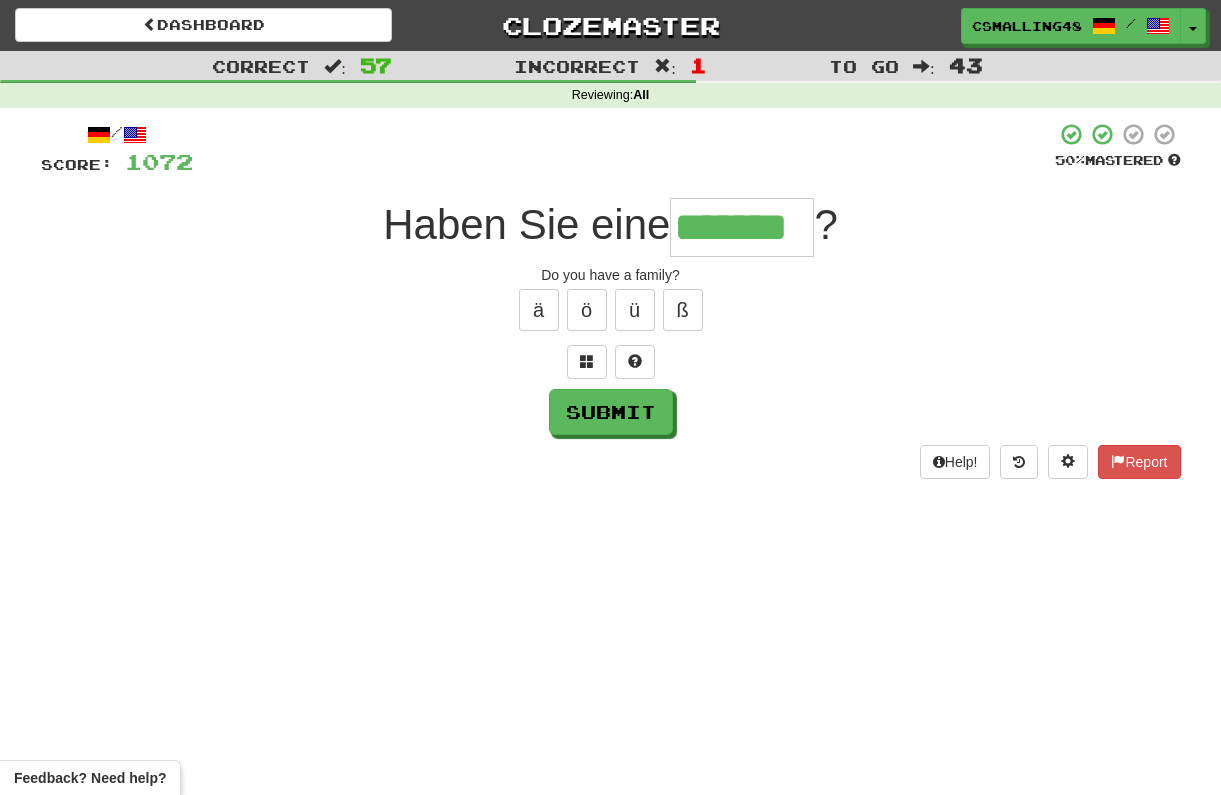 type on "*******" 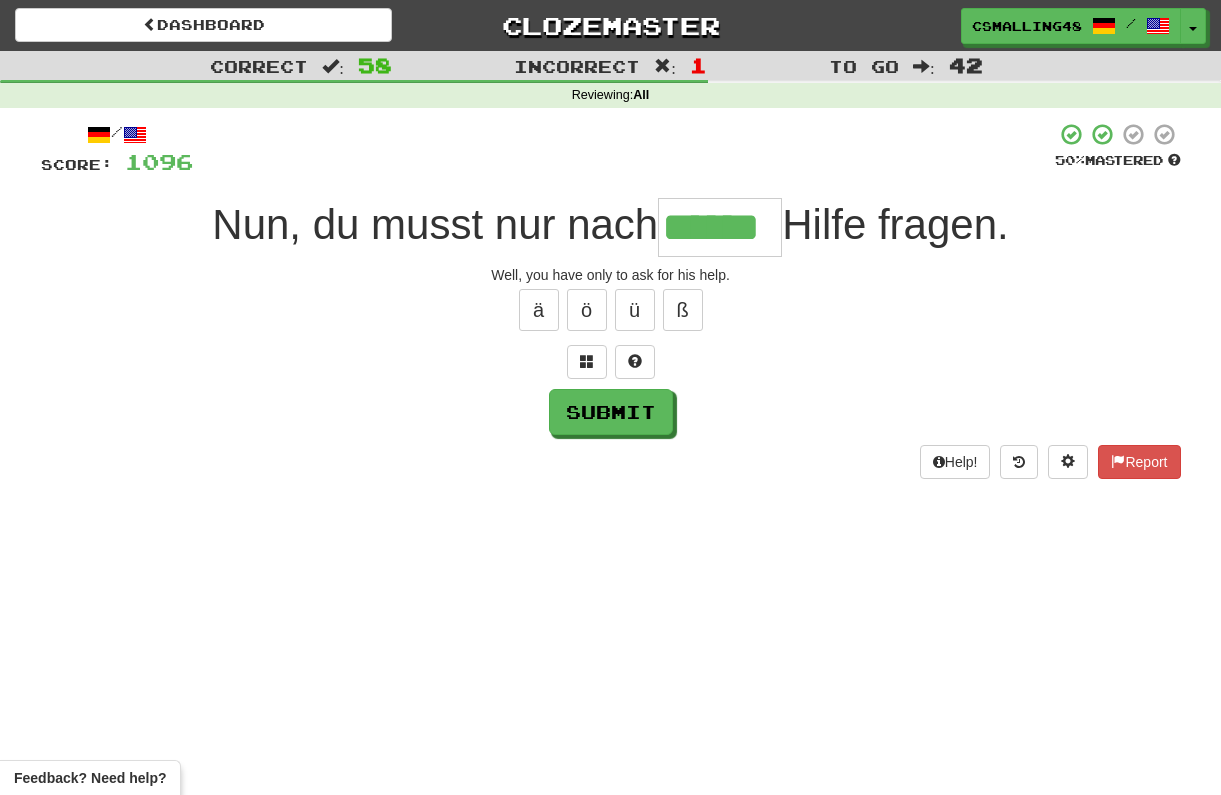 type on "******" 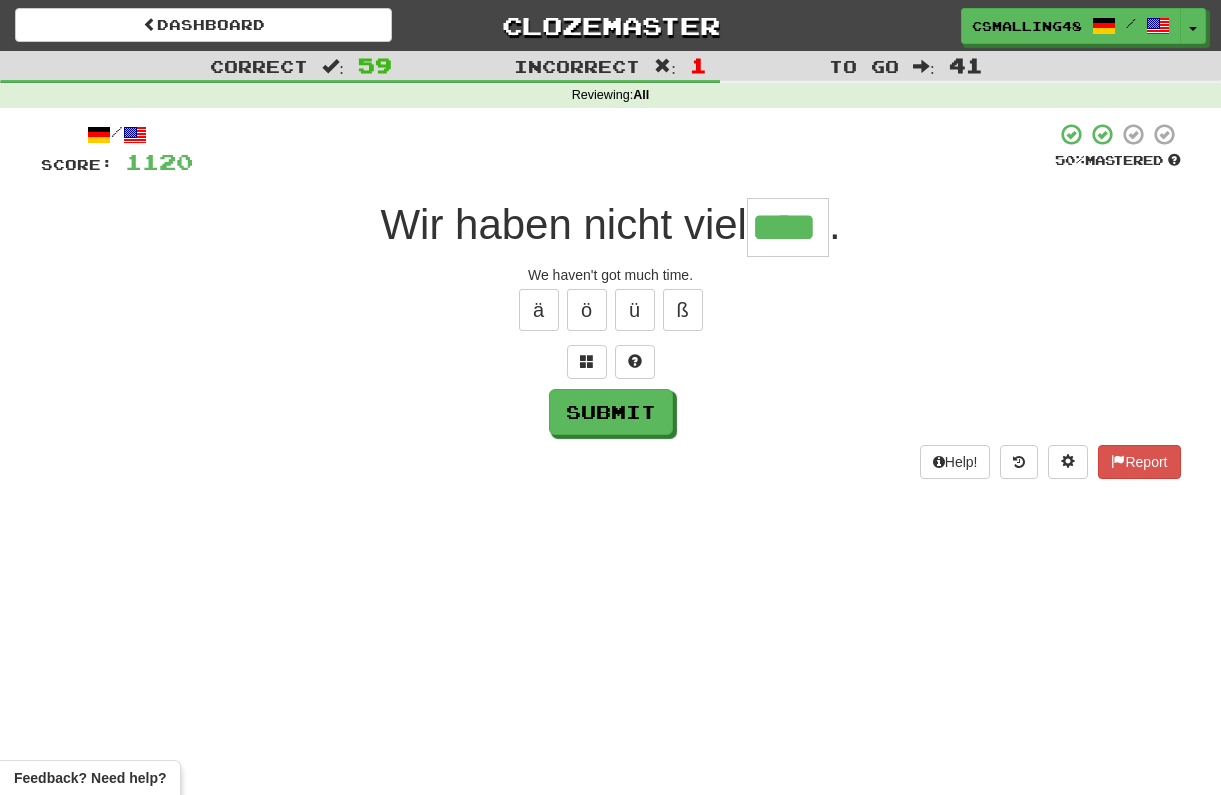 type on "****" 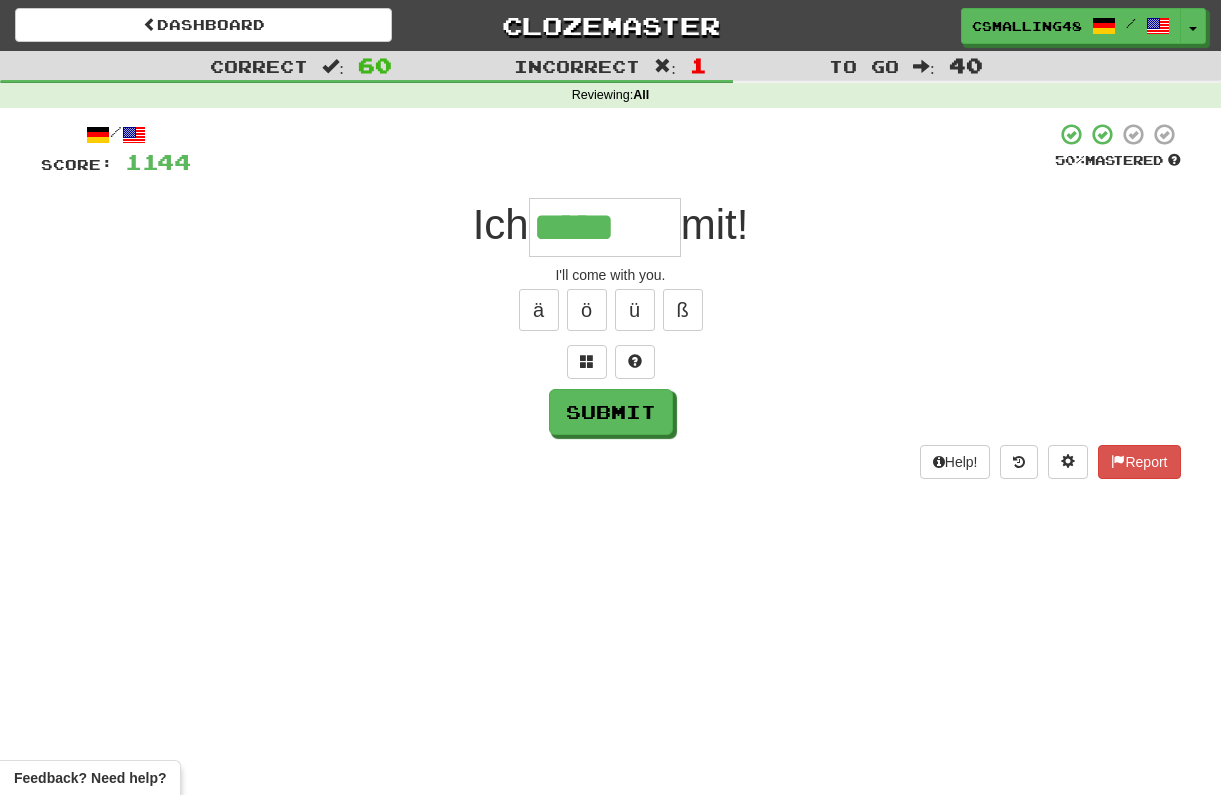 type on "*****" 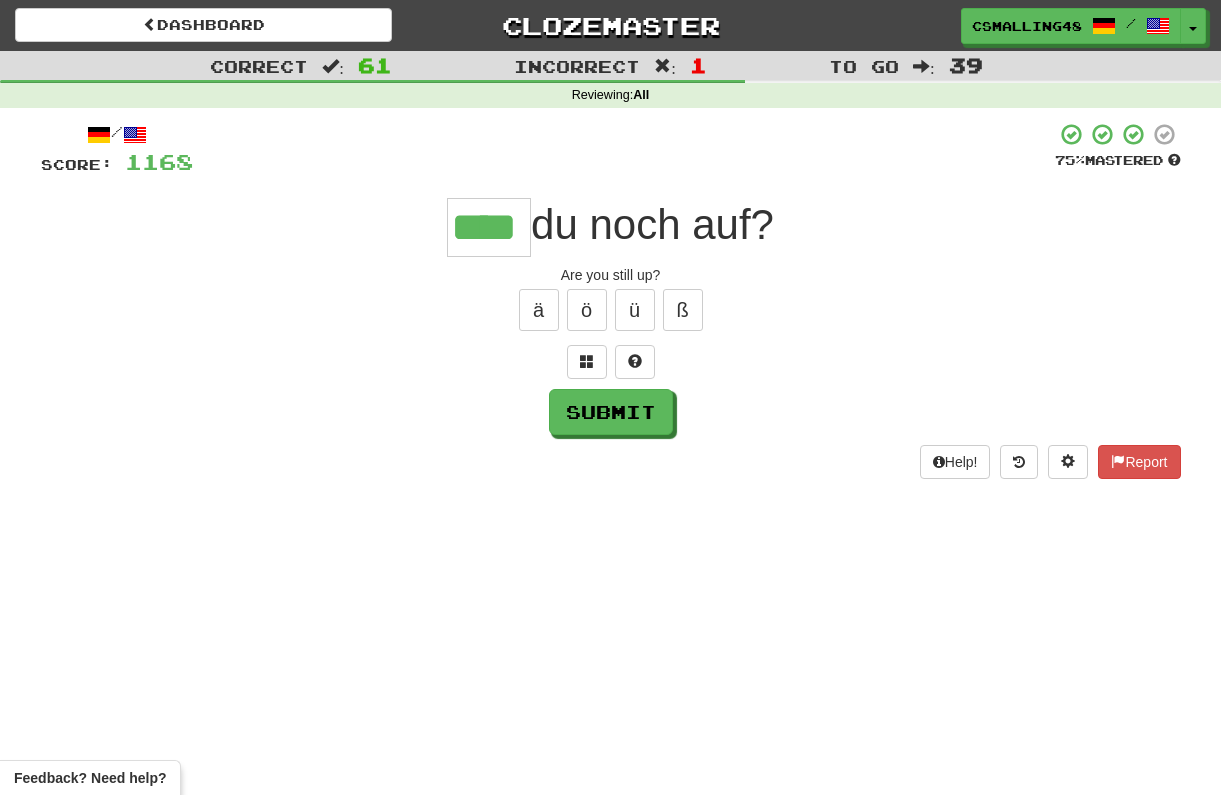 type on "****" 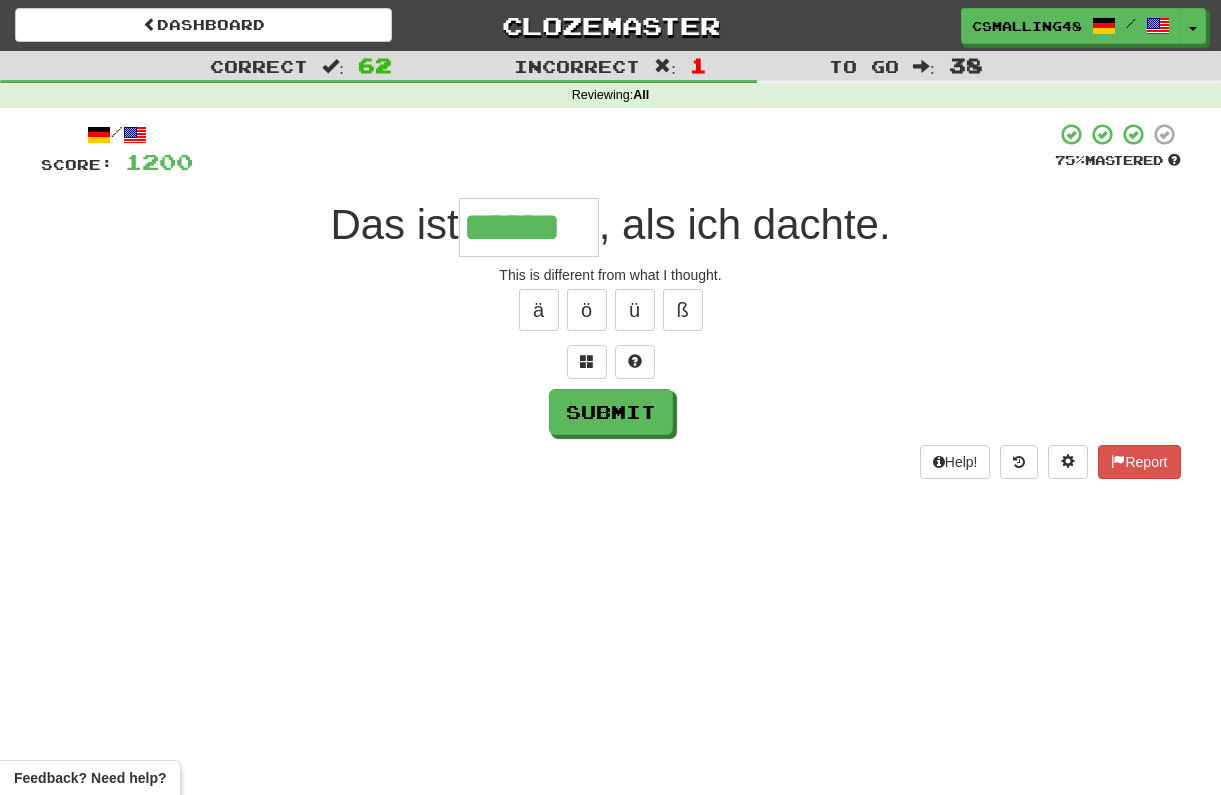type on "******" 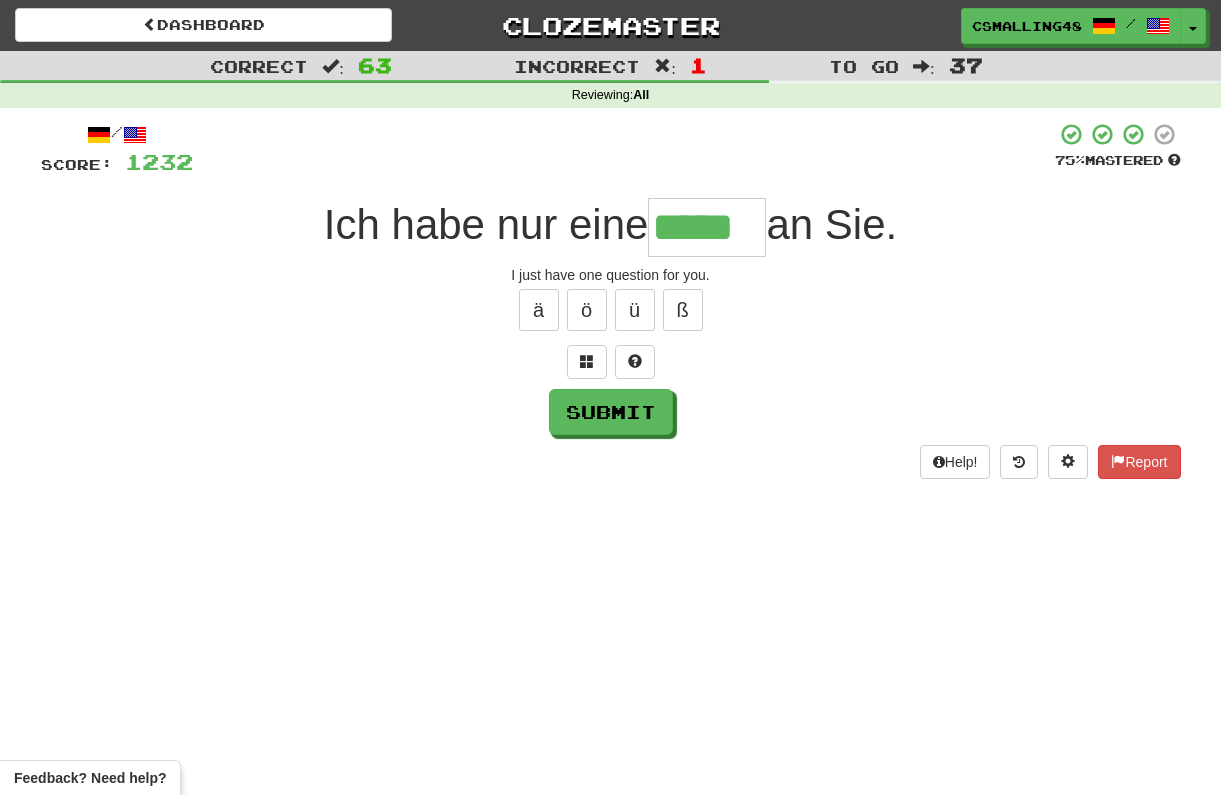 type on "*****" 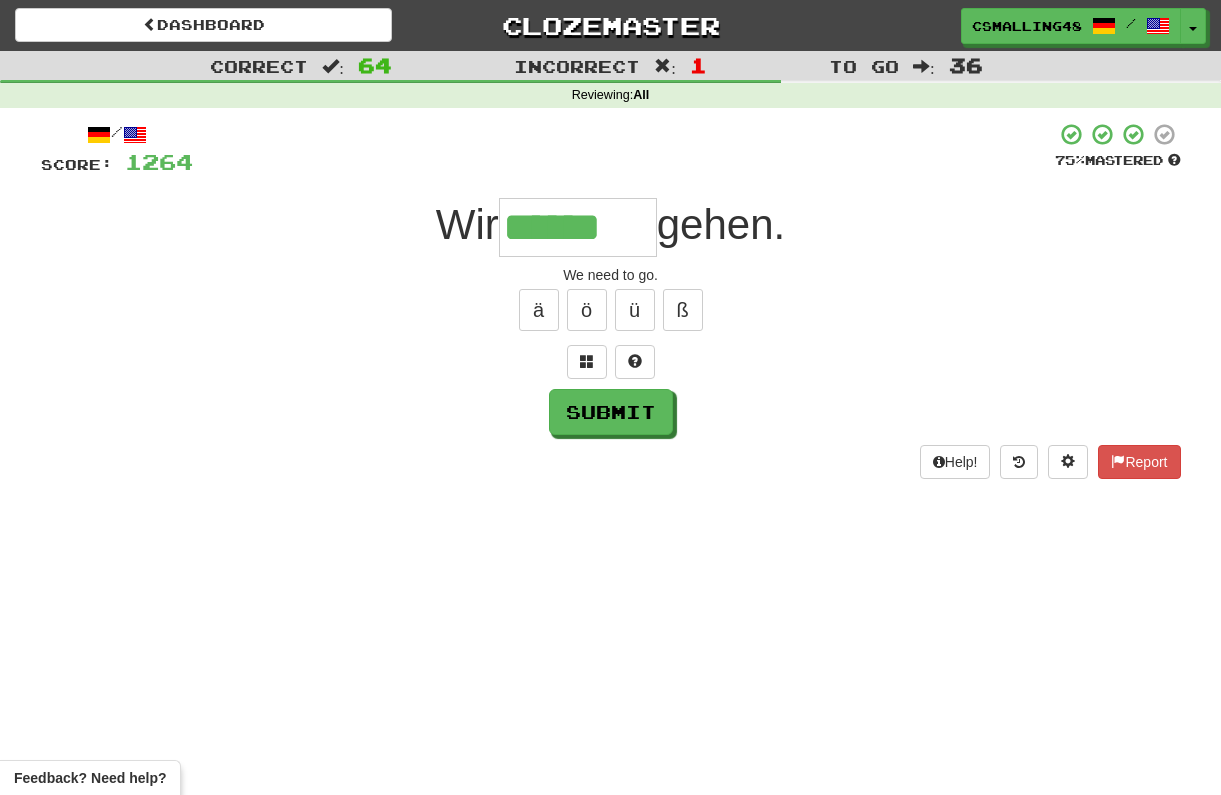 type on "******" 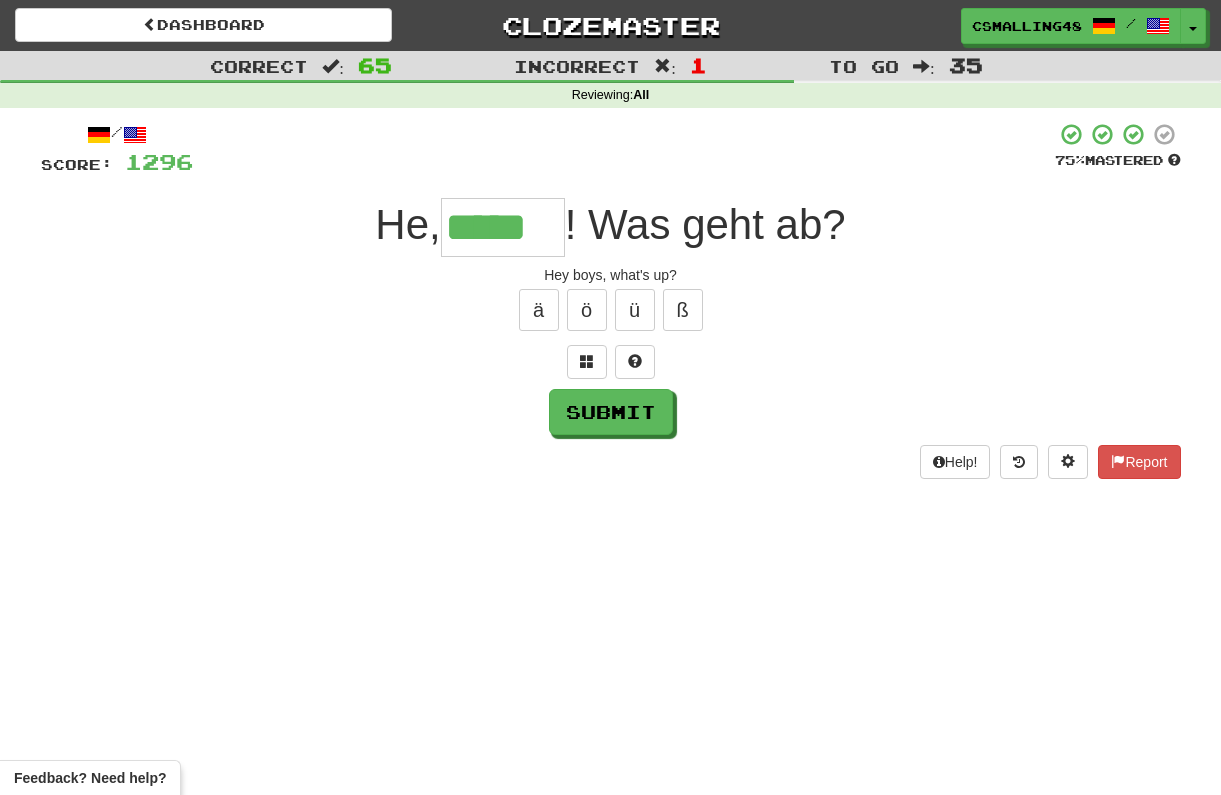 type on "*****" 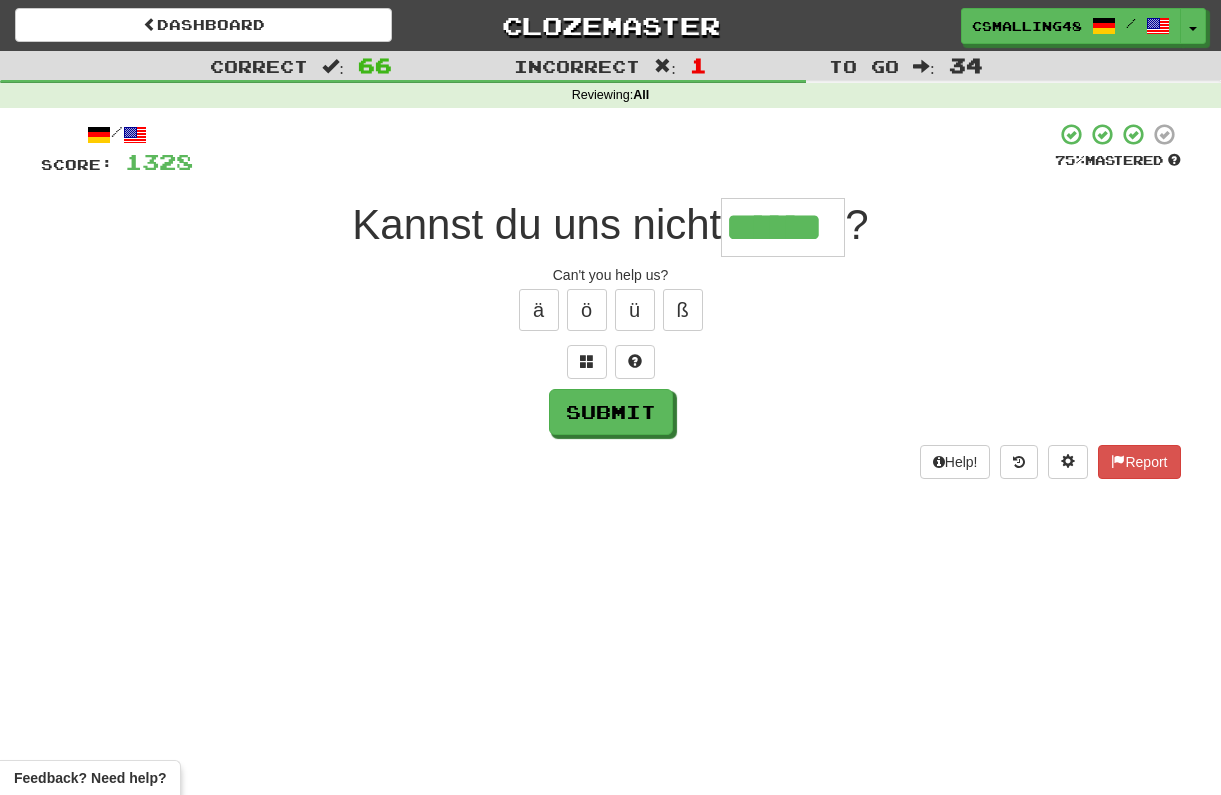 type on "******" 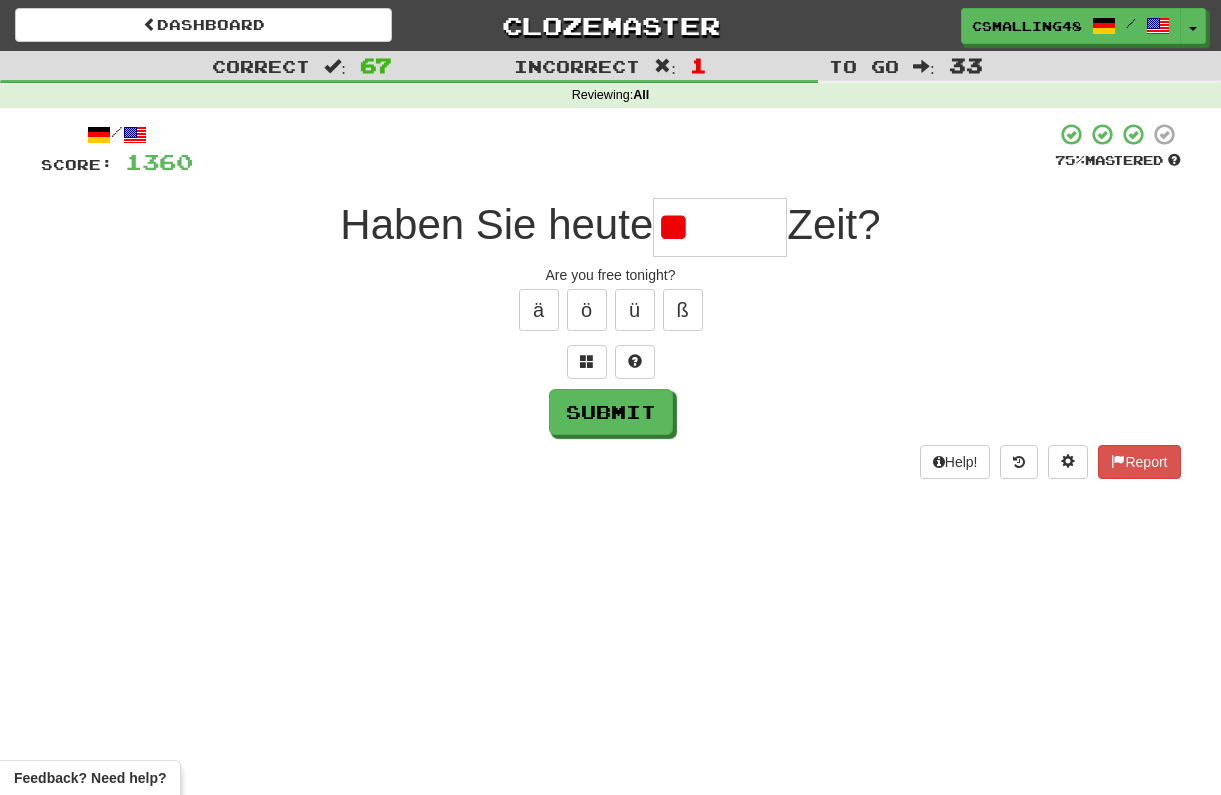 type on "*" 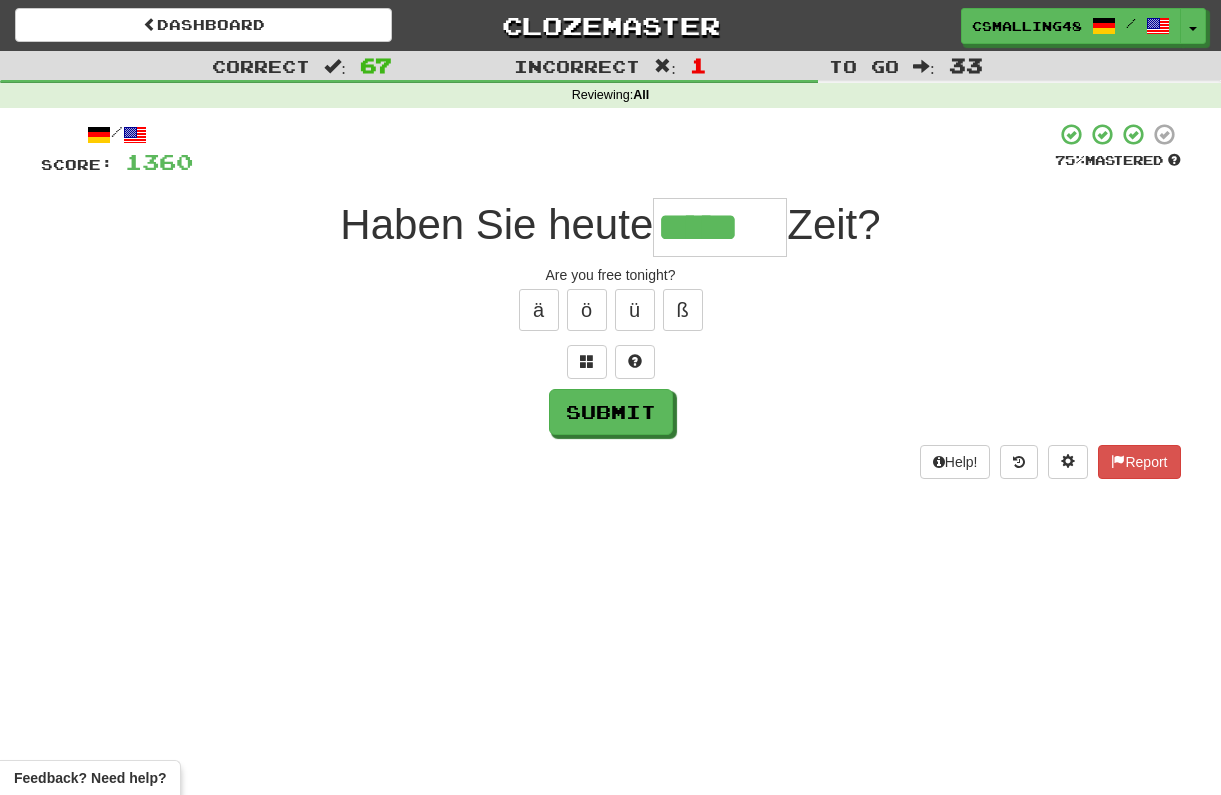 type on "*****" 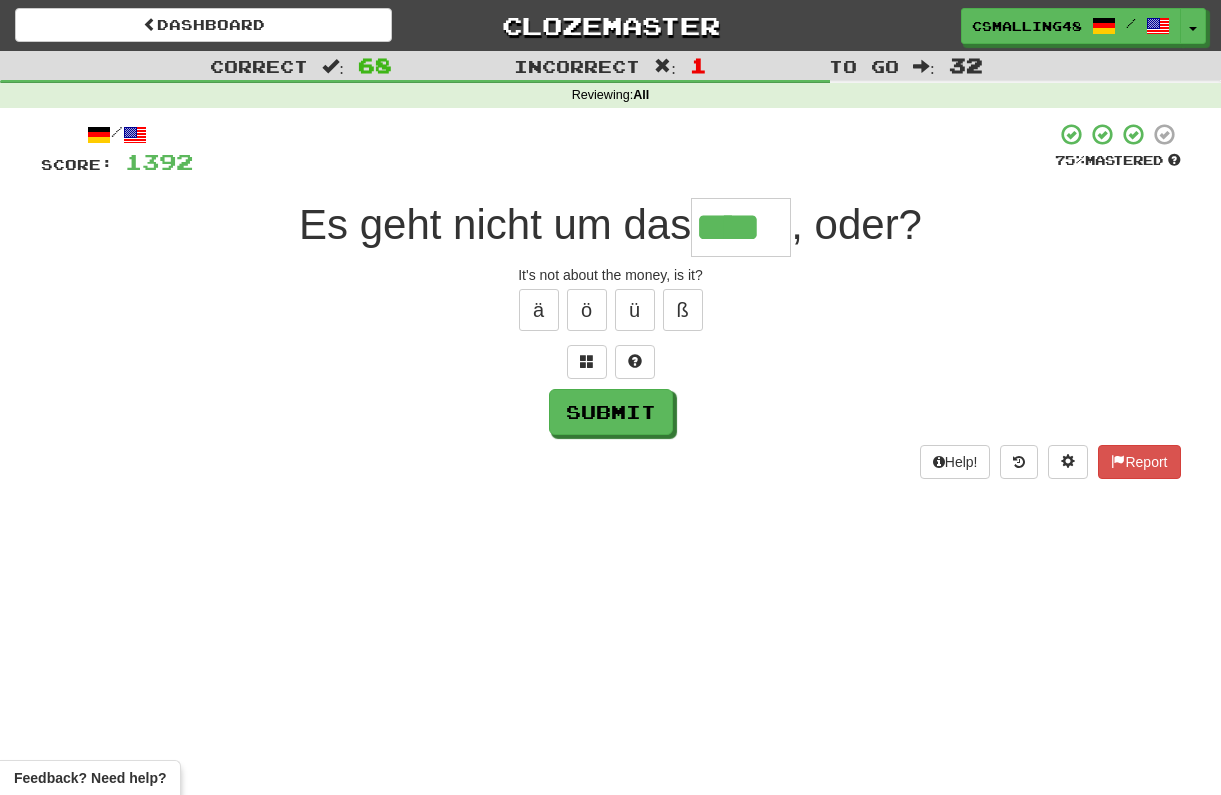 type on "****" 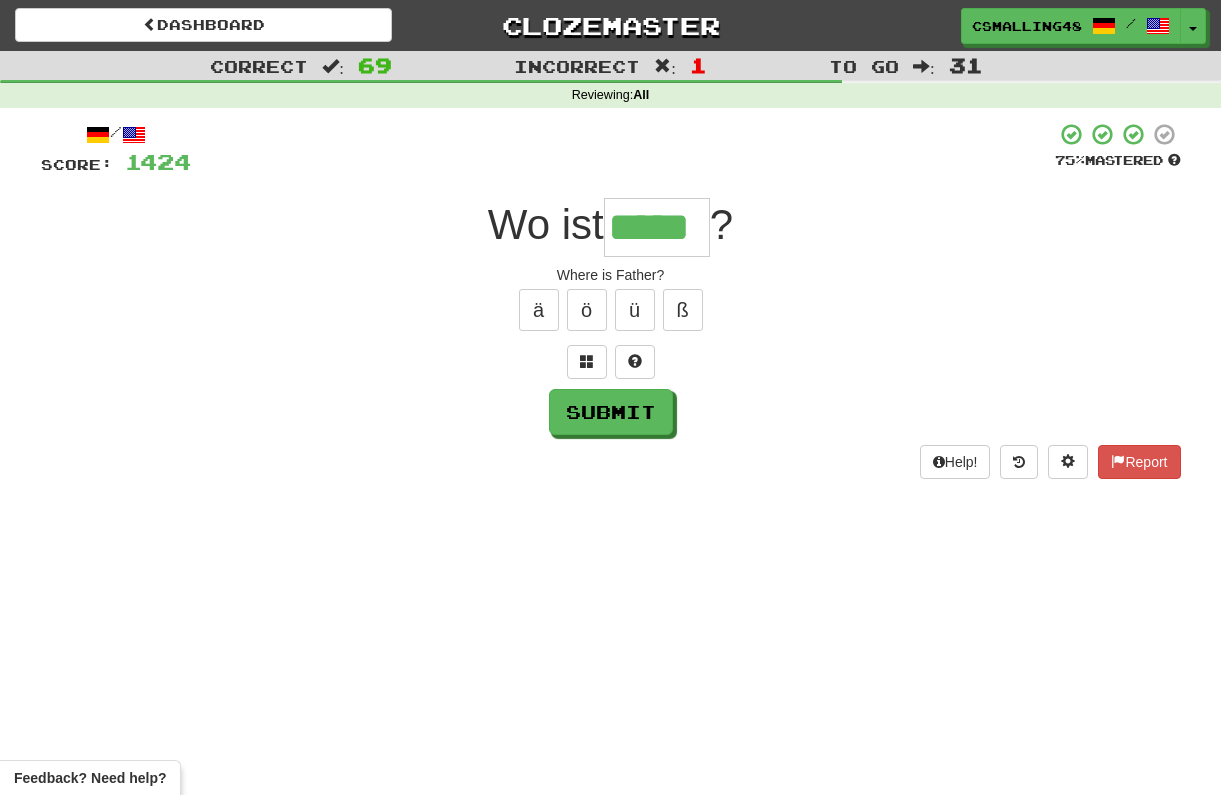 type on "*****" 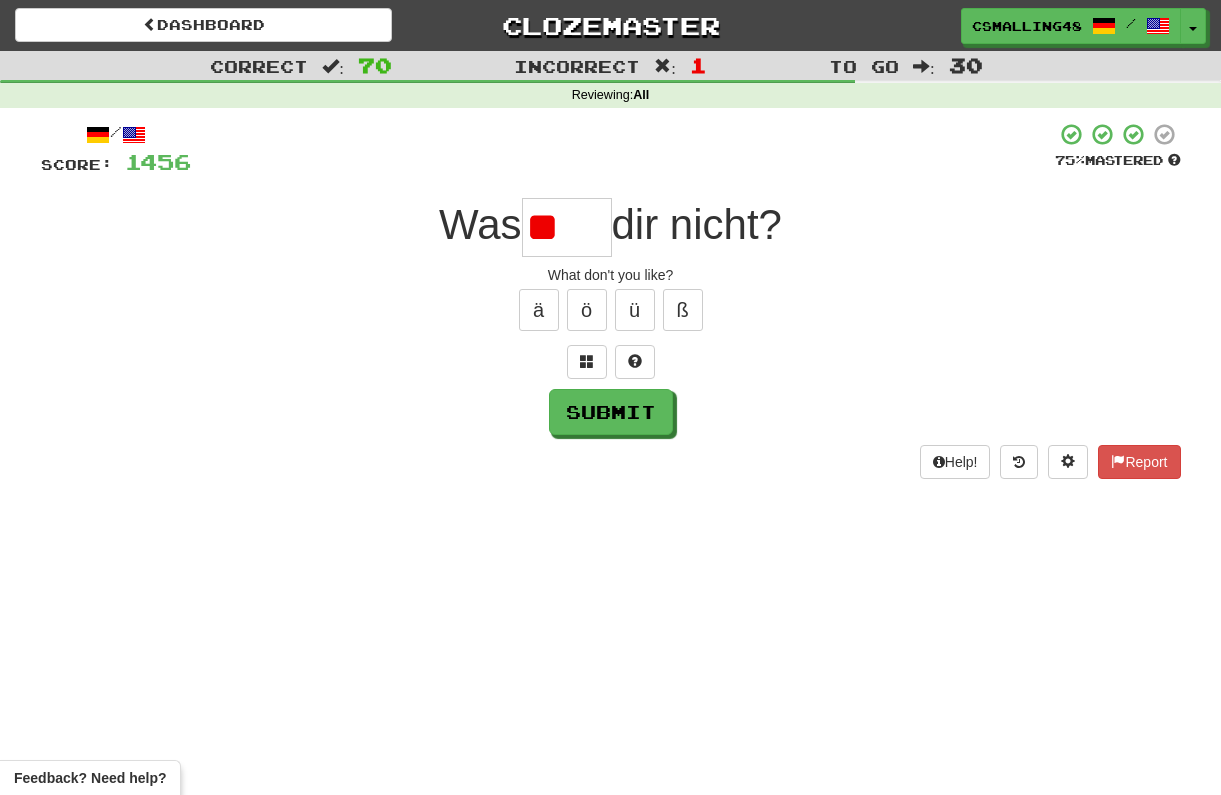 type on "*" 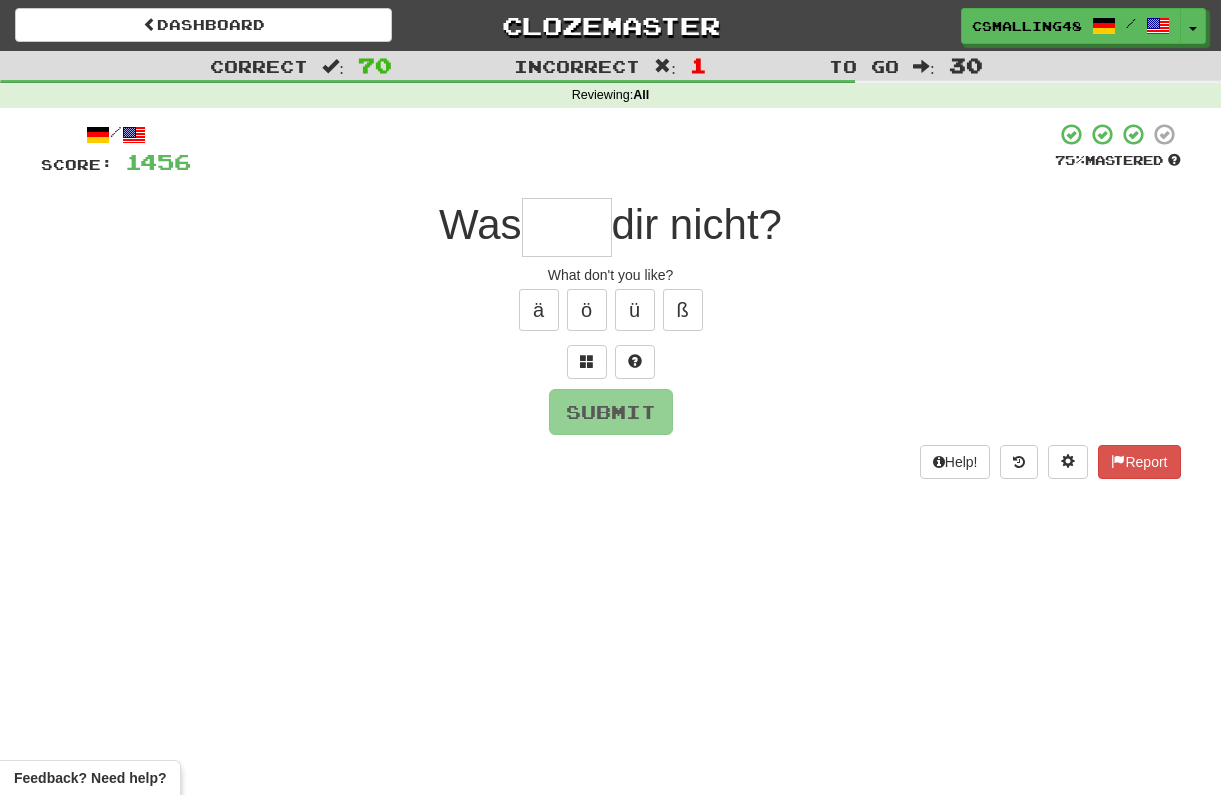 type on "*" 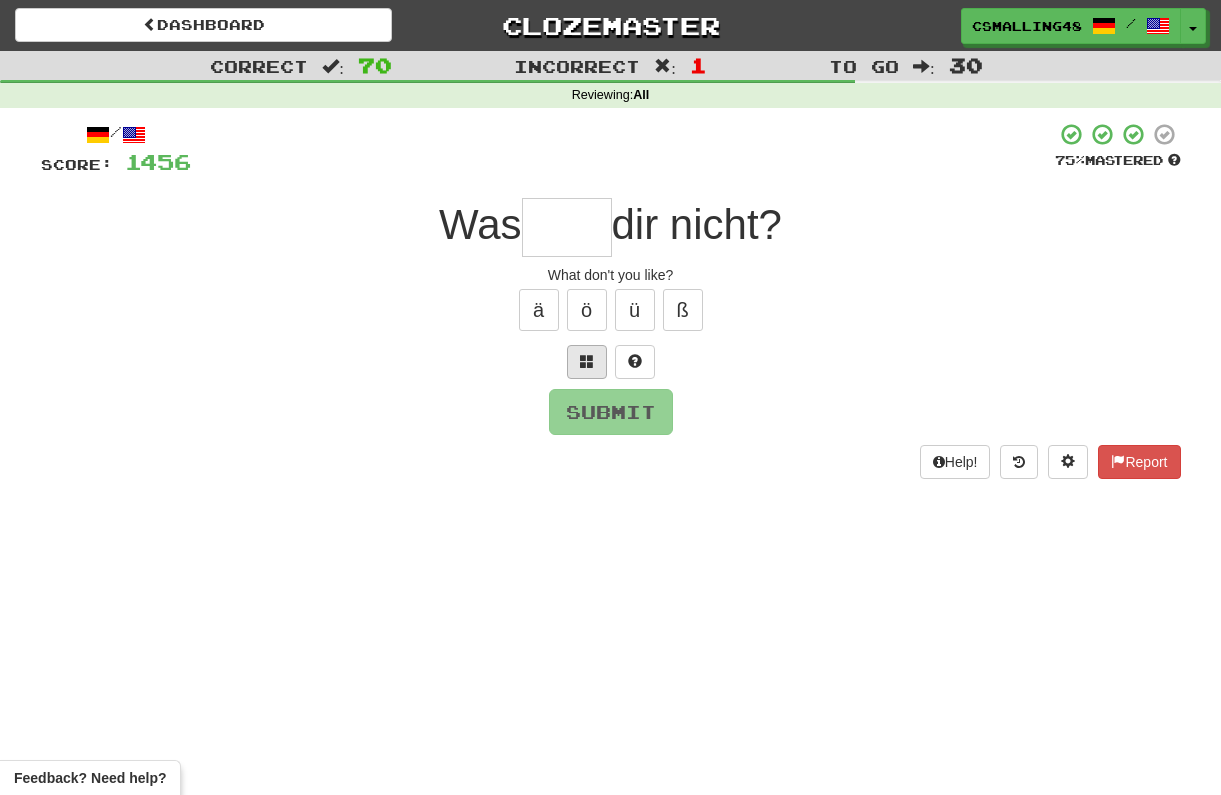 click at bounding box center [587, 362] 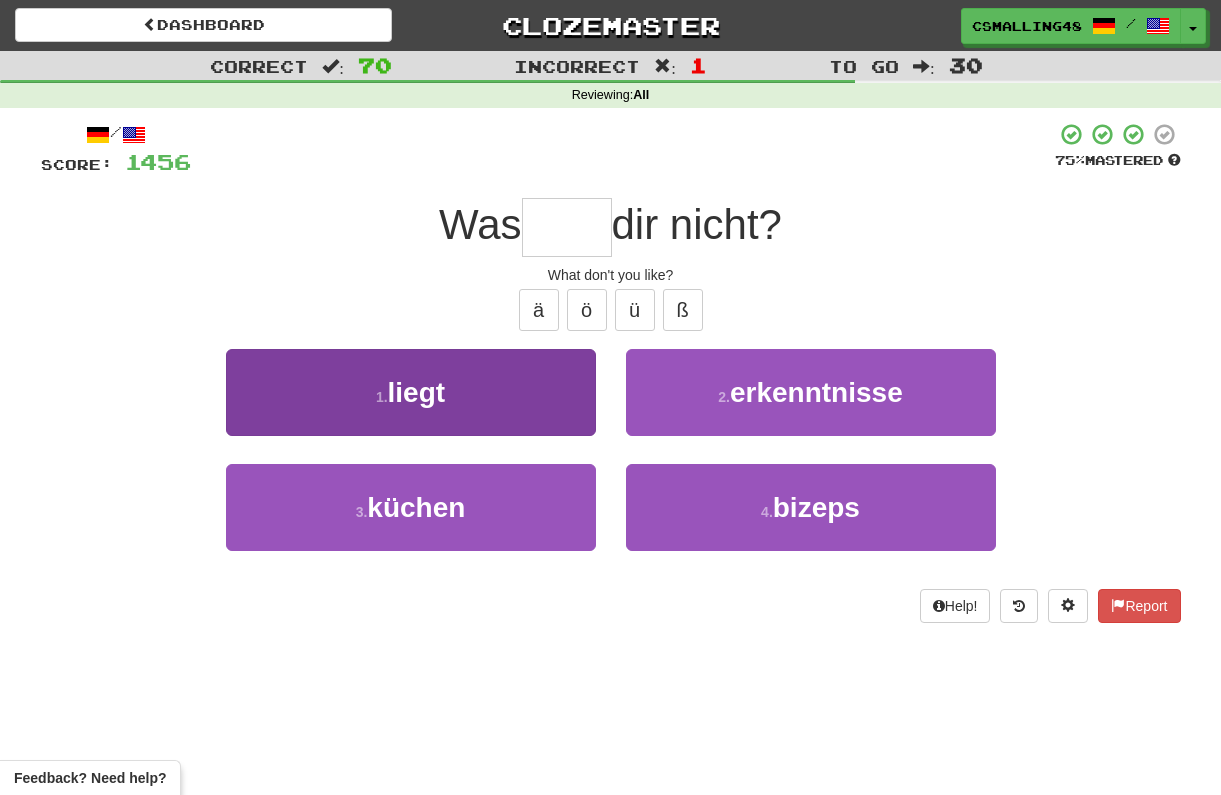 click on "1 .  liegt" at bounding box center [411, 392] 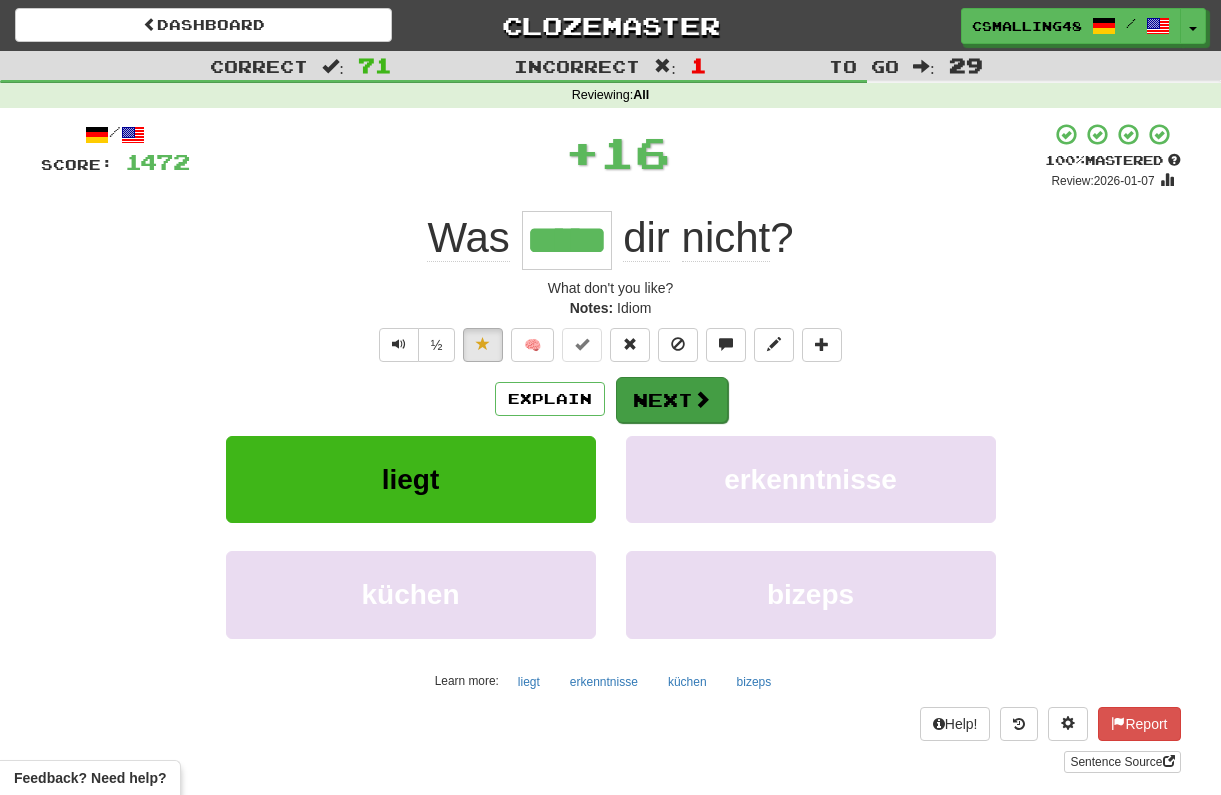 click at bounding box center [702, 399] 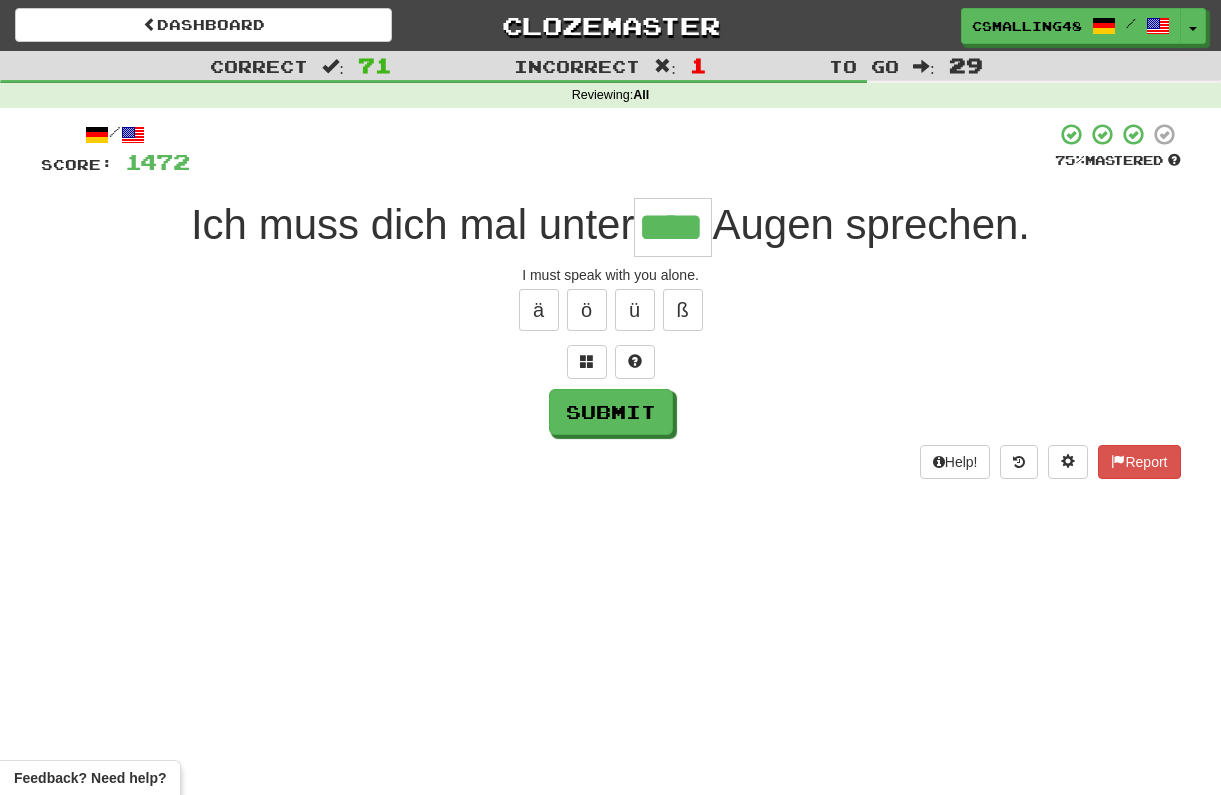 type on "****" 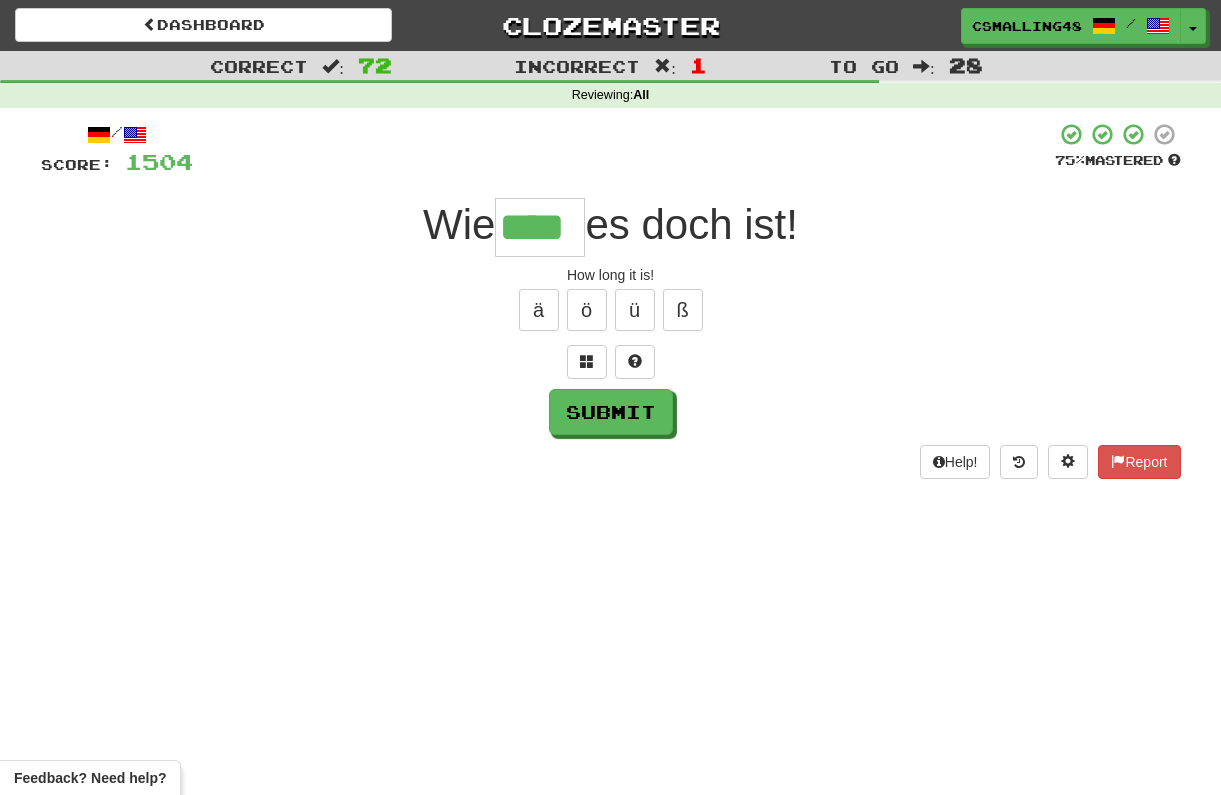type on "****" 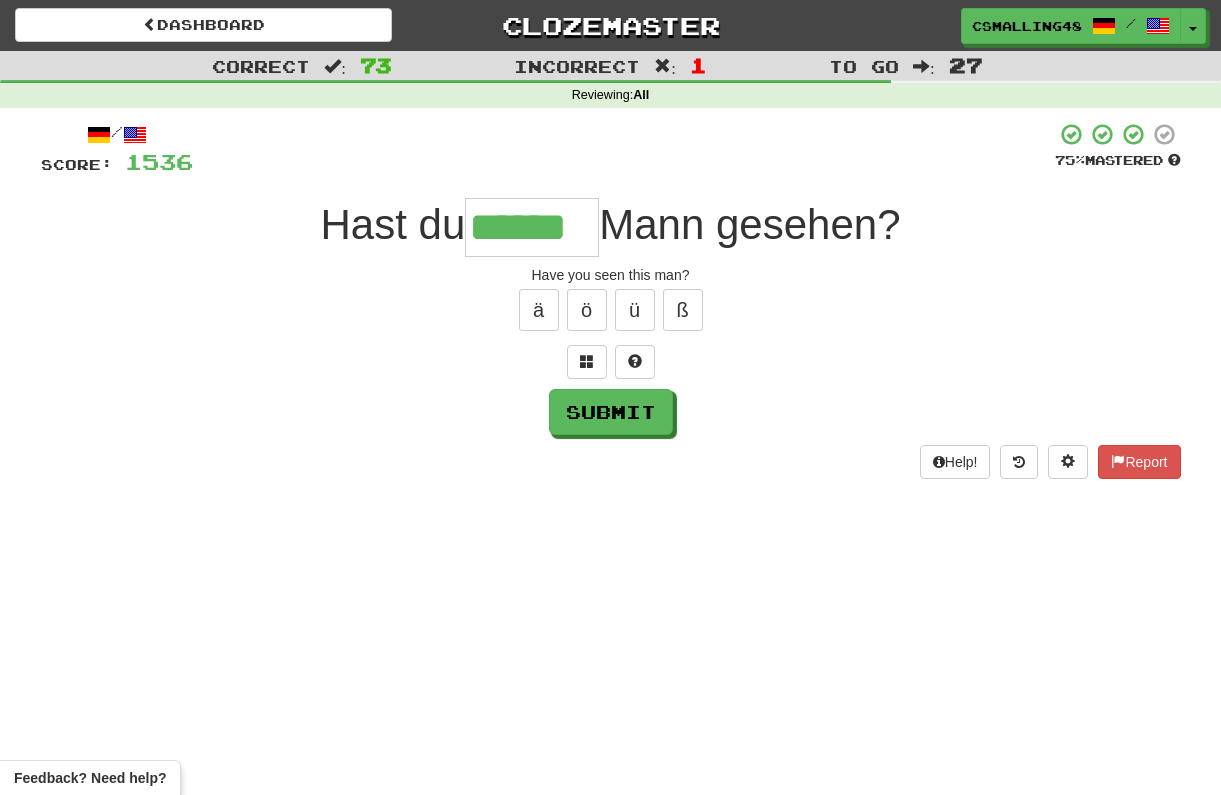 type on "******" 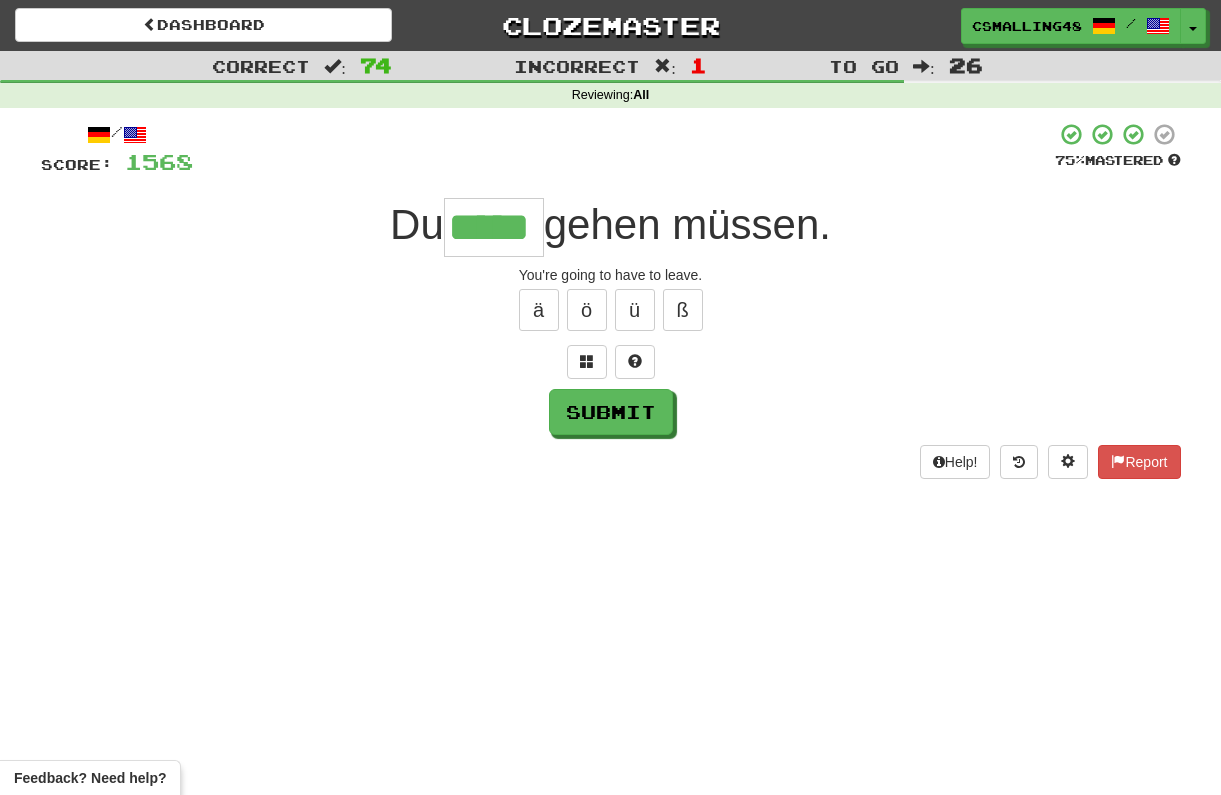 type on "*****" 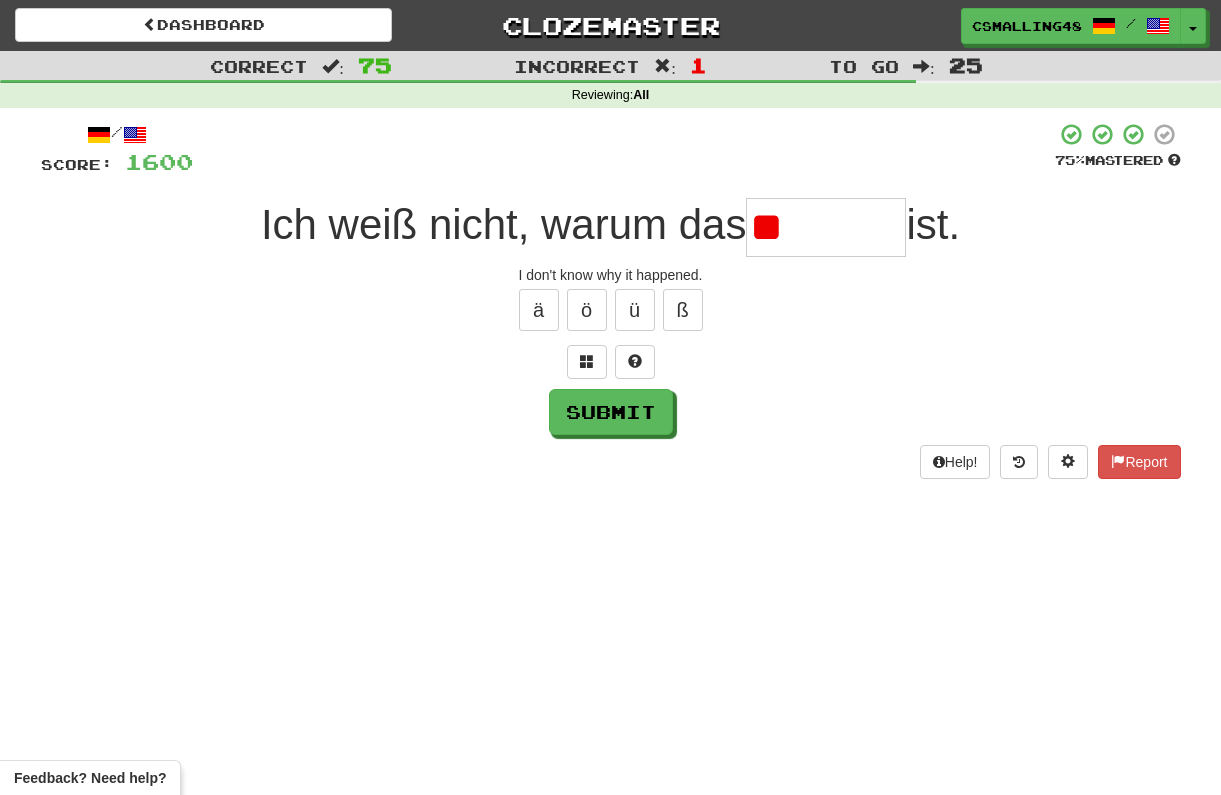 type on "*" 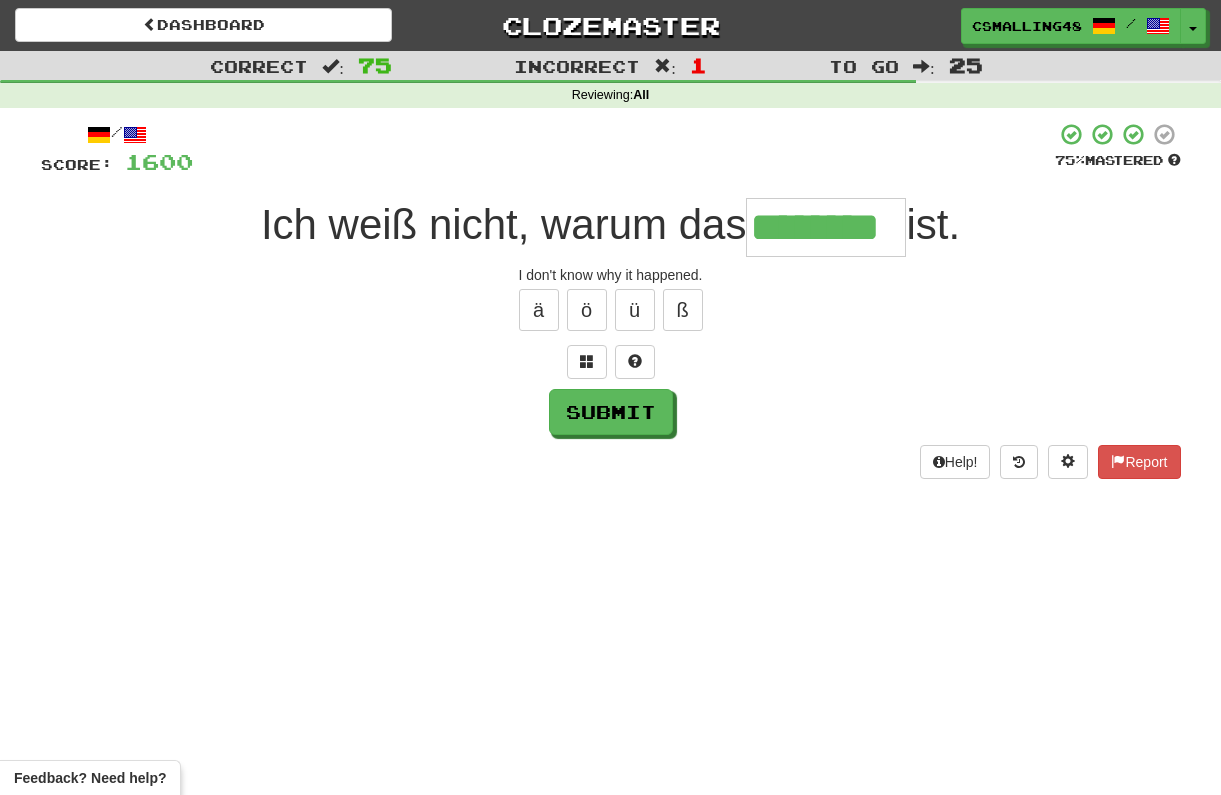 type on "********" 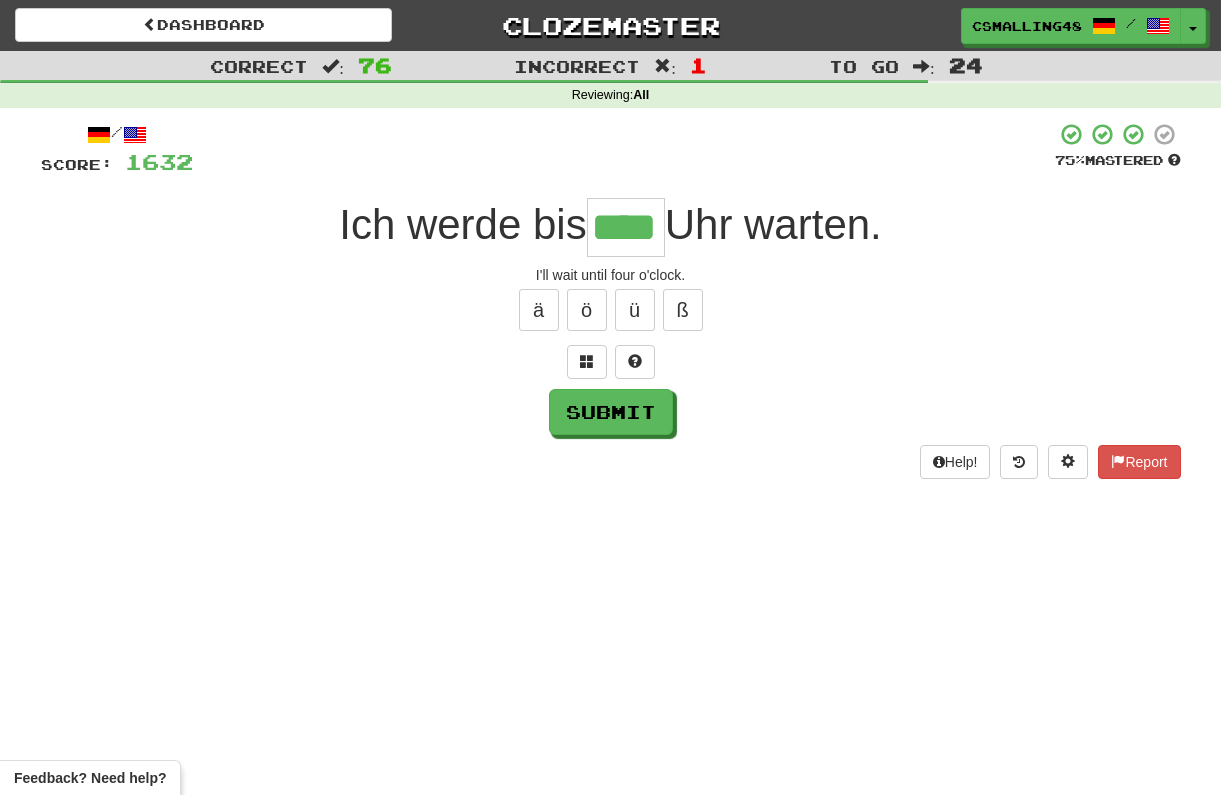 type on "****" 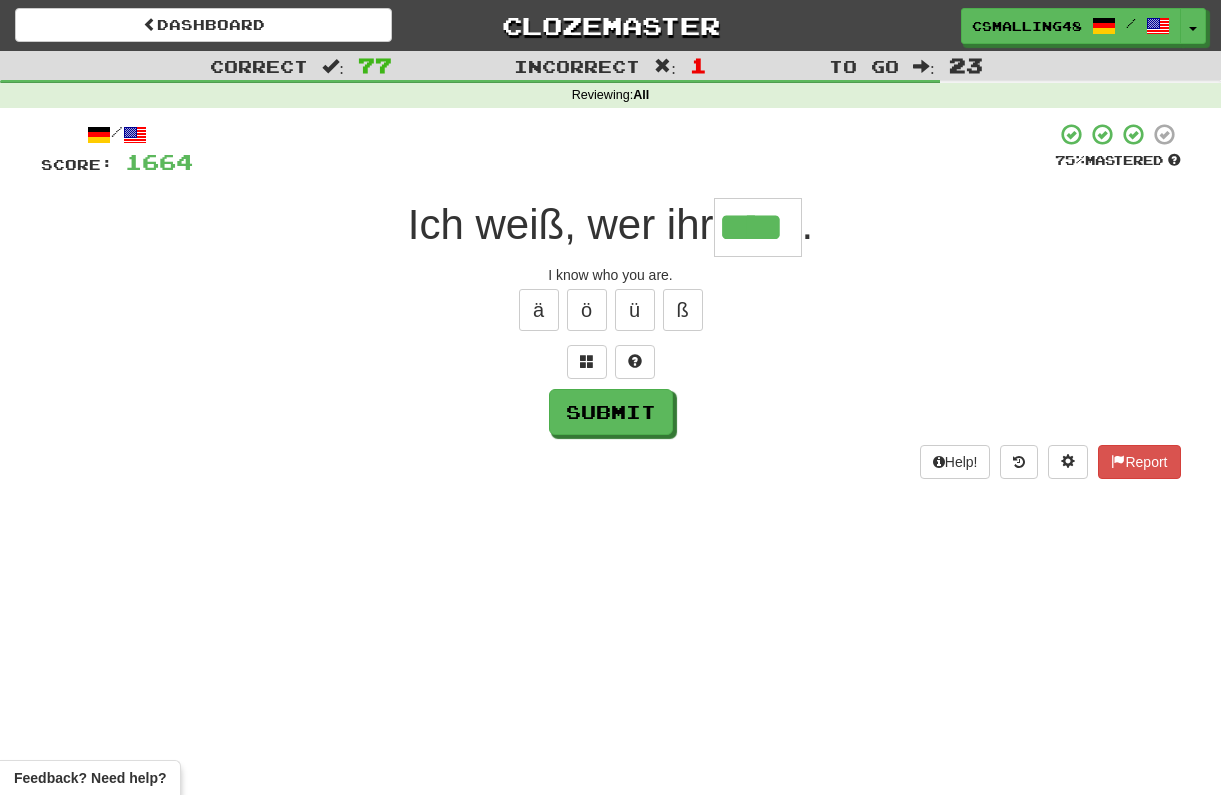 type on "****" 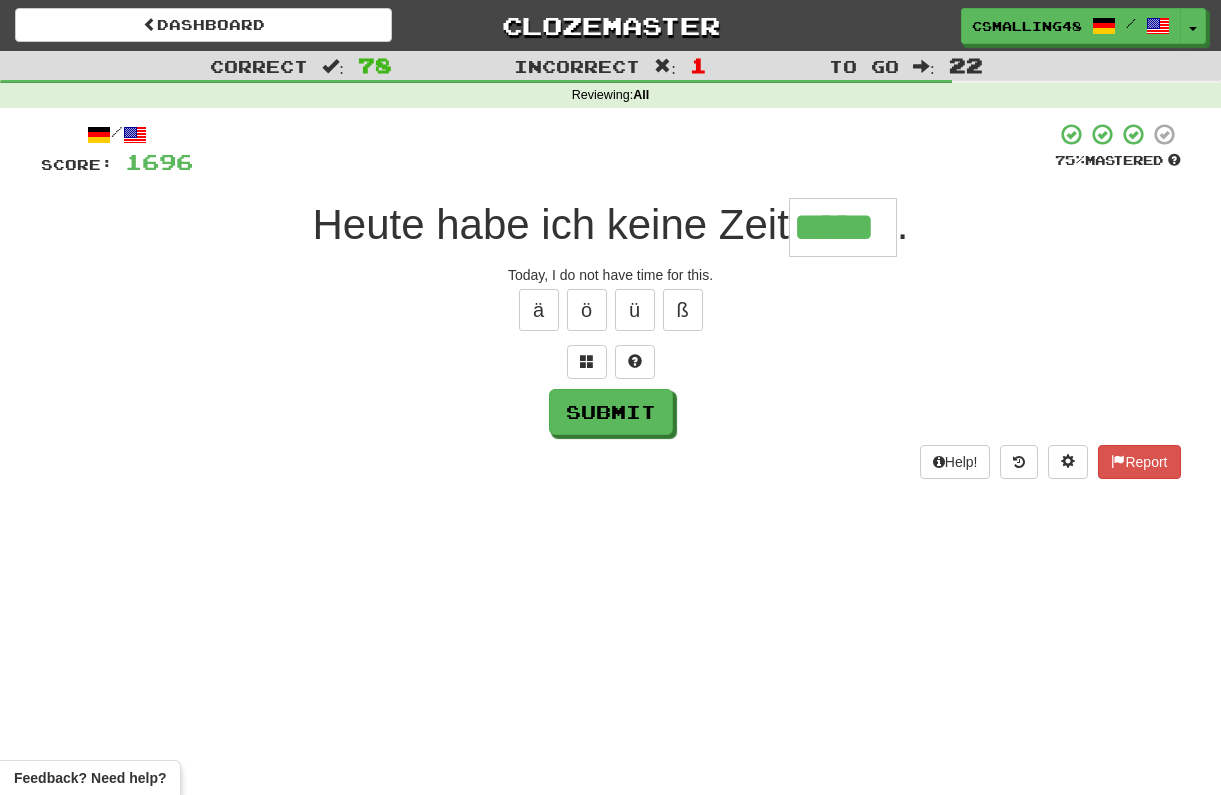 type on "*****" 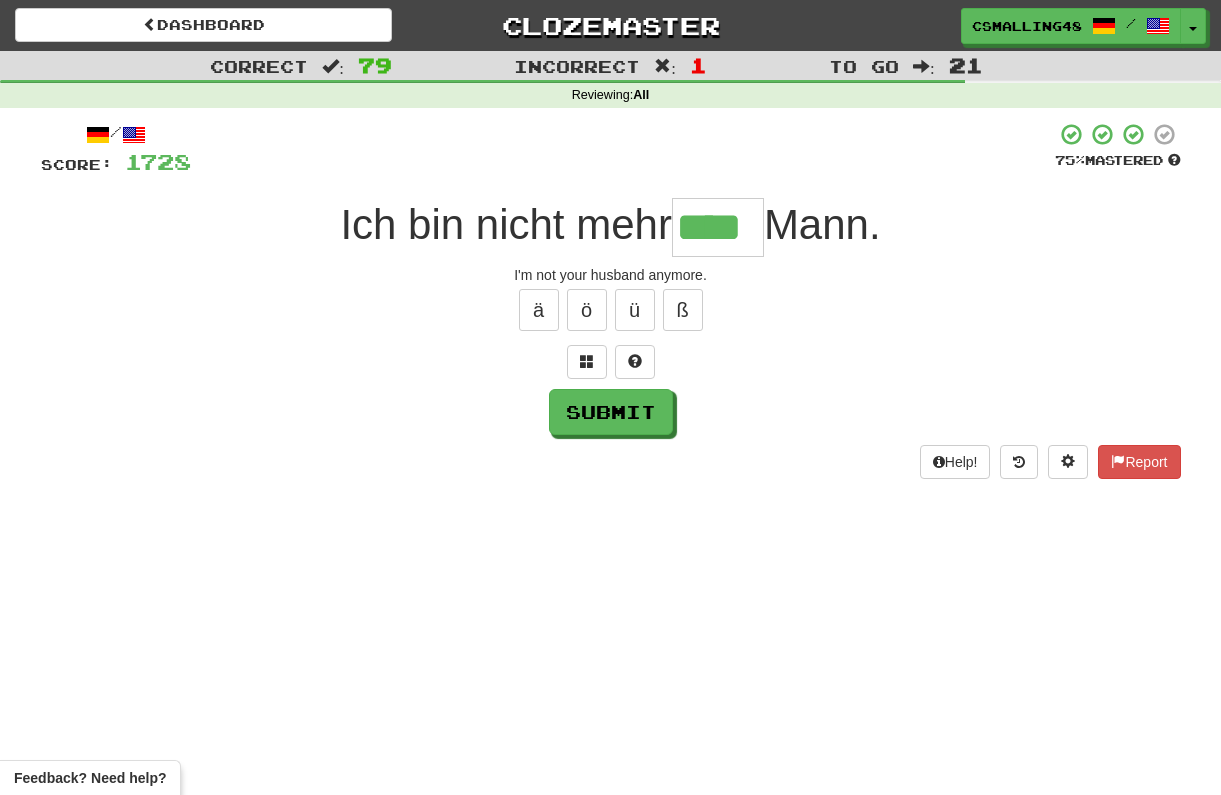 type on "****" 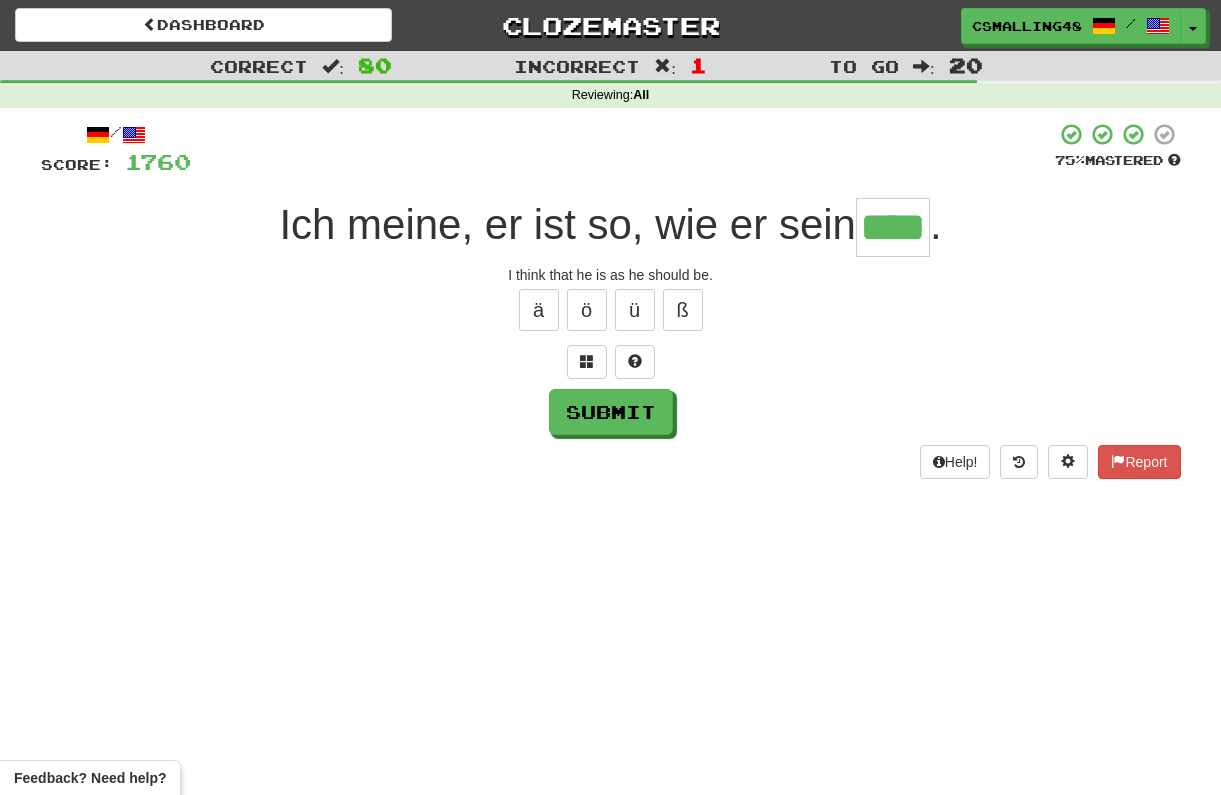 type on "****" 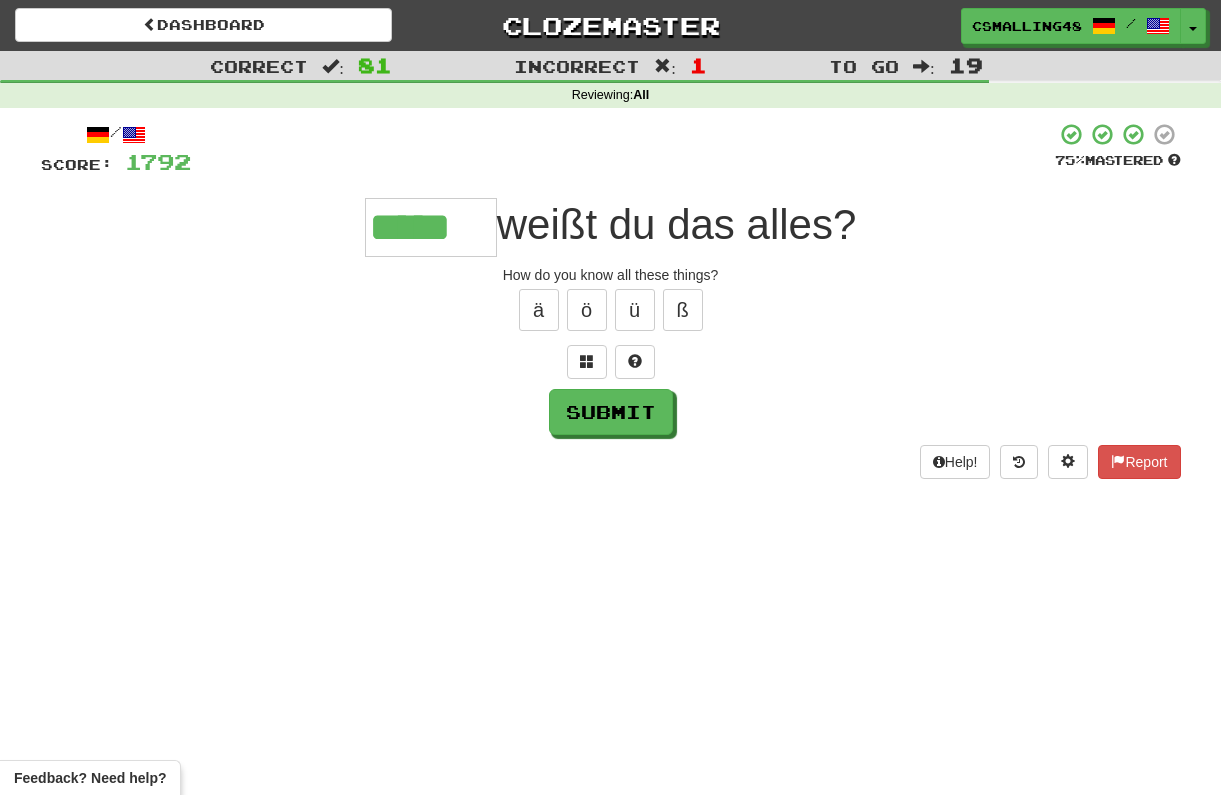 type on "*****" 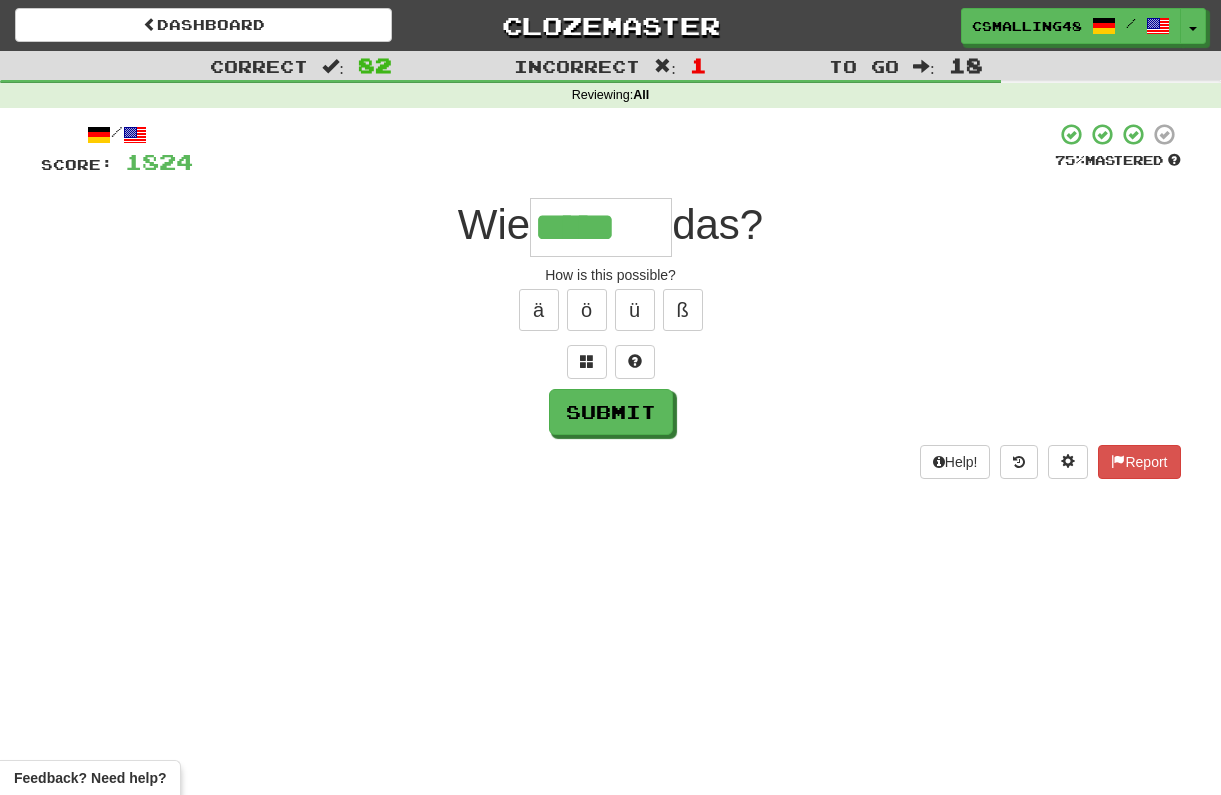 type on "*****" 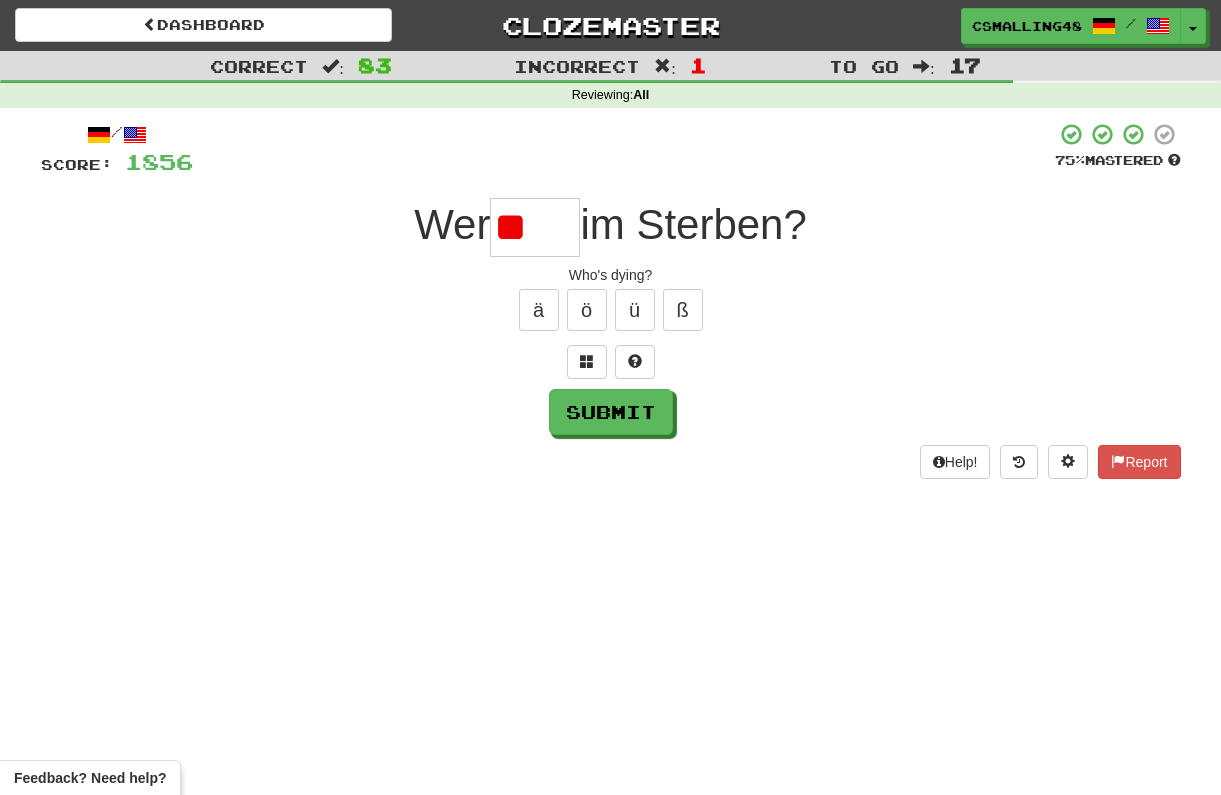 type on "*" 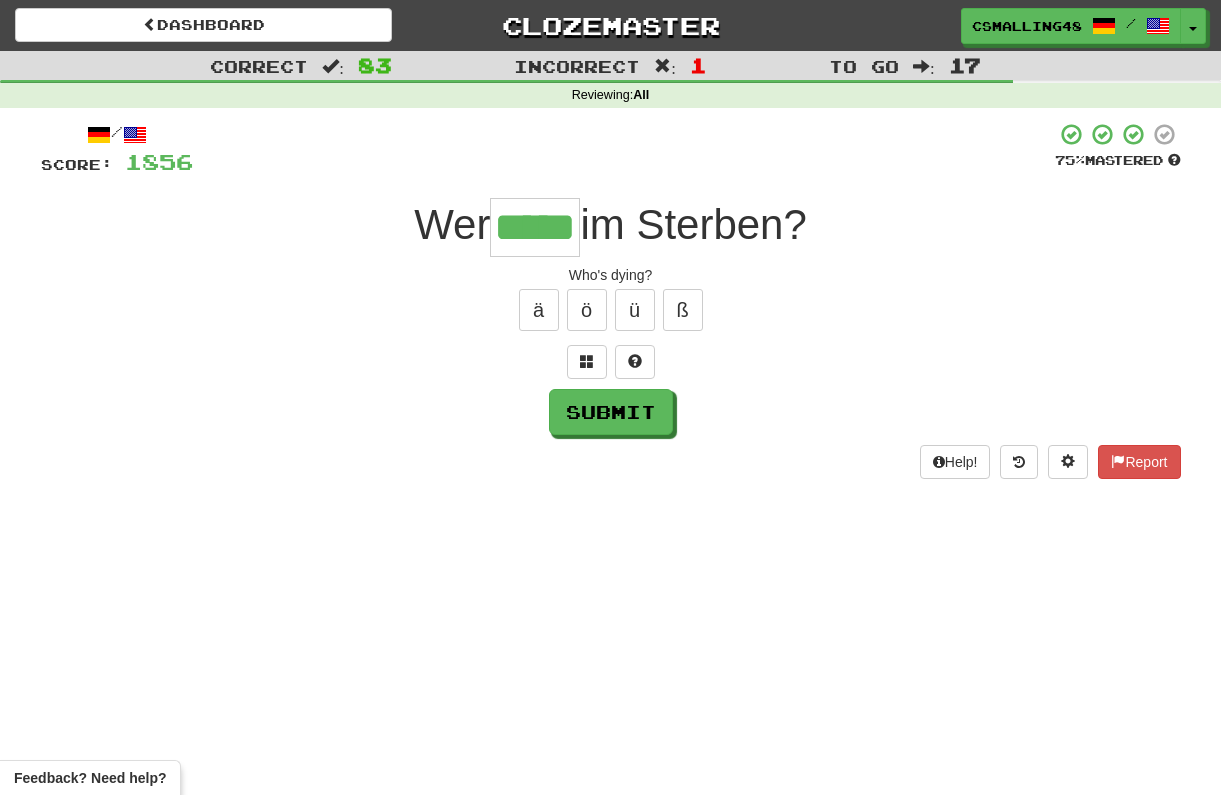 type on "*****" 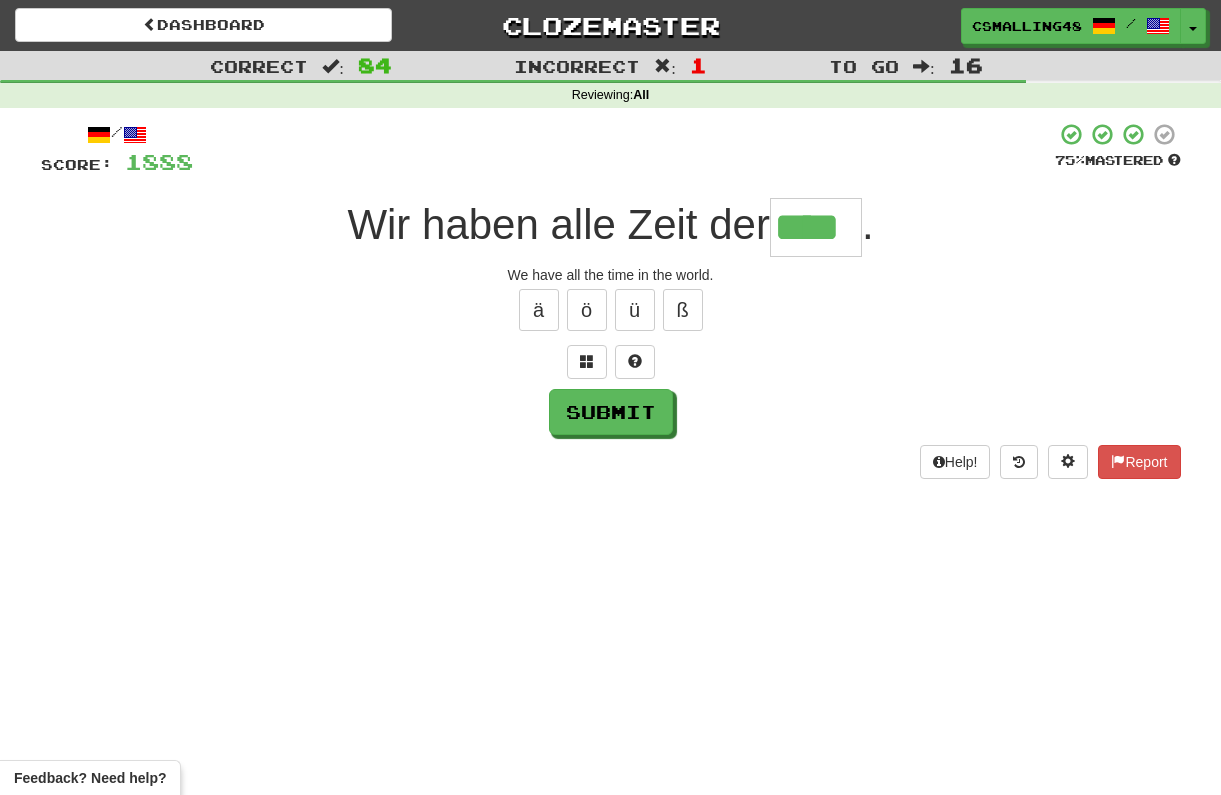 type on "****" 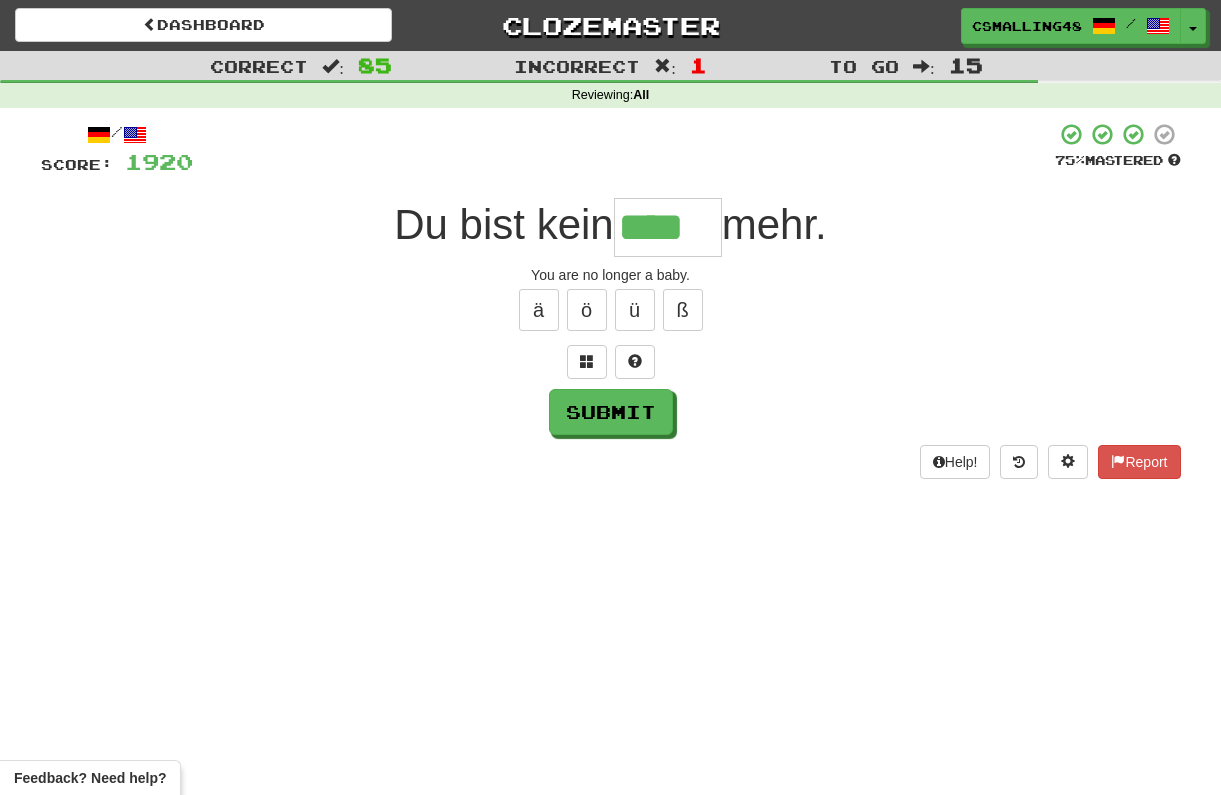 type on "****" 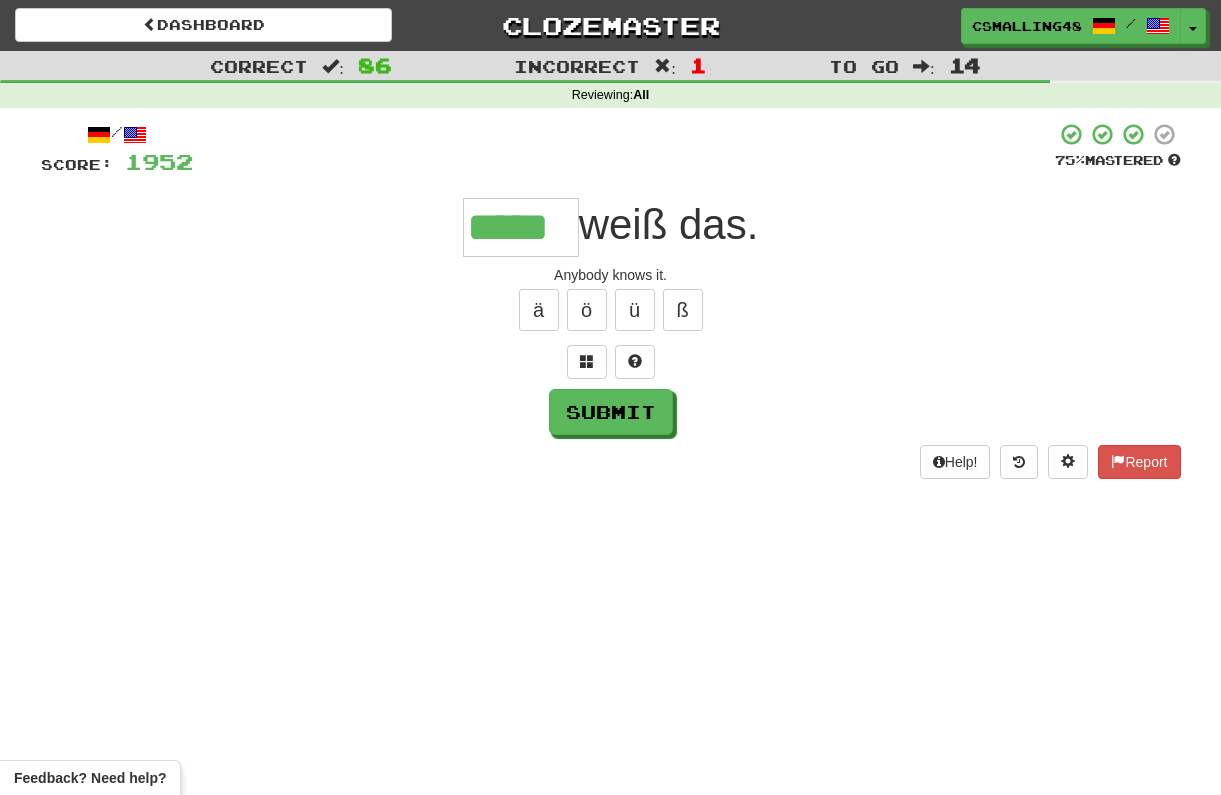 type on "*****" 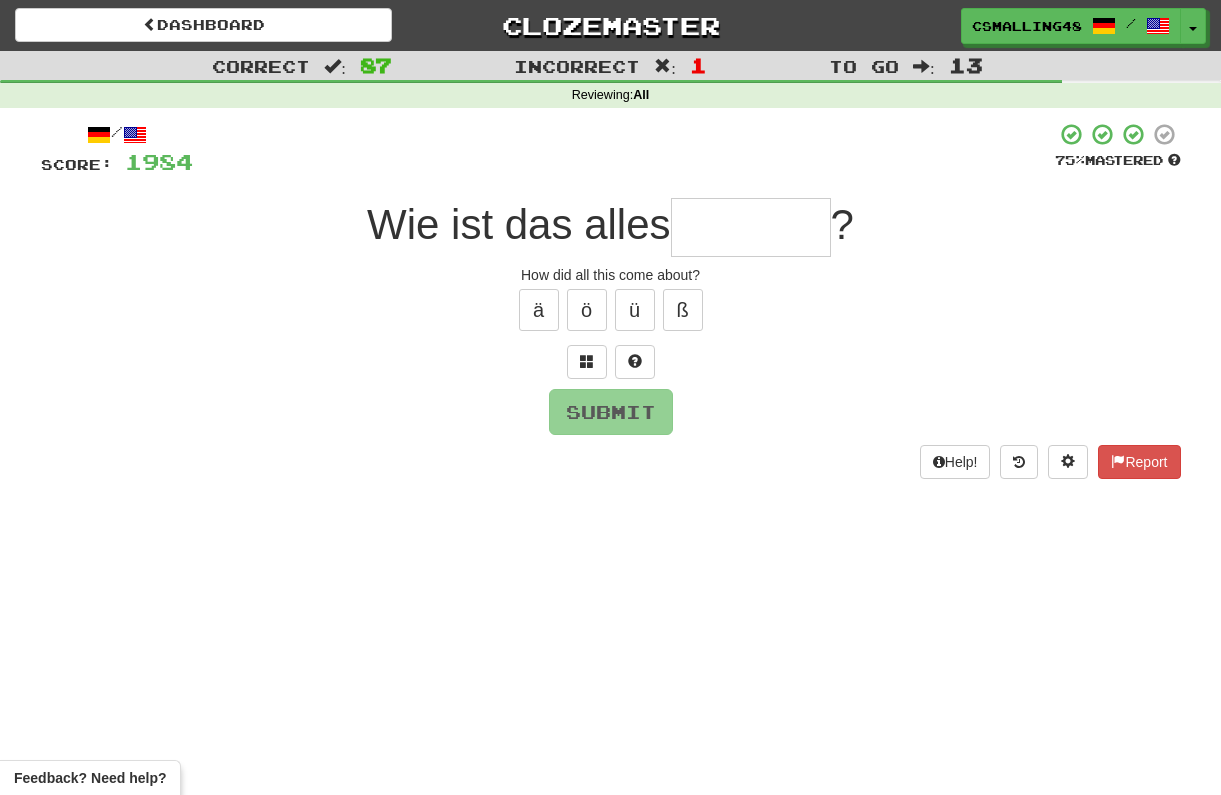 type on "*" 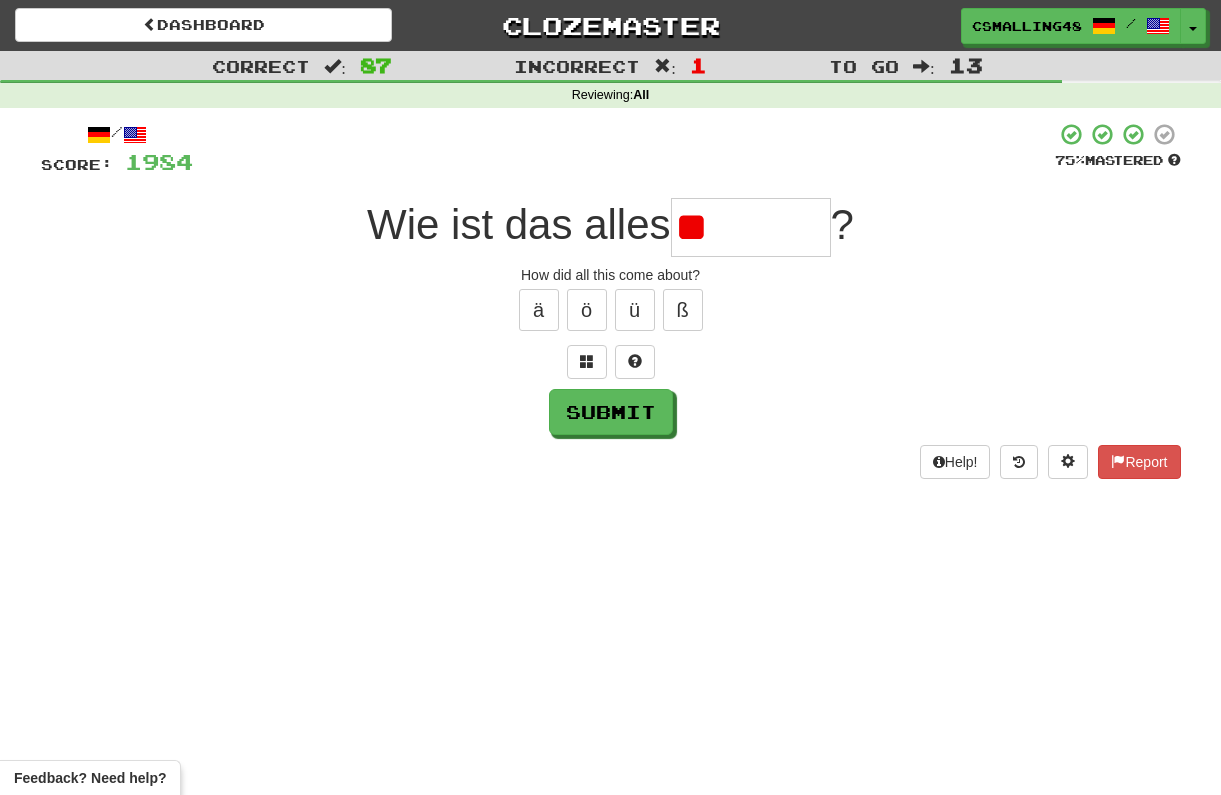 type on "*" 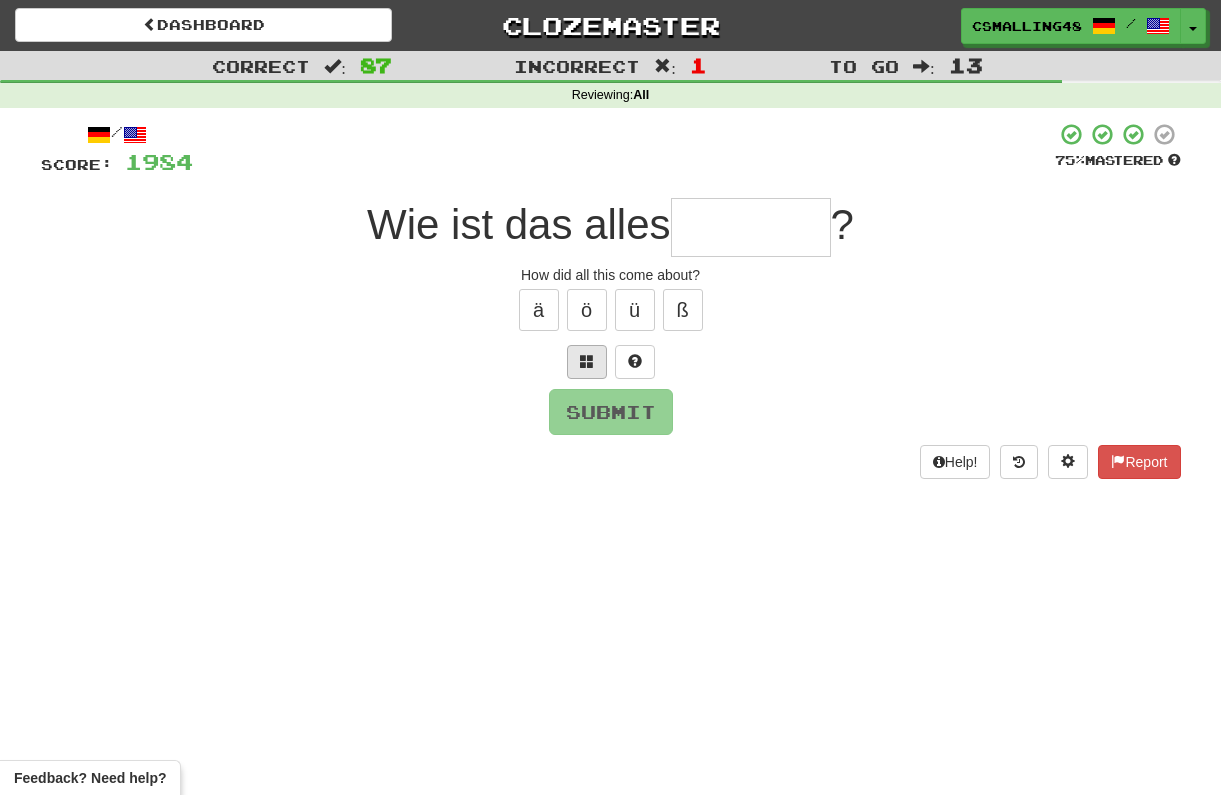 click at bounding box center (587, 362) 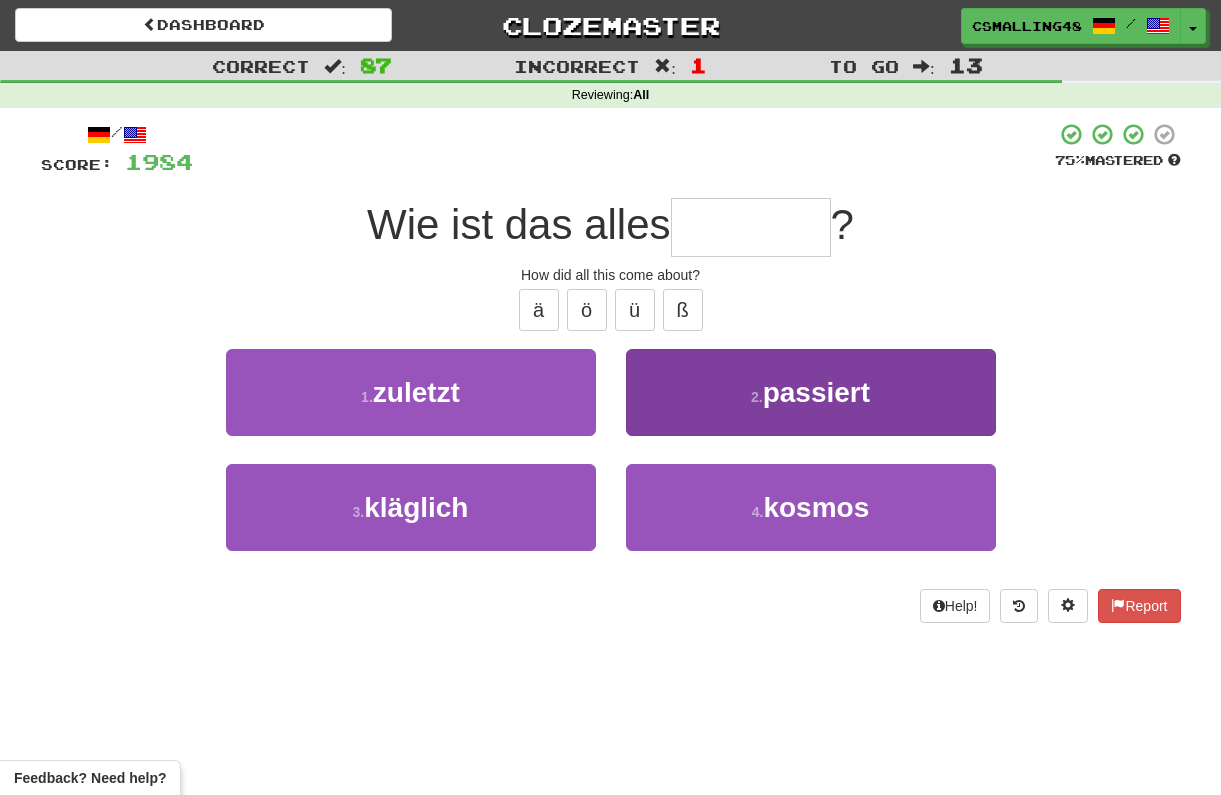 click on "2 .  passiert" at bounding box center [811, 392] 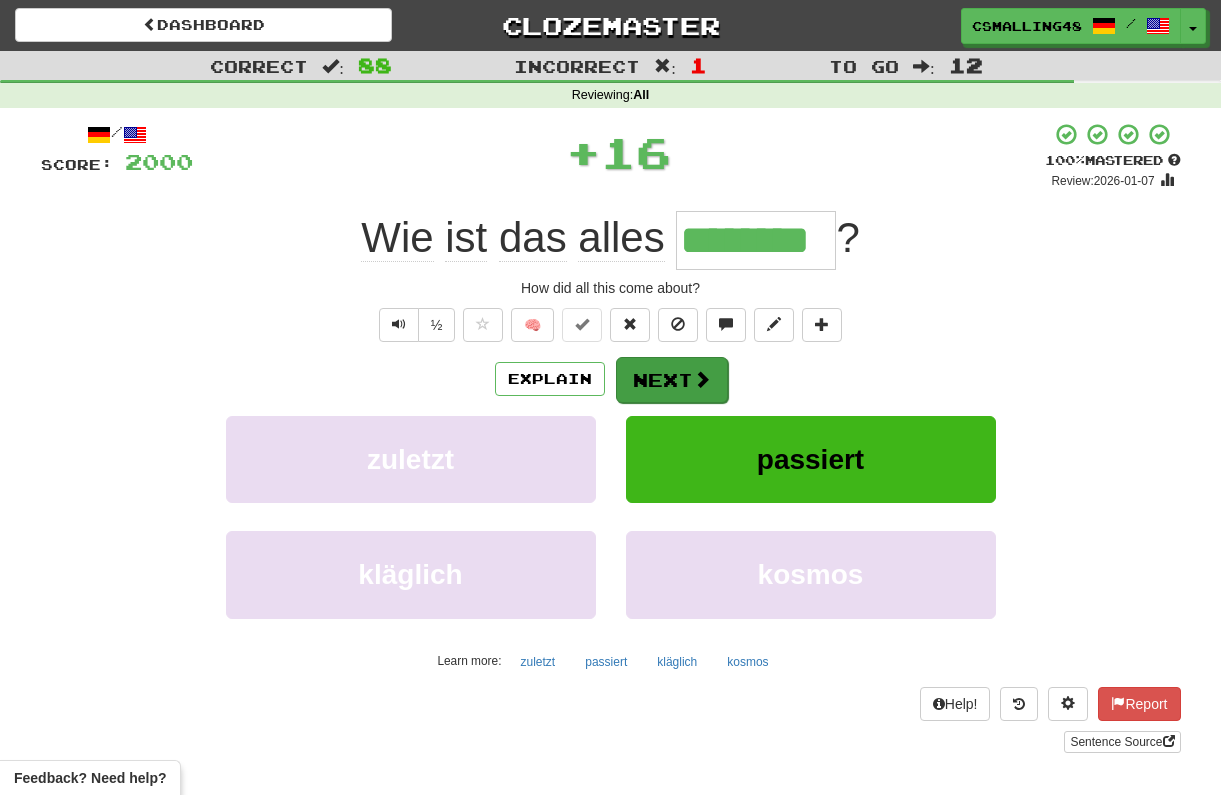 click on "Next" at bounding box center (672, 380) 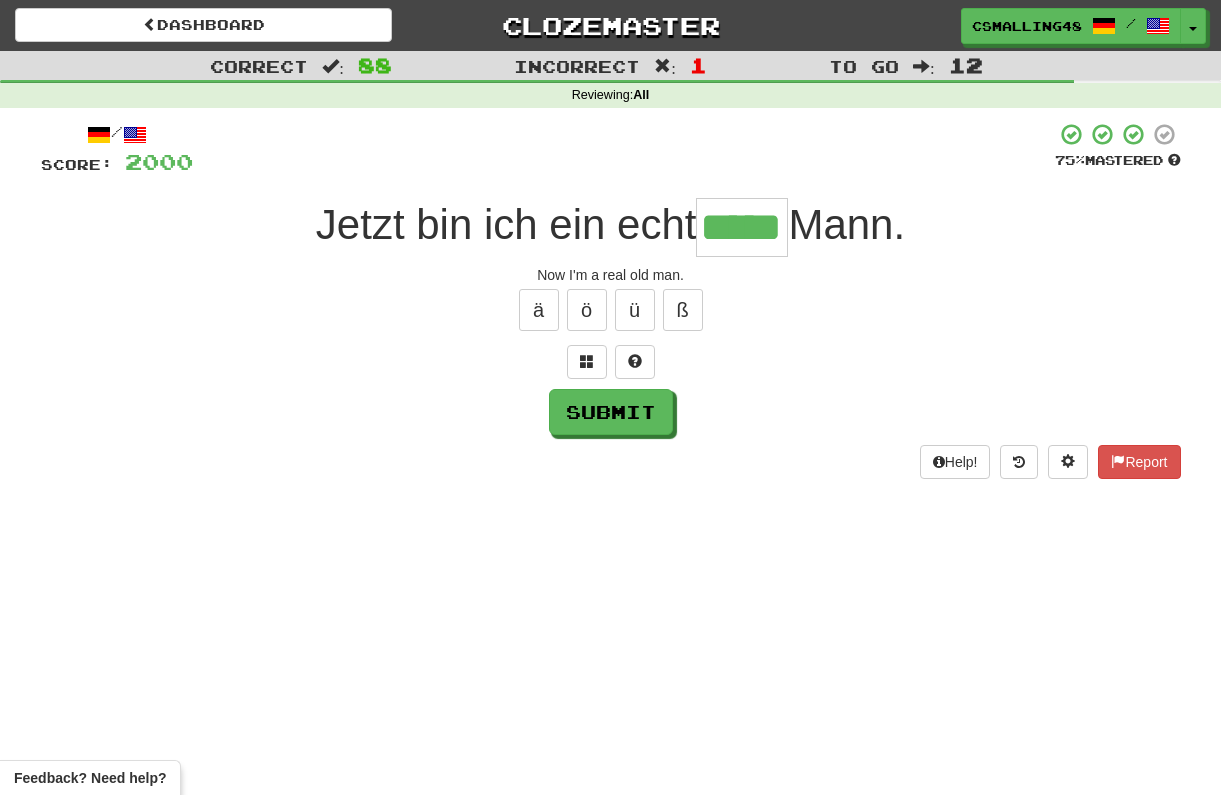 type on "*****" 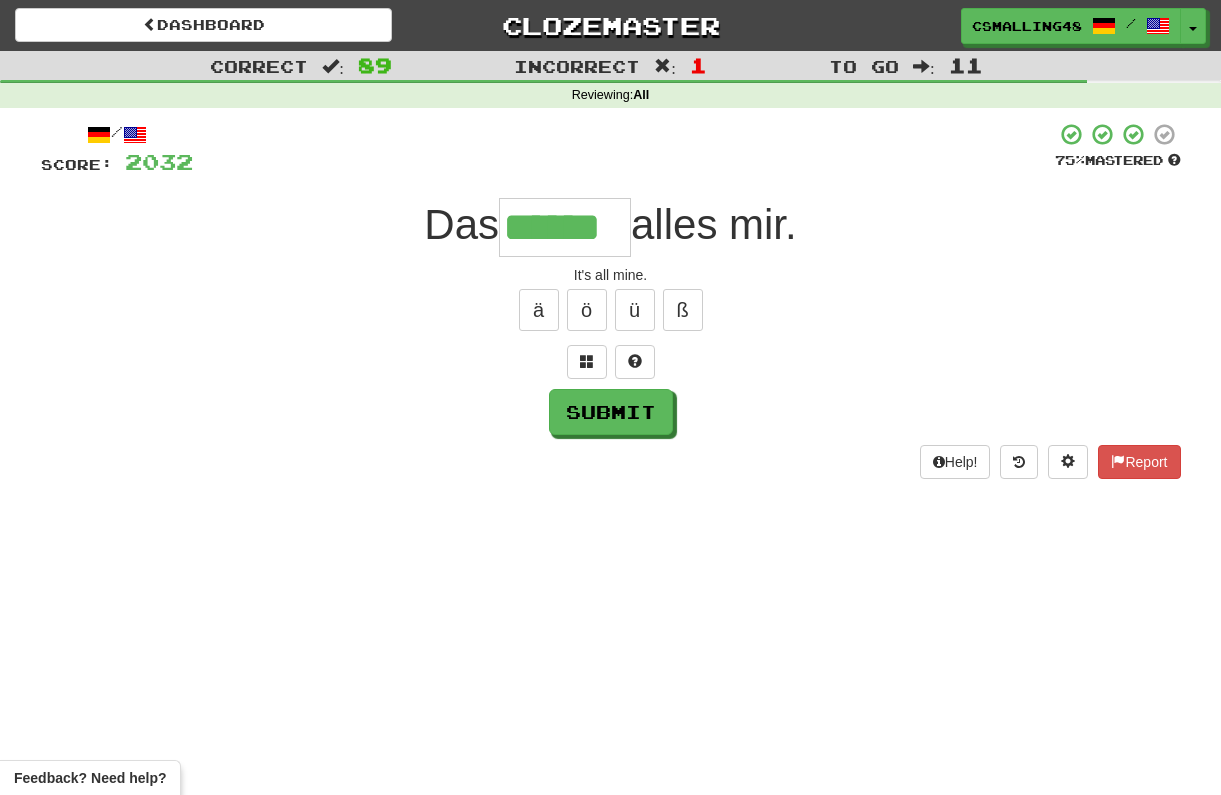 type on "******" 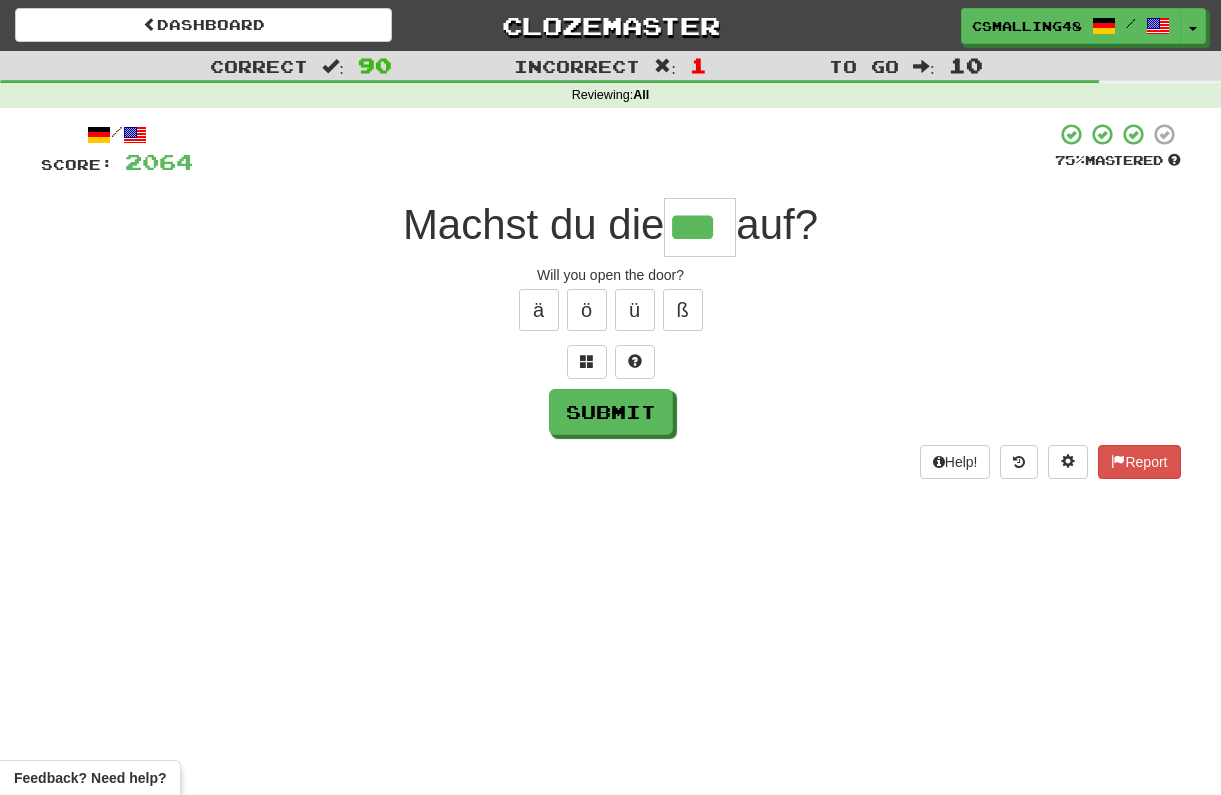 type on "***" 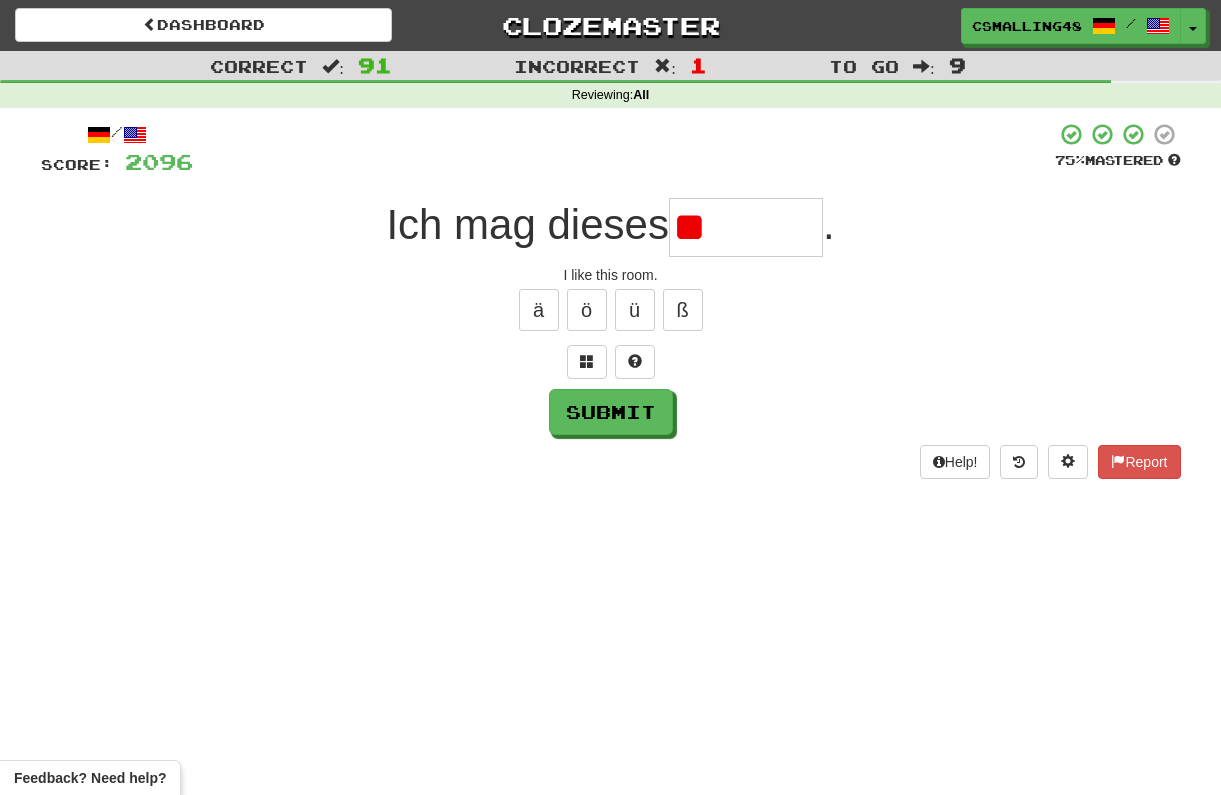 type on "*" 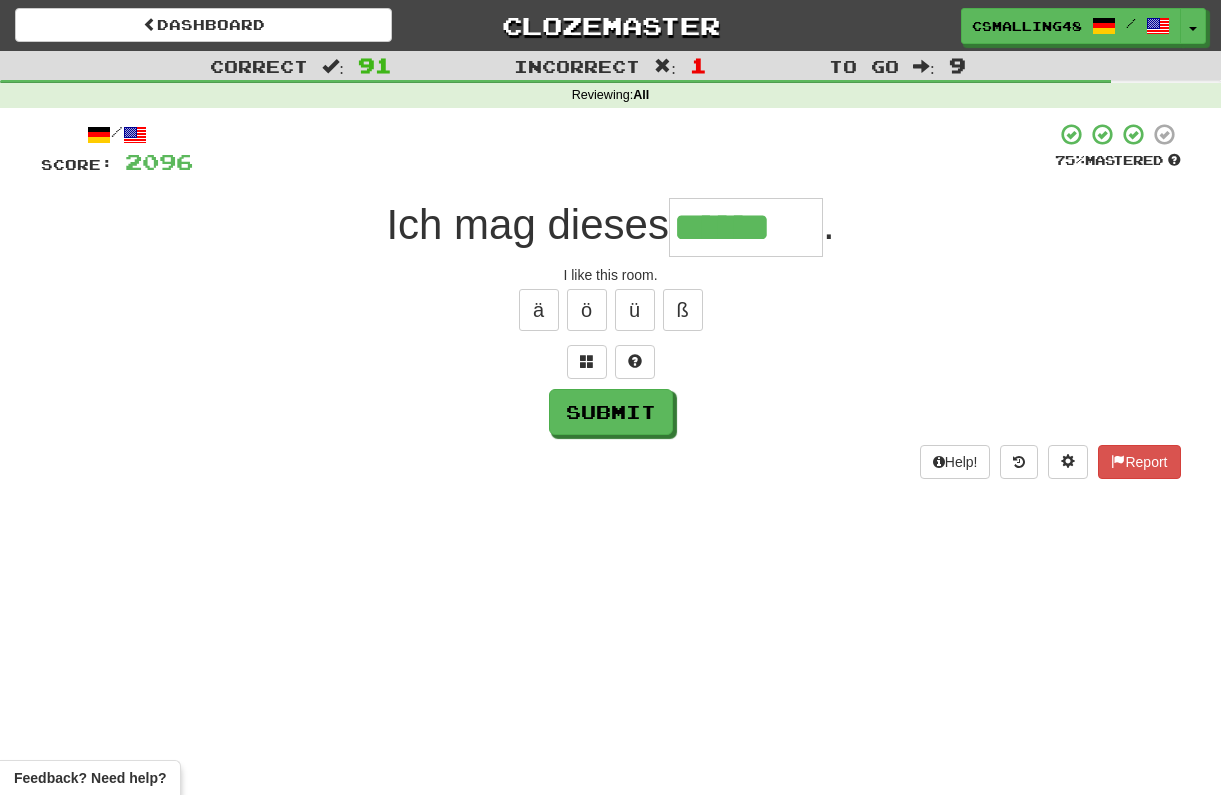 type on "******" 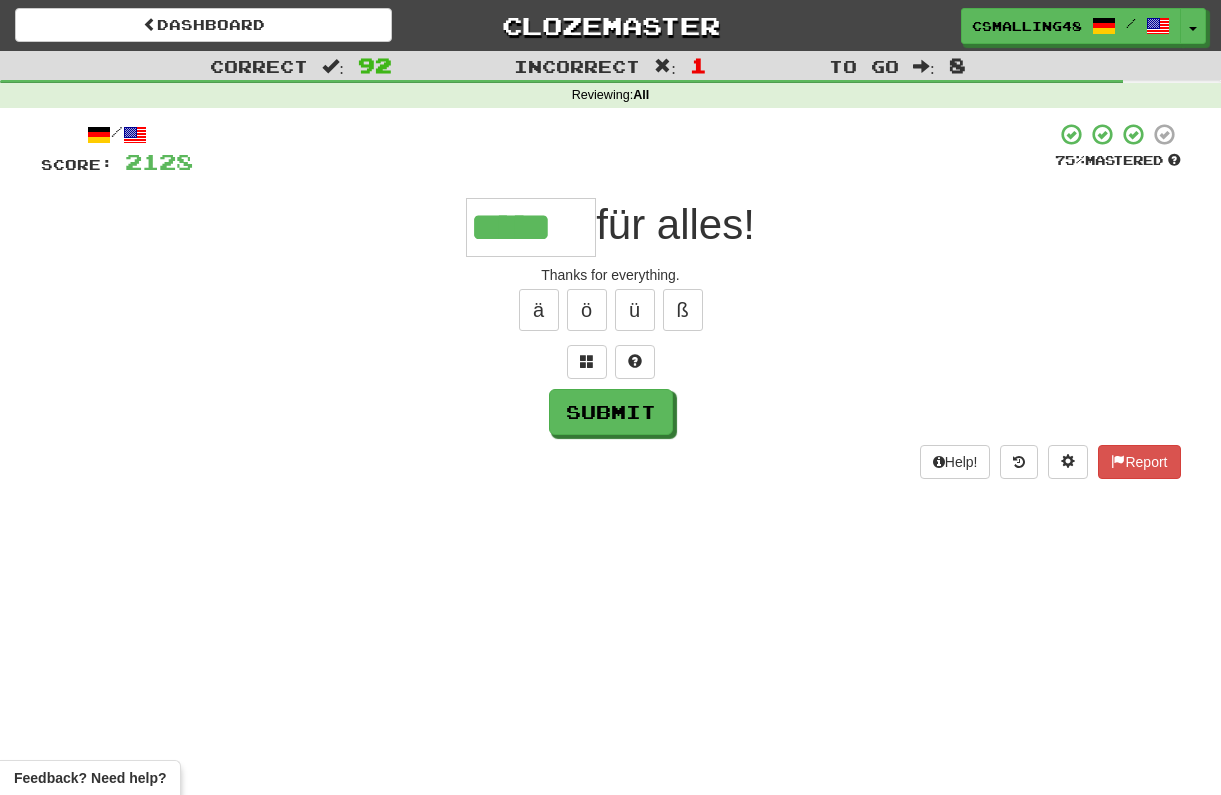 type on "*****" 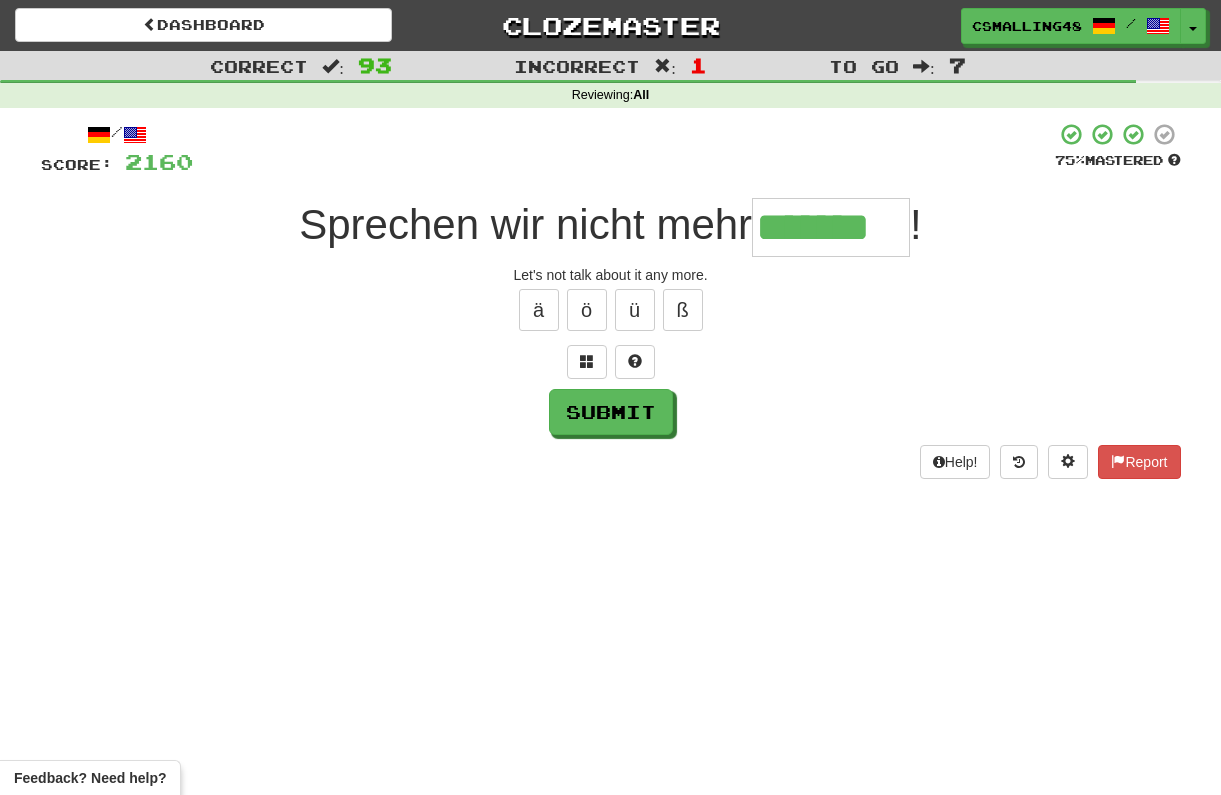 type on "*******" 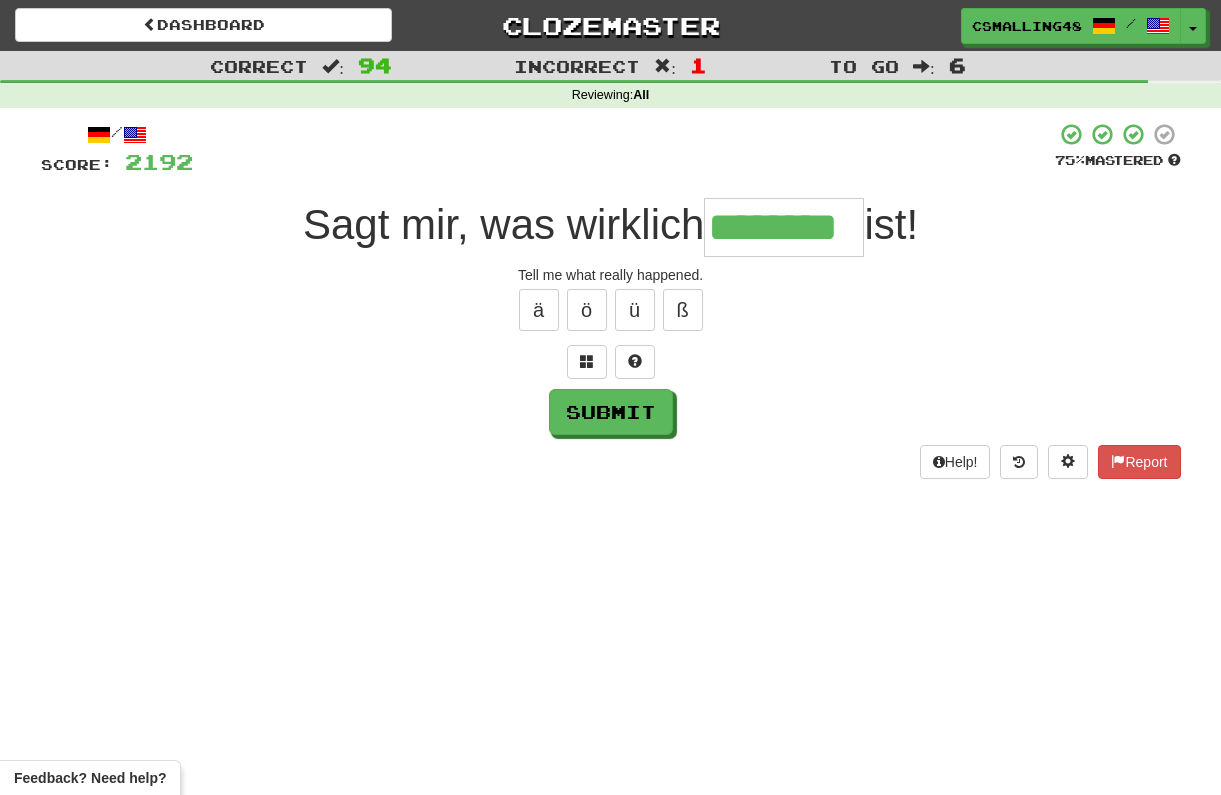 type on "********" 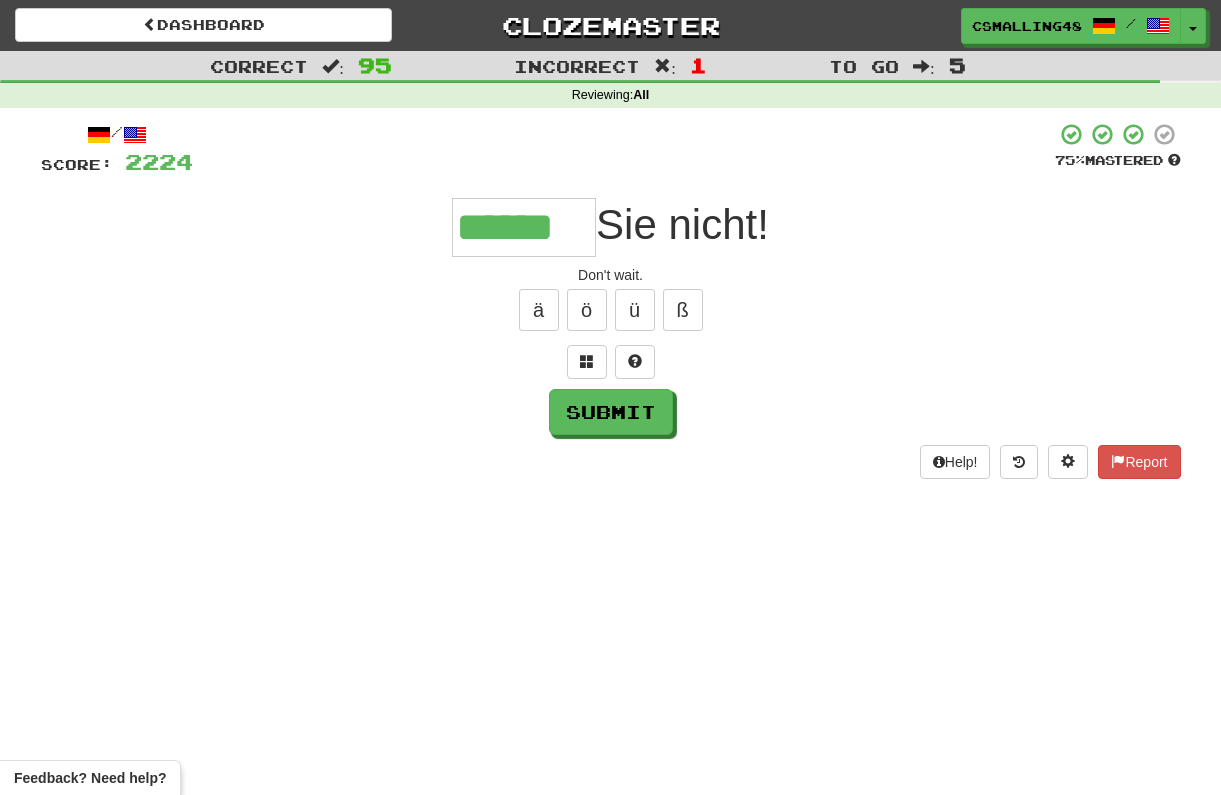 type on "******" 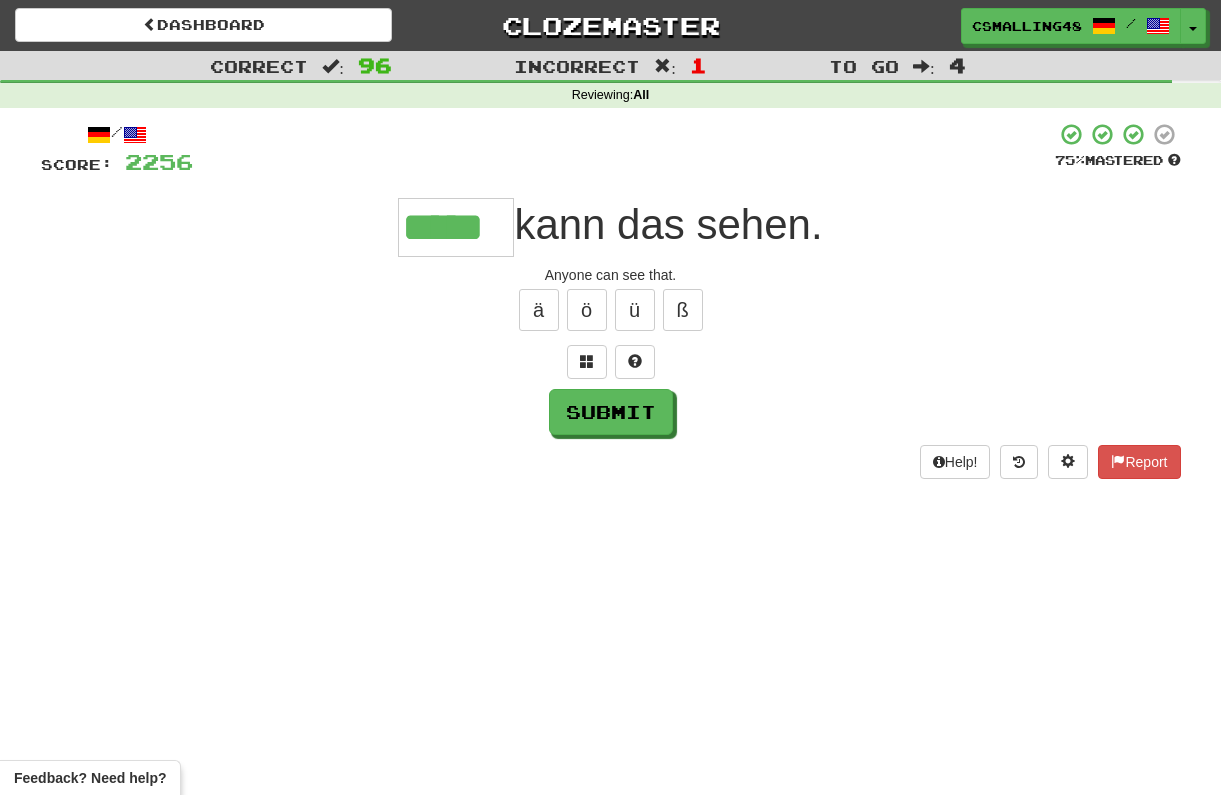type on "*****" 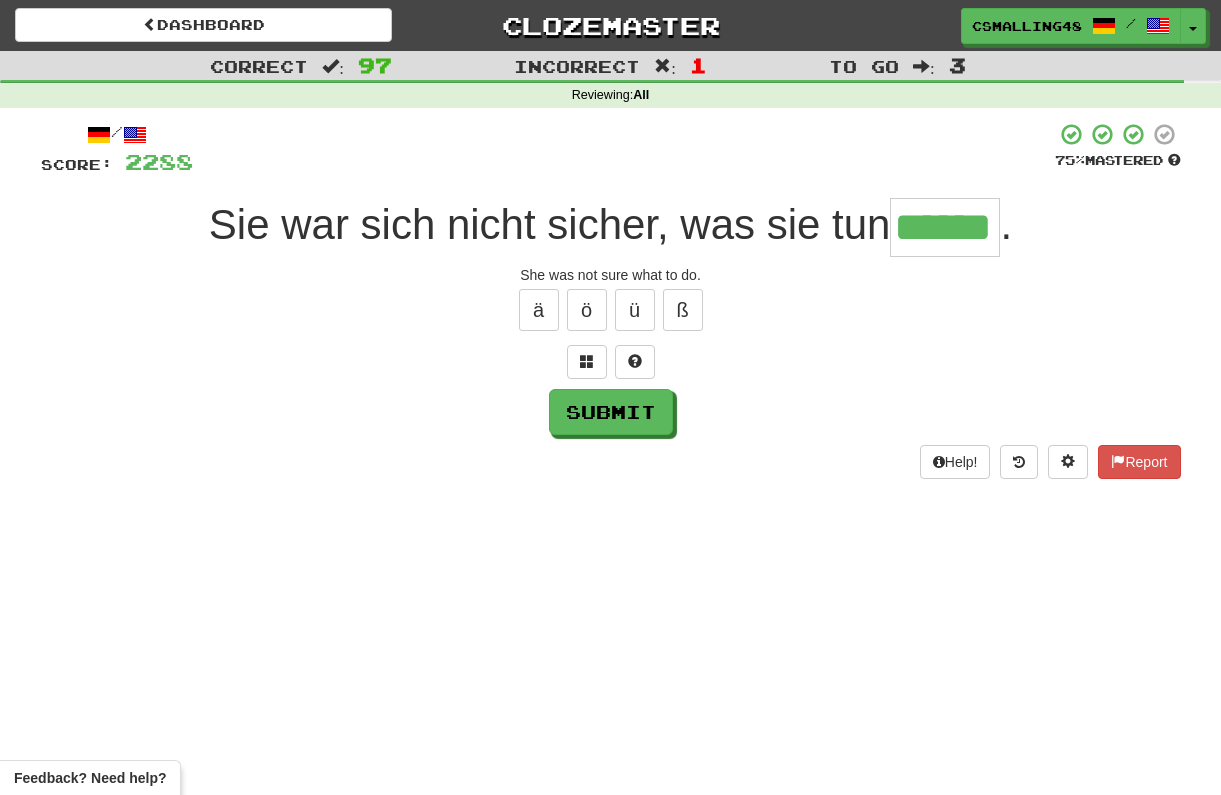 type on "******" 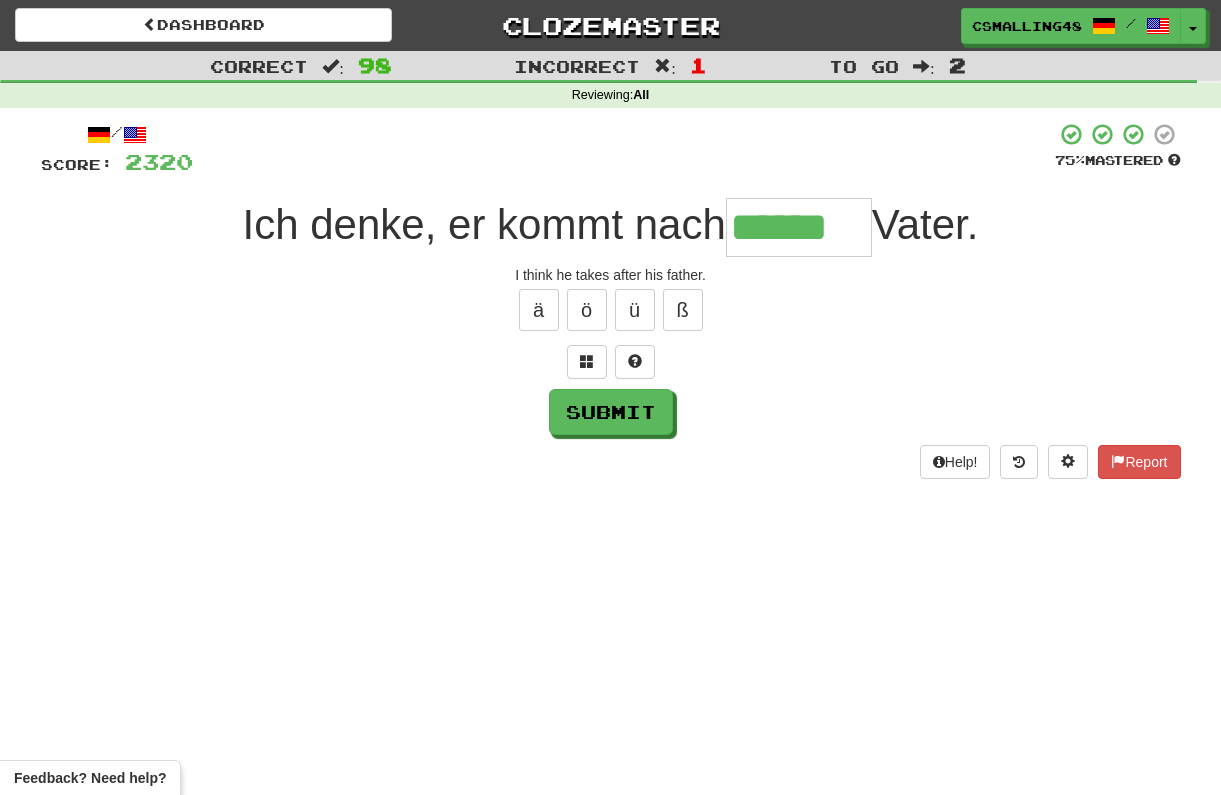 type on "******" 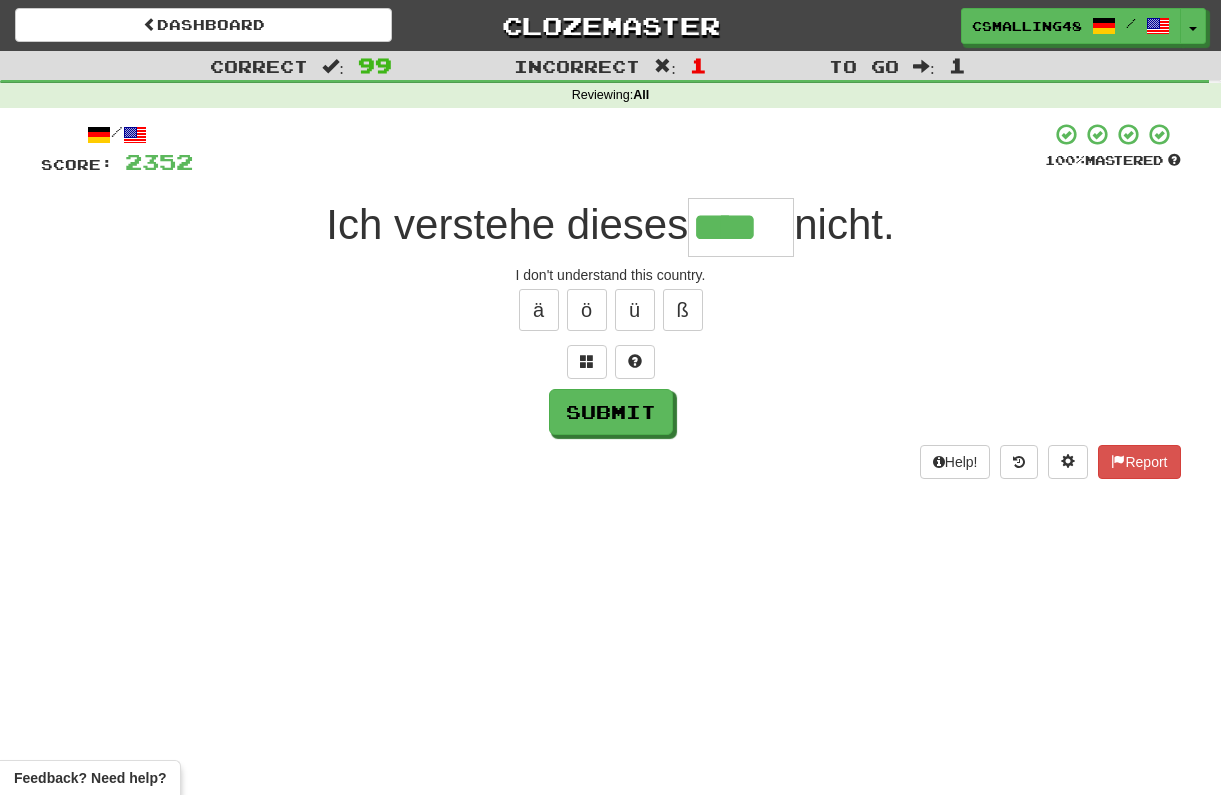 type on "****" 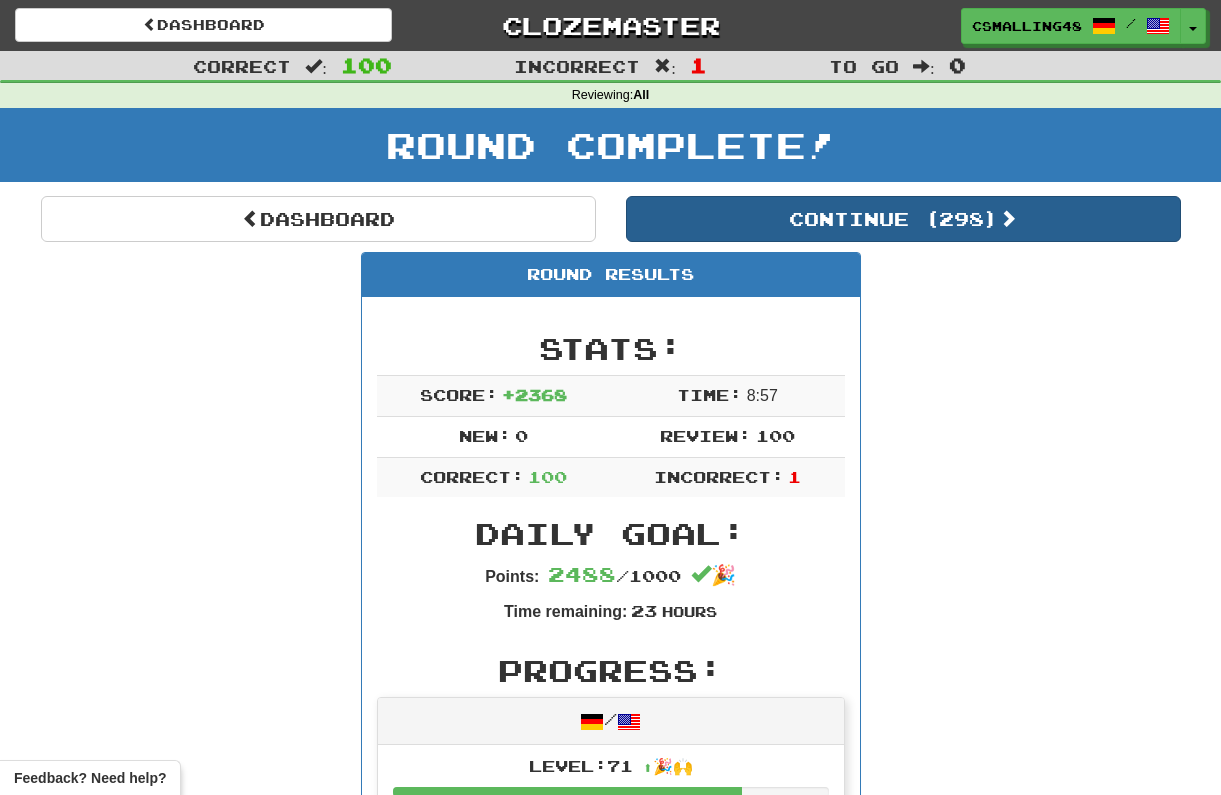click on "Continue ( 298 )" at bounding box center (903, 219) 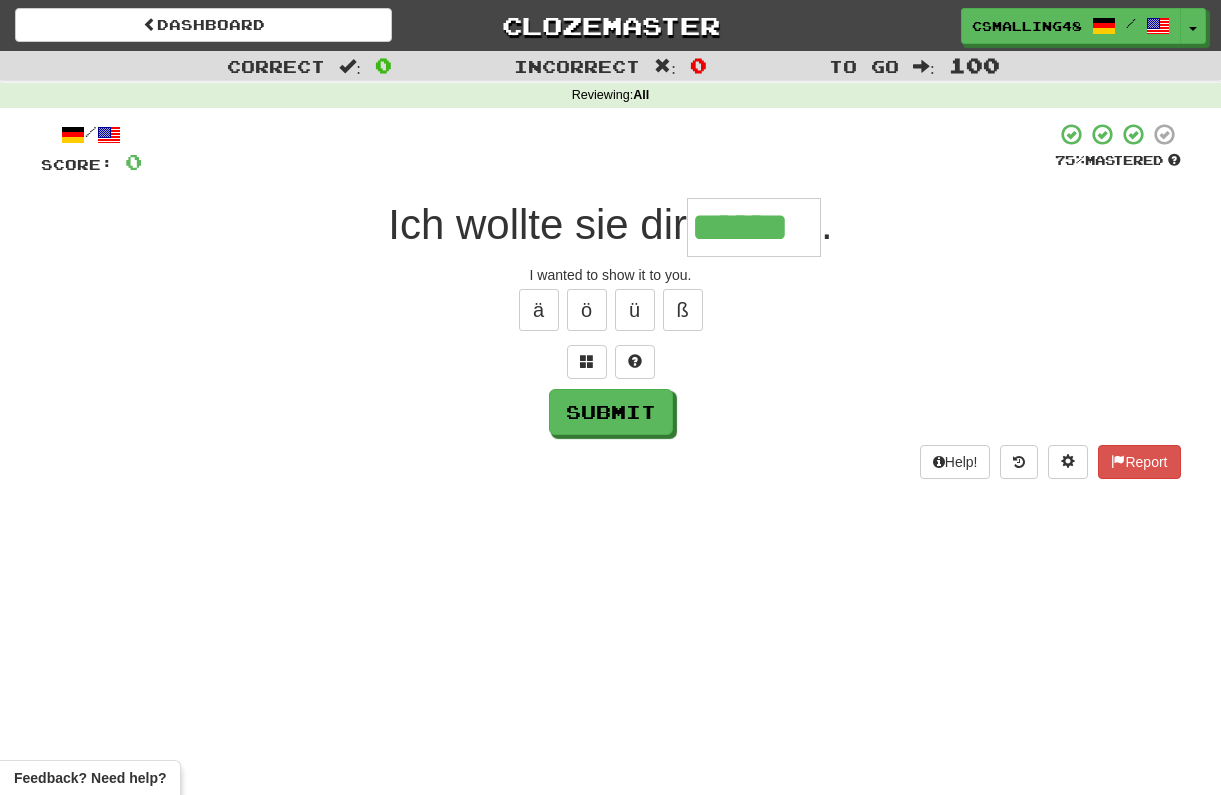 type on "******" 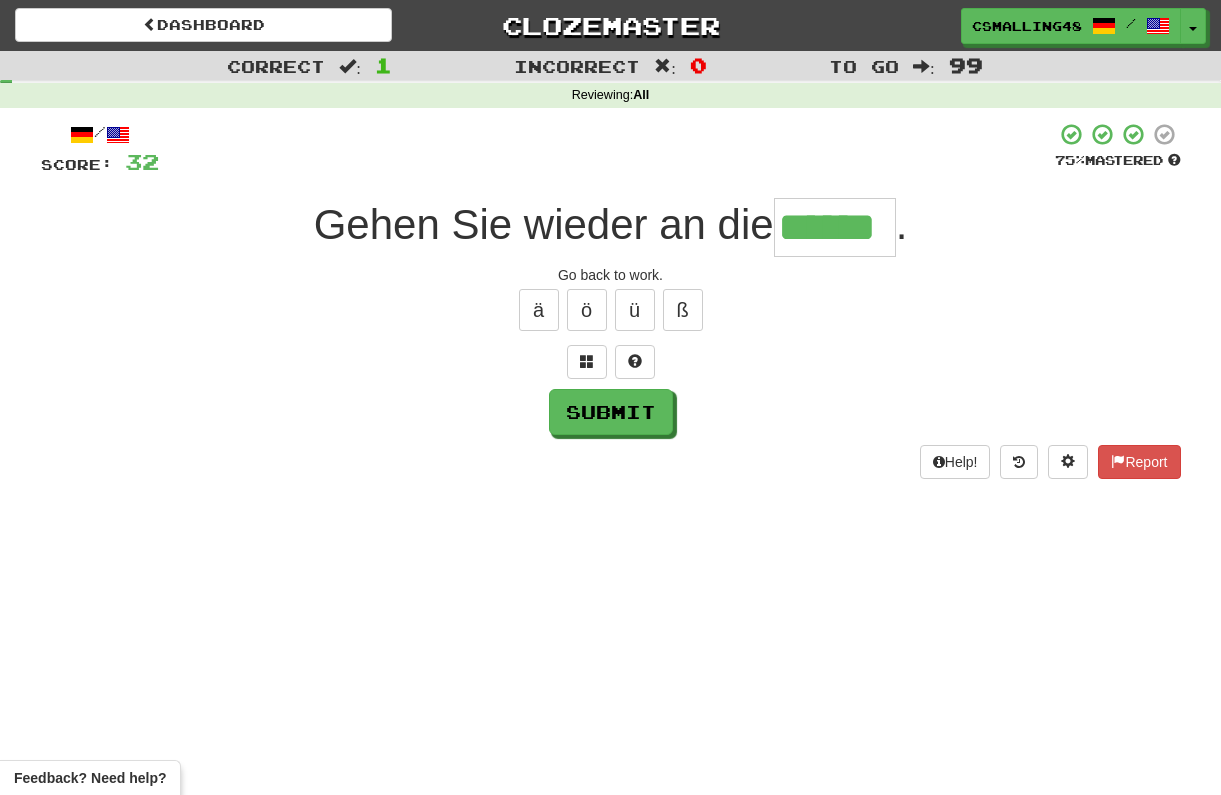type on "******" 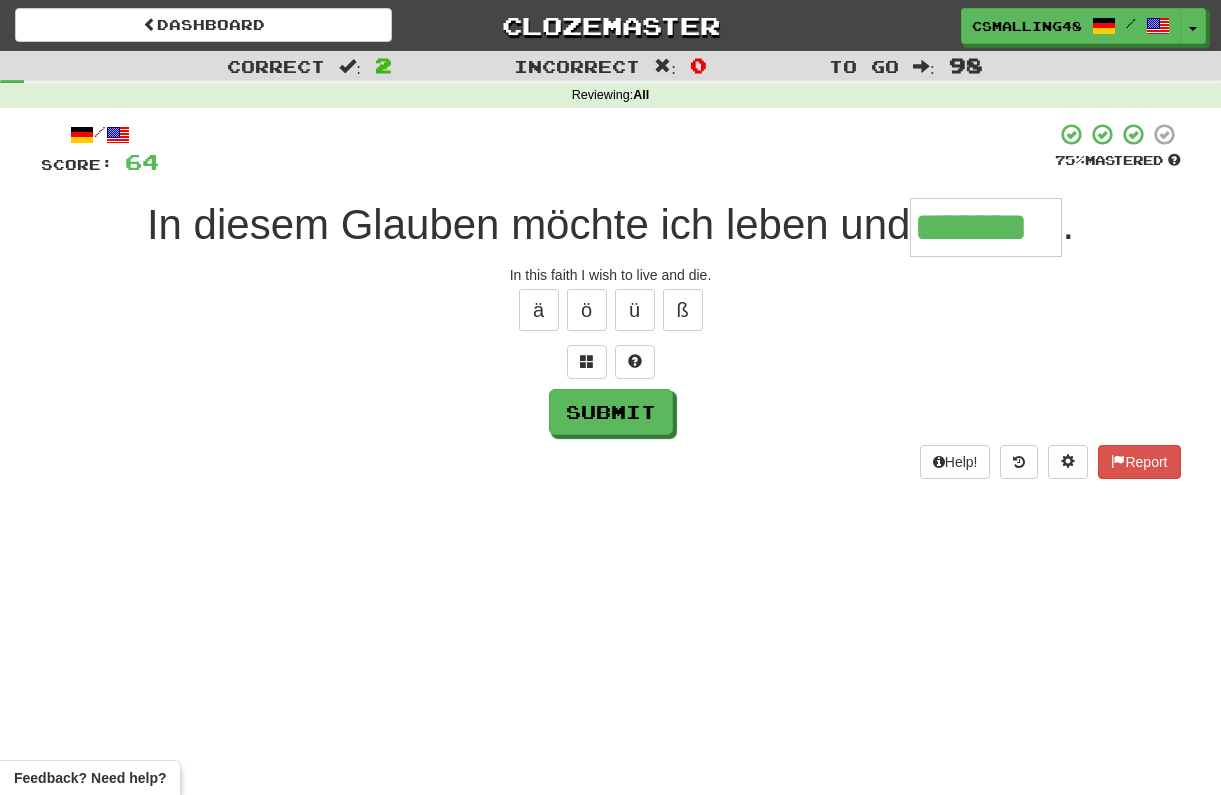 type on "*******" 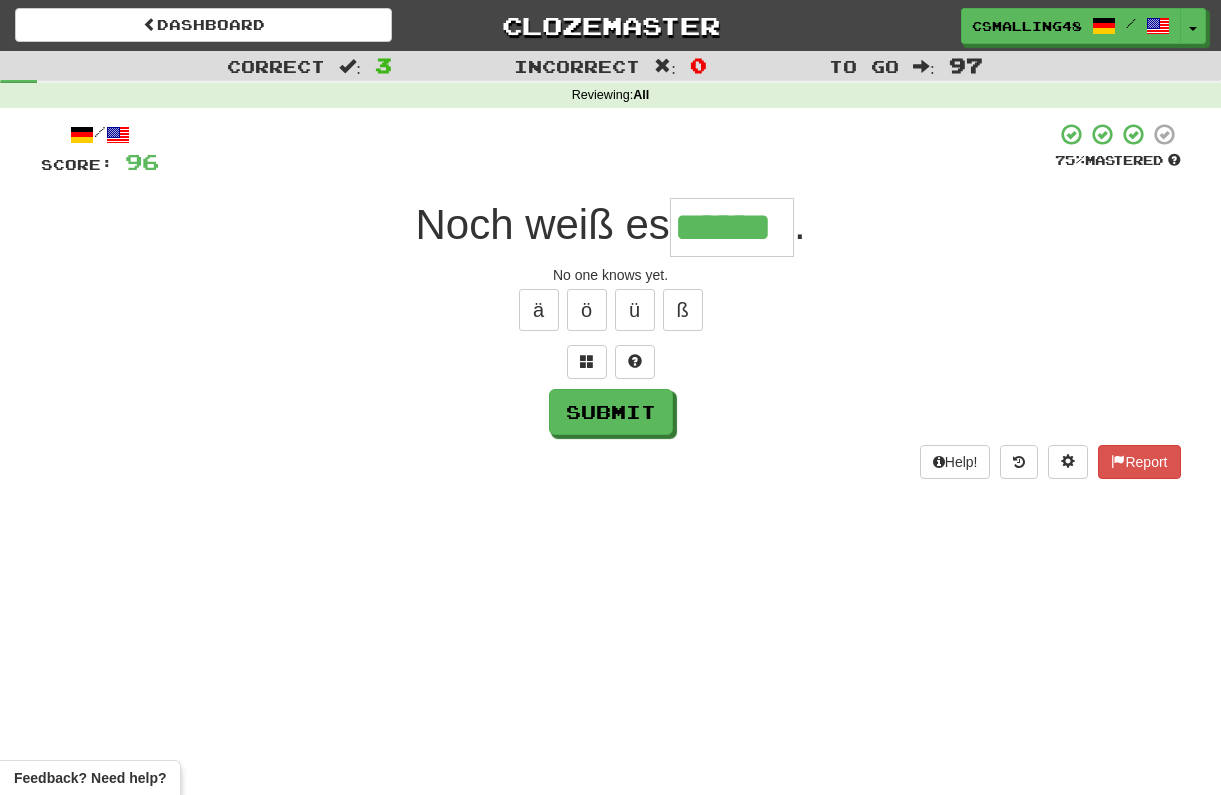 type on "******" 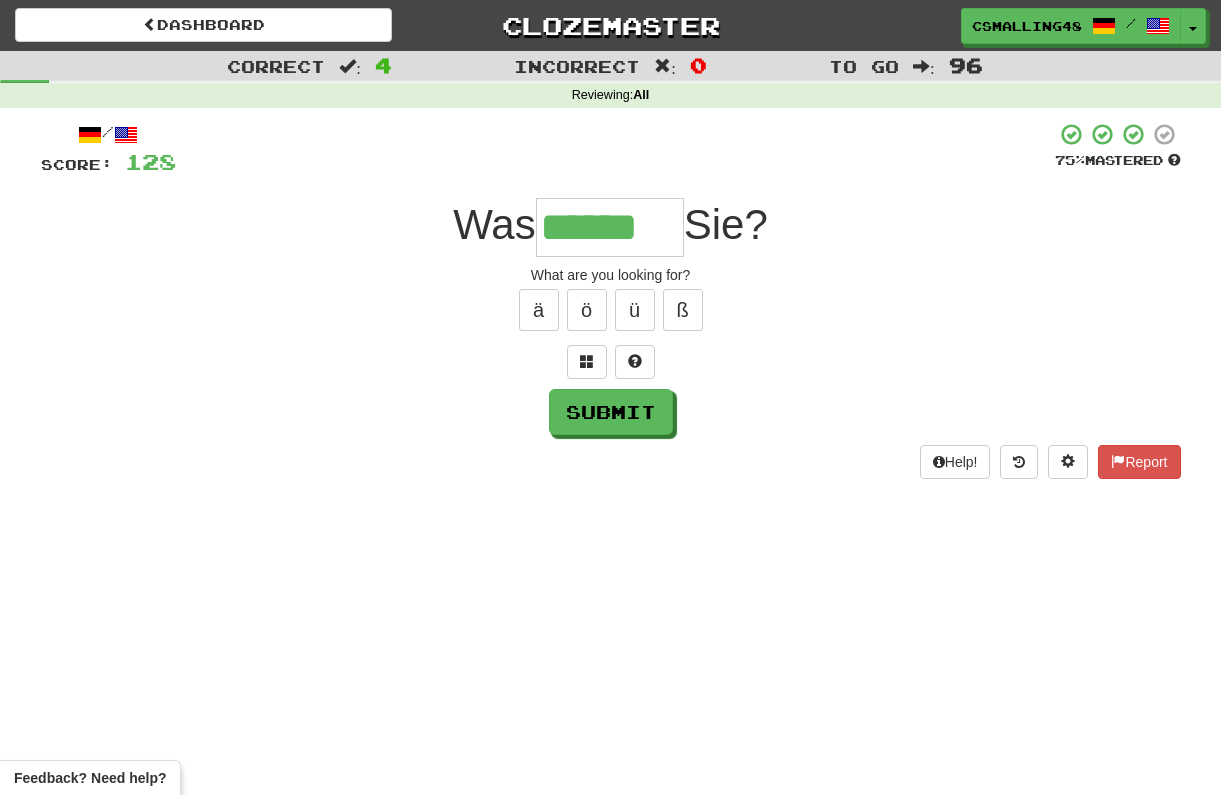 type on "******" 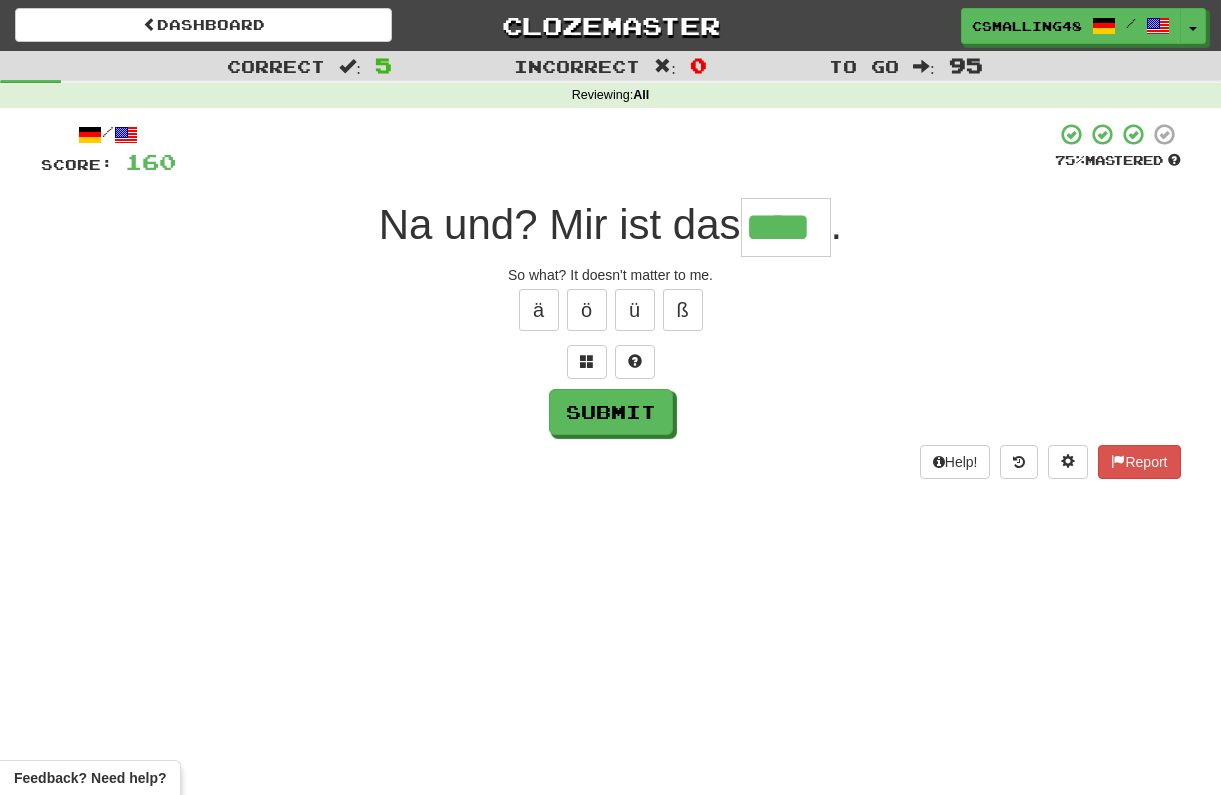 type on "****" 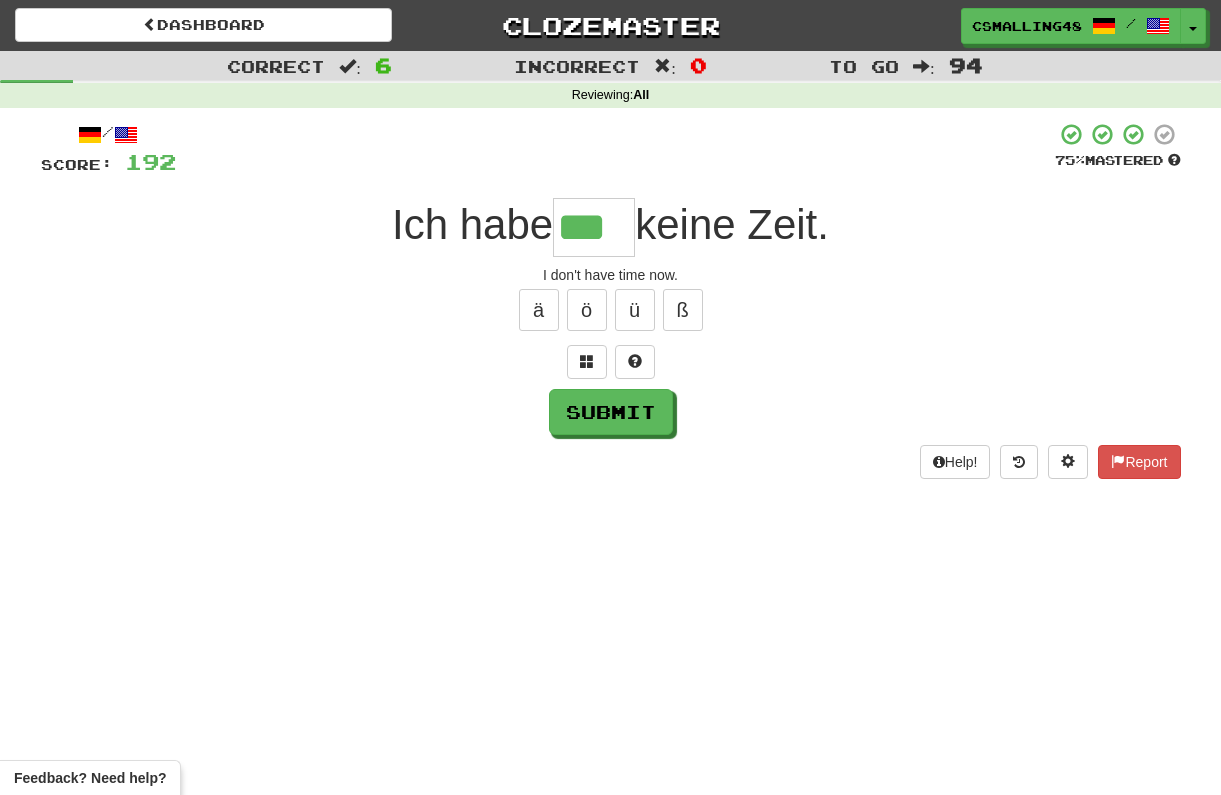 type on "***" 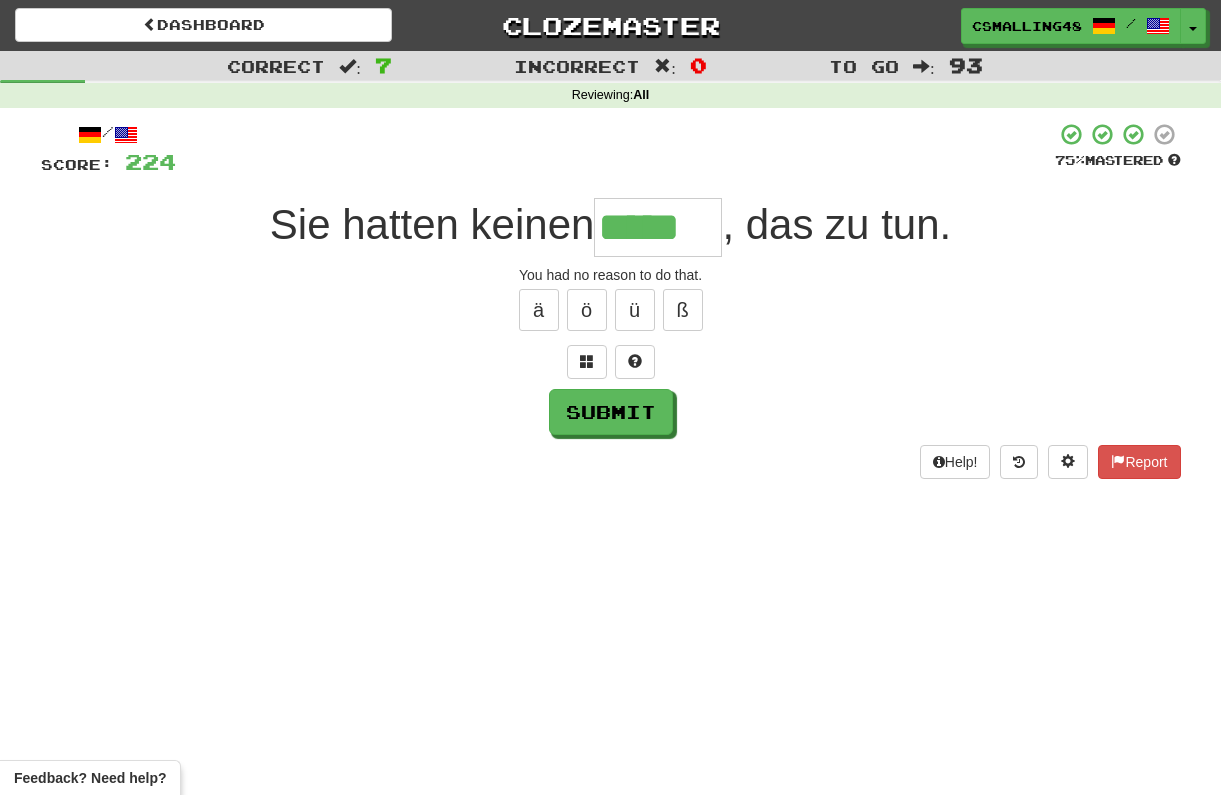 type on "*****" 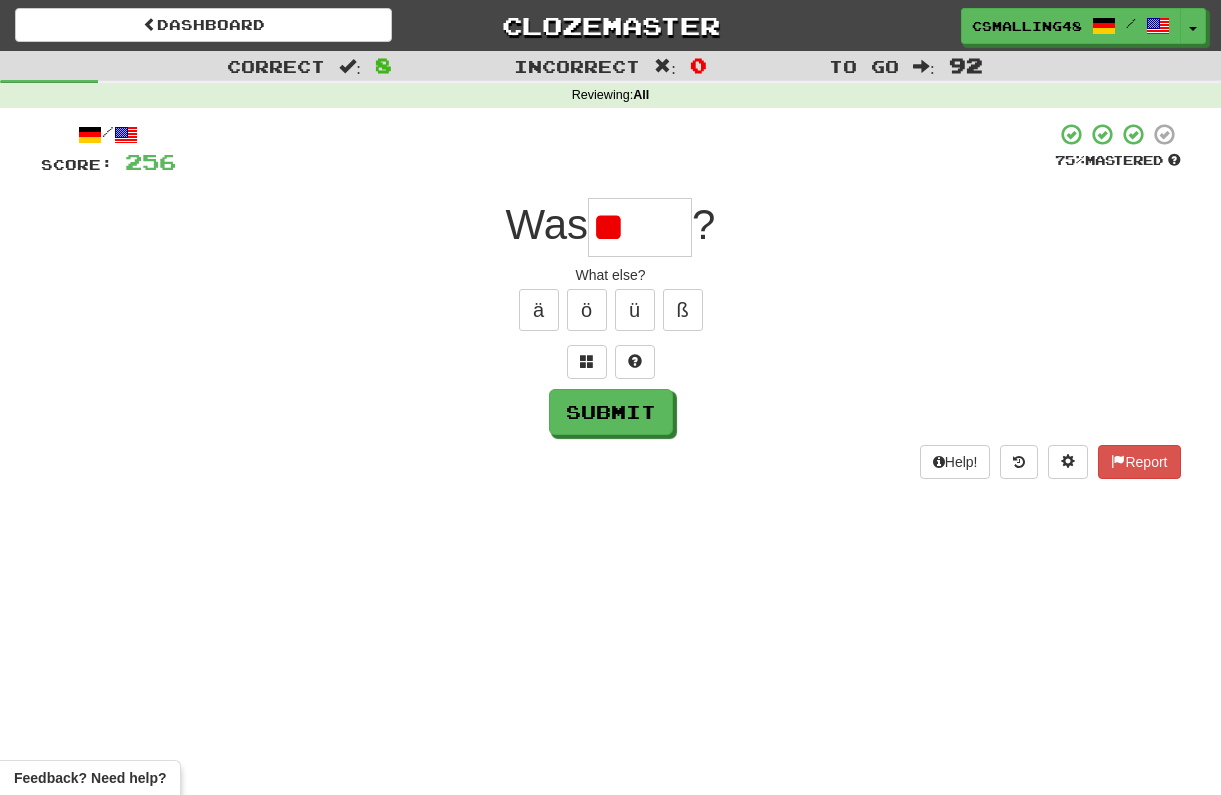 type on "*" 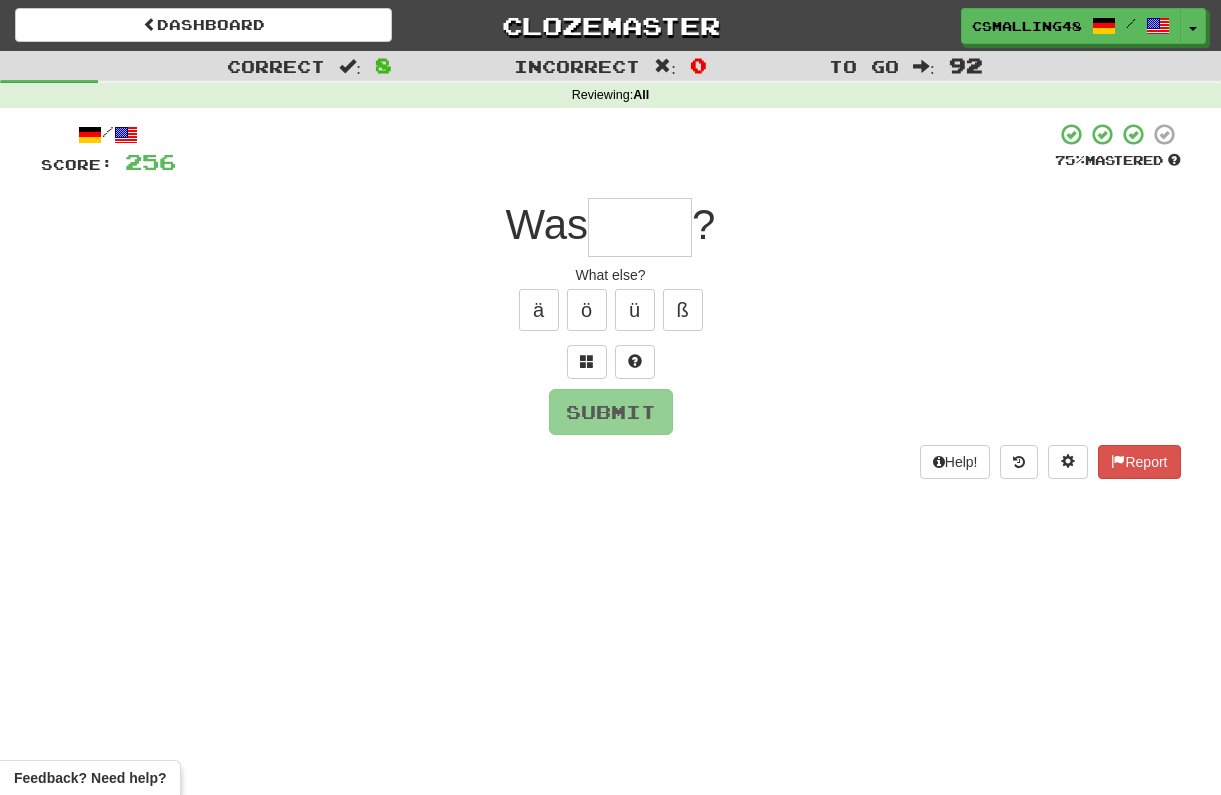 type on "*" 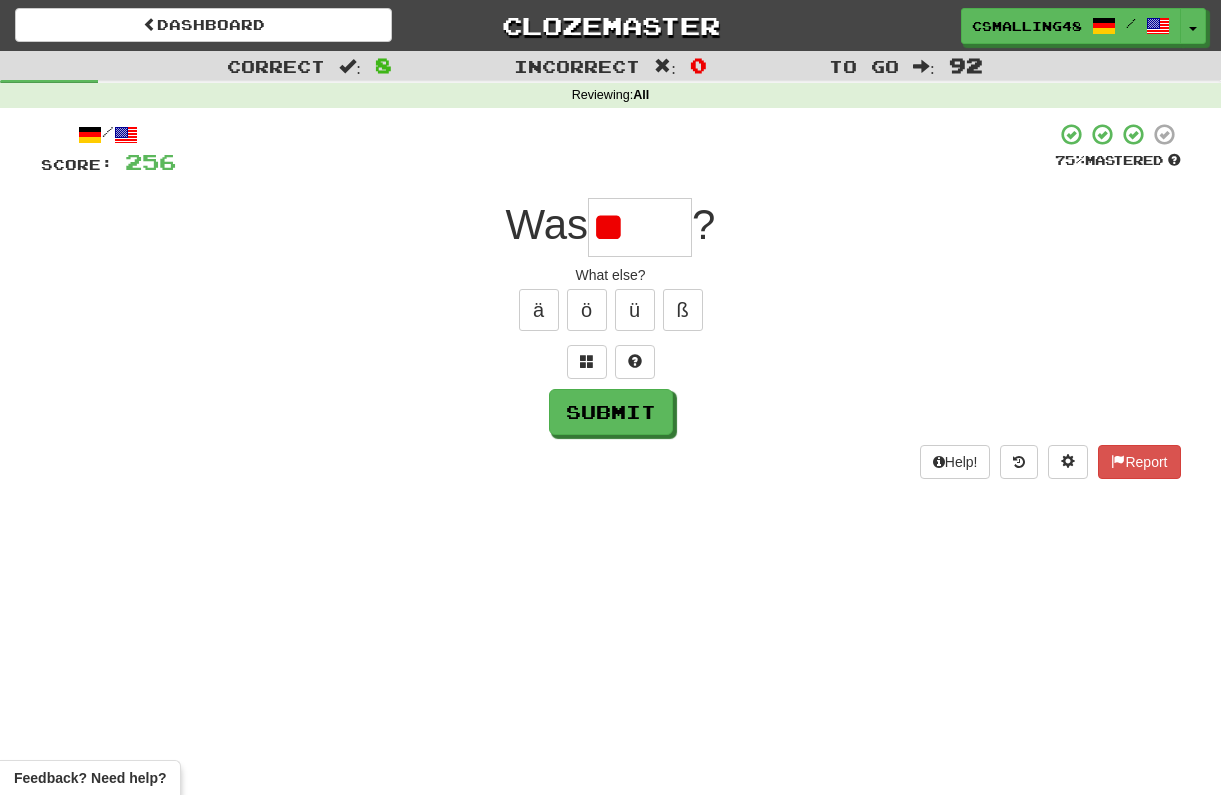 type on "*" 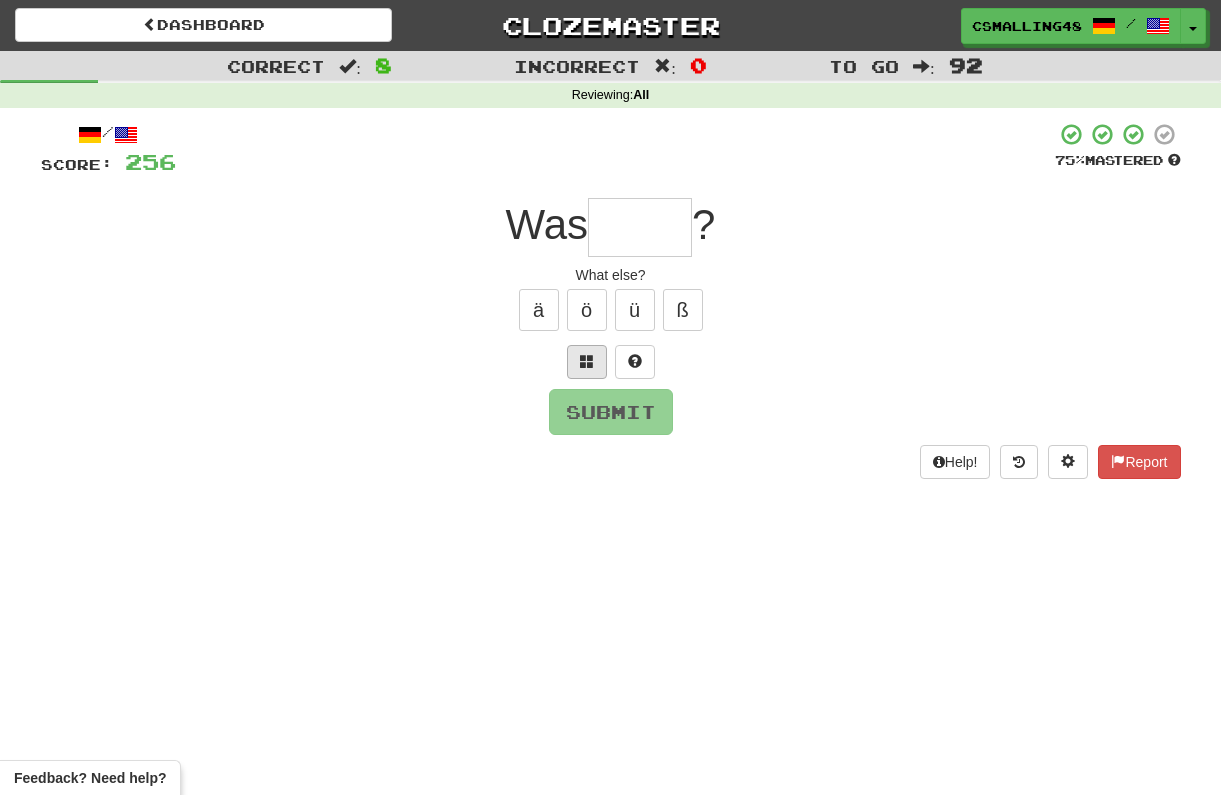 click at bounding box center (587, 362) 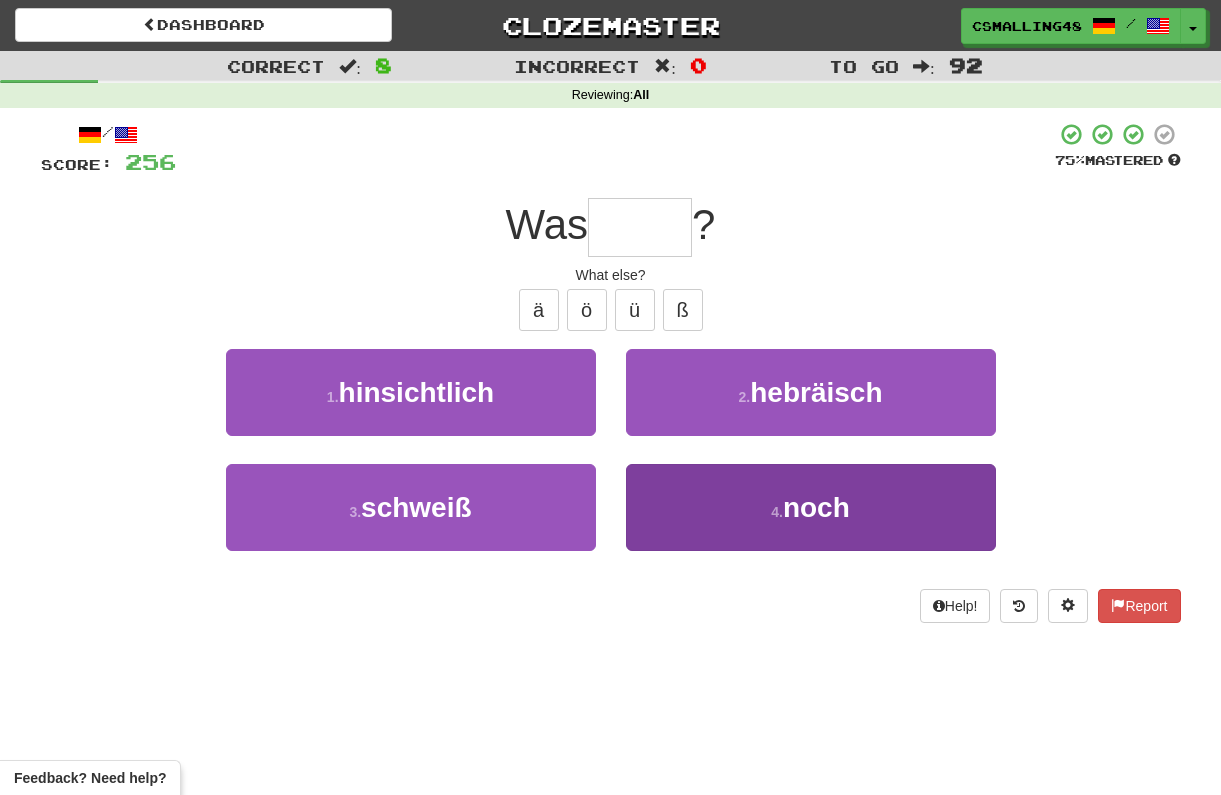 click on "4 ." at bounding box center (777, 512) 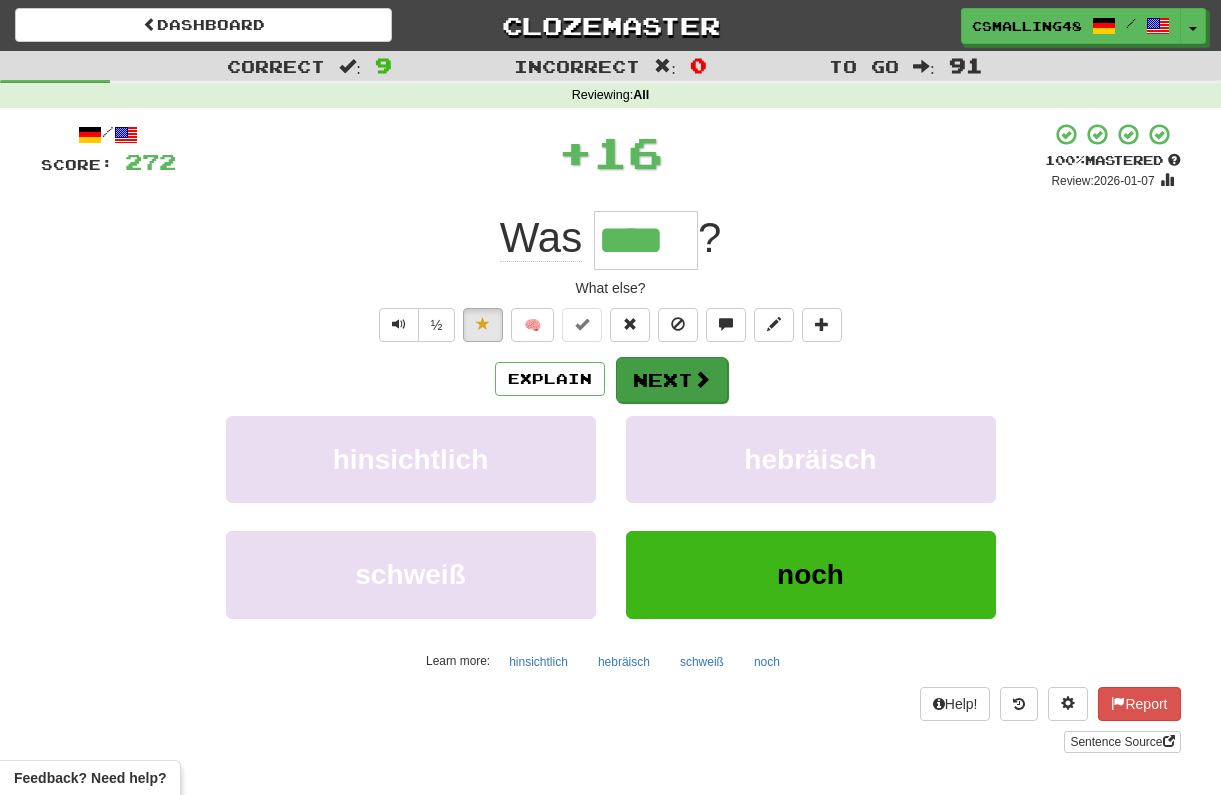 click on "Next" at bounding box center (672, 380) 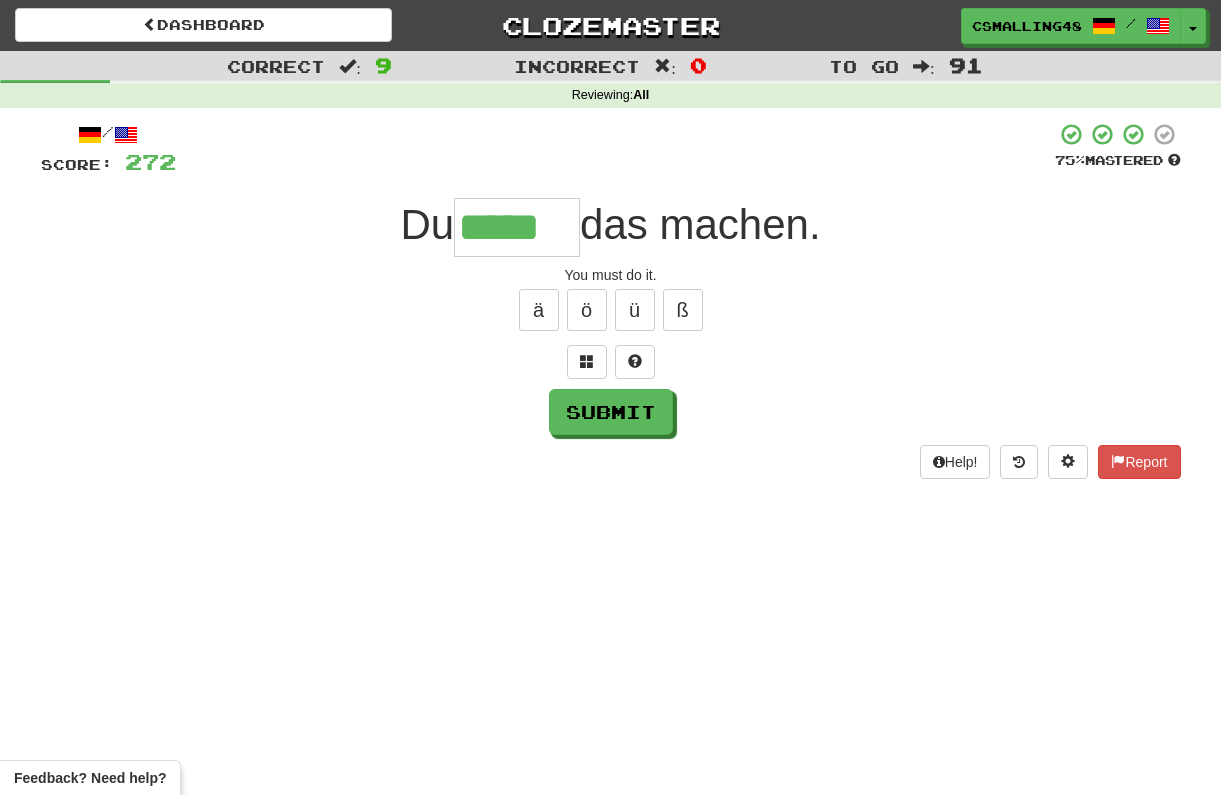 type on "*****" 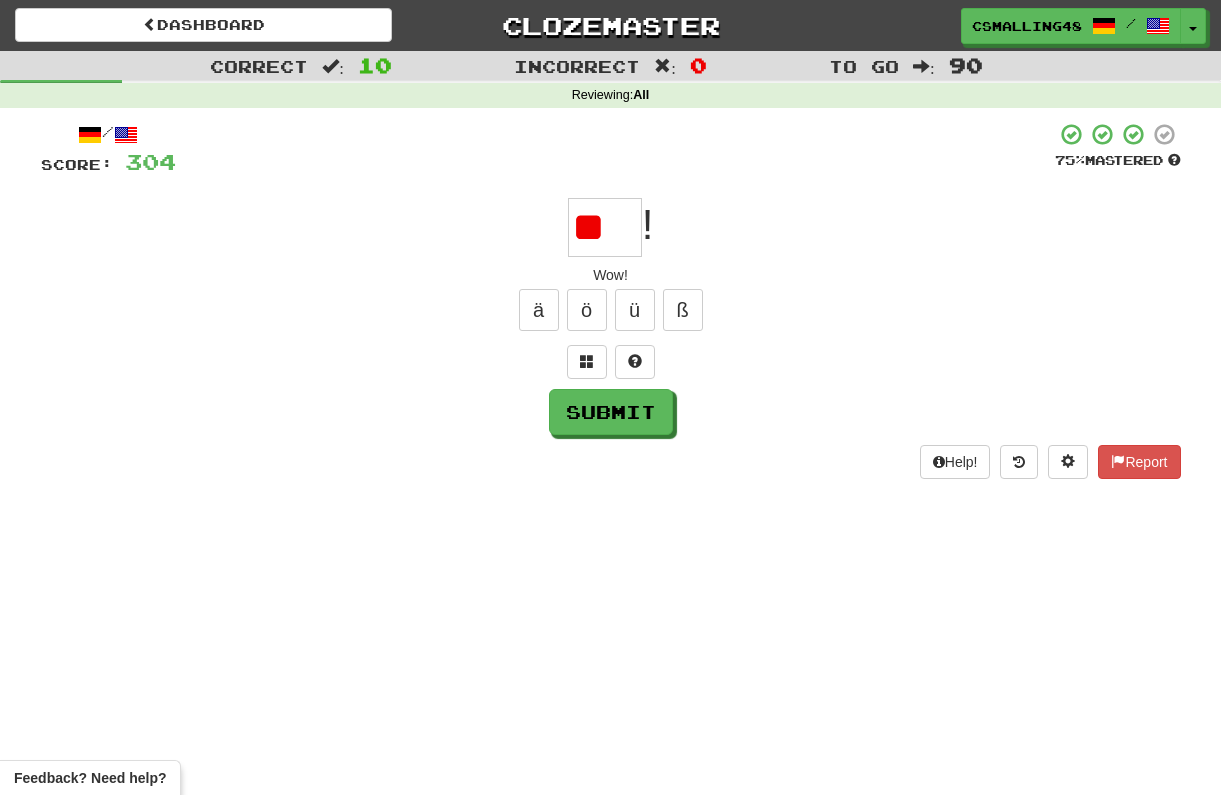 type on "*" 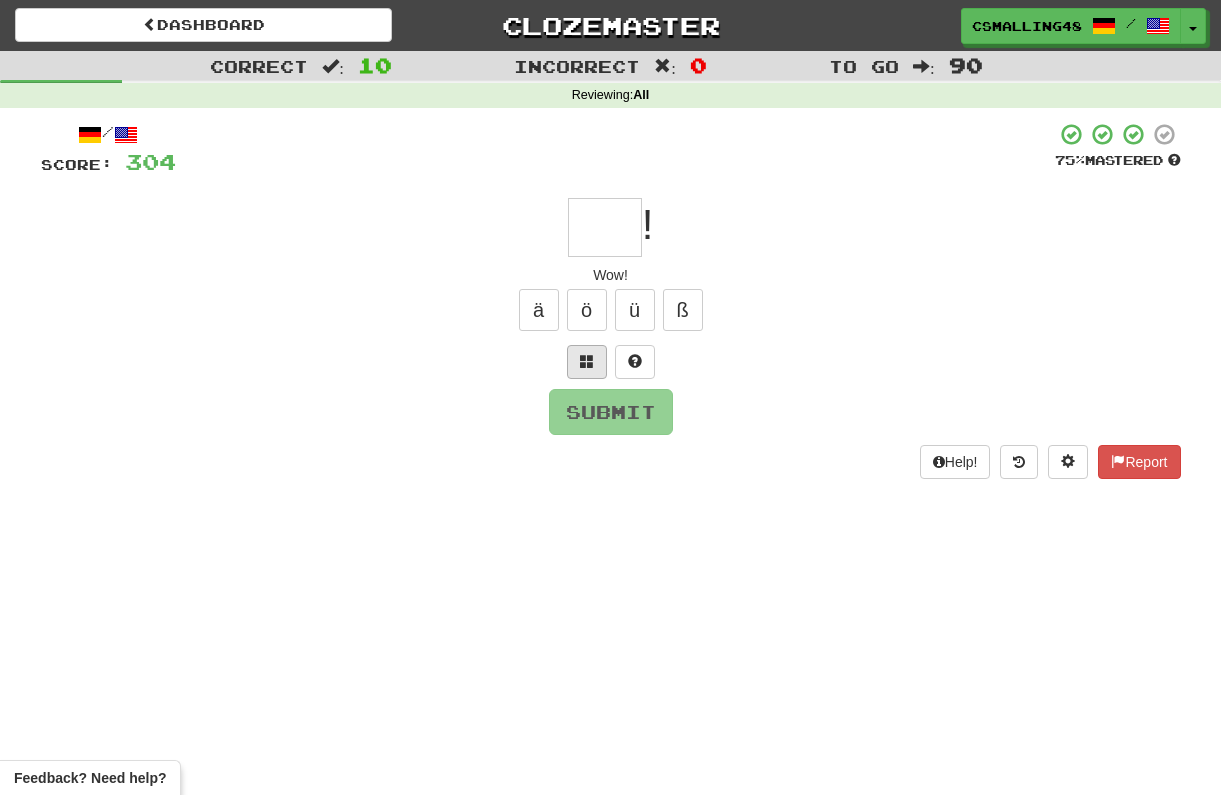 click at bounding box center (587, 361) 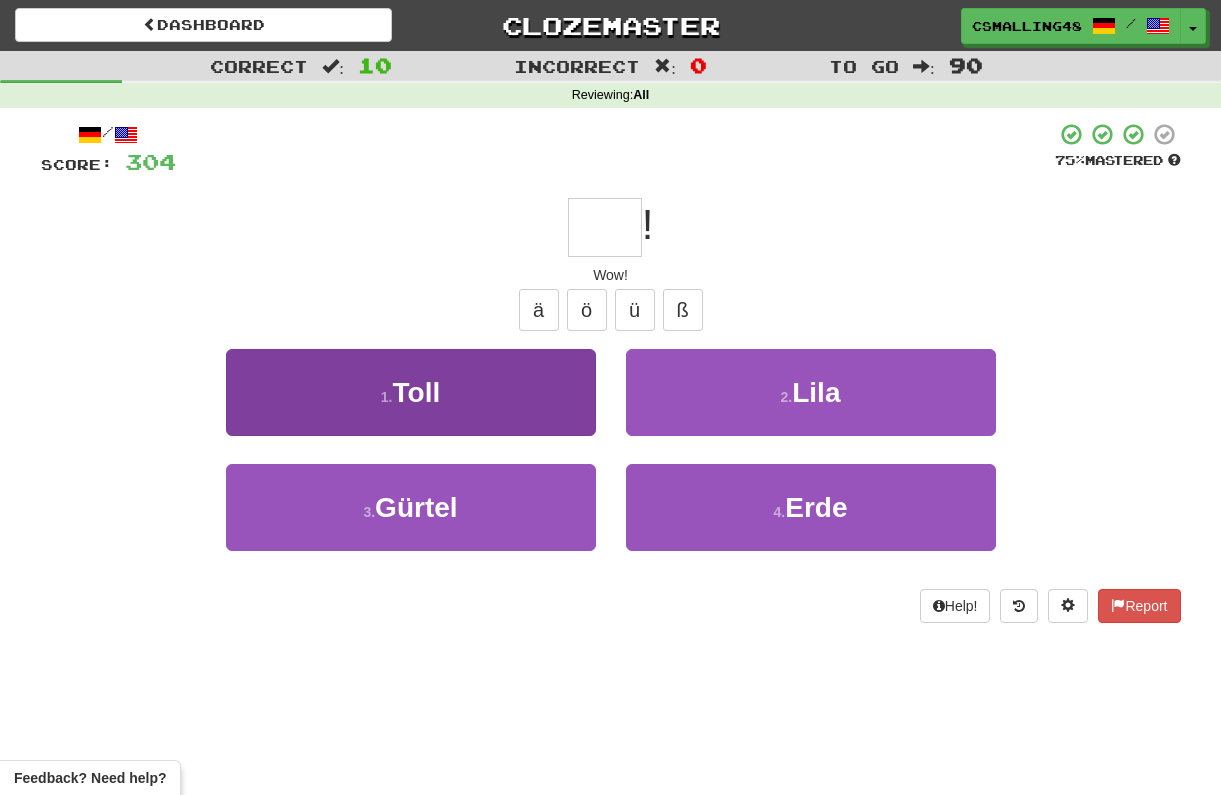 click on "1 .  Toll" at bounding box center (411, 392) 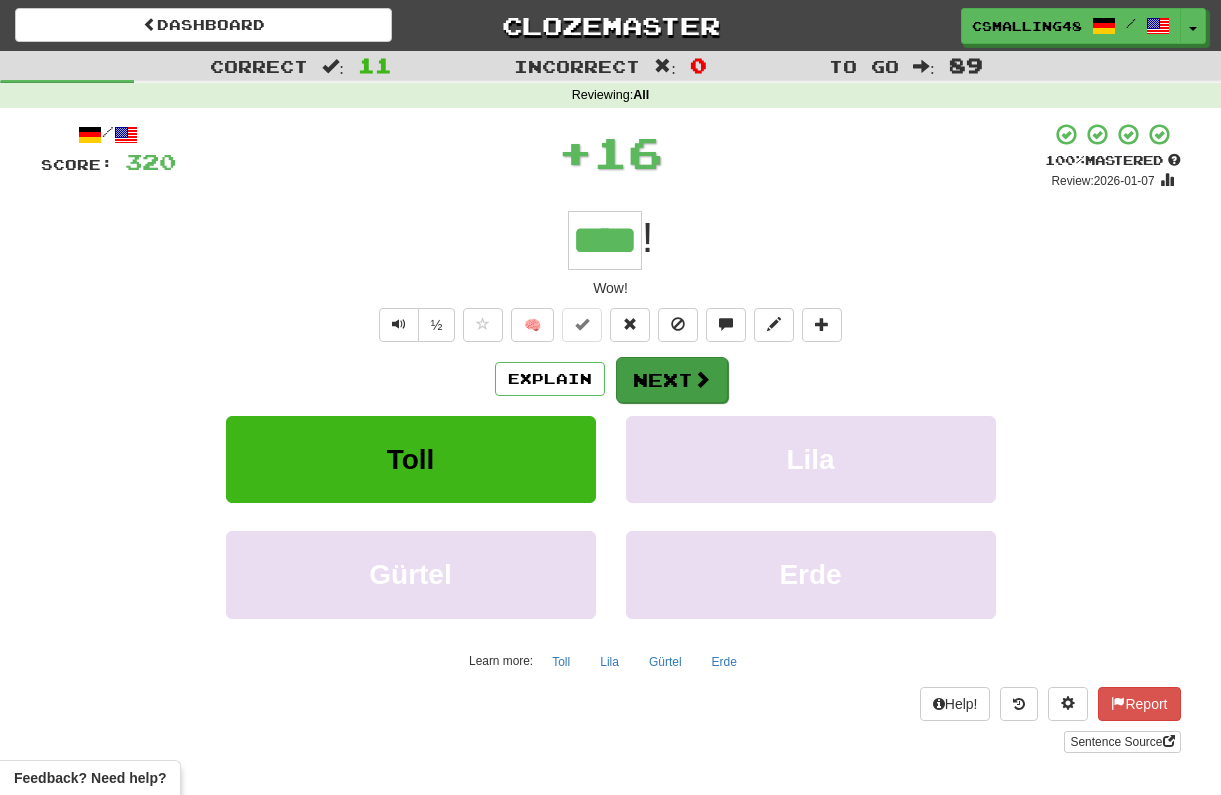 click on "Next" at bounding box center [672, 380] 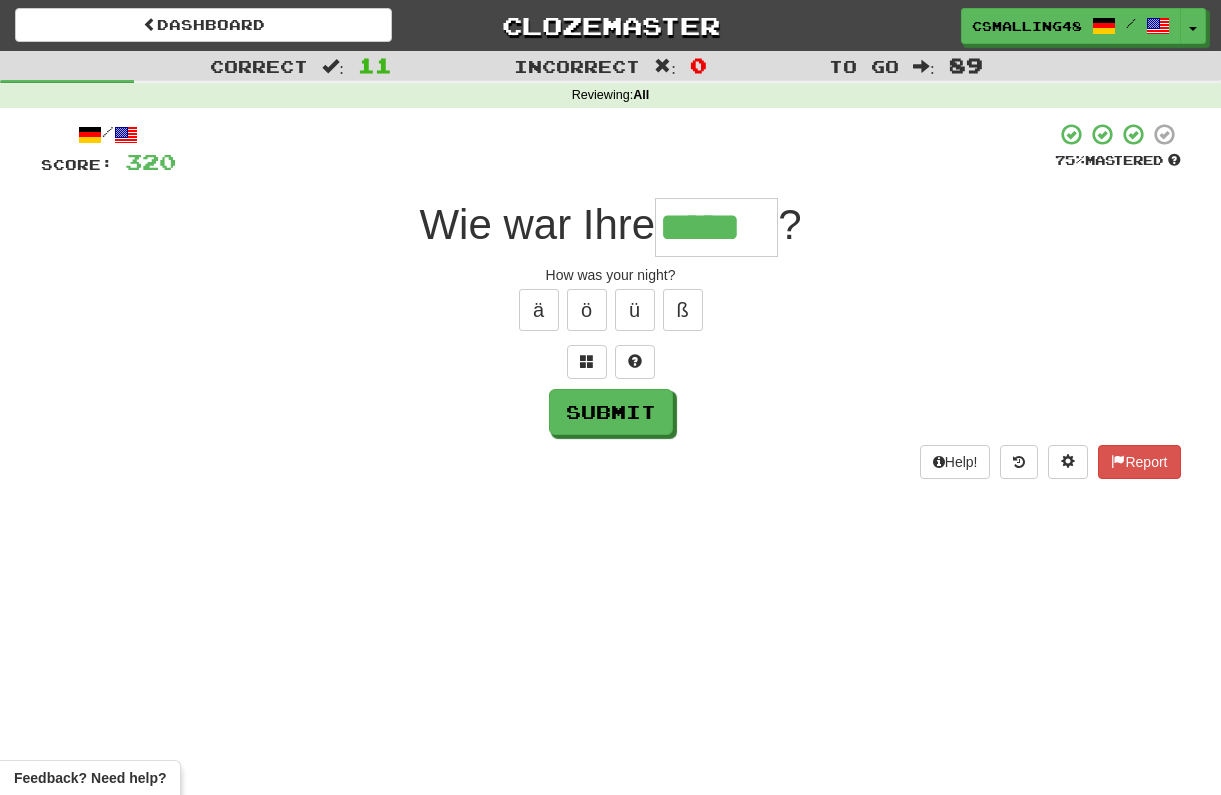 type on "*****" 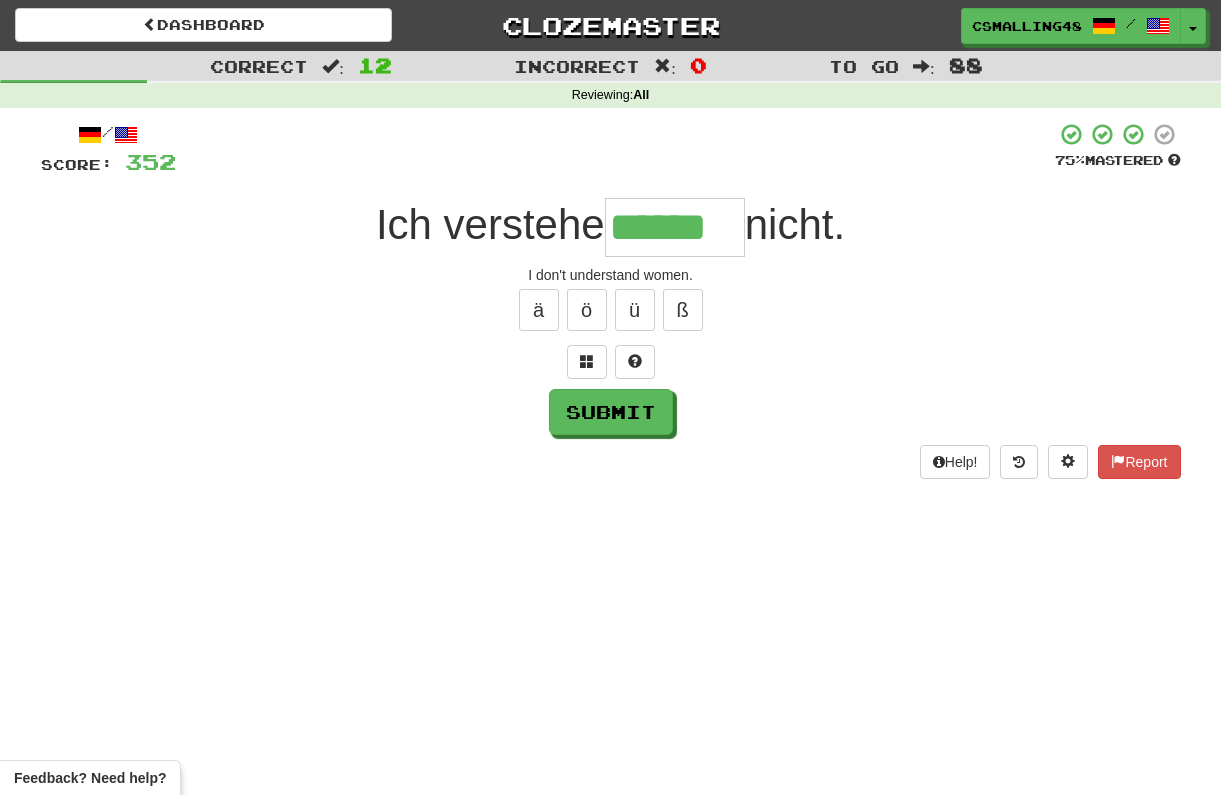 type on "******" 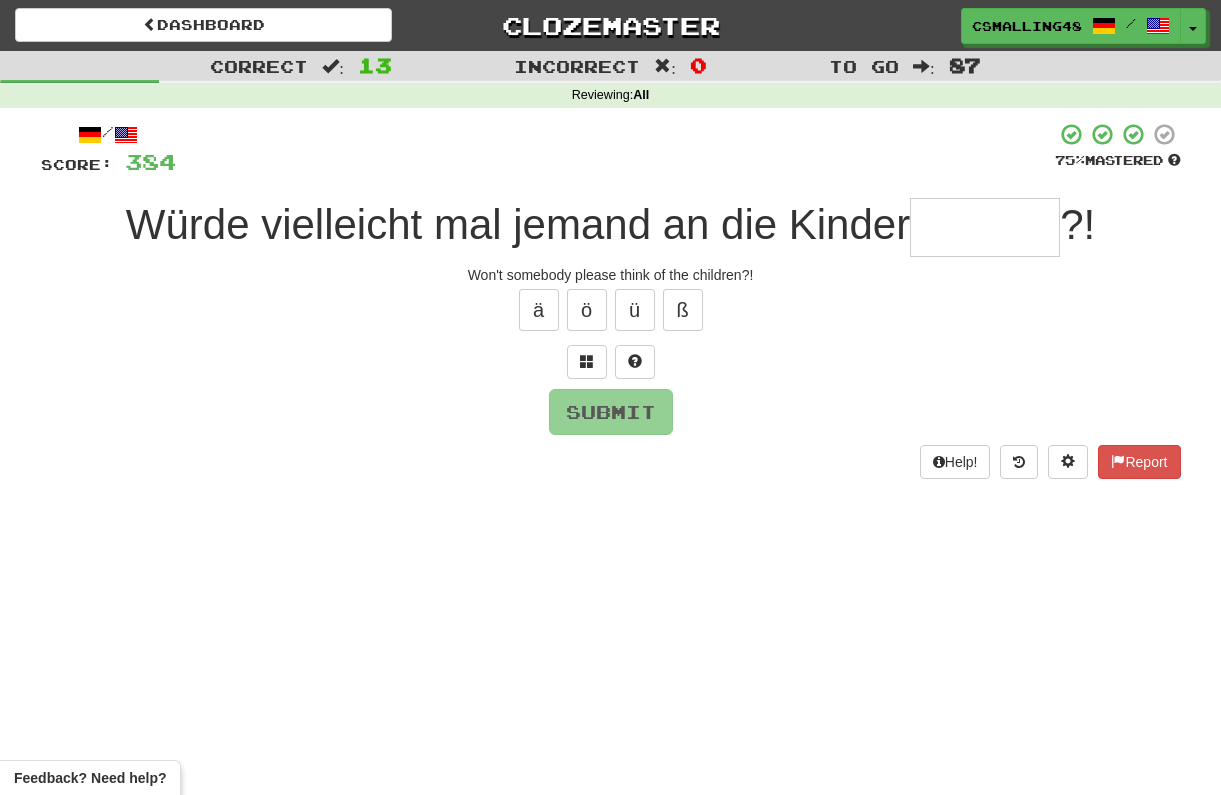 type on "*" 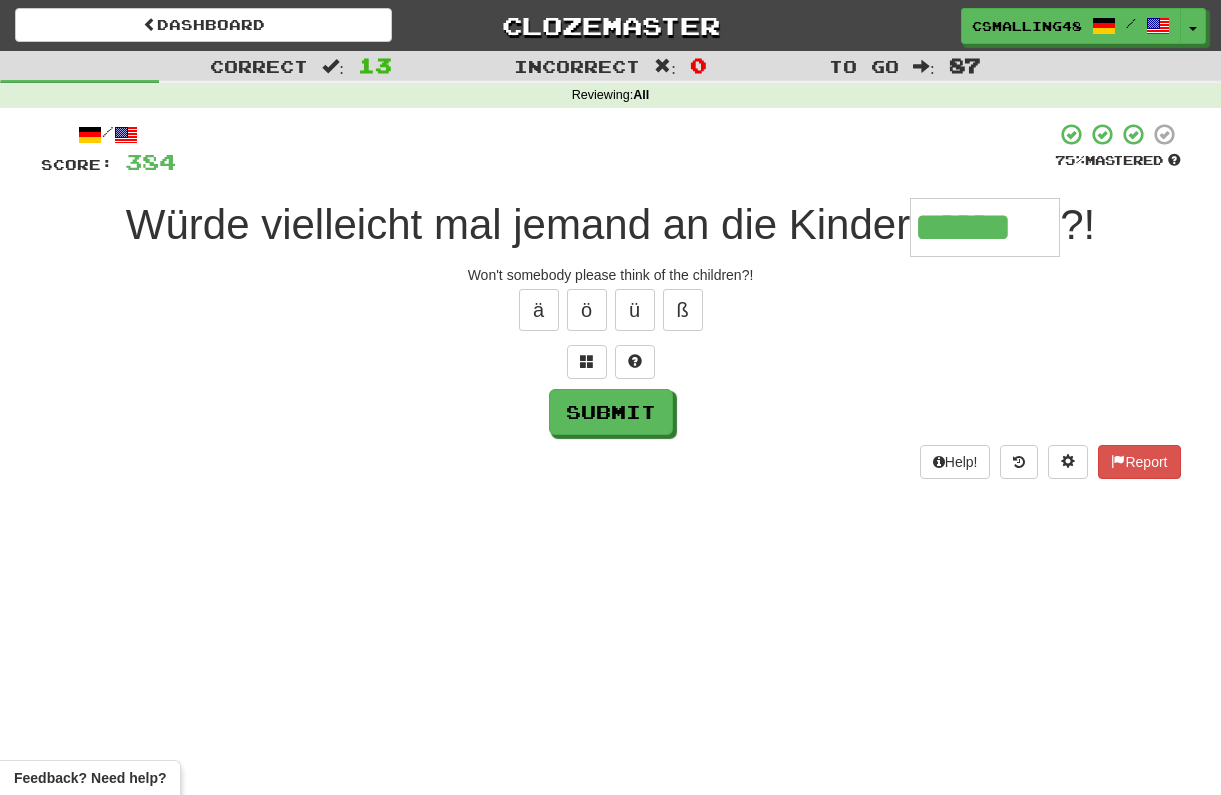 type on "******" 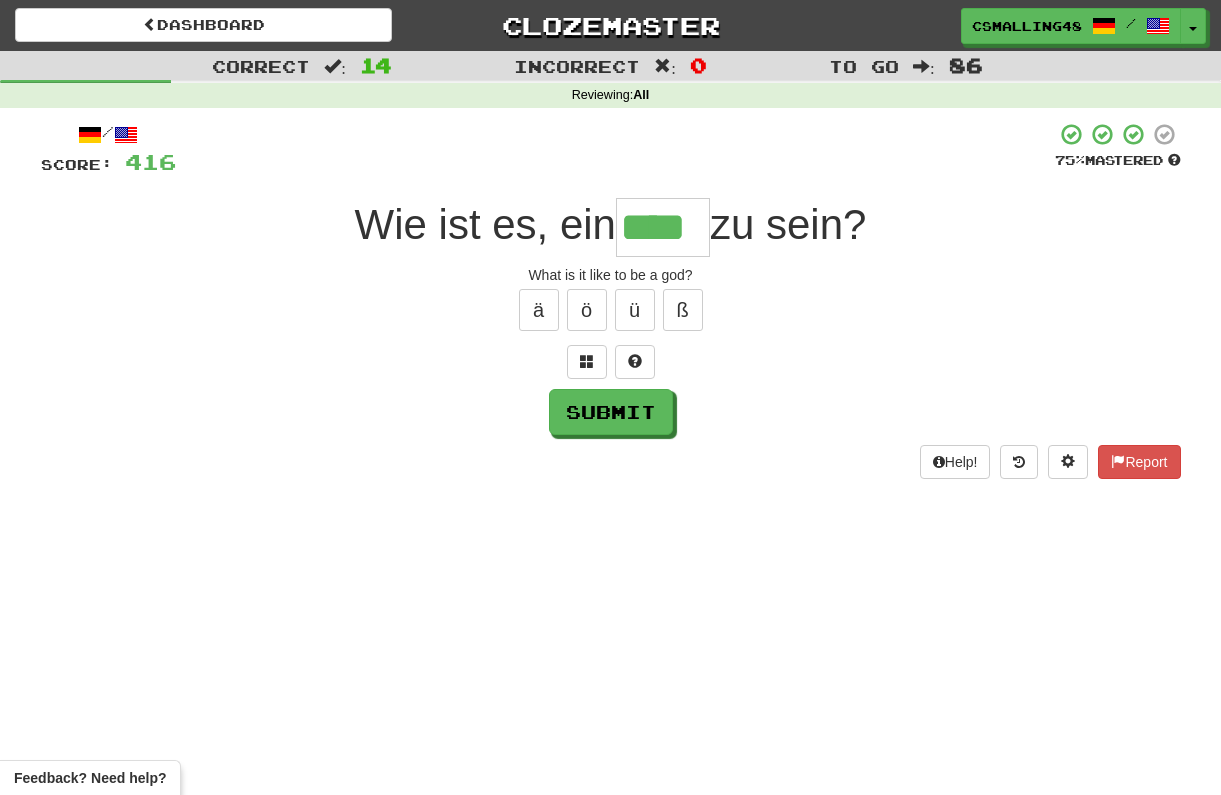 type on "****" 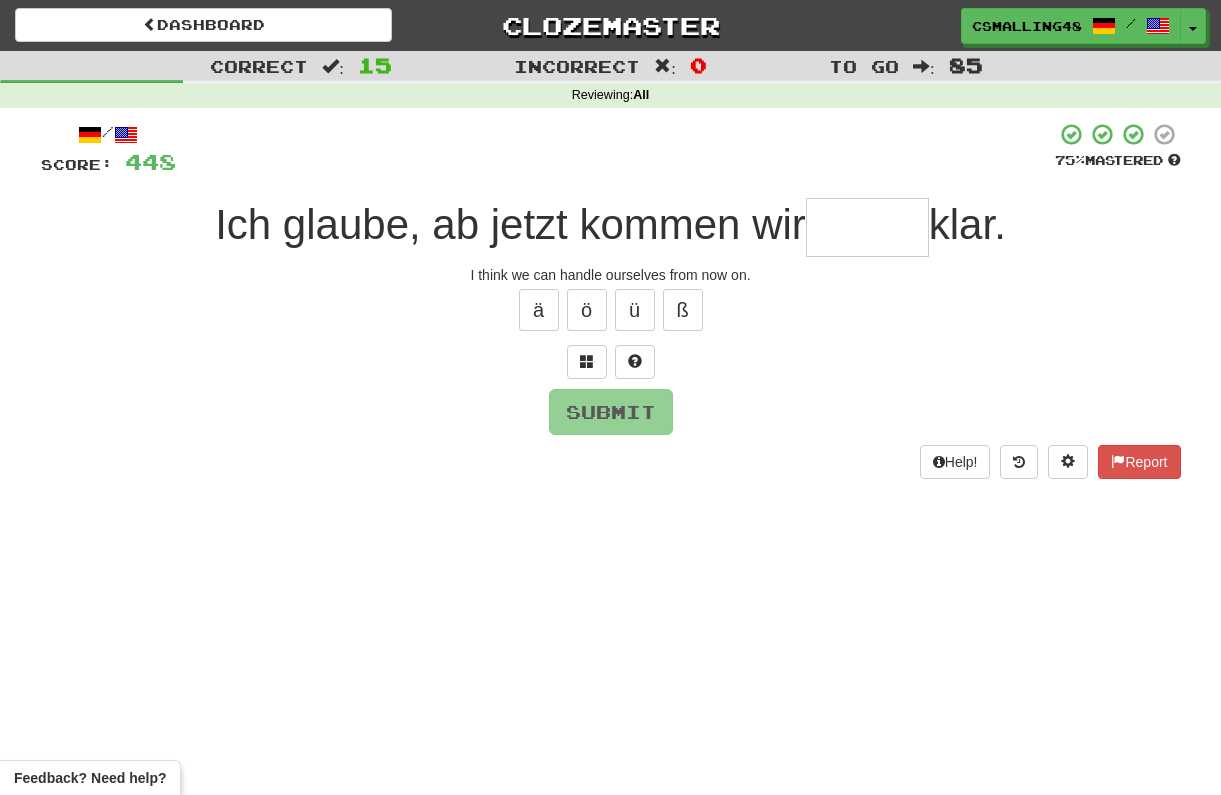 type on "*" 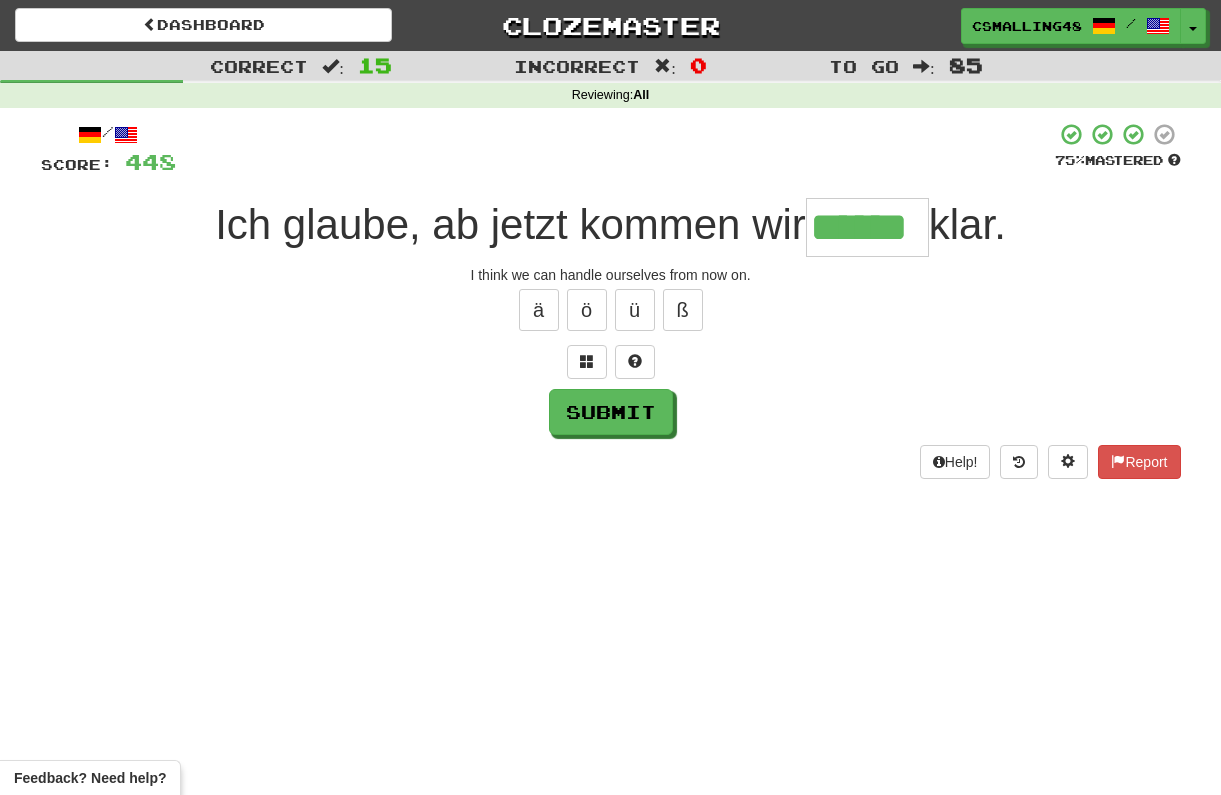 type on "******" 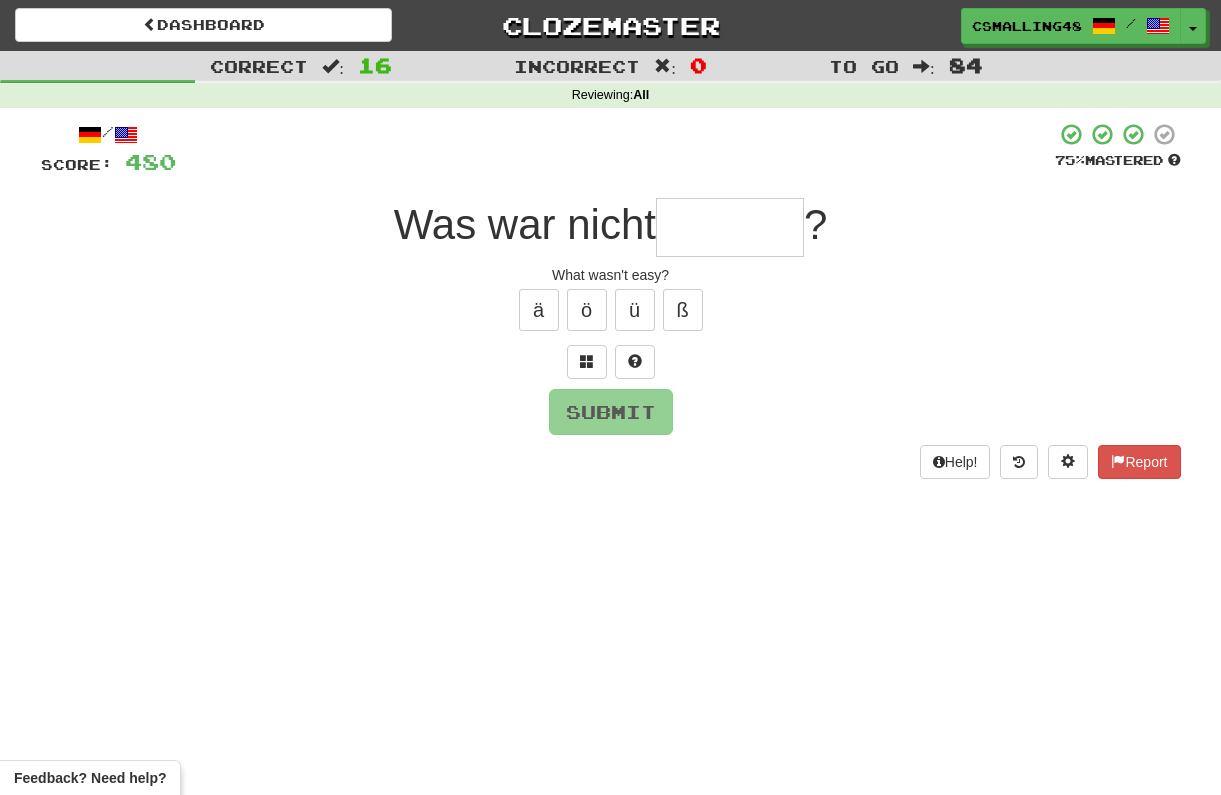 type on "*" 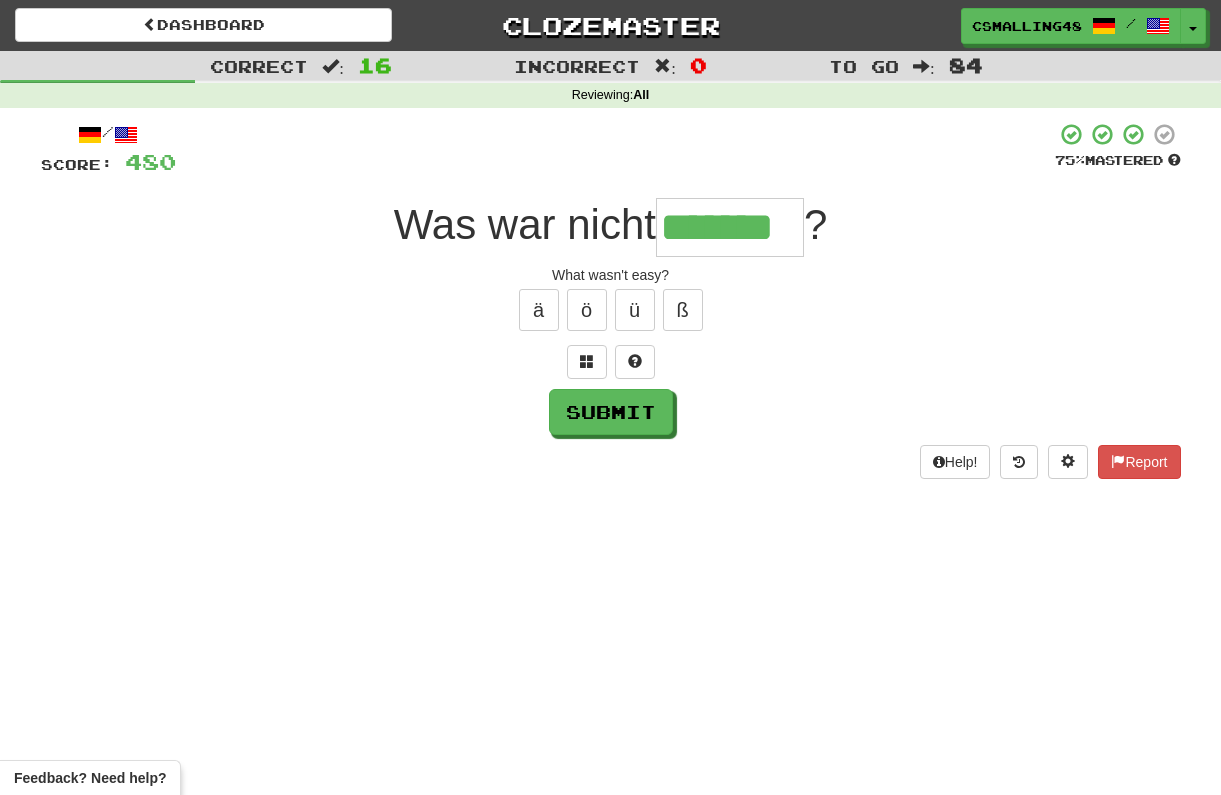 type on "*******" 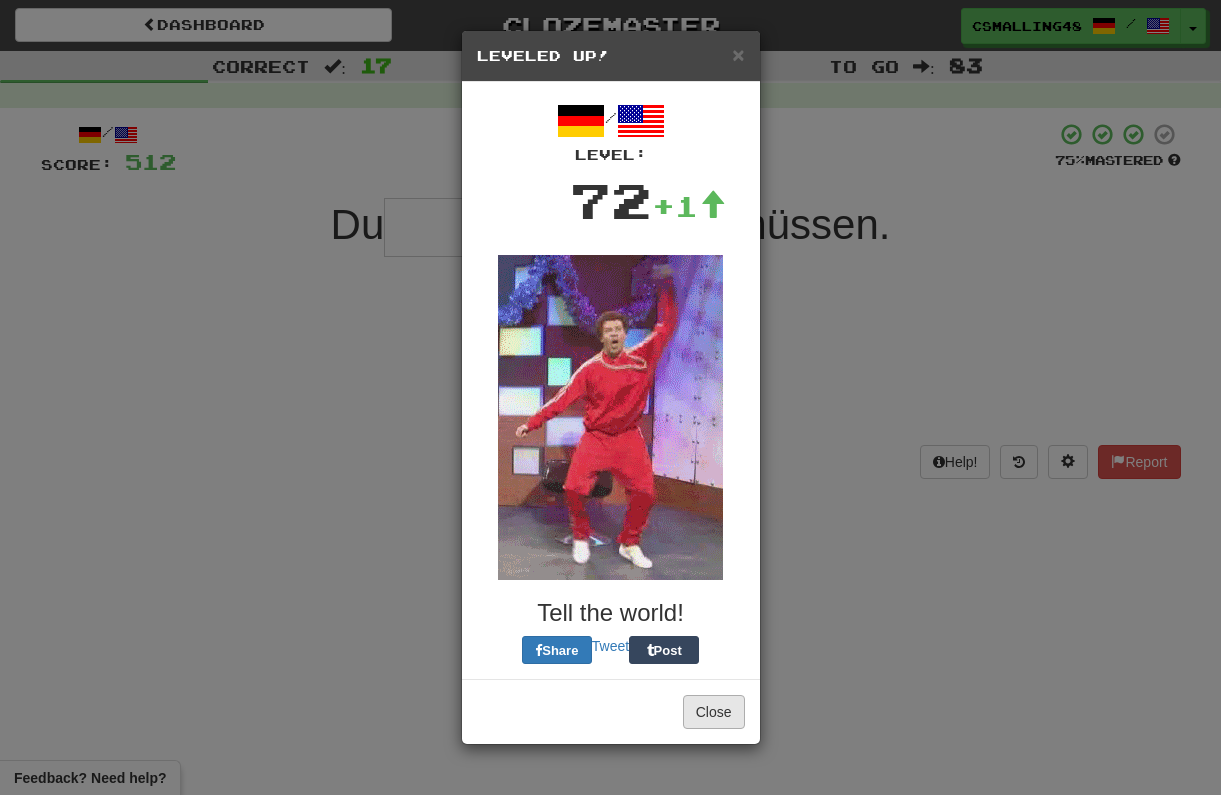 click on "Close" at bounding box center [714, 712] 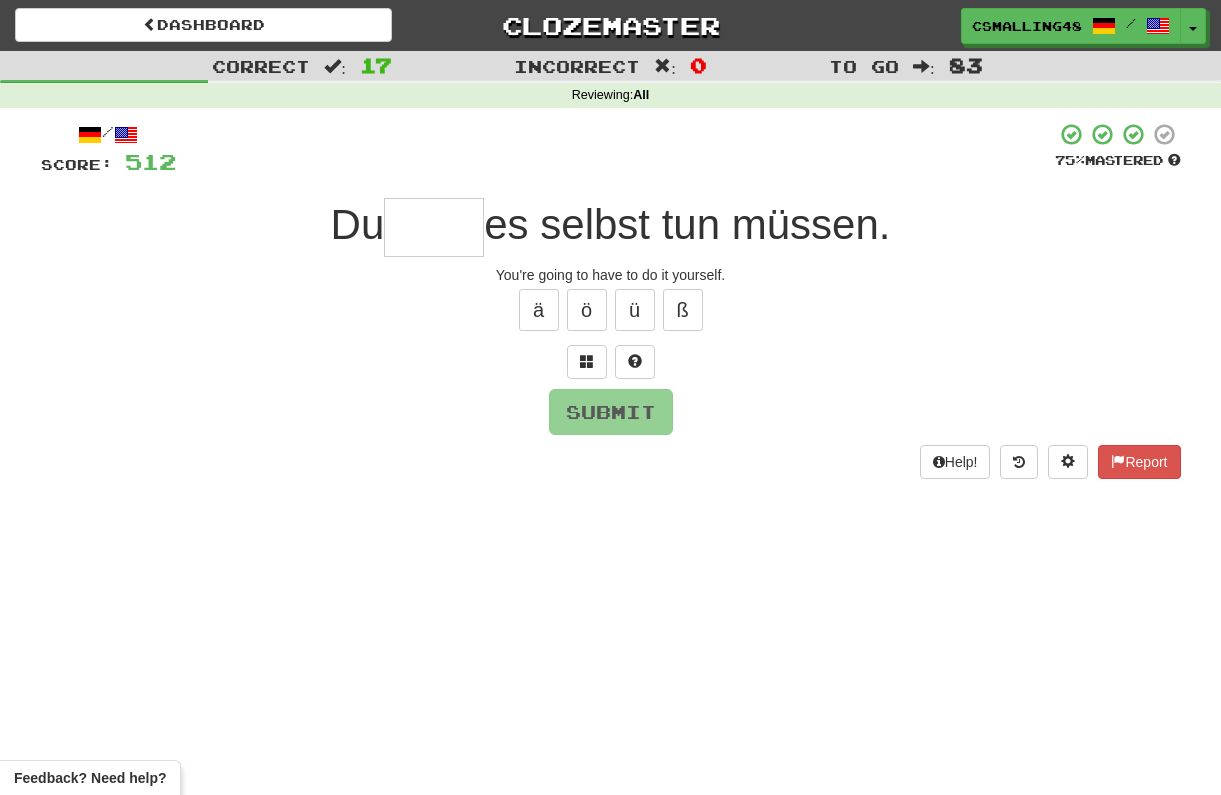 click at bounding box center (434, 227) 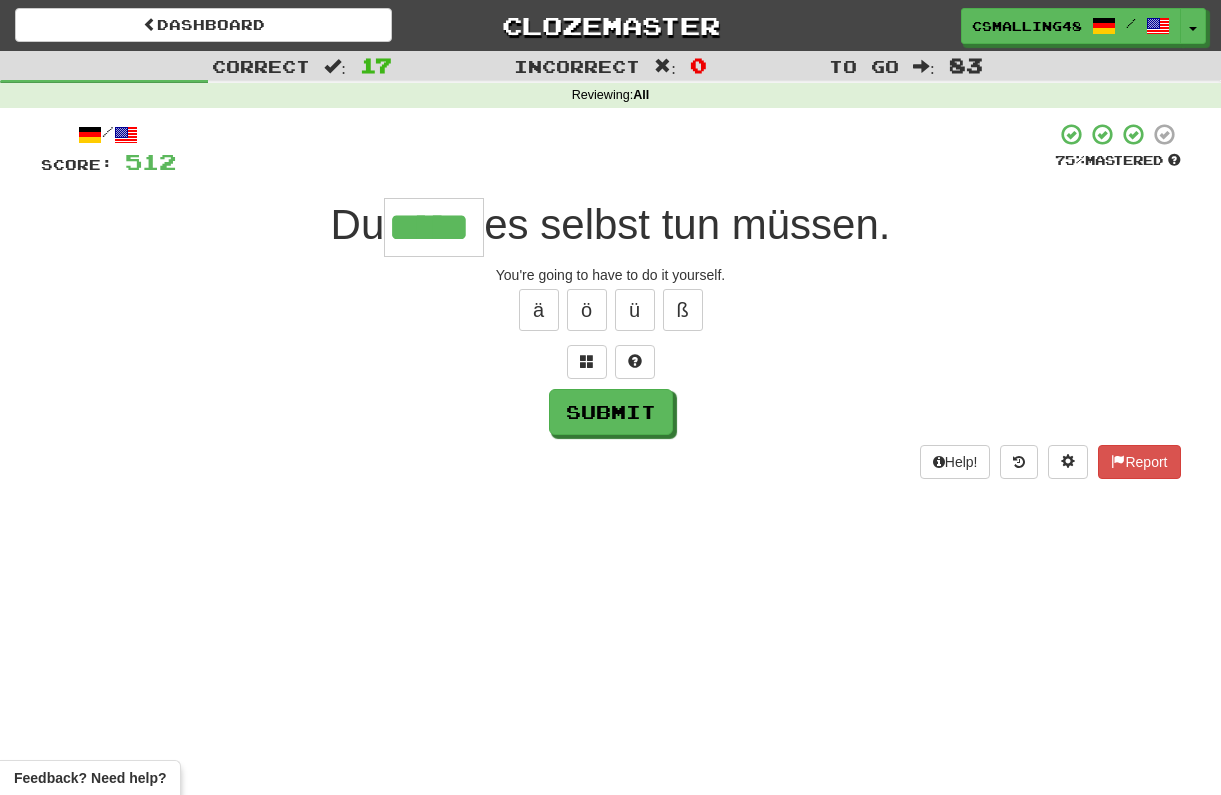 type on "*****" 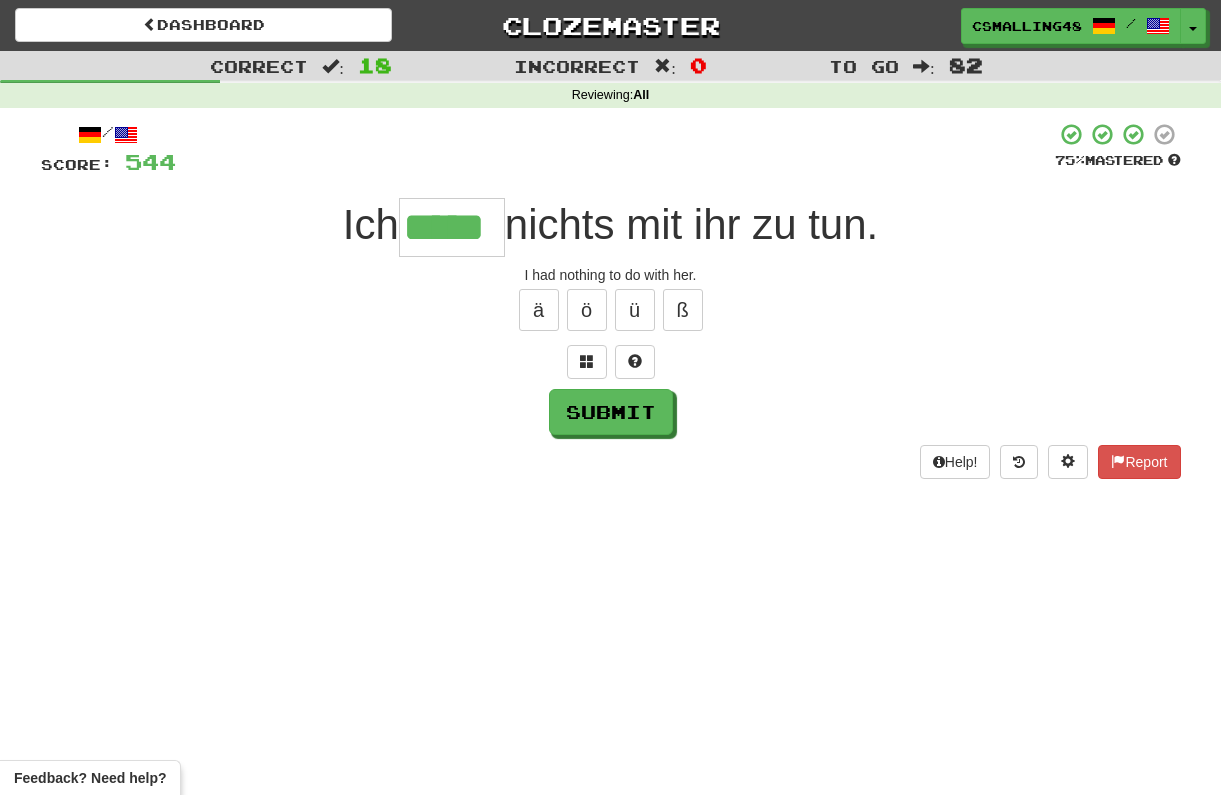 type on "*****" 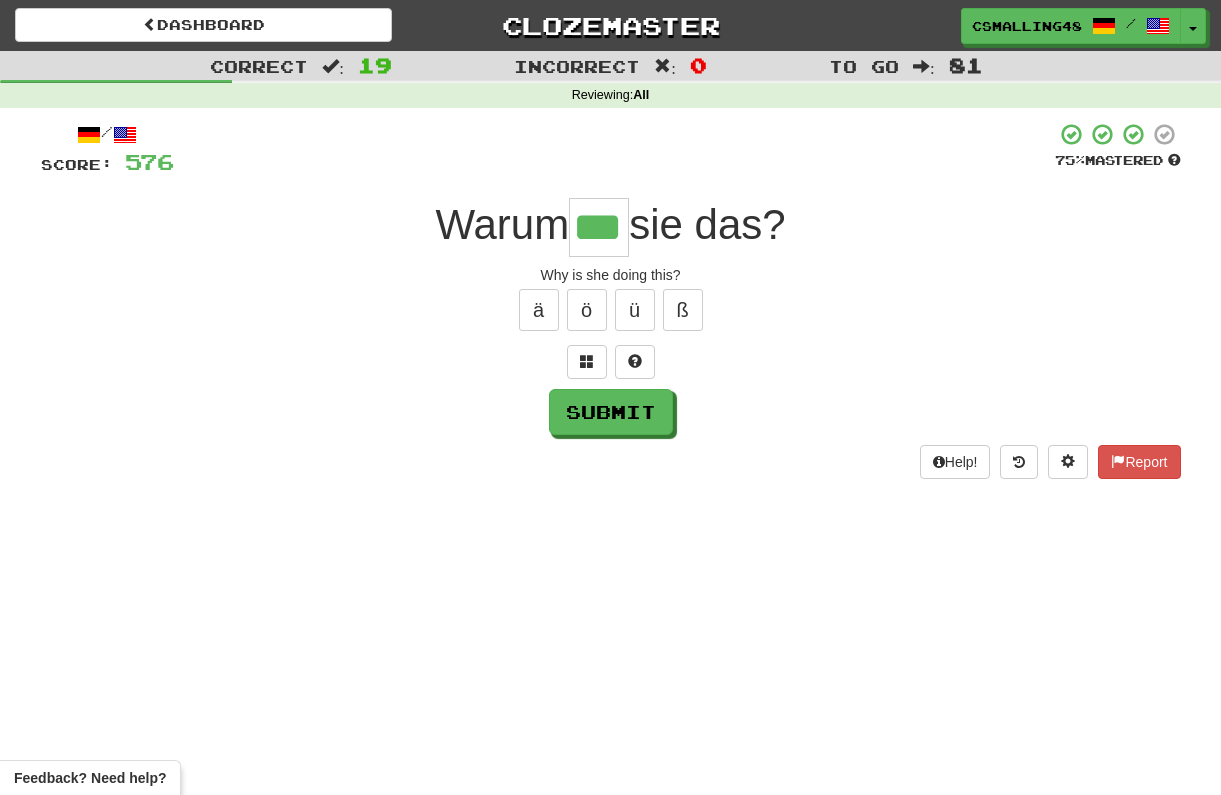 type on "***" 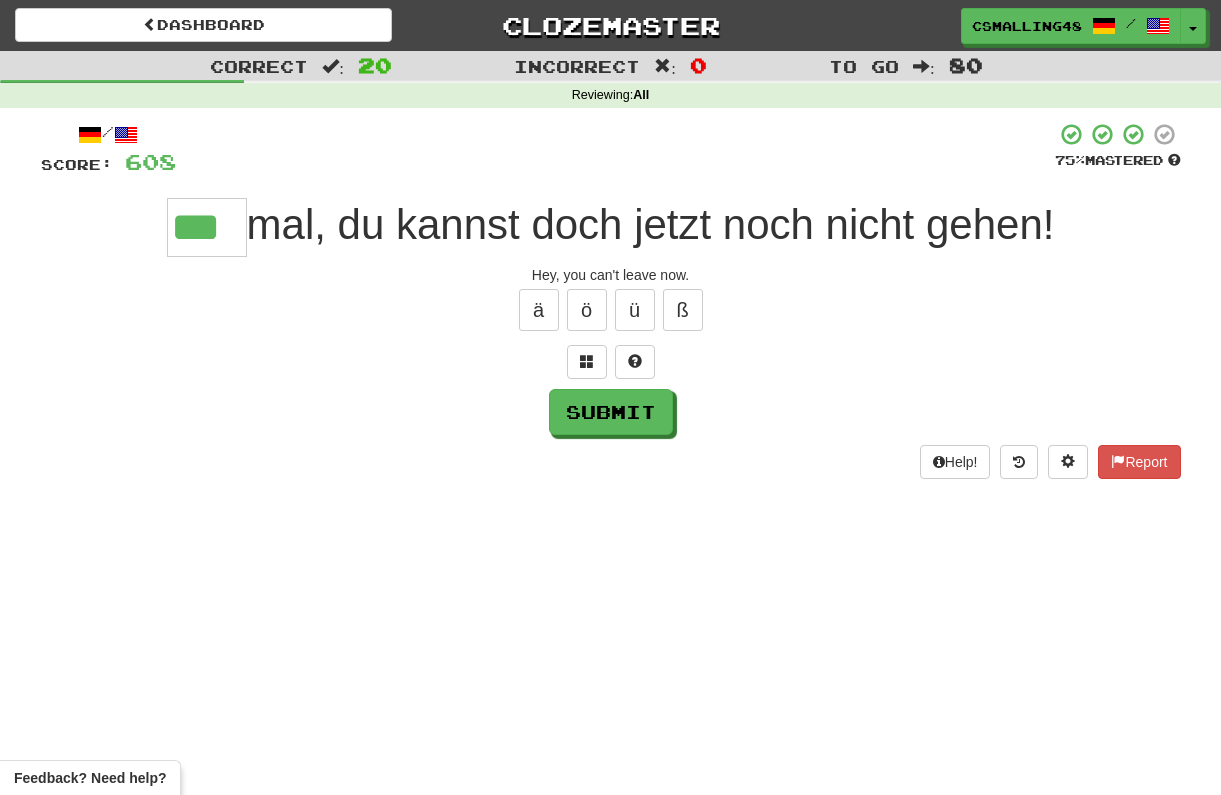 type on "***" 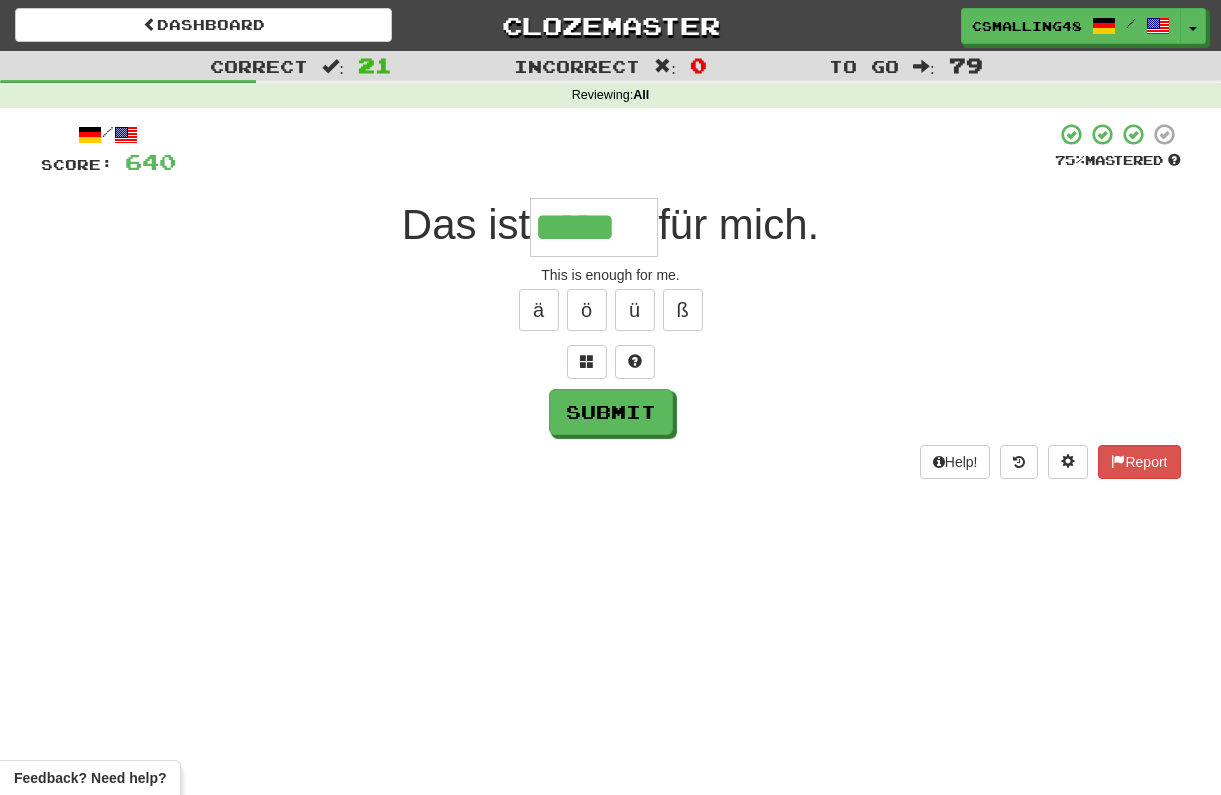 type on "*****" 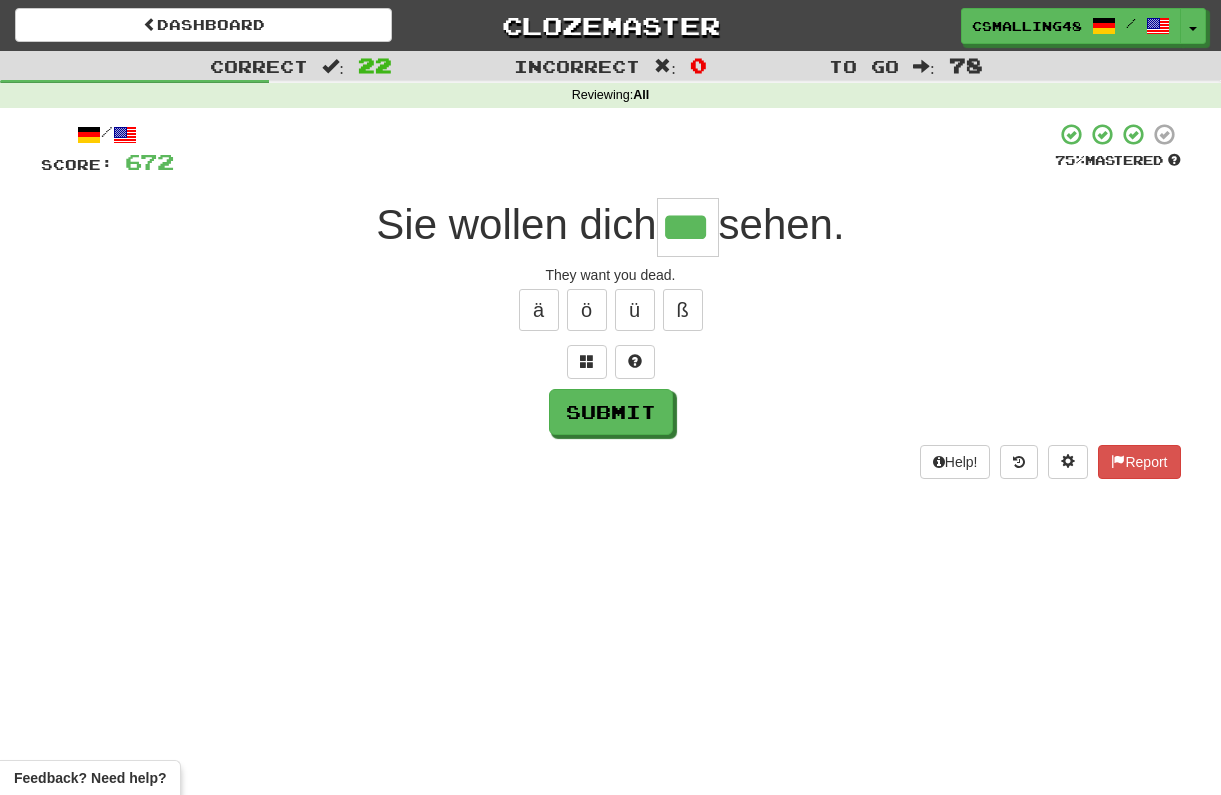 type on "***" 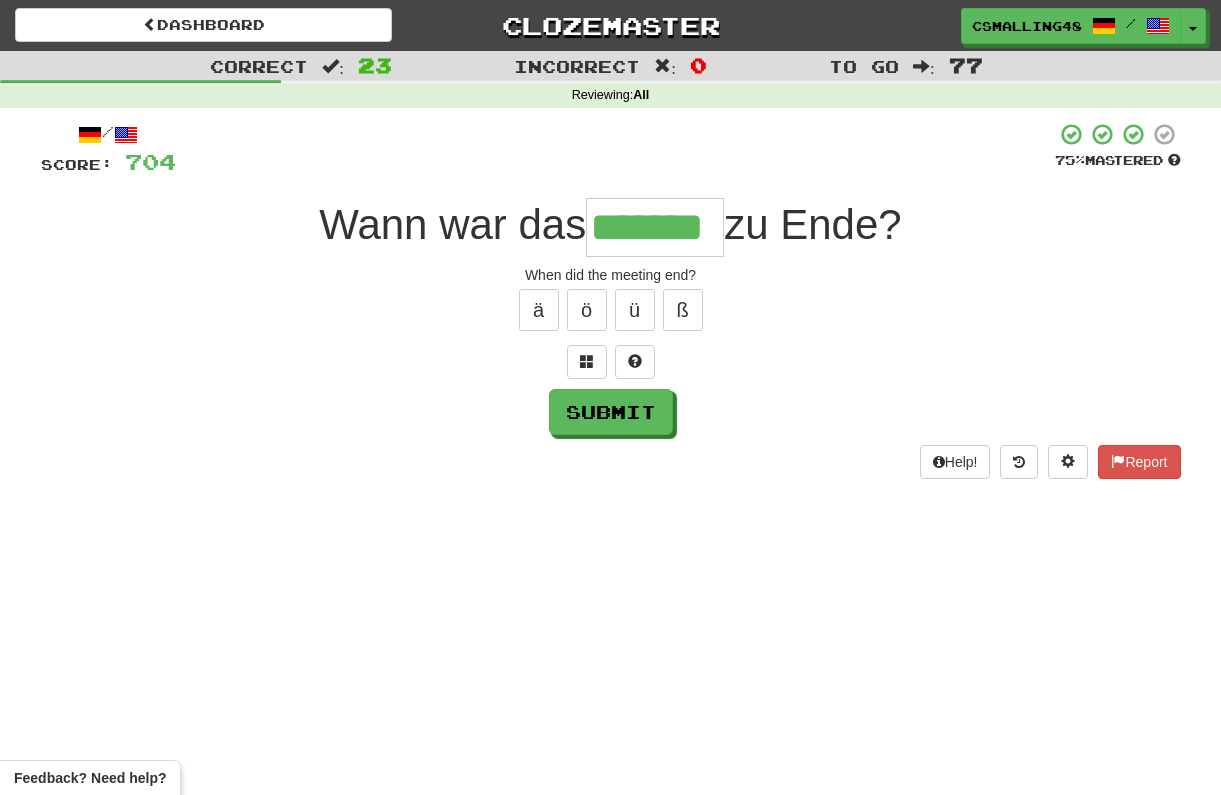 type on "*******" 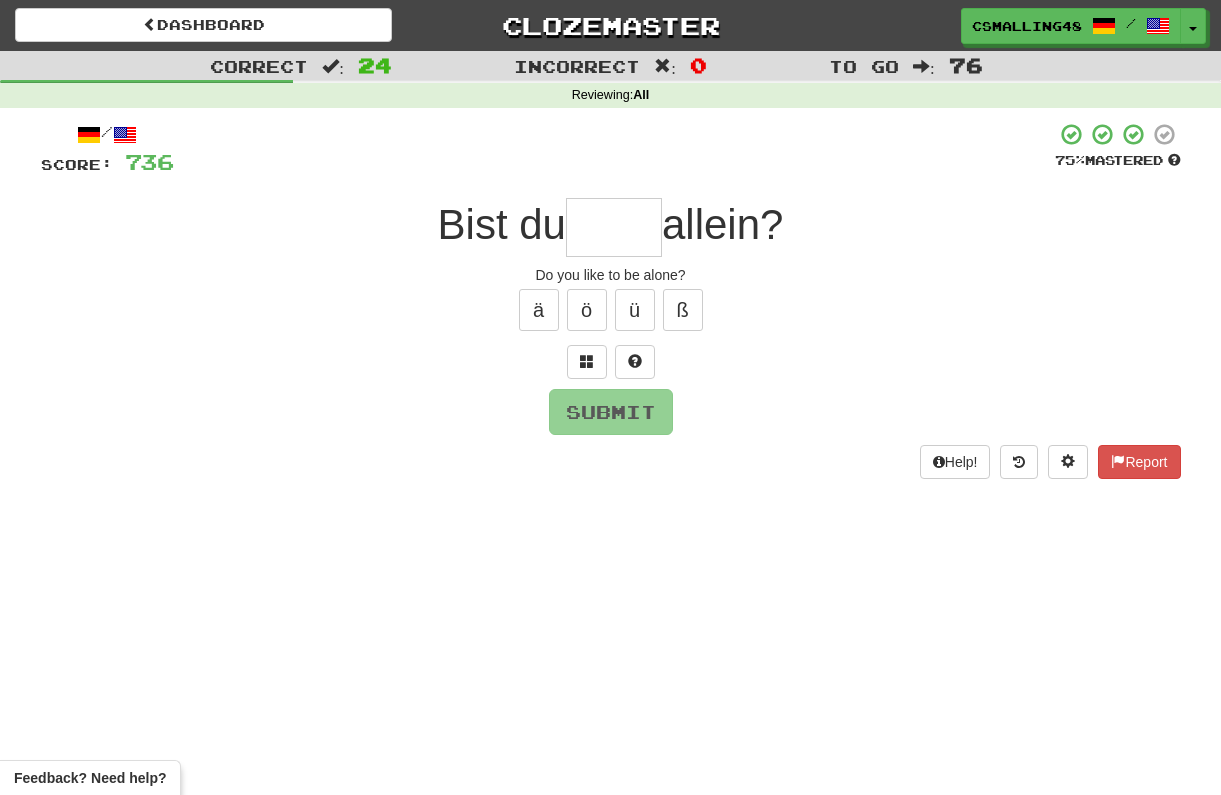 type on "*" 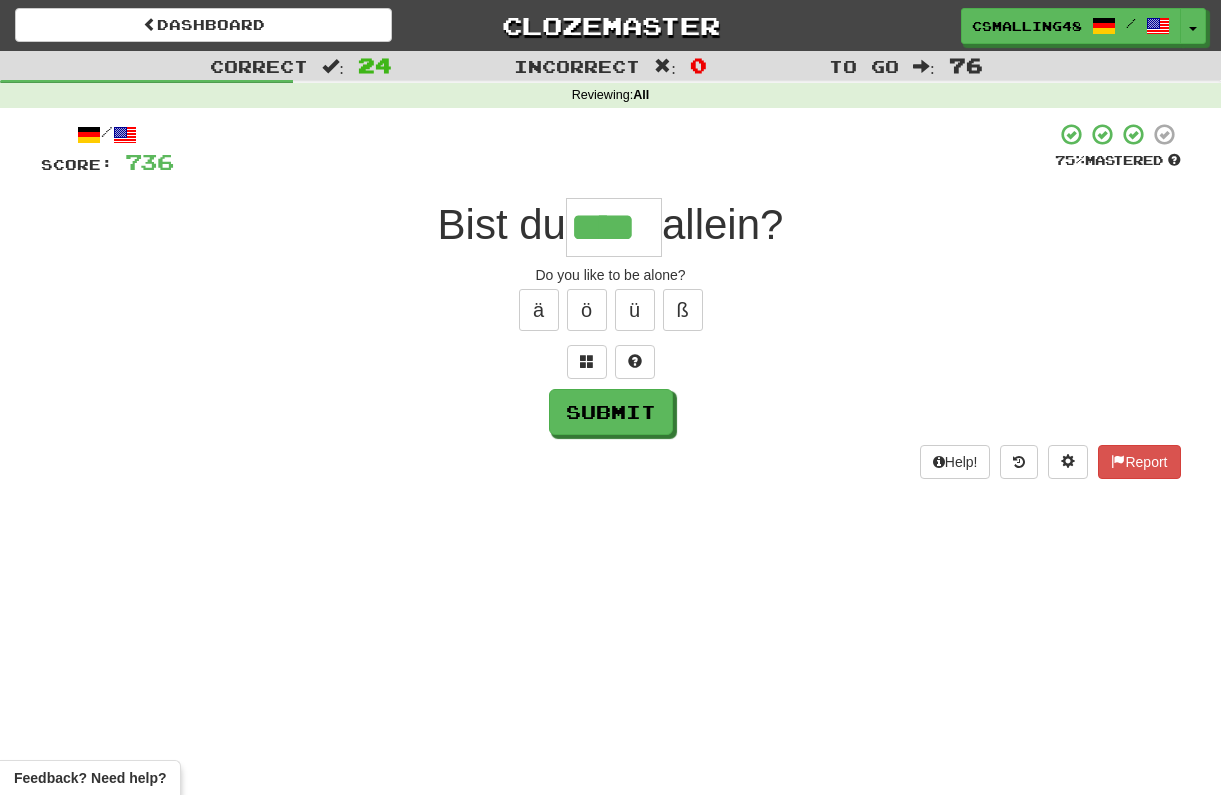type on "****" 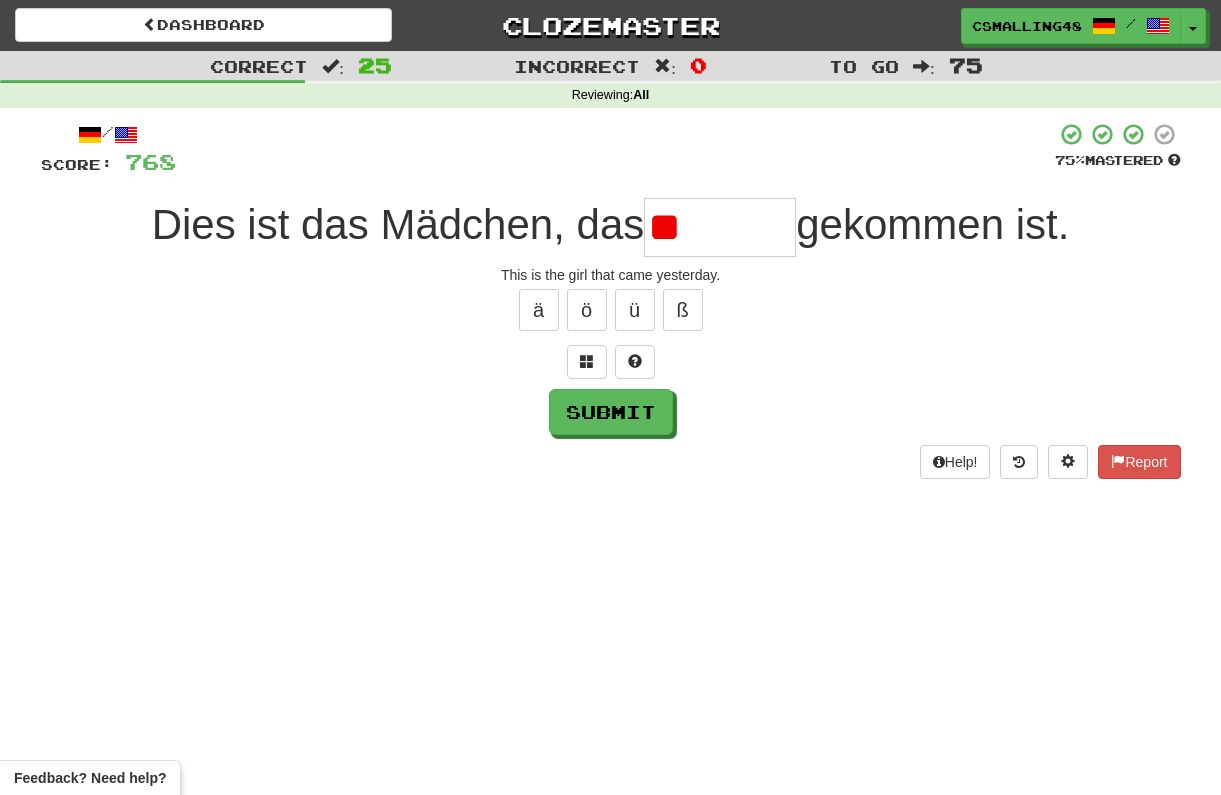 type on "*" 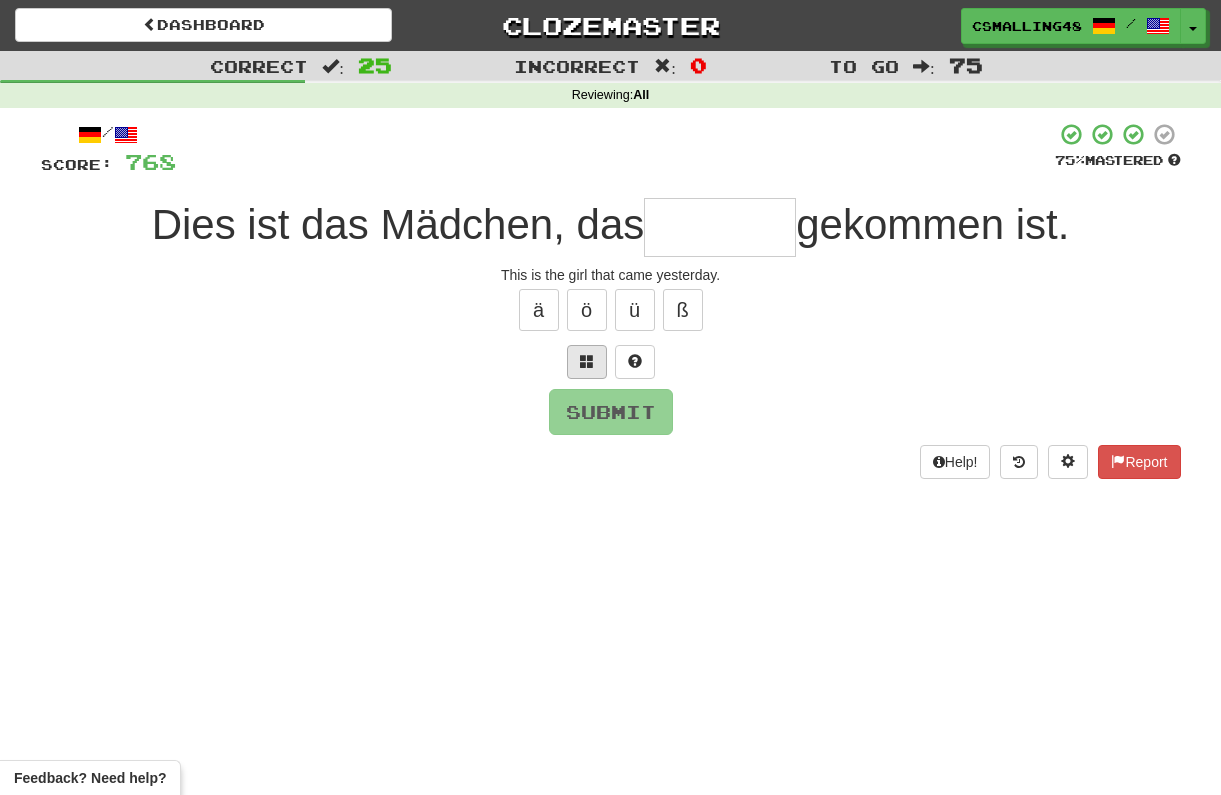 click at bounding box center (587, 362) 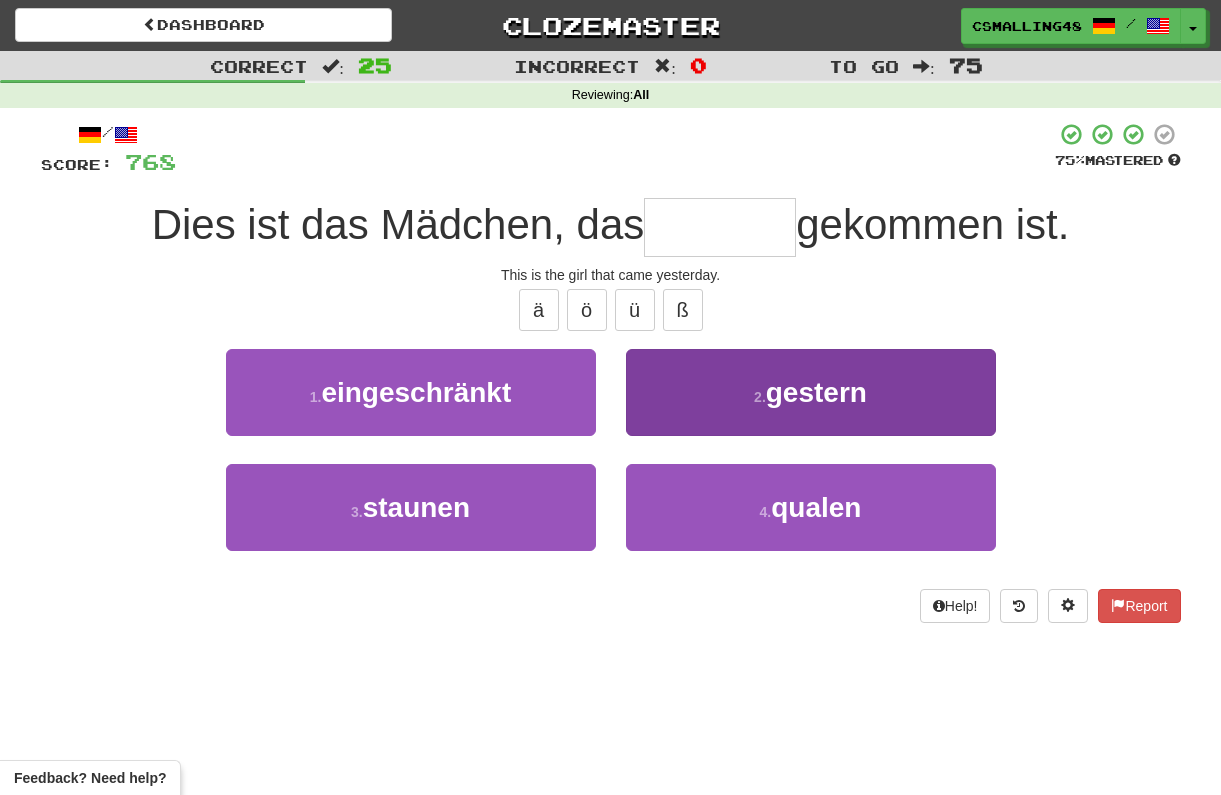 click on "2 .  gestern" at bounding box center [811, 392] 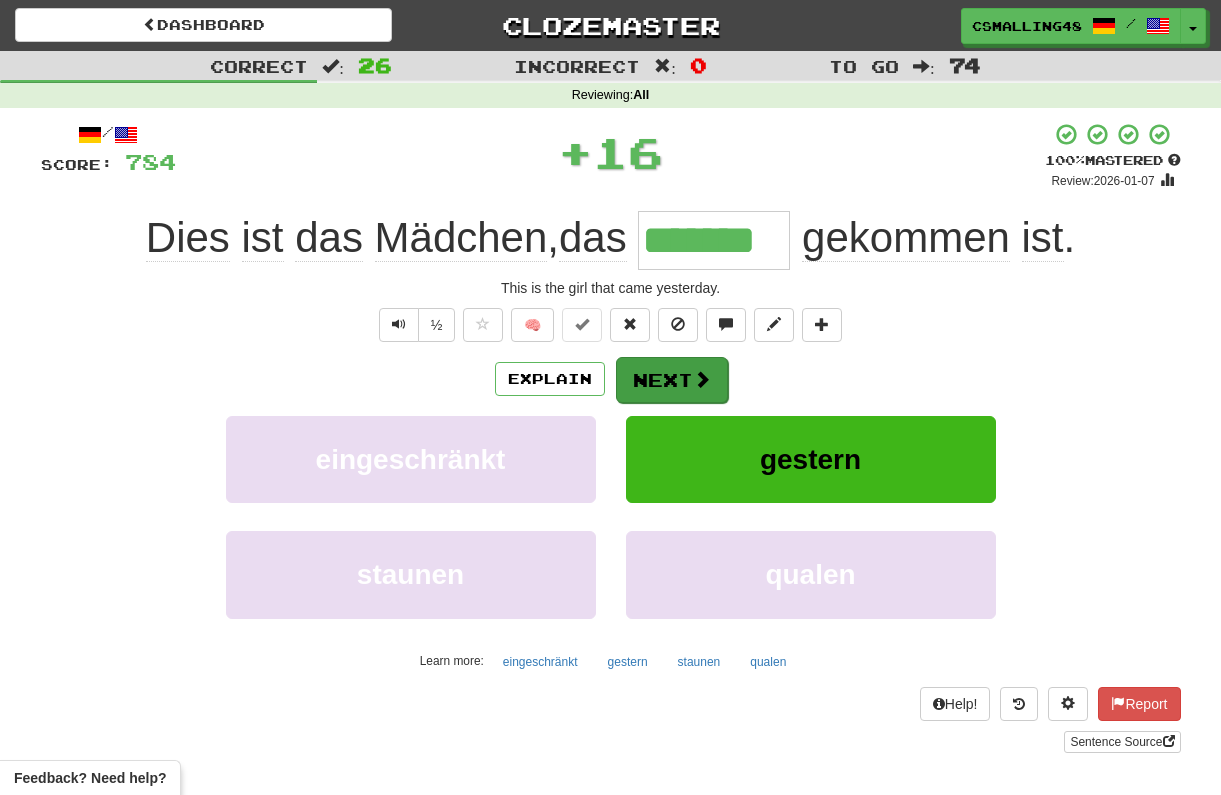 click on "Next" at bounding box center [672, 380] 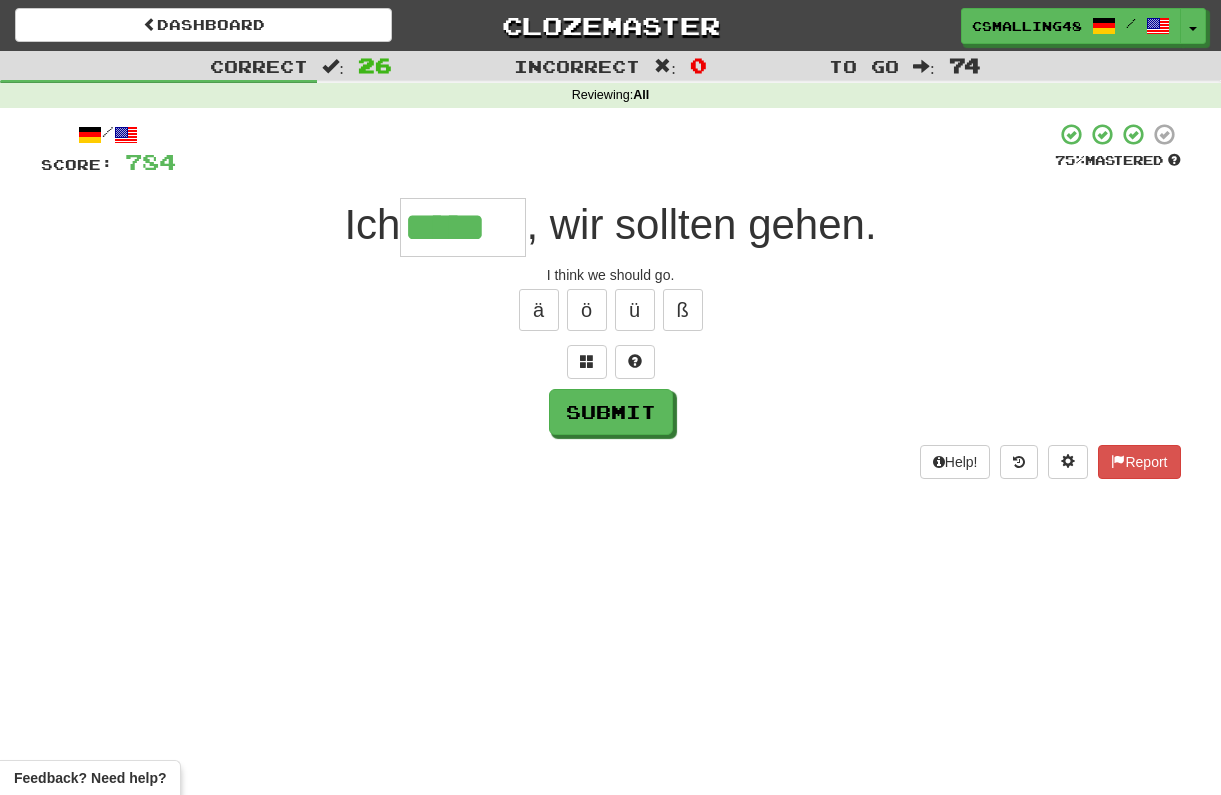 type on "*****" 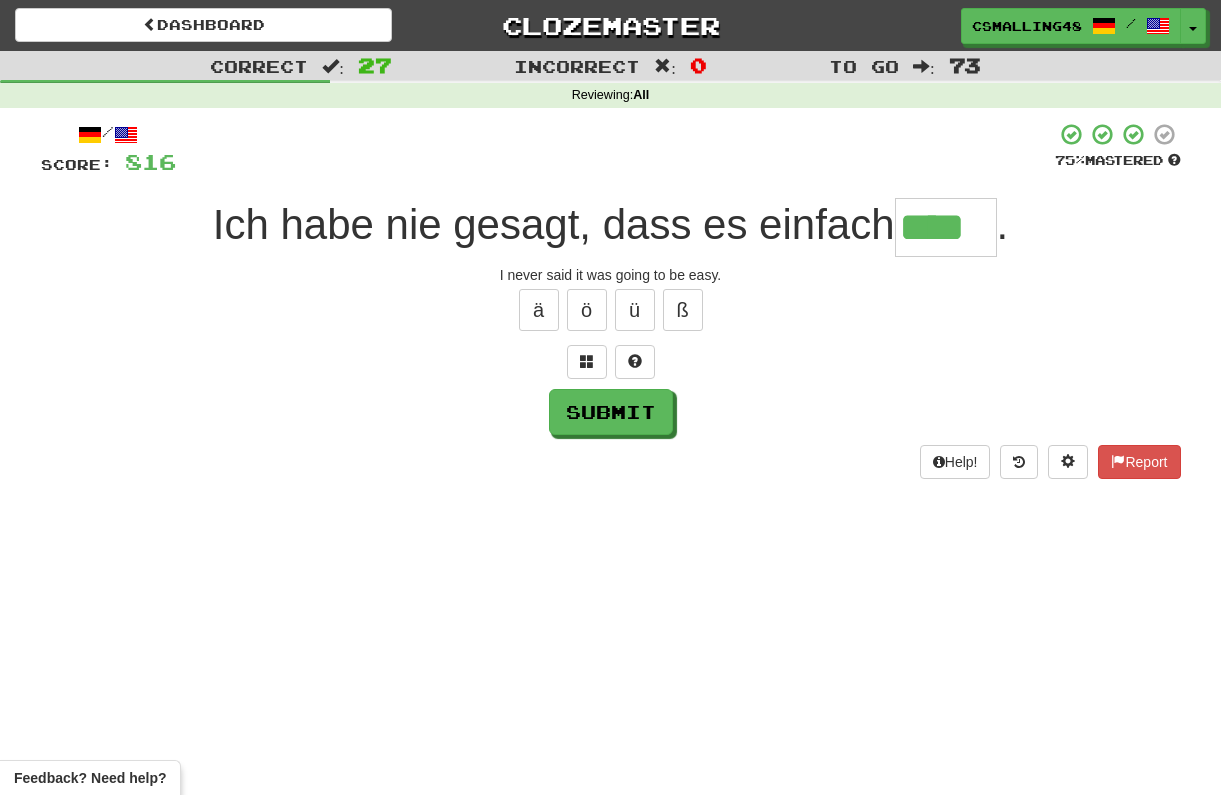 type on "****" 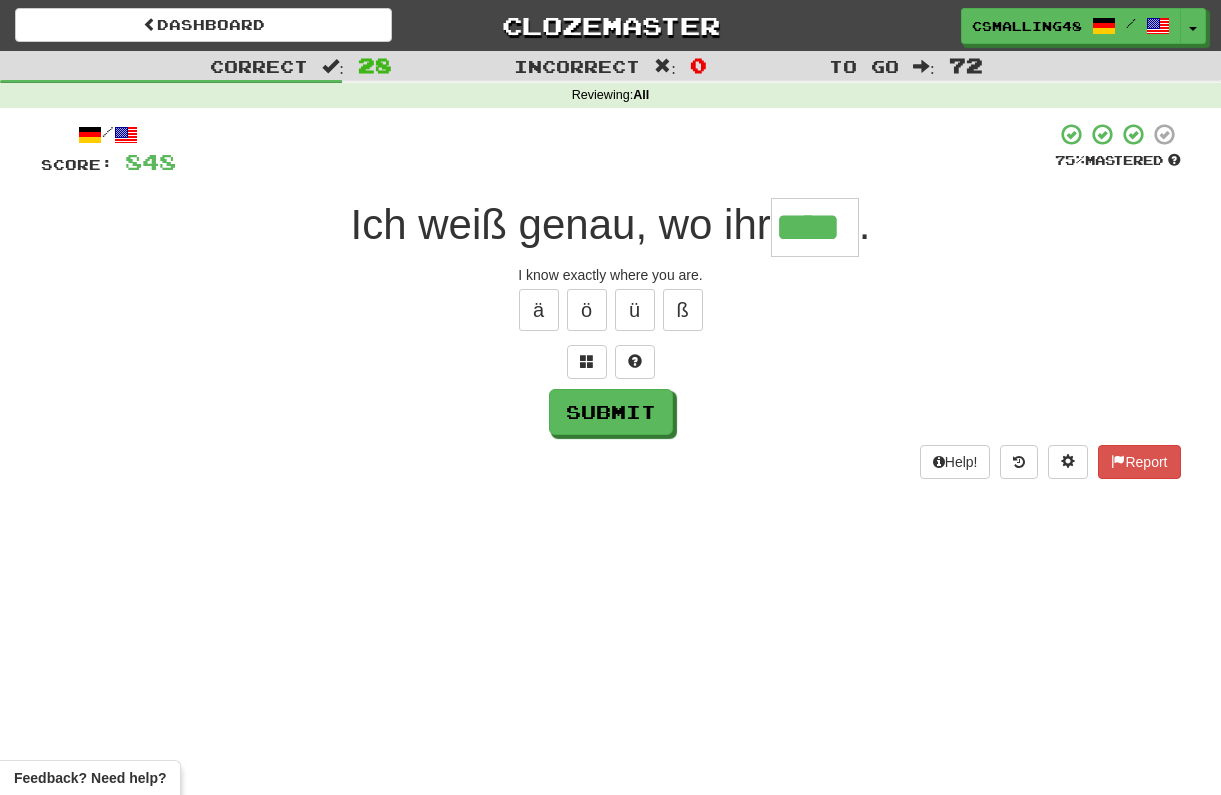 type on "****" 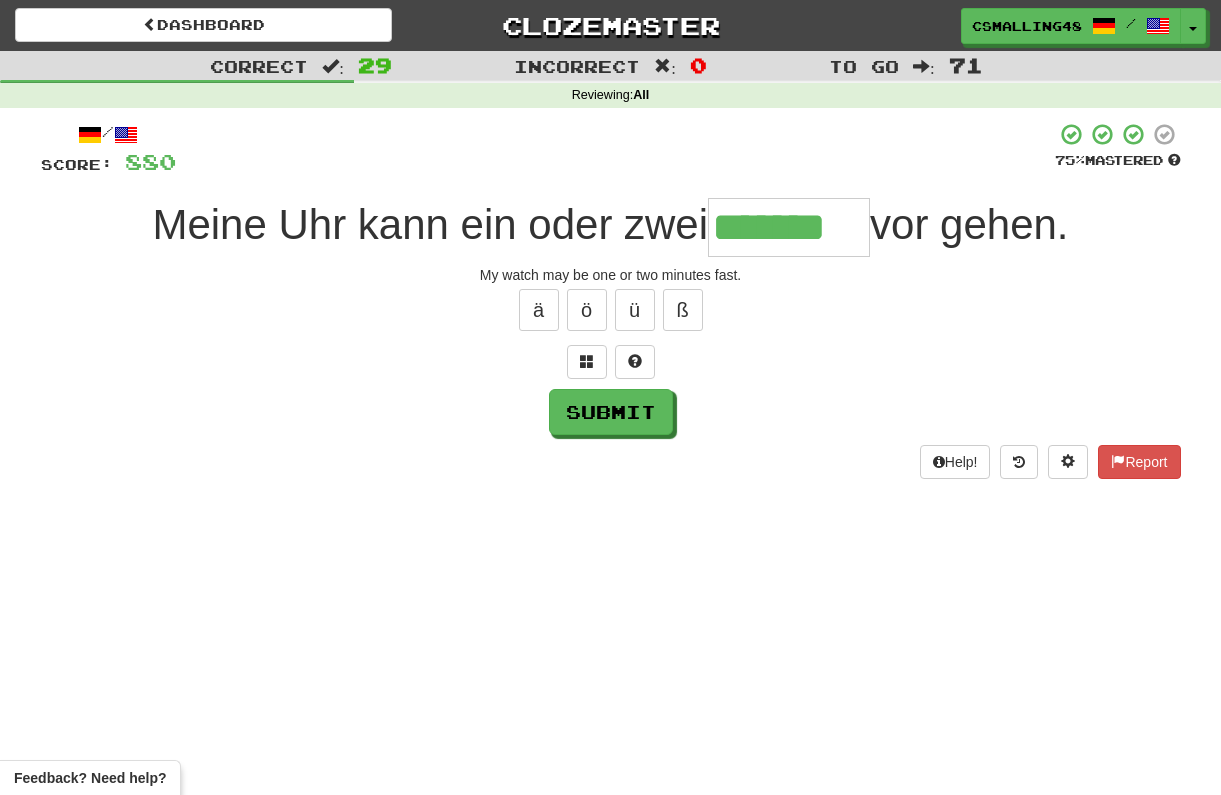 type on "*******" 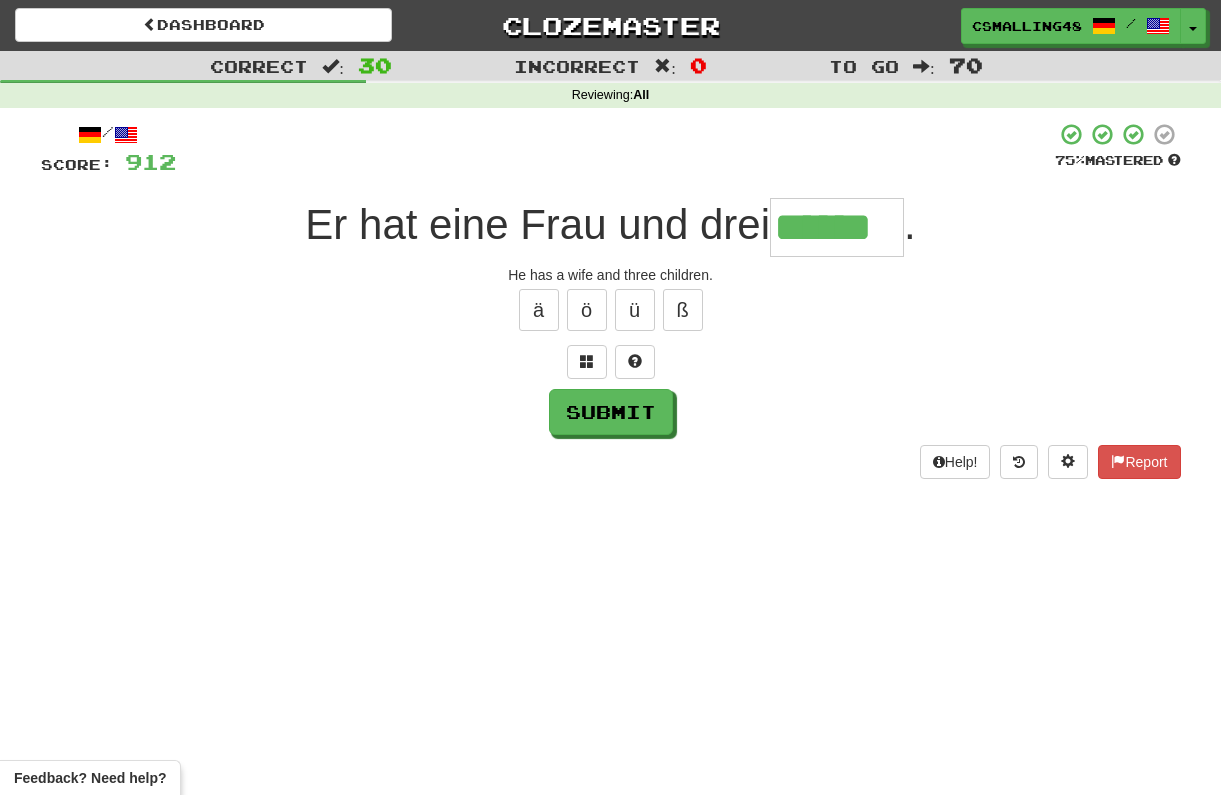 type on "******" 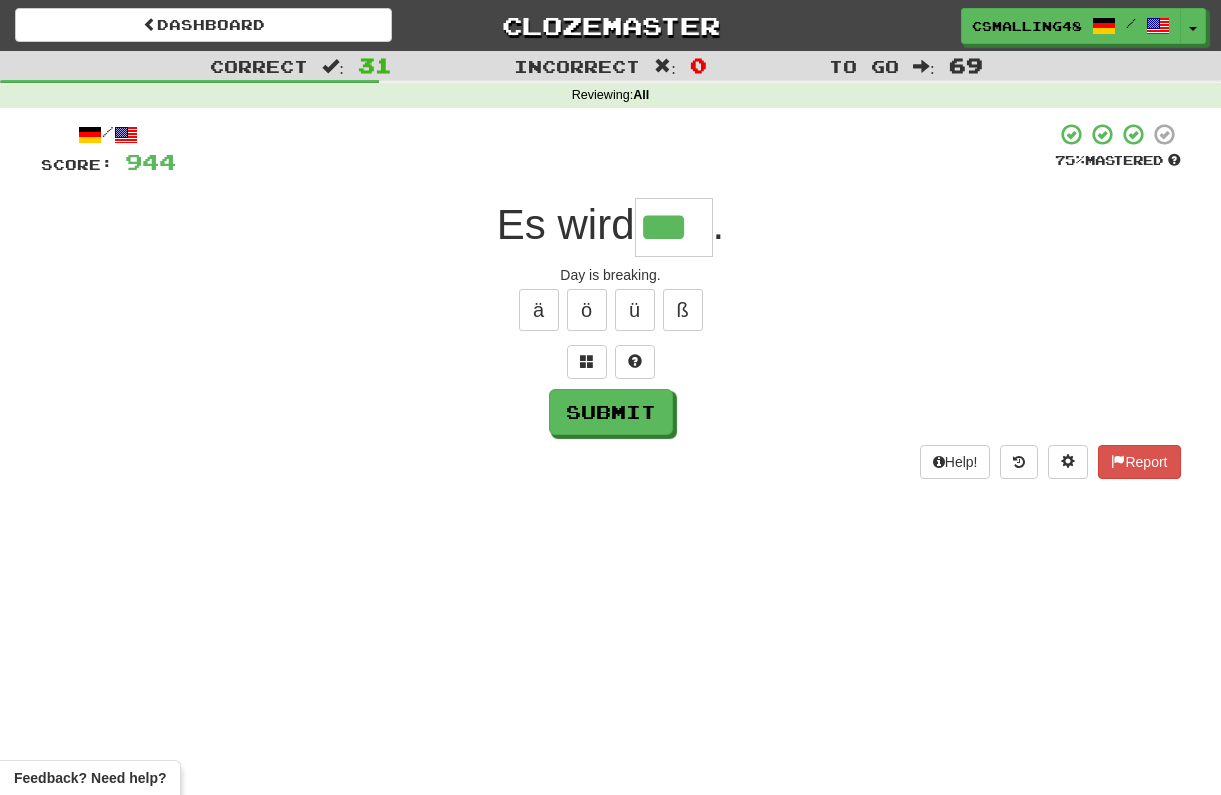 type on "***" 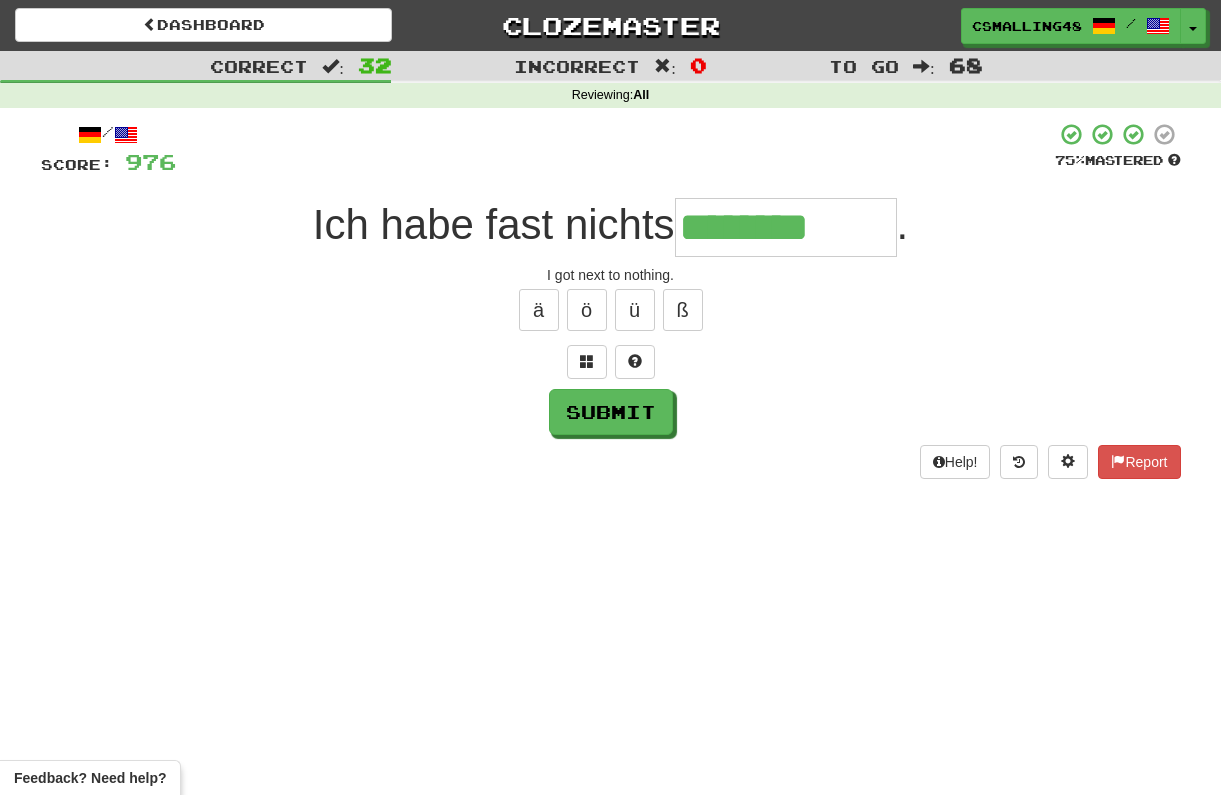 type on "********" 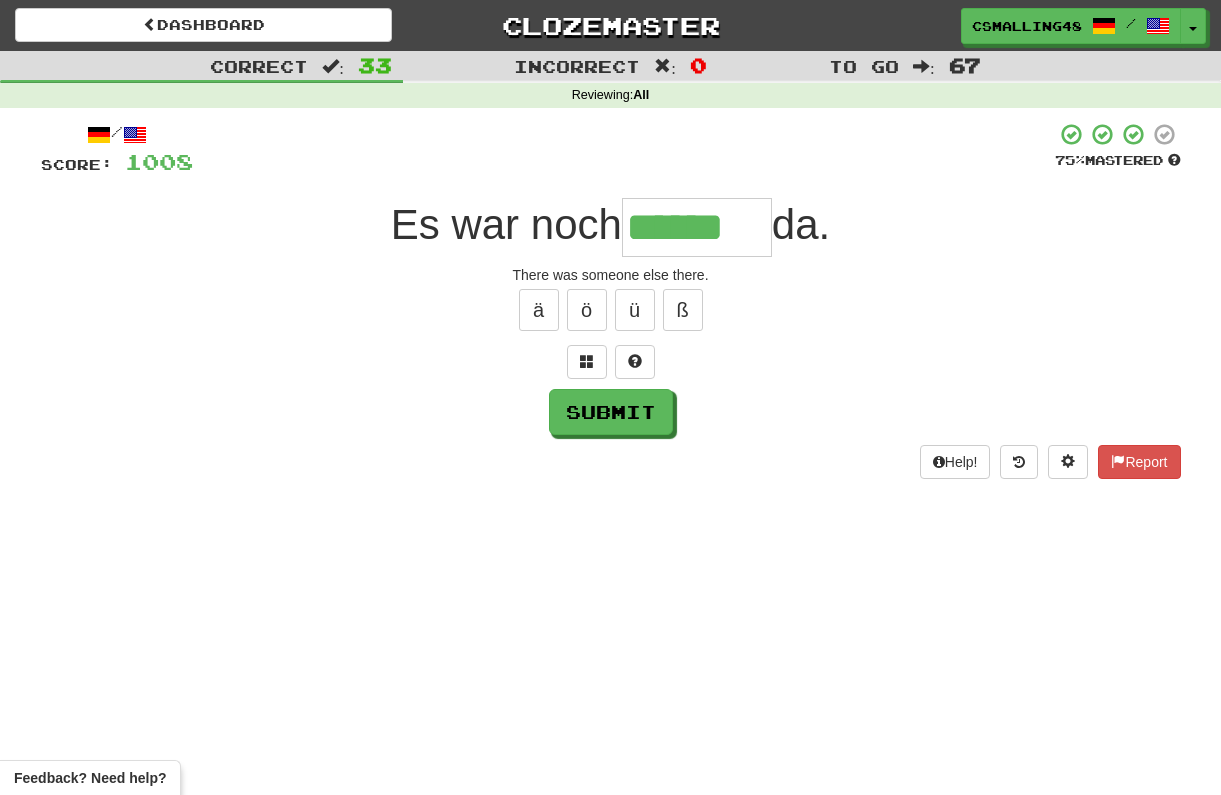 type on "******" 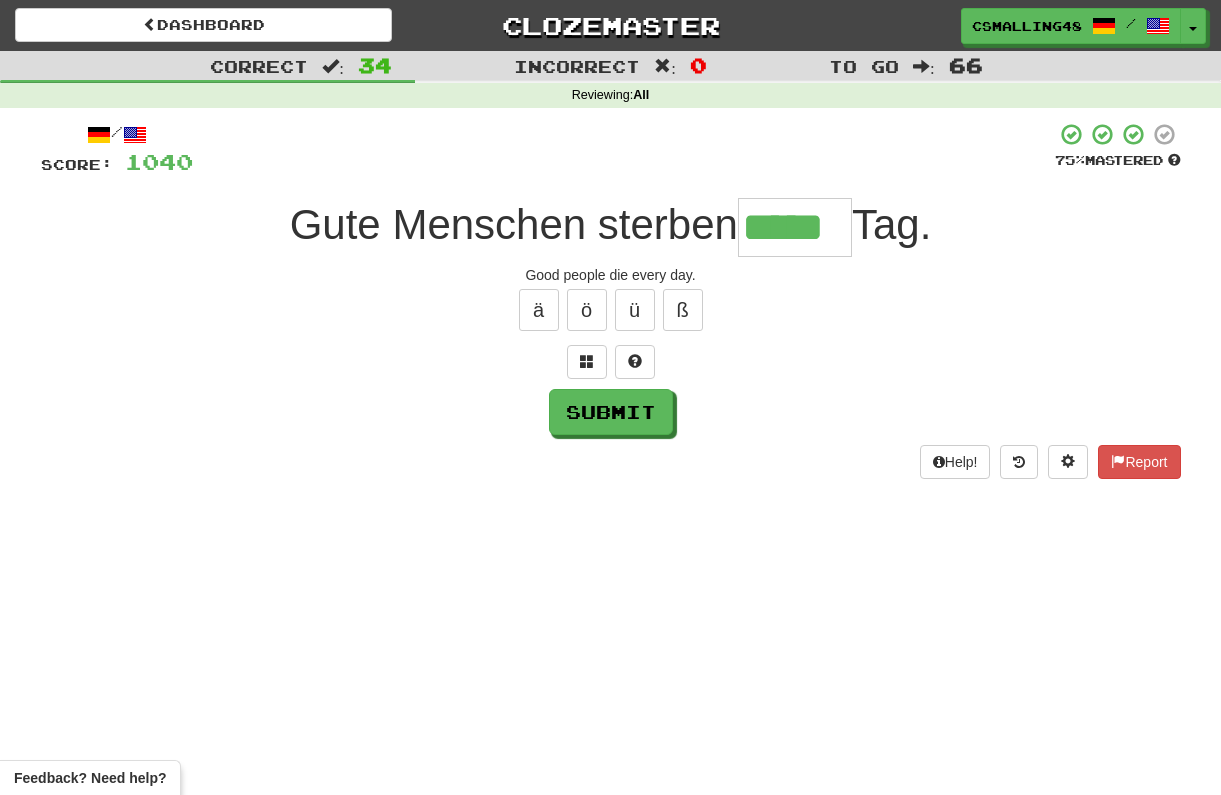 type on "*****" 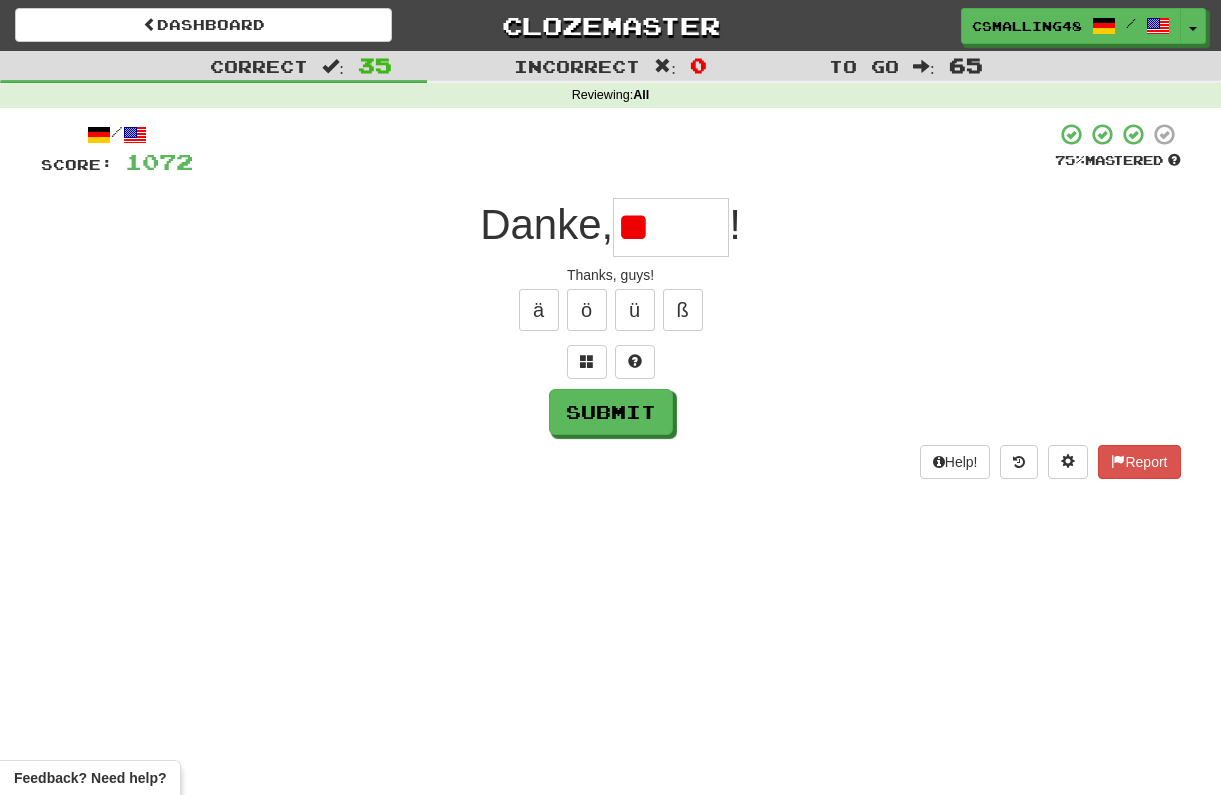 type on "*" 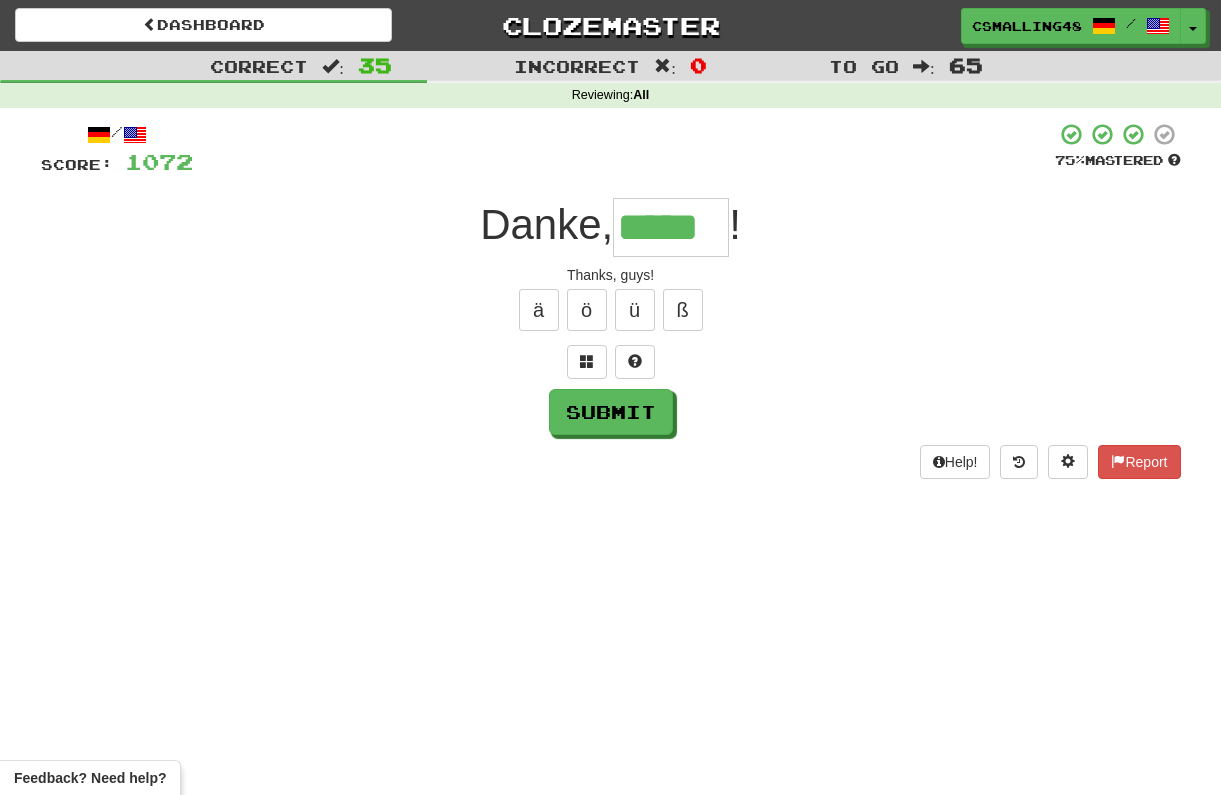 type on "*****" 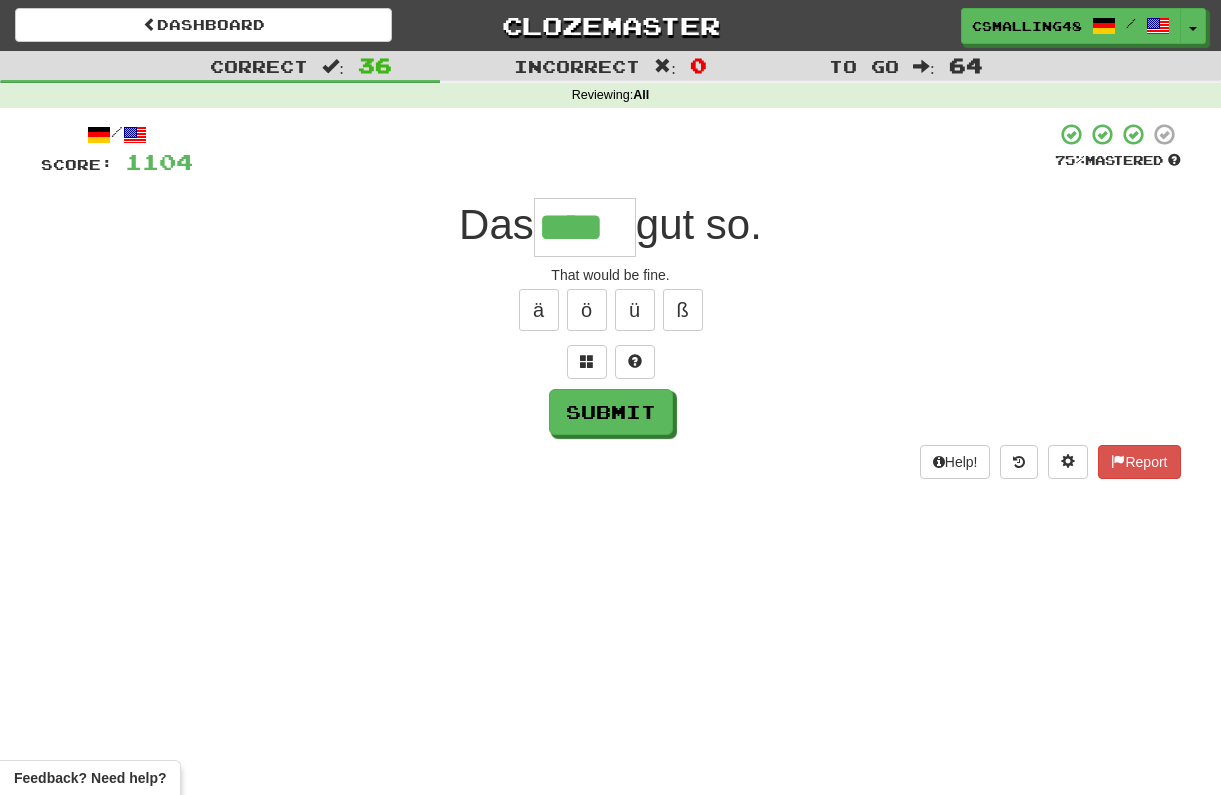 type on "****" 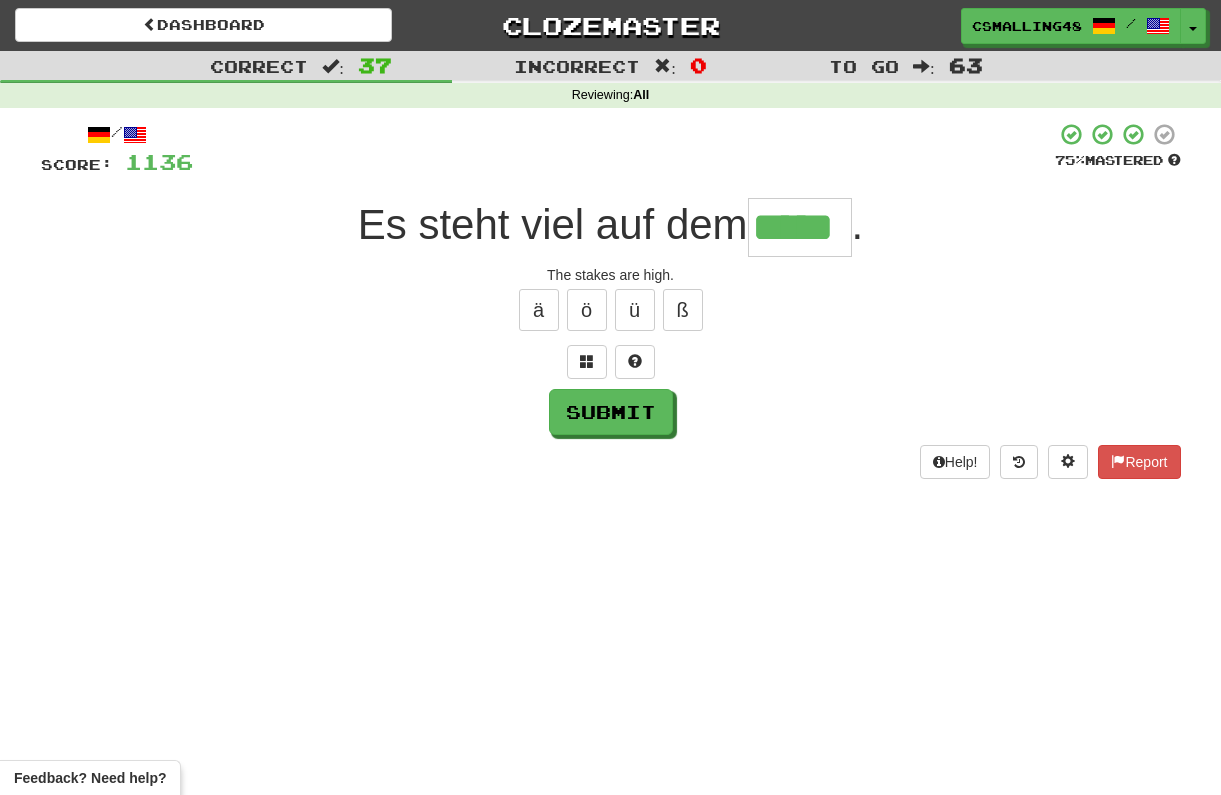 type on "*****" 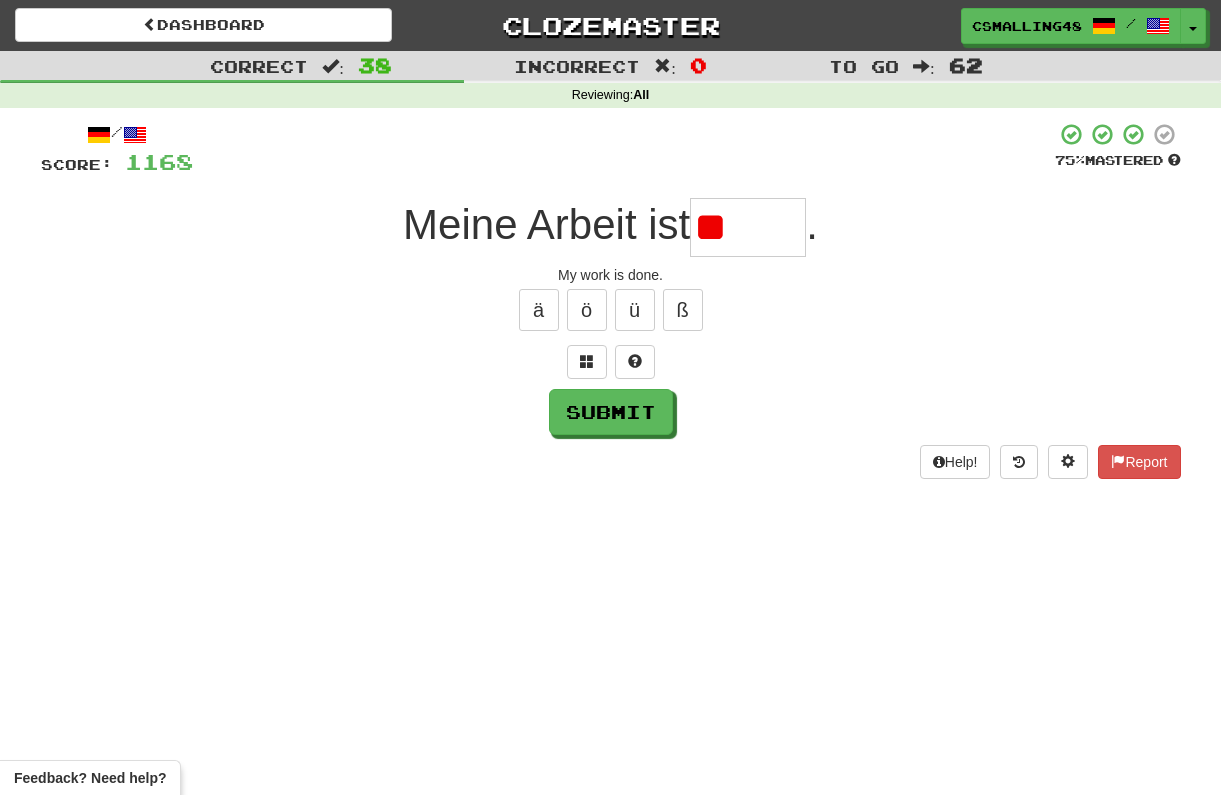 type on "*" 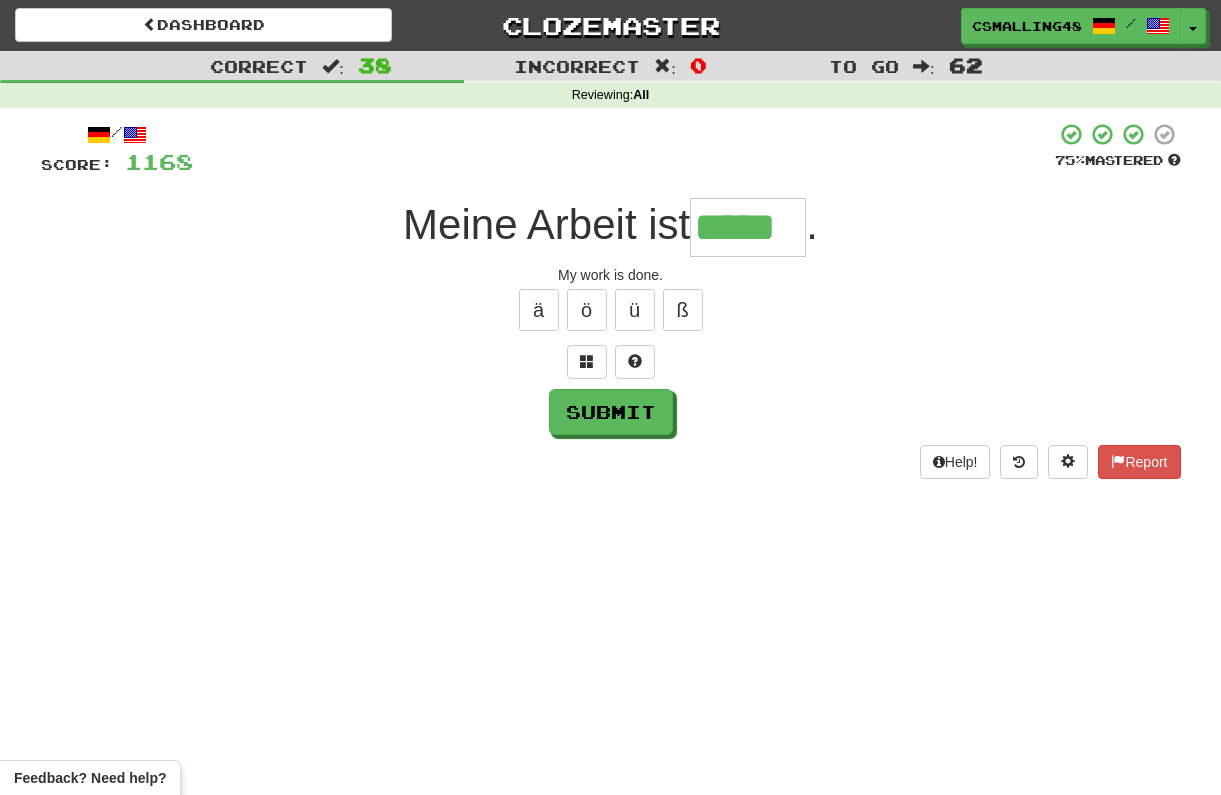 type on "*****" 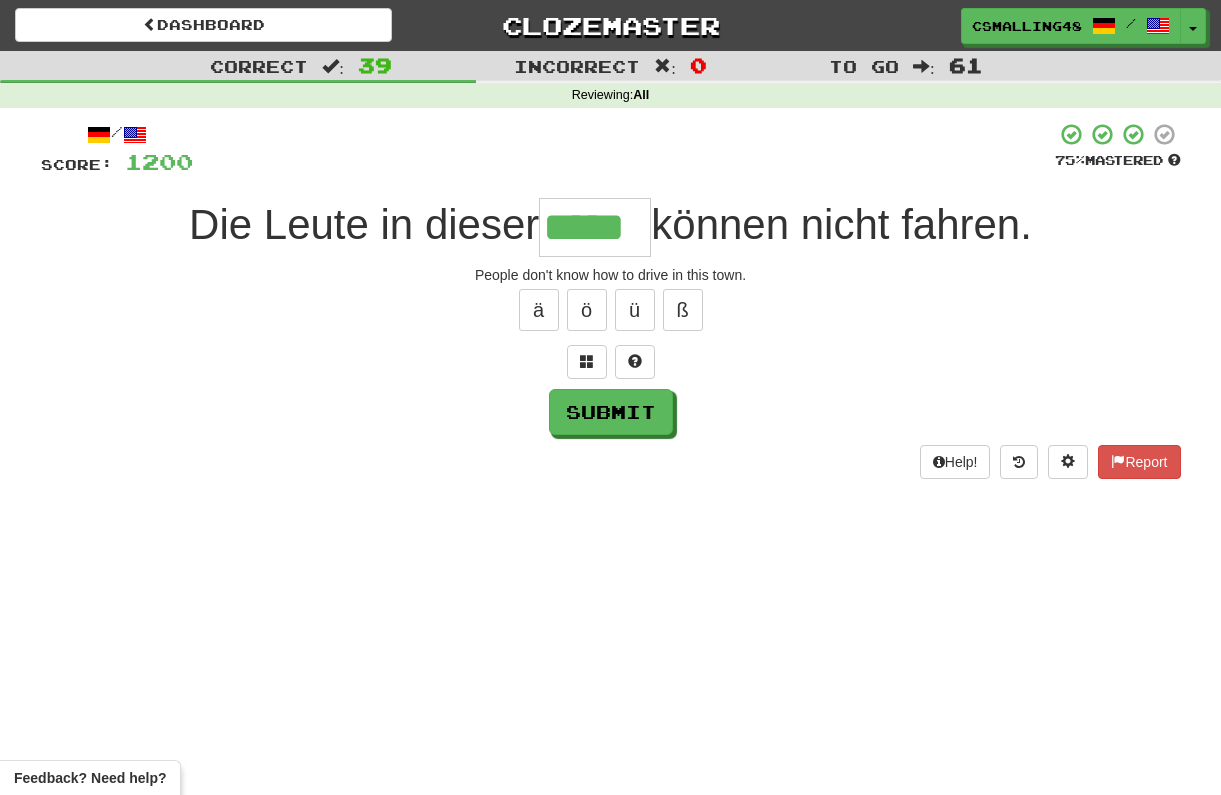 type on "*****" 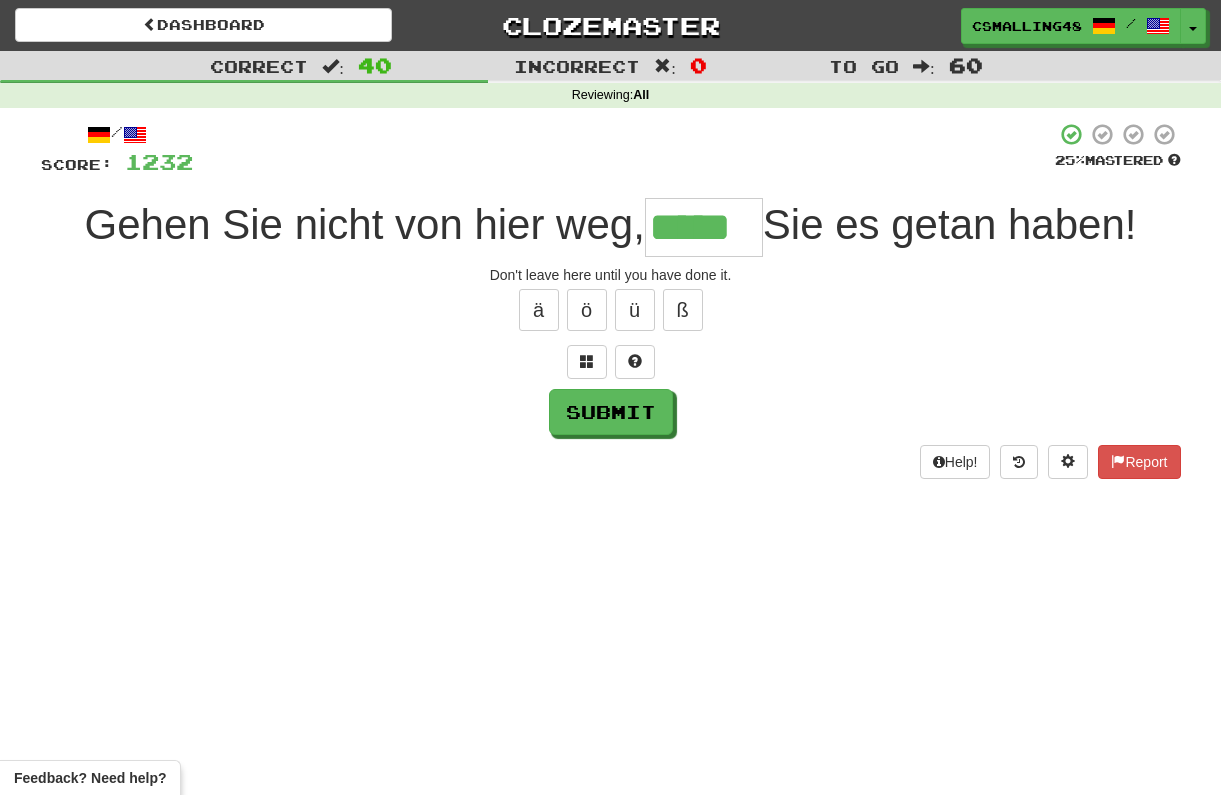 type on "*****" 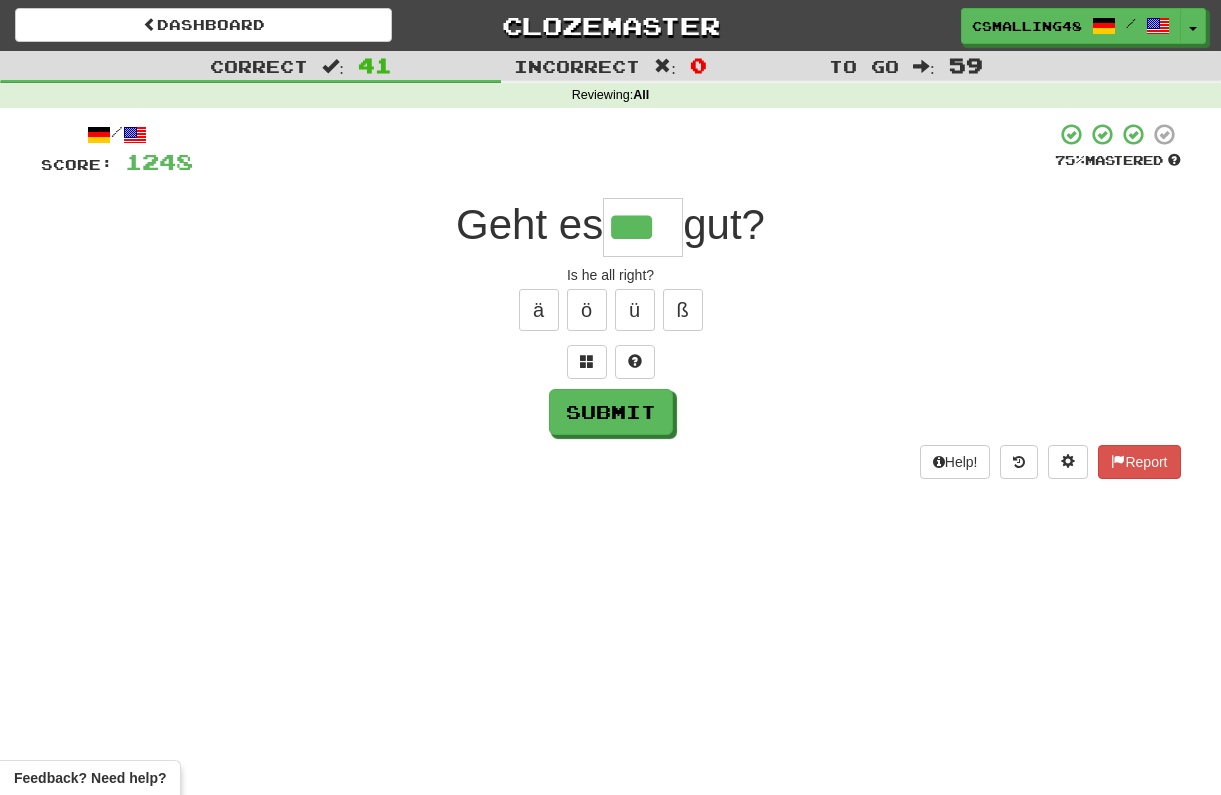 type on "***" 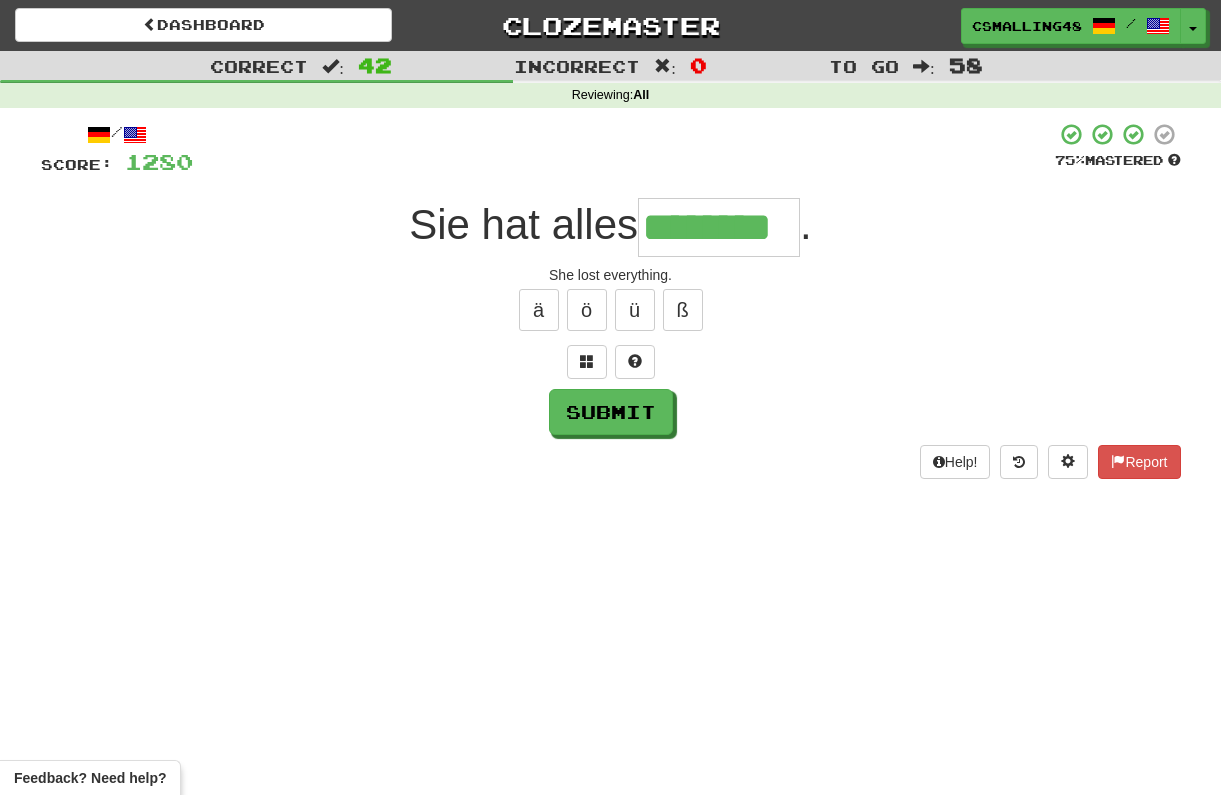 type on "********" 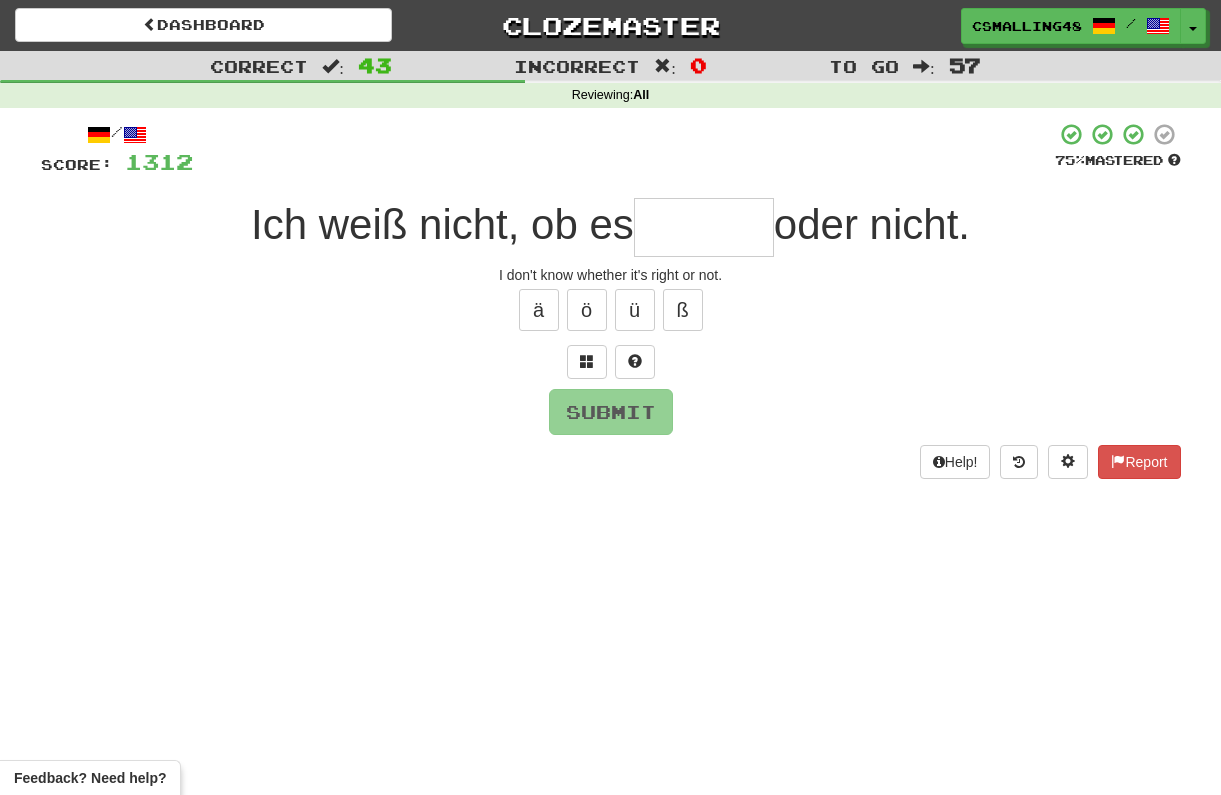 type on "*" 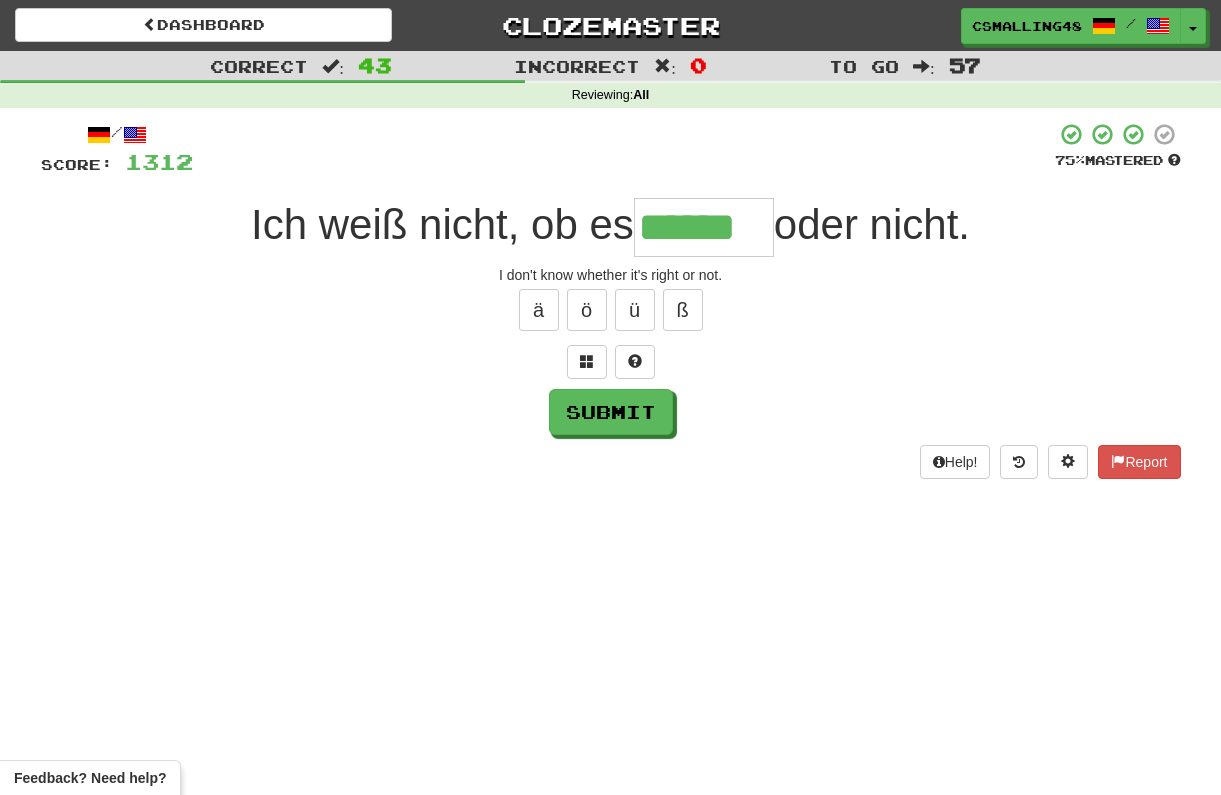type on "******" 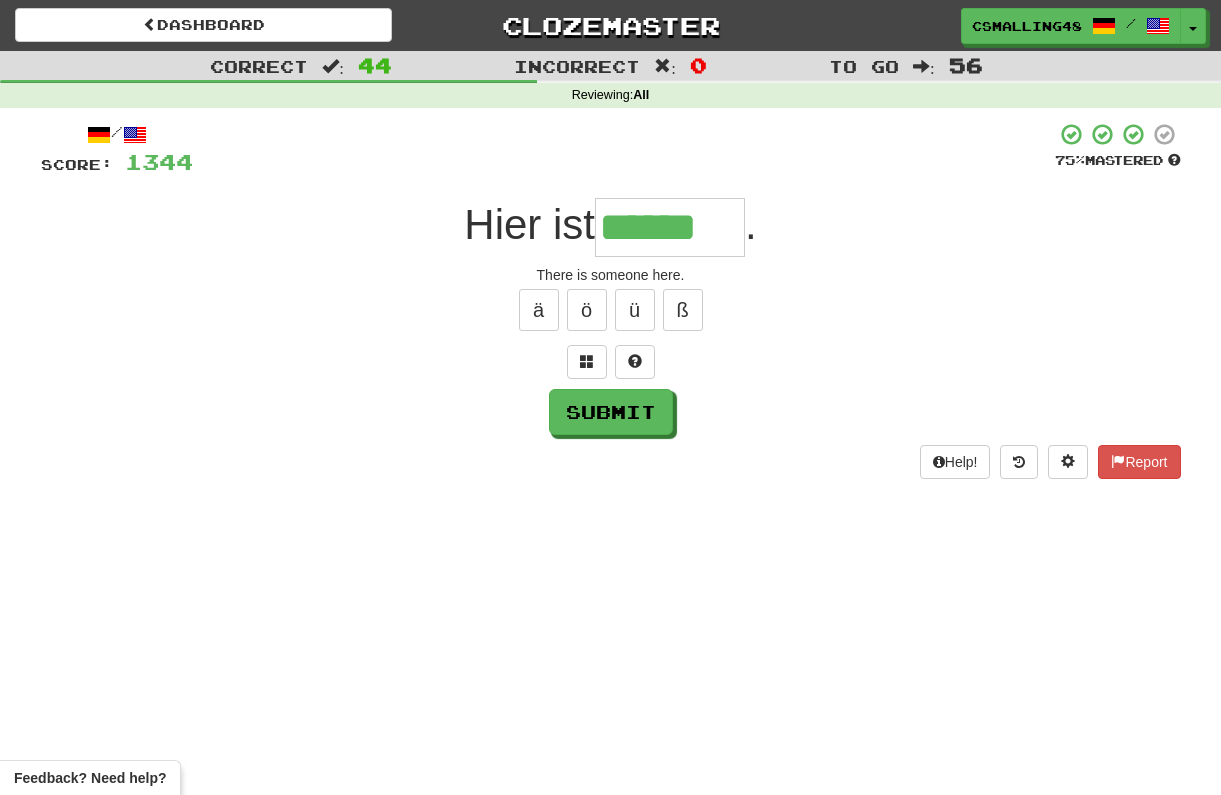 type on "******" 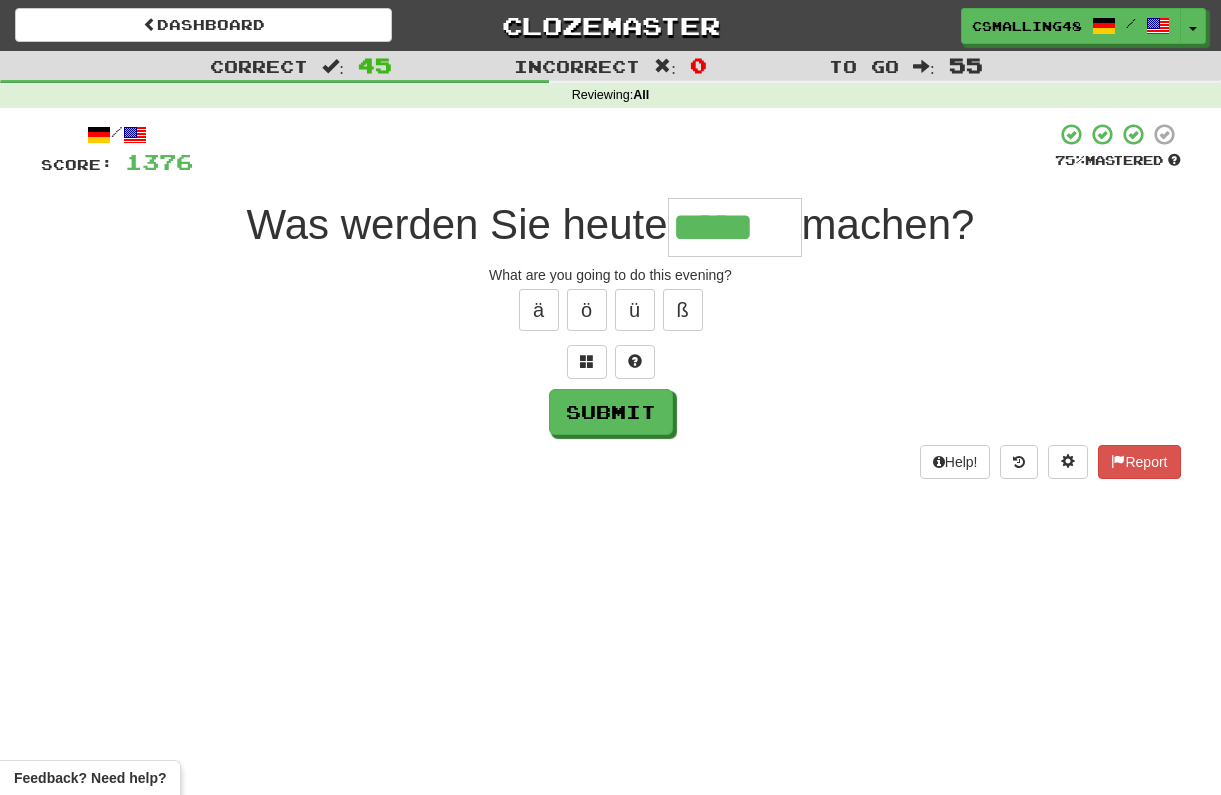type on "*****" 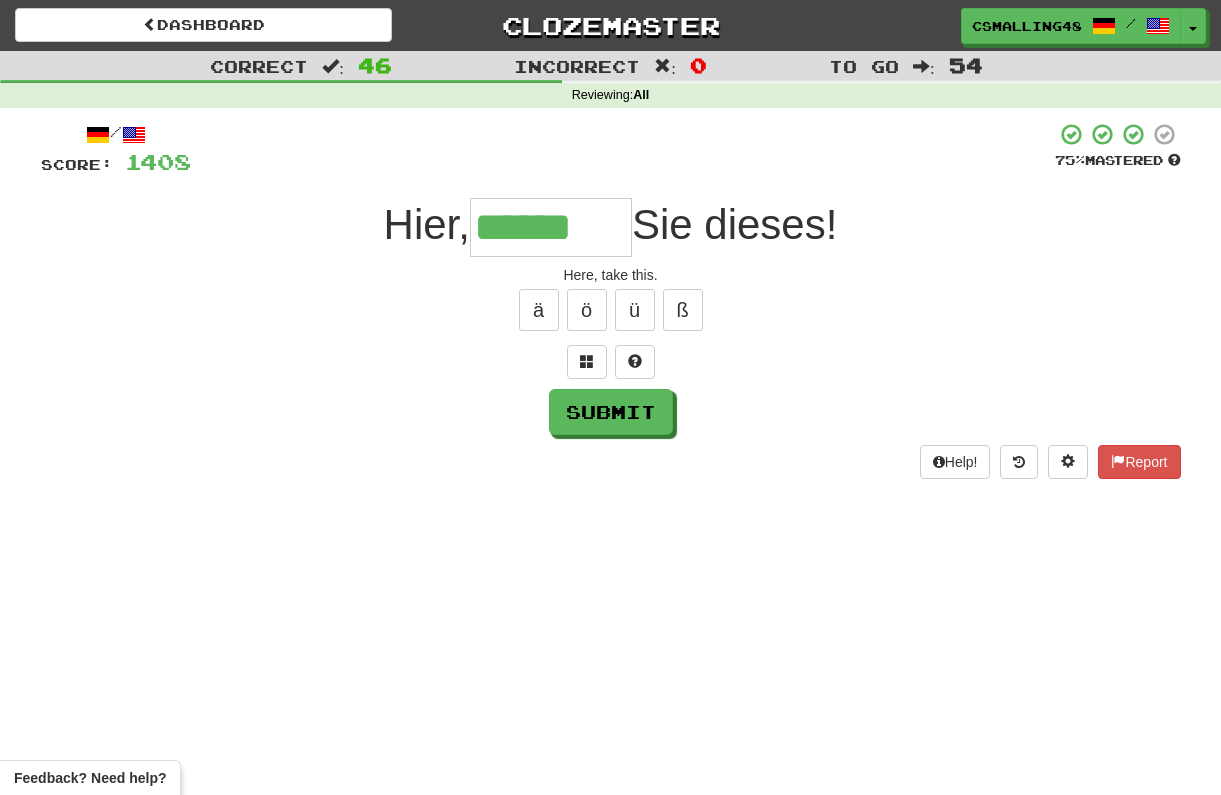 type on "******" 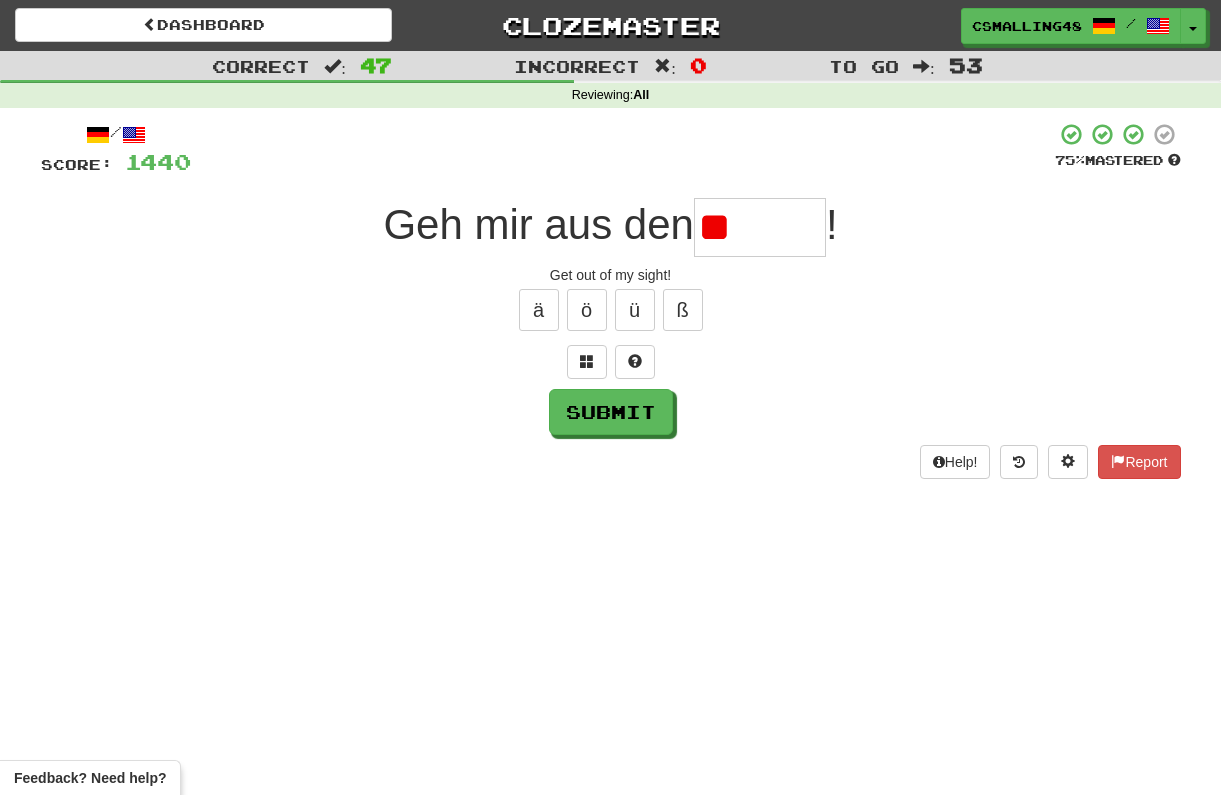 type on "*" 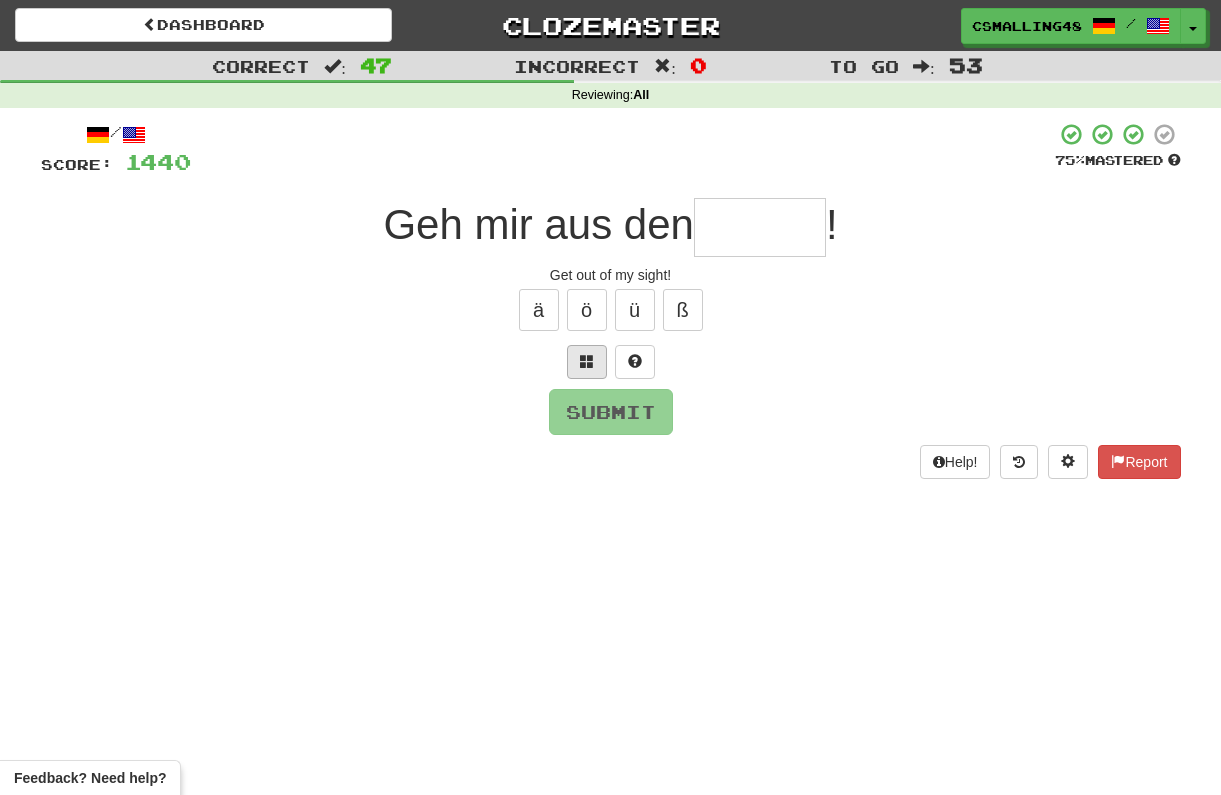 click at bounding box center [587, 362] 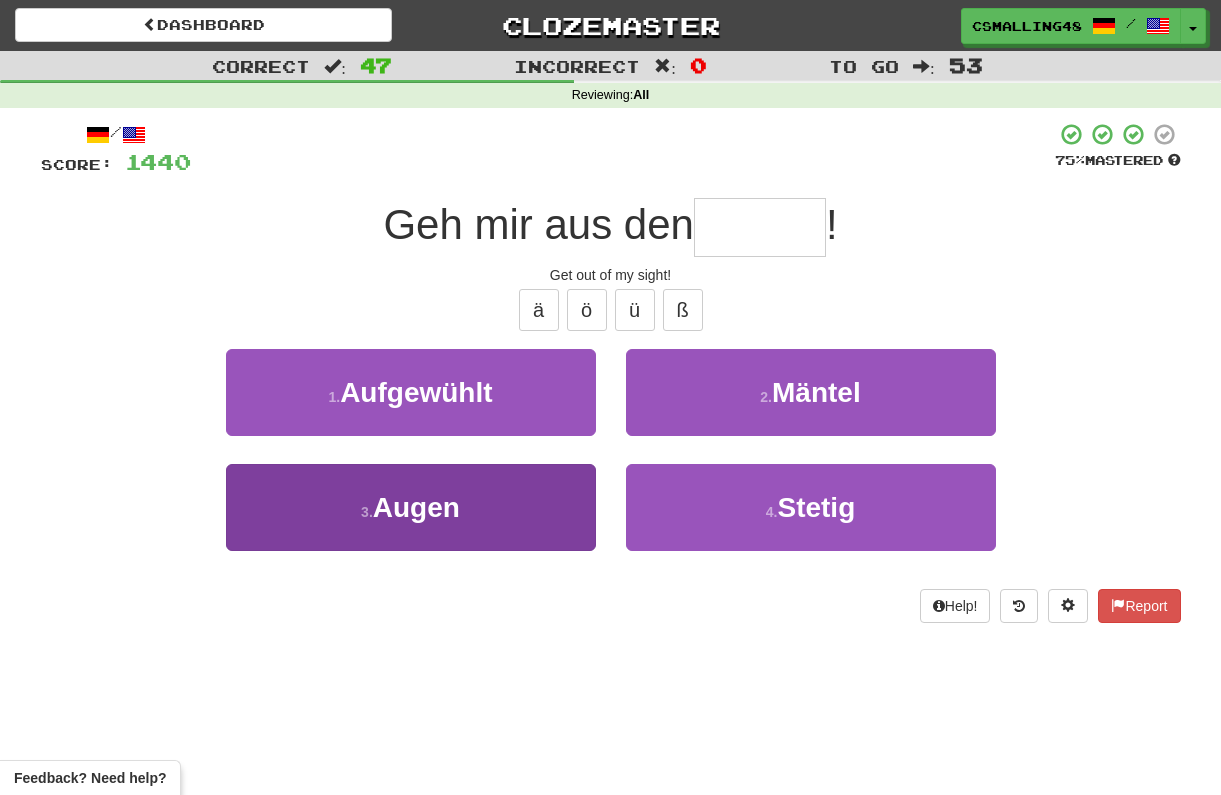 click on "3 .  Augen" at bounding box center [411, 507] 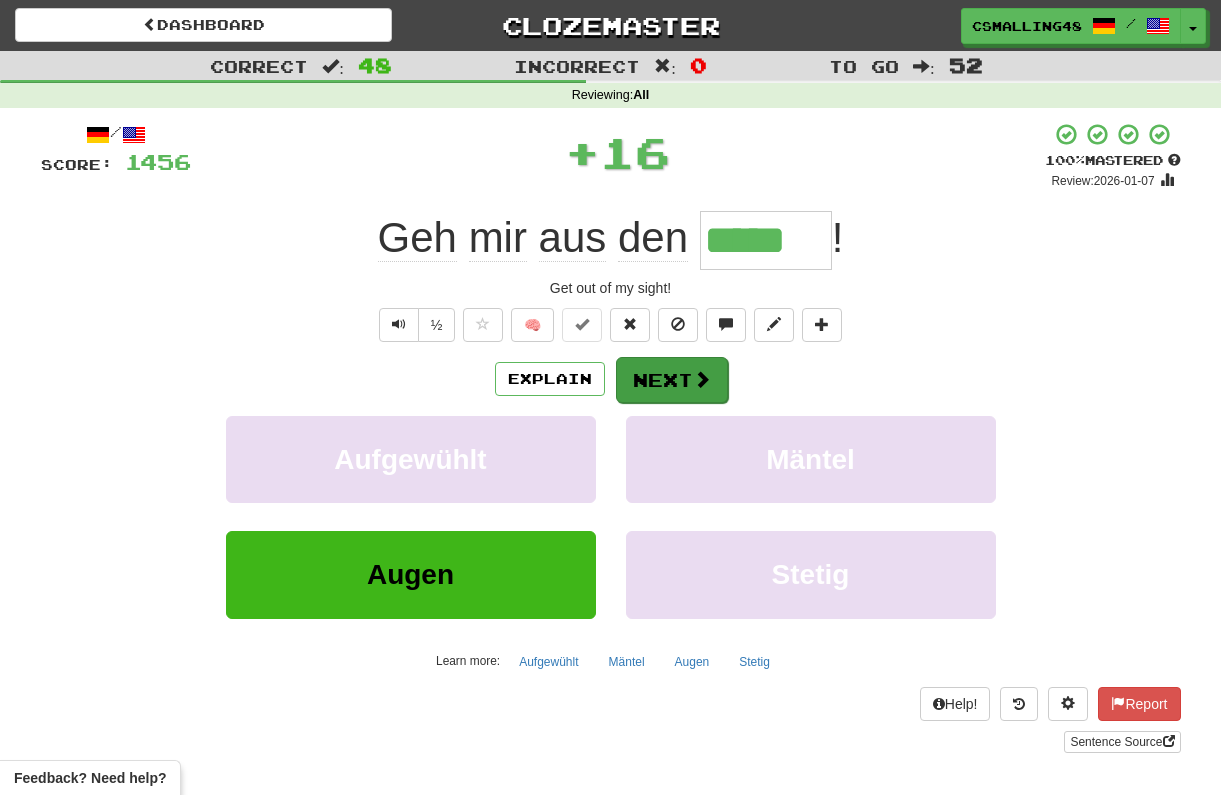 click on "Next" at bounding box center [672, 380] 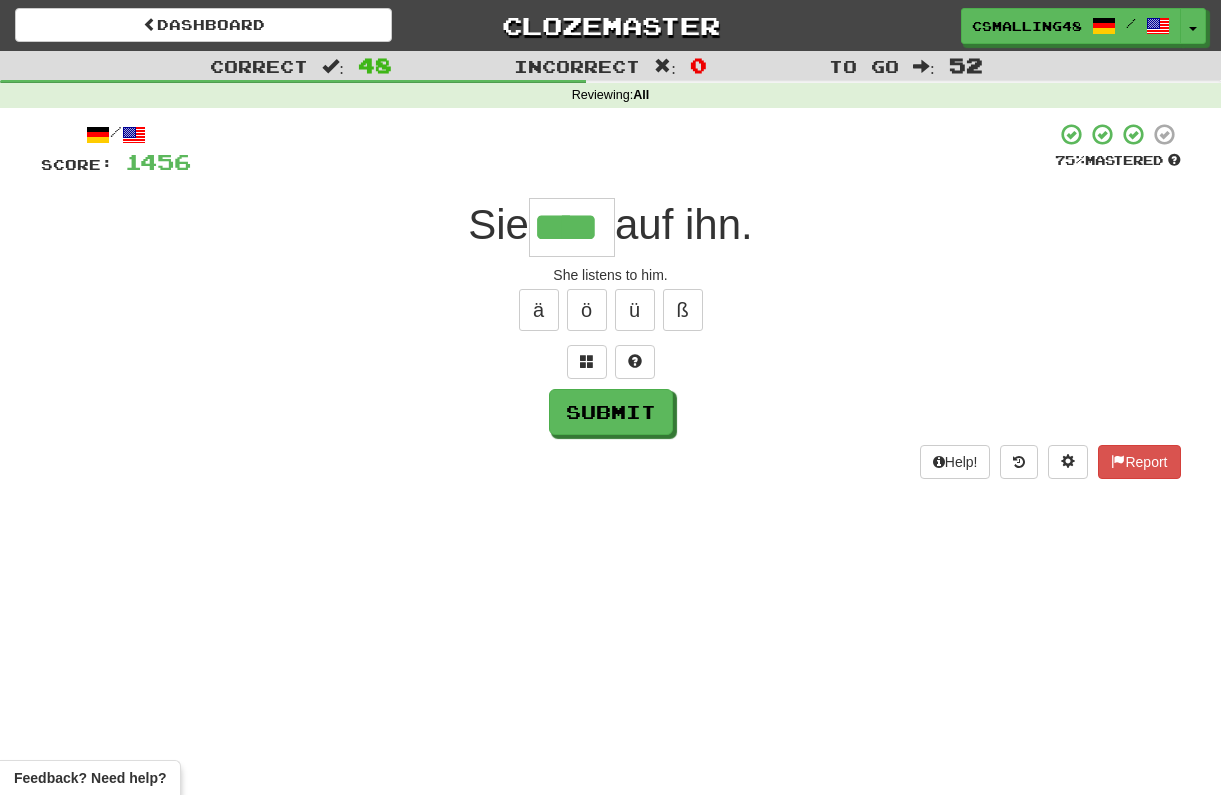 type on "****" 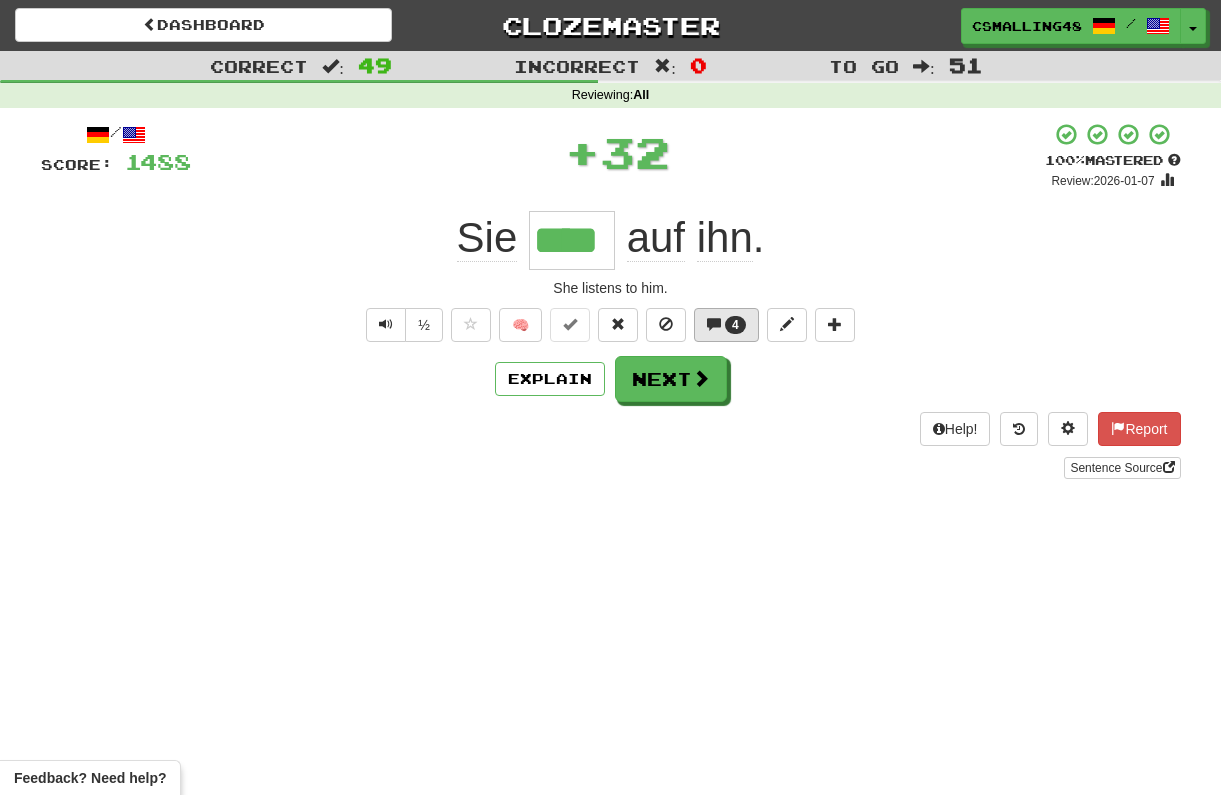 click on "4" at bounding box center (726, 325) 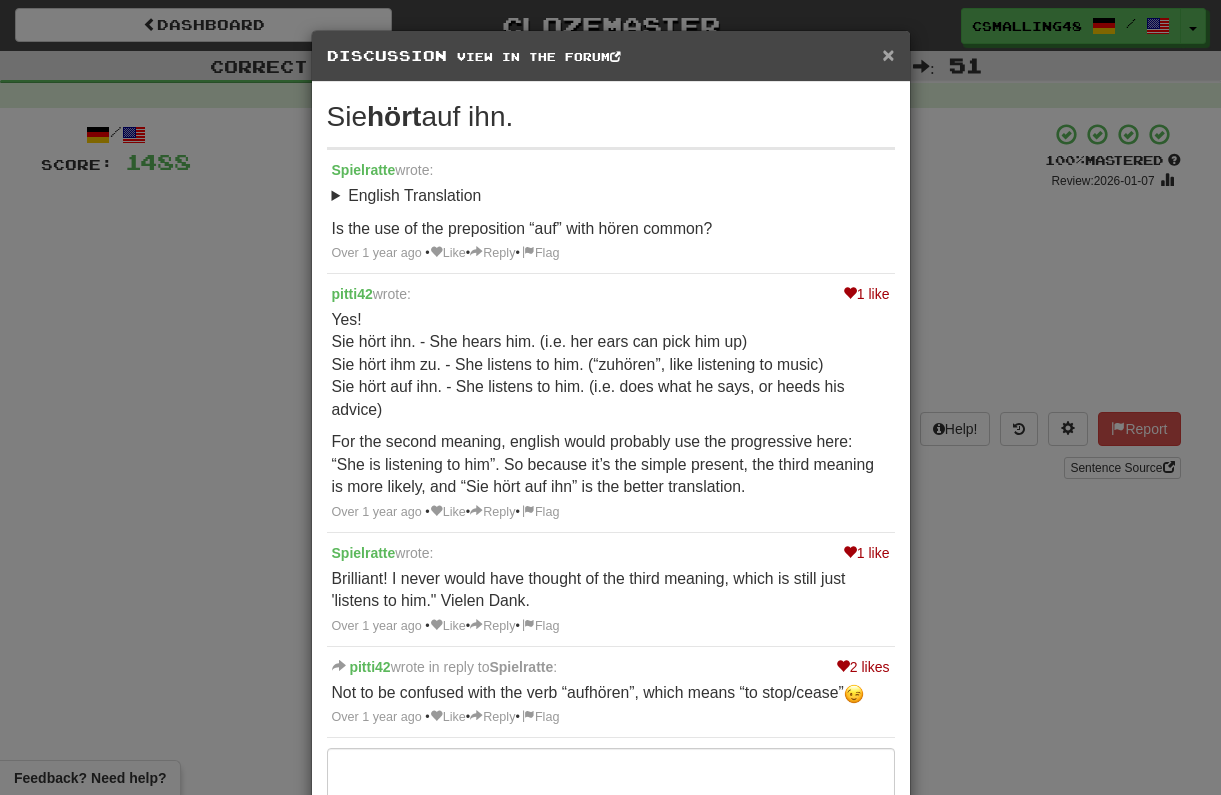 click on "×" at bounding box center [888, 54] 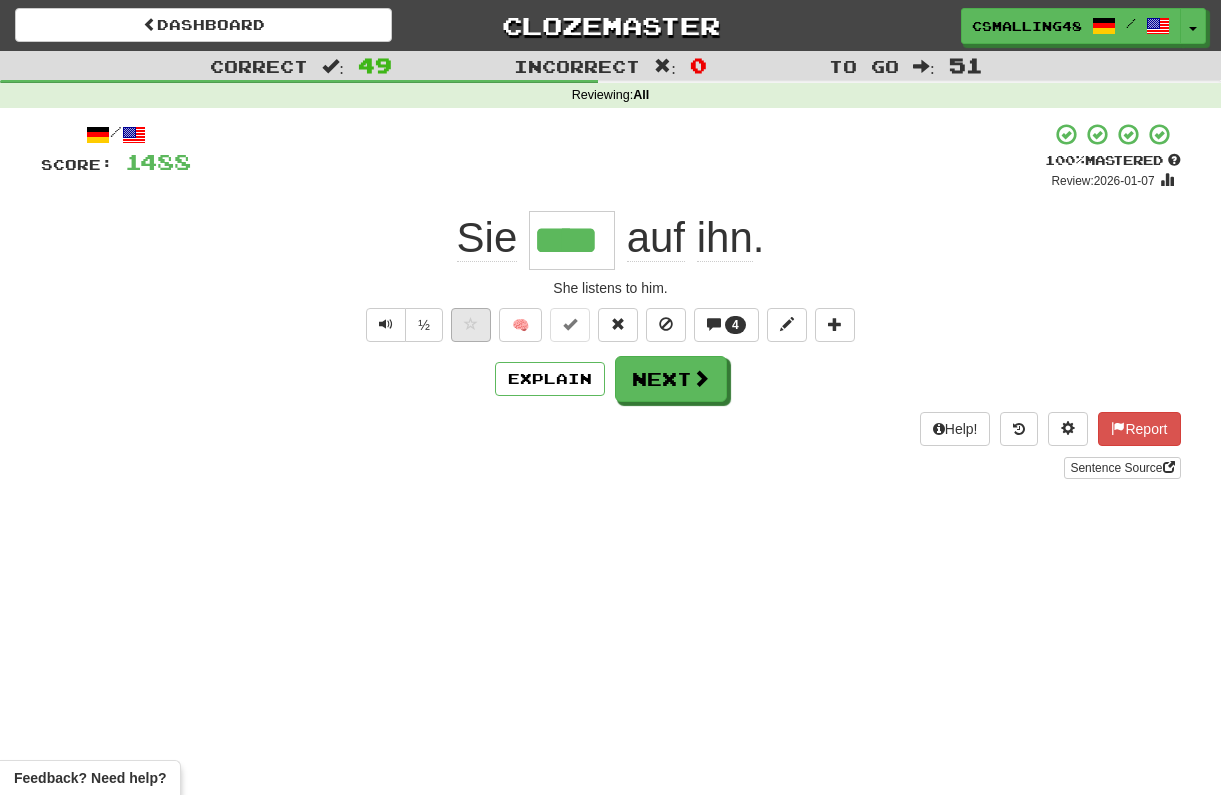click at bounding box center [471, 324] 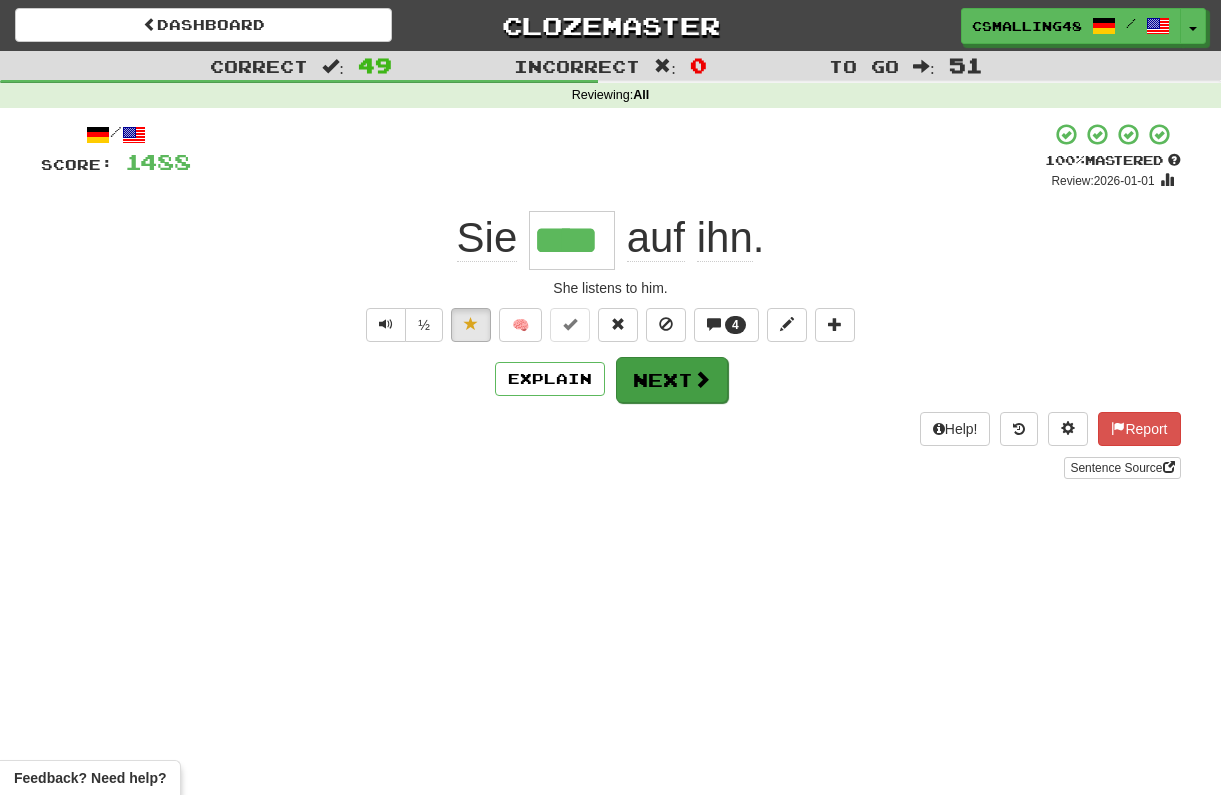 click on "Next" at bounding box center (672, 380) 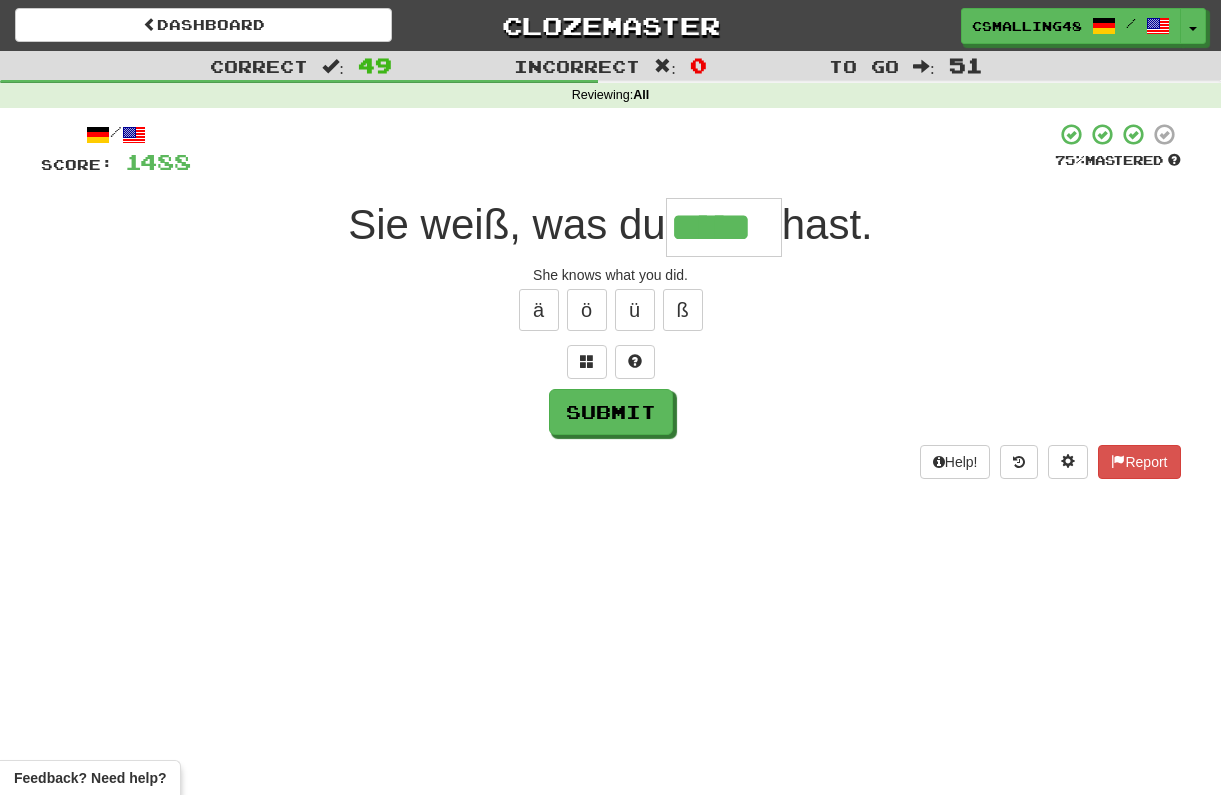 type on "*****" 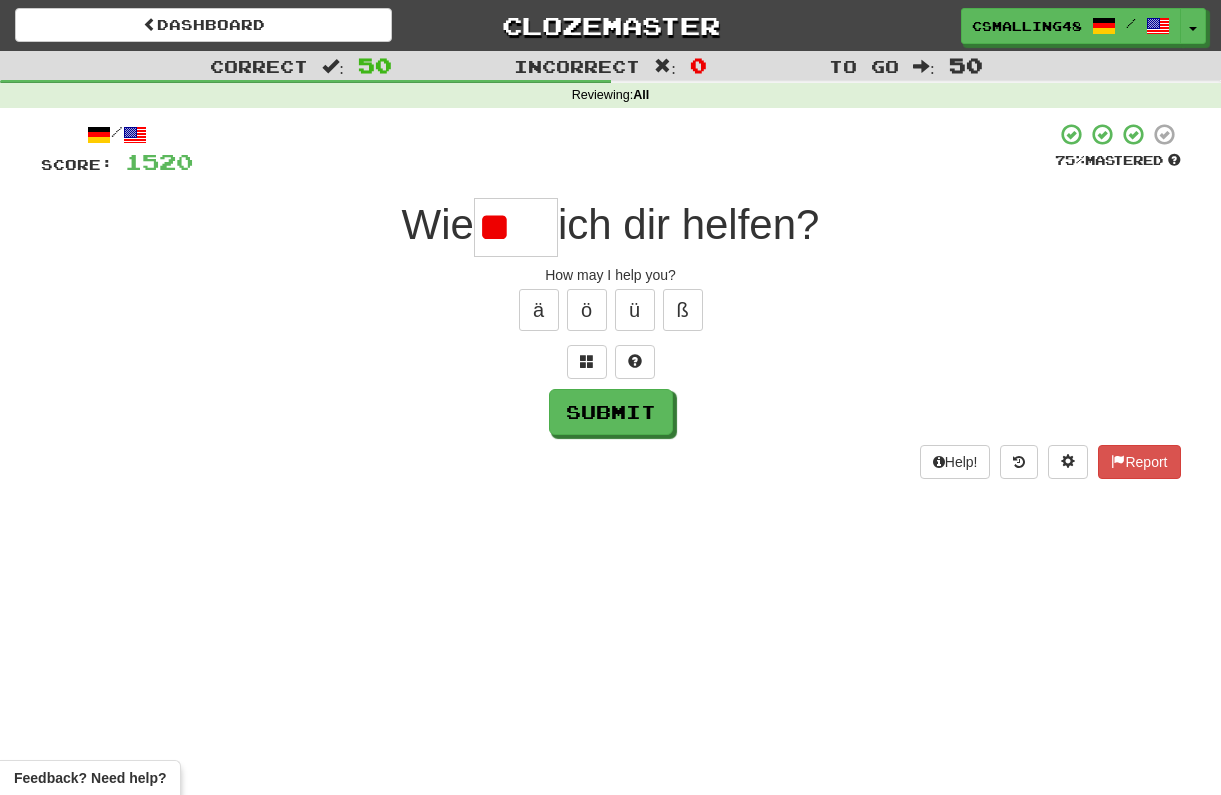 type on "*" 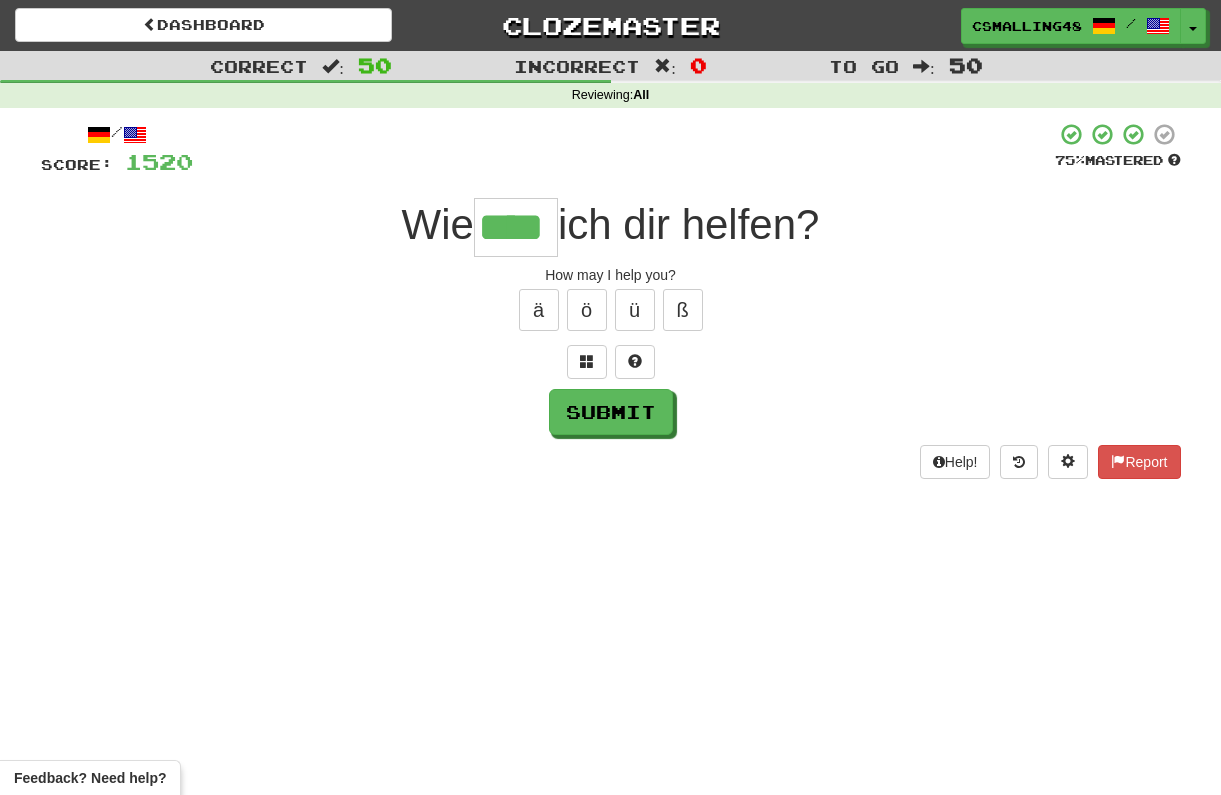 type on "****" 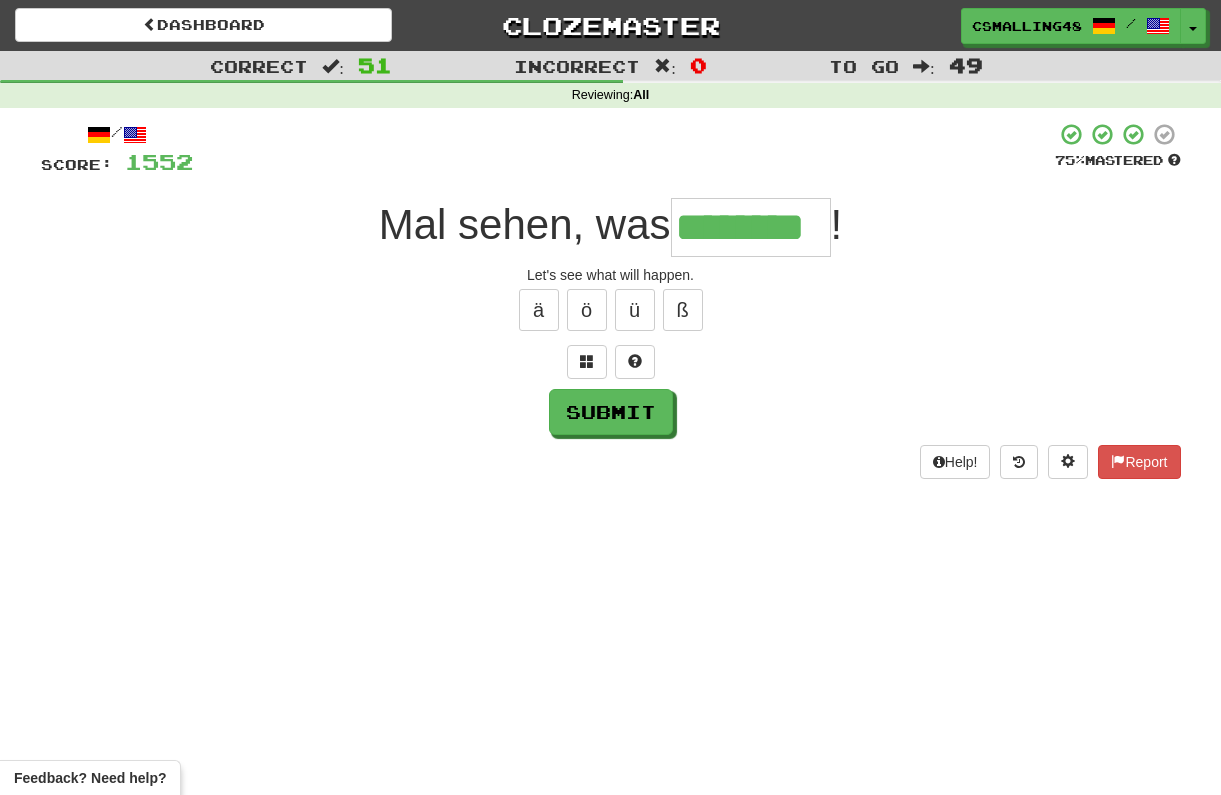 type on "********" 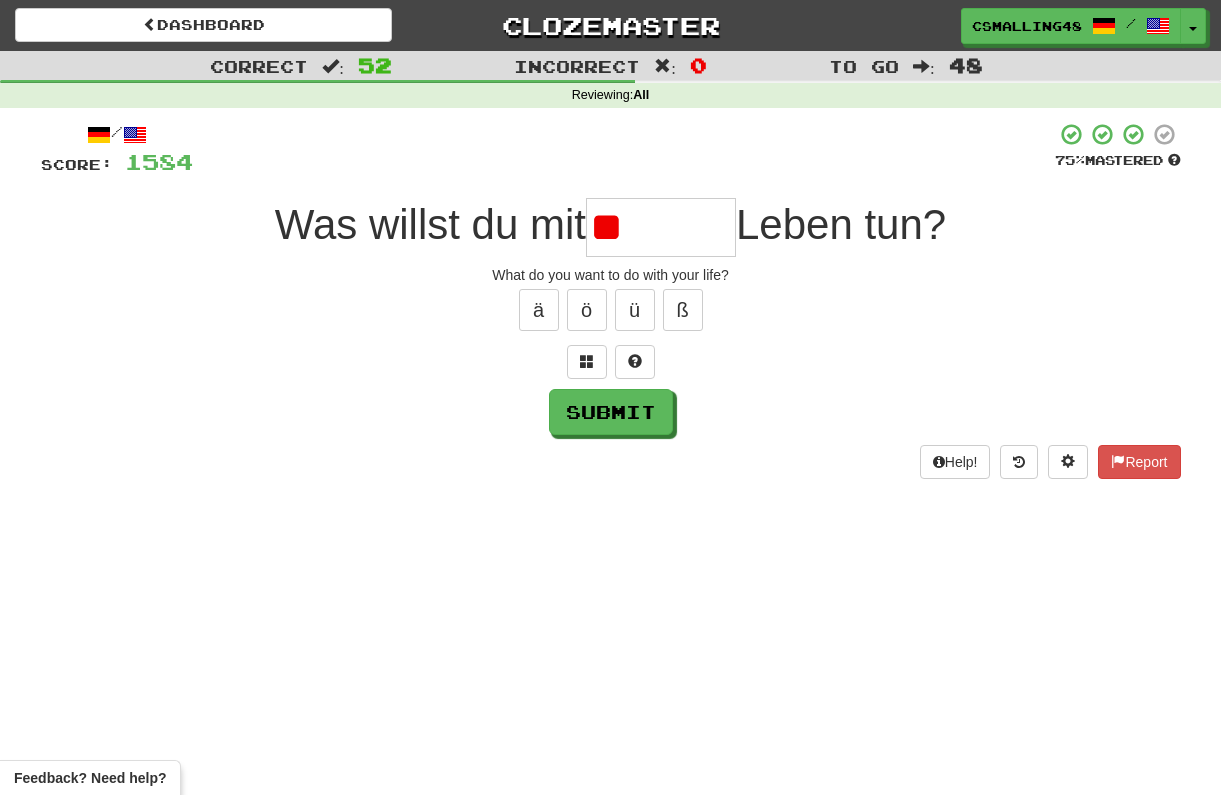 type on "*" 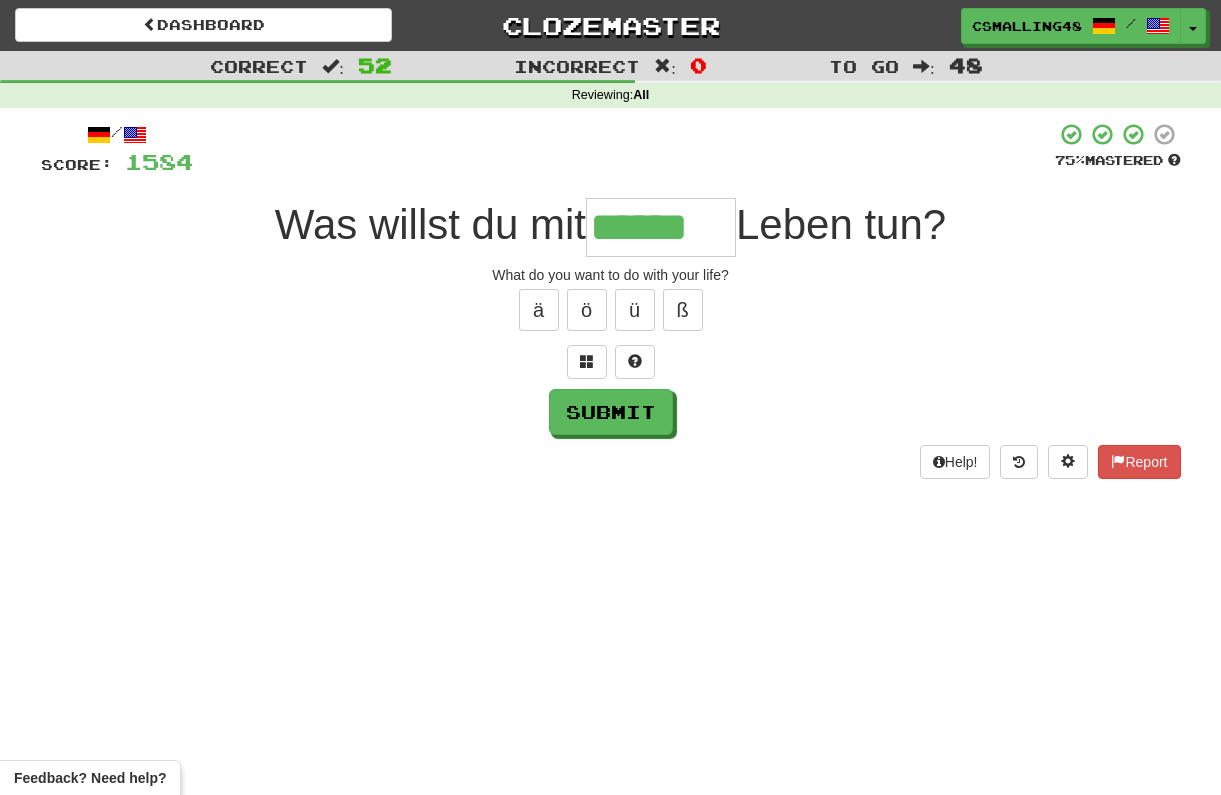 type on "******" 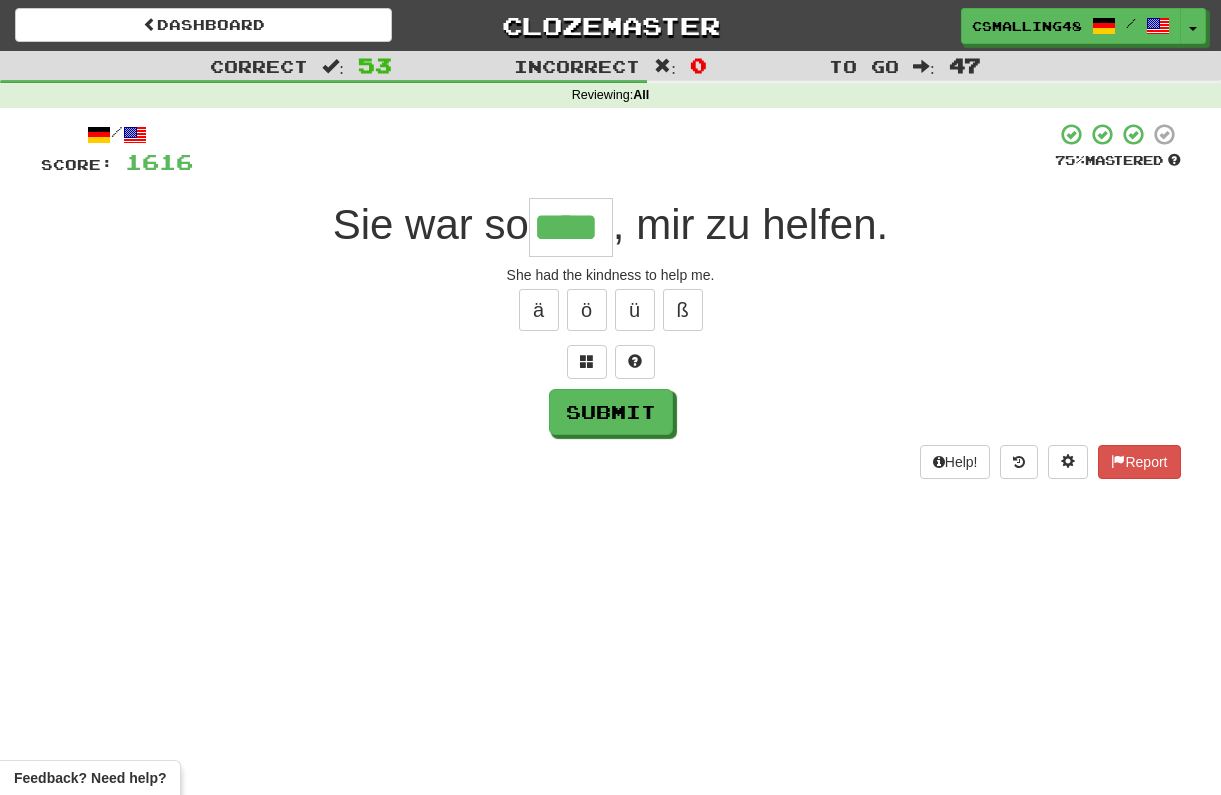 type on "****" 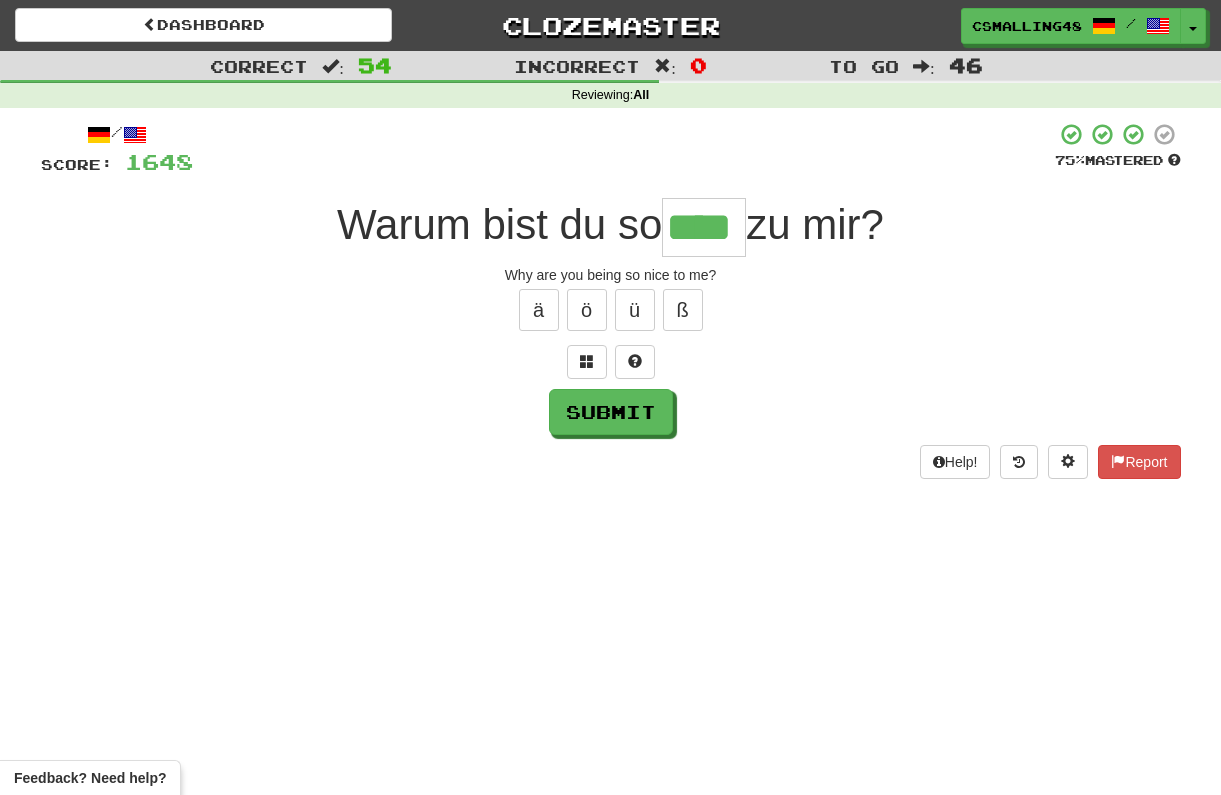 type 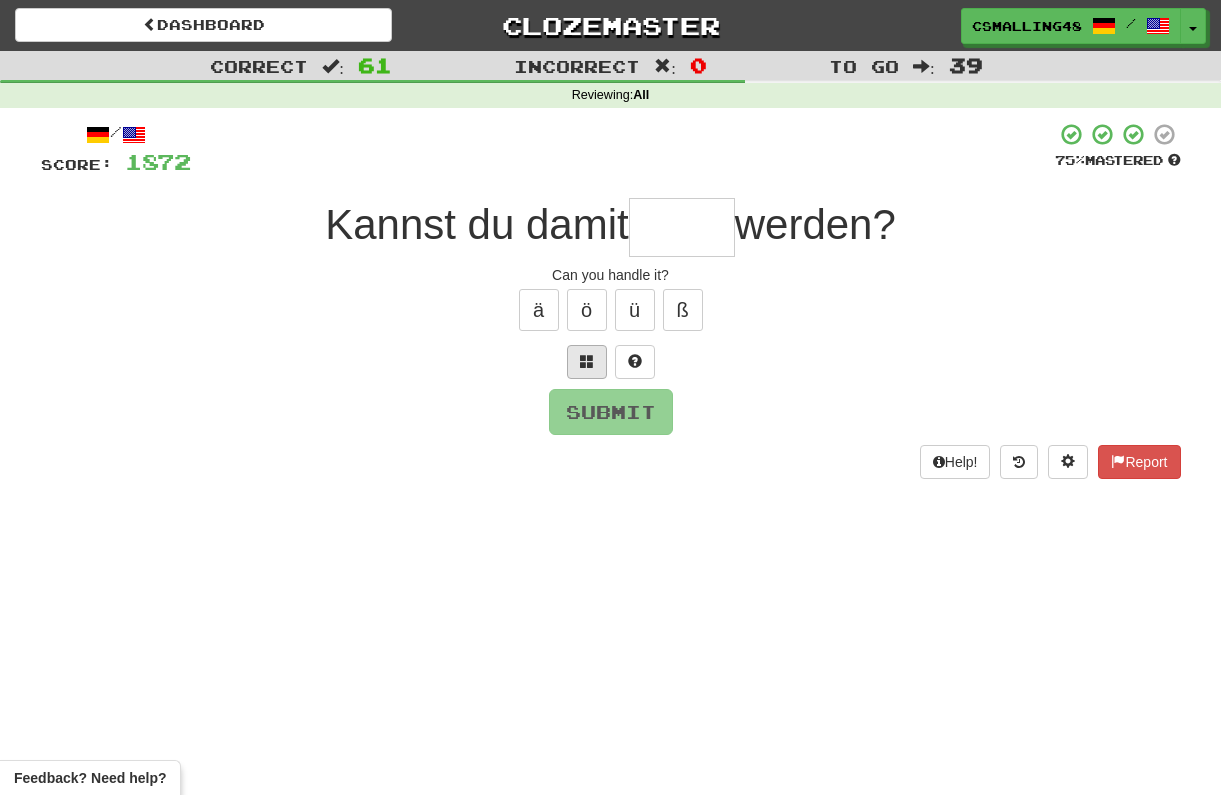 click at bounding box center [587, 362] 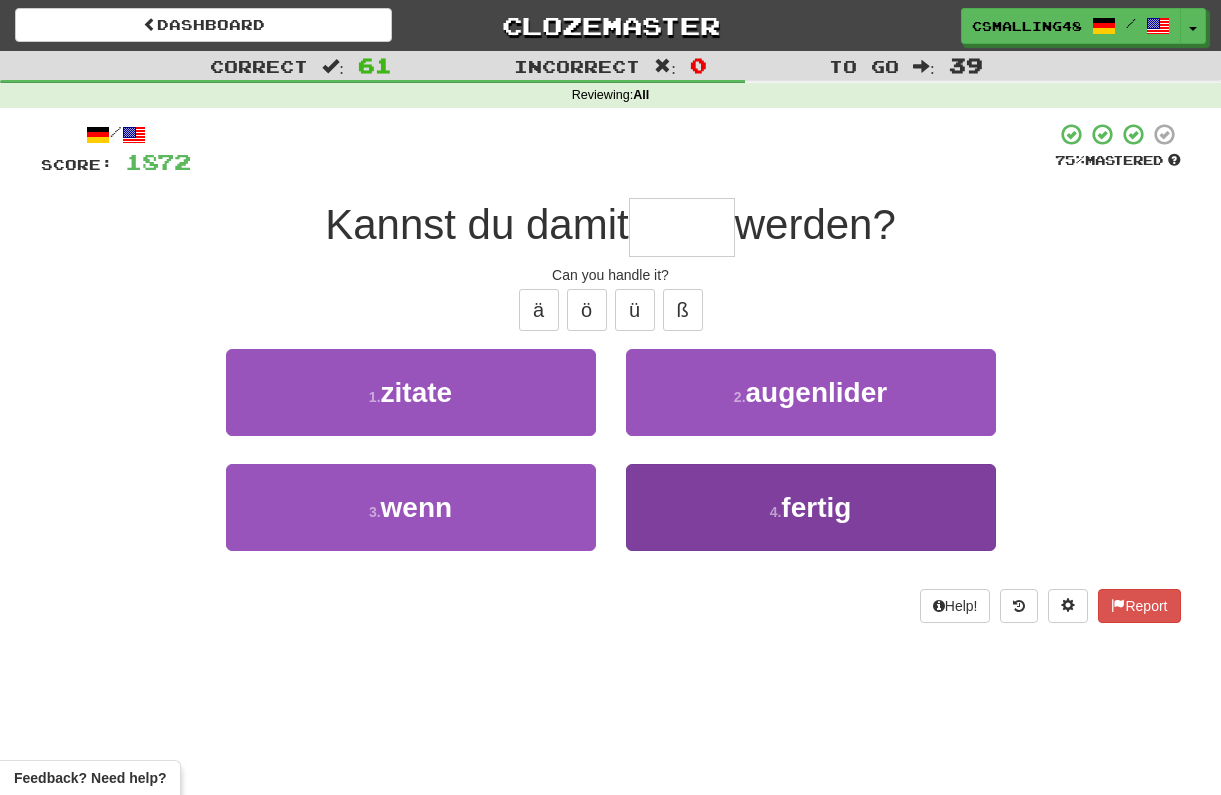 click on "4 .  fertig" at bounding box center (811, 507) 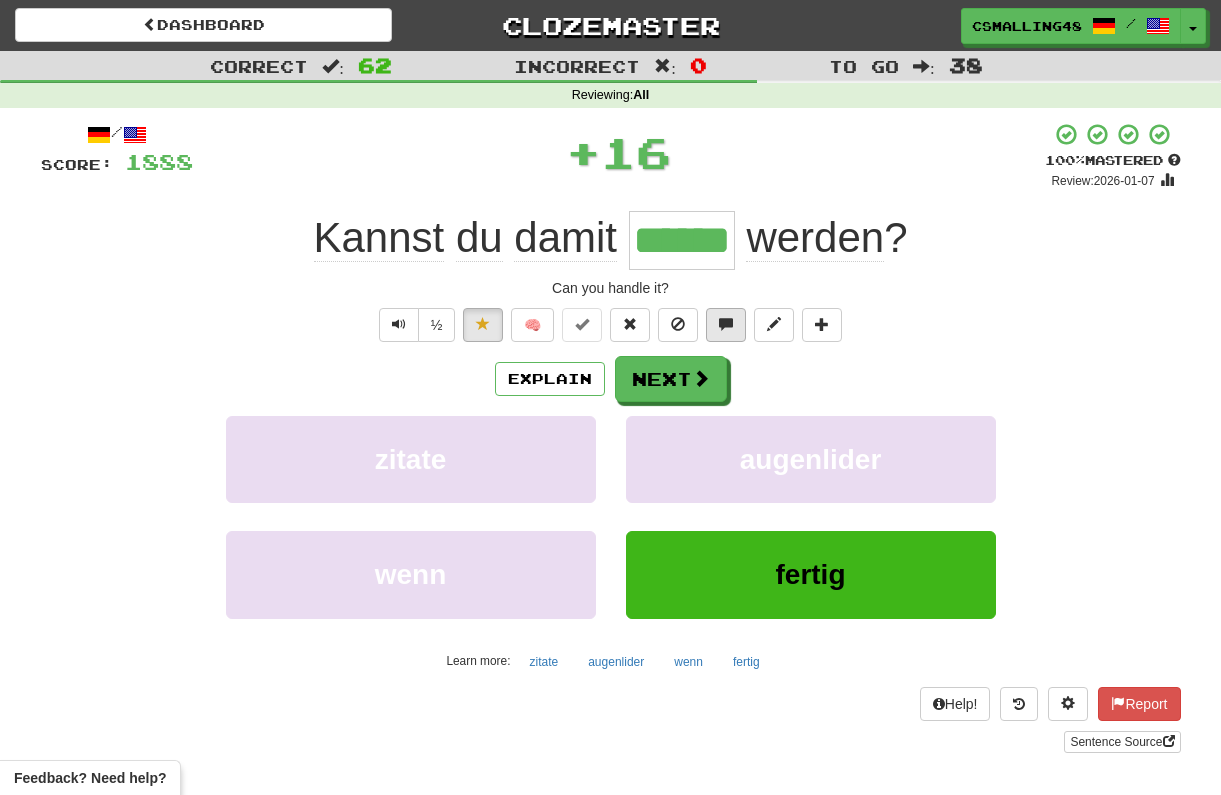 click at bounding box center (726, 325) 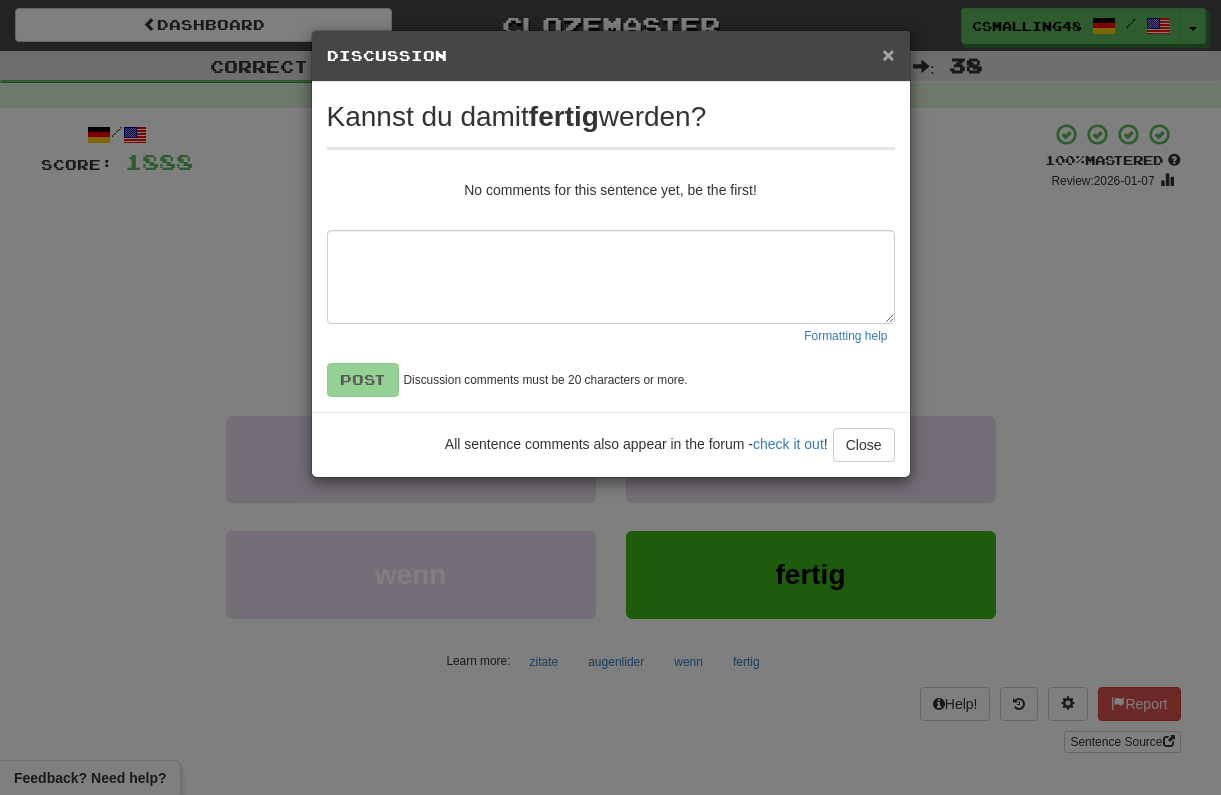click on "×" at bounding box center [888, 54] 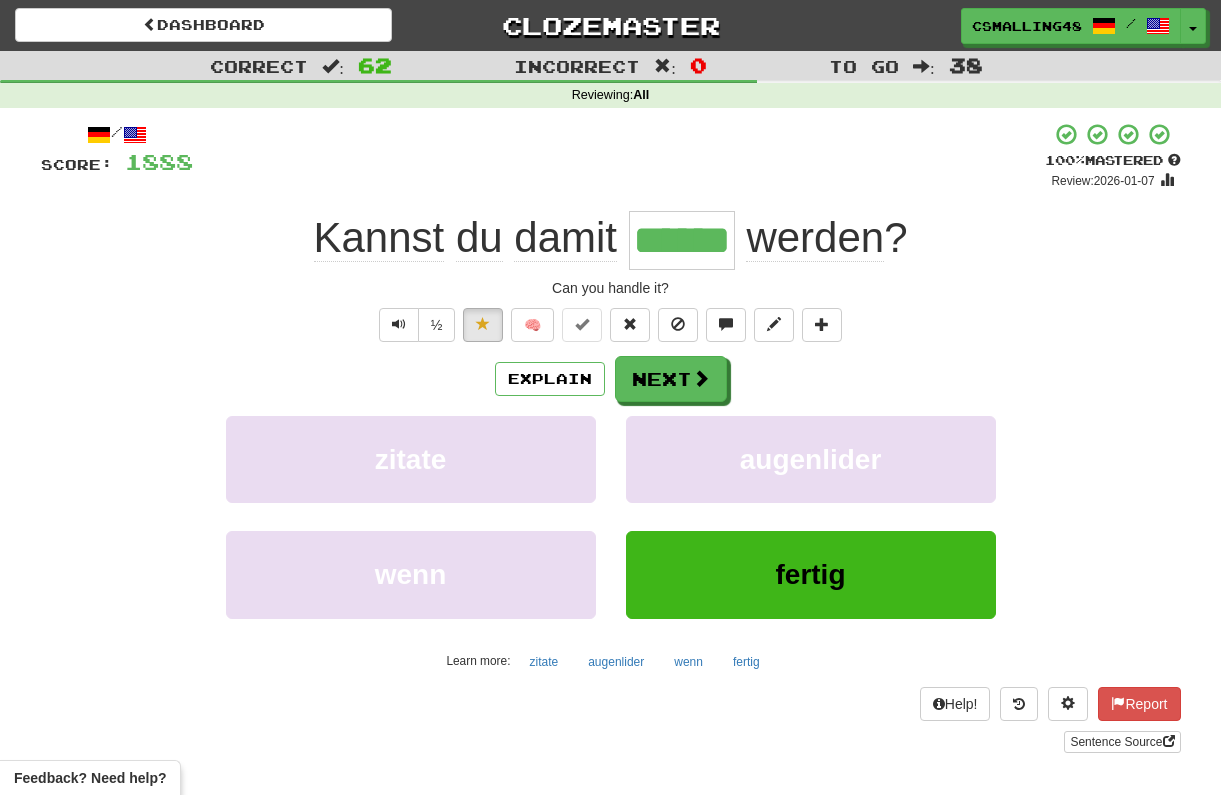click on "Explain Next" at bounding box center (611, 379) 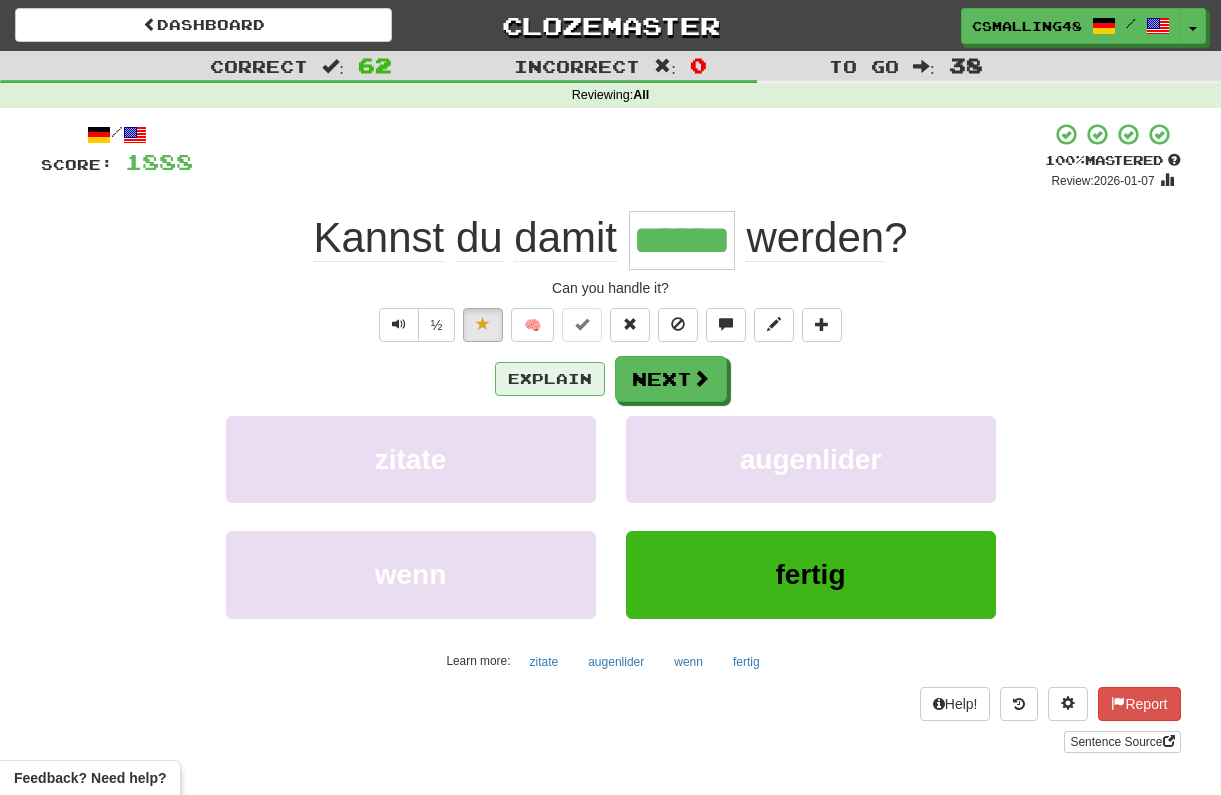 click on "Explain" at bounding box center (550, 379) 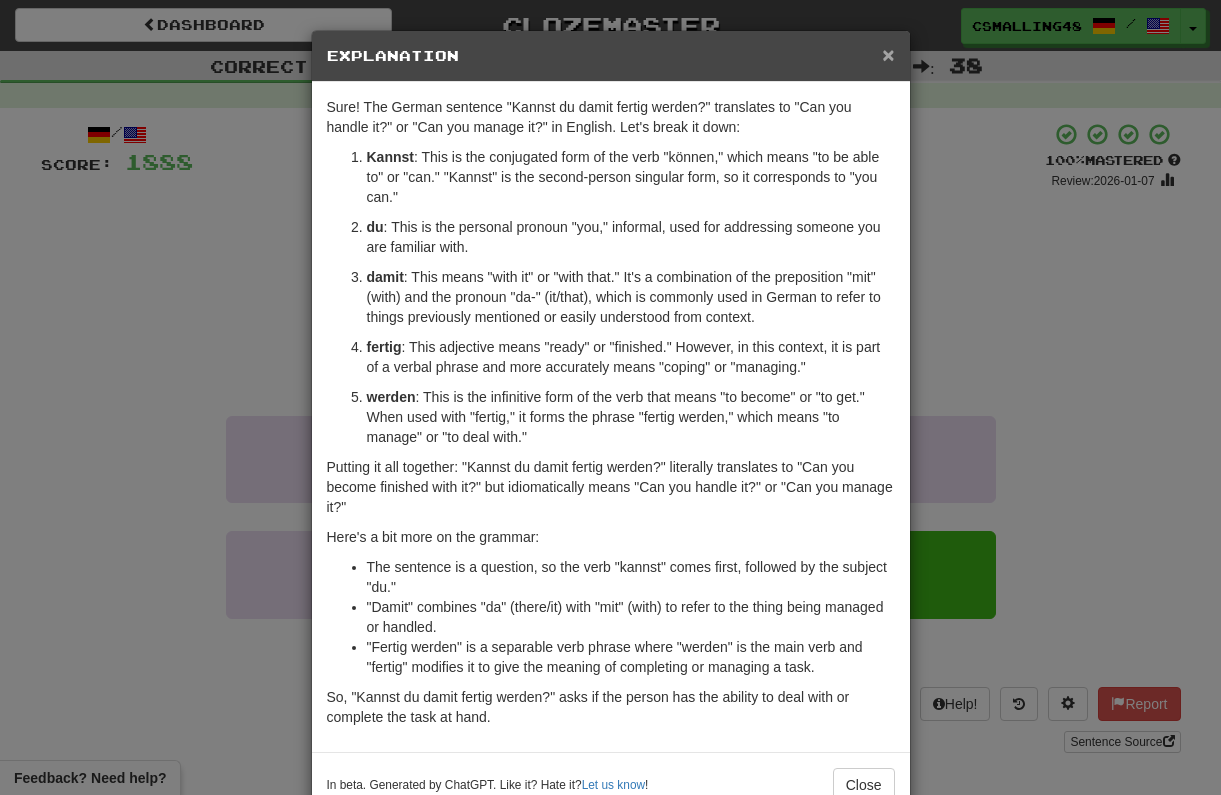 click on "×" at bounding box center [888, 54] 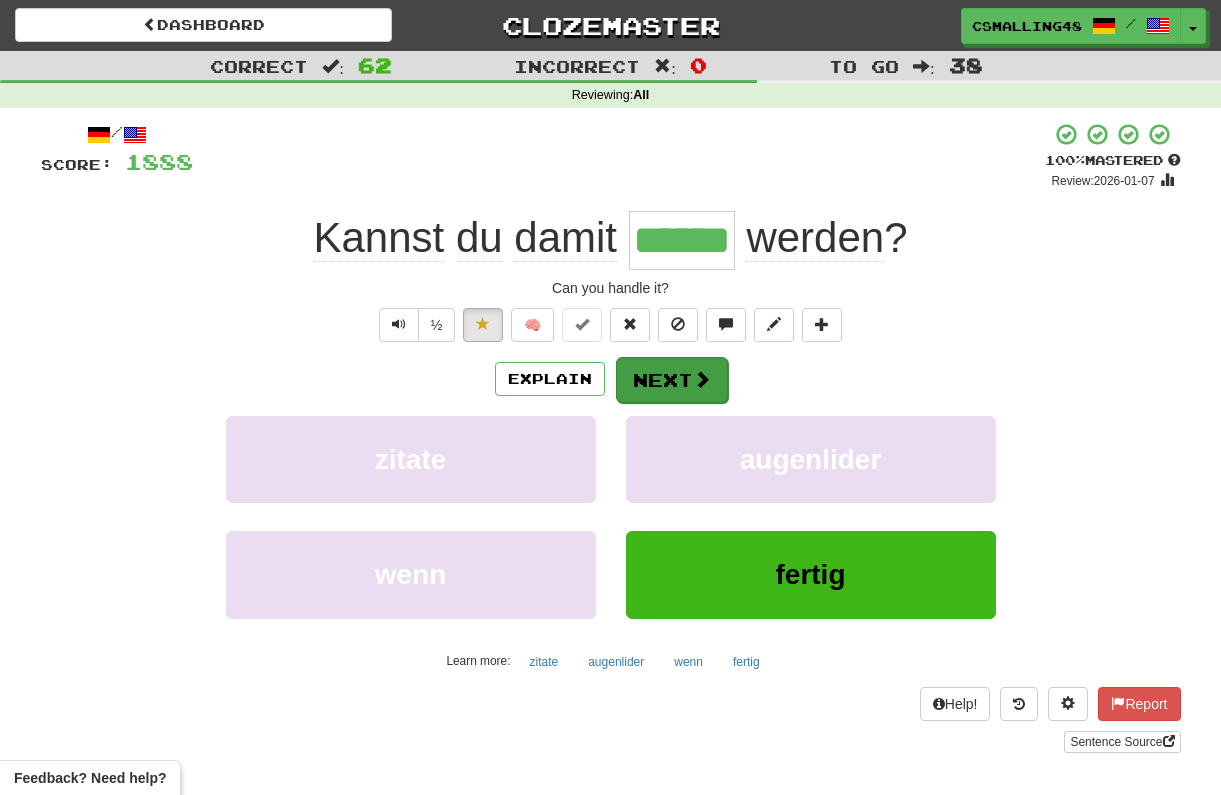 click on "Next" at bounding box center [672, 380] 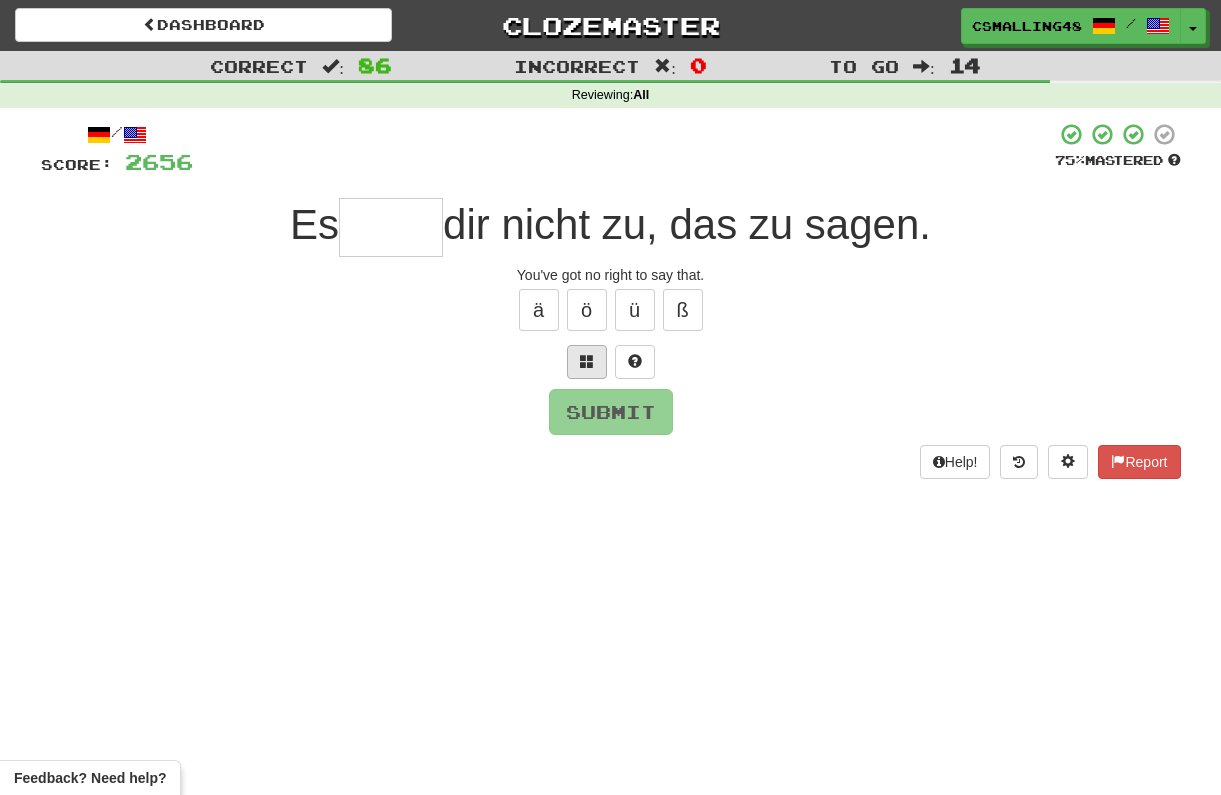 click at bounding box center [587, 362] 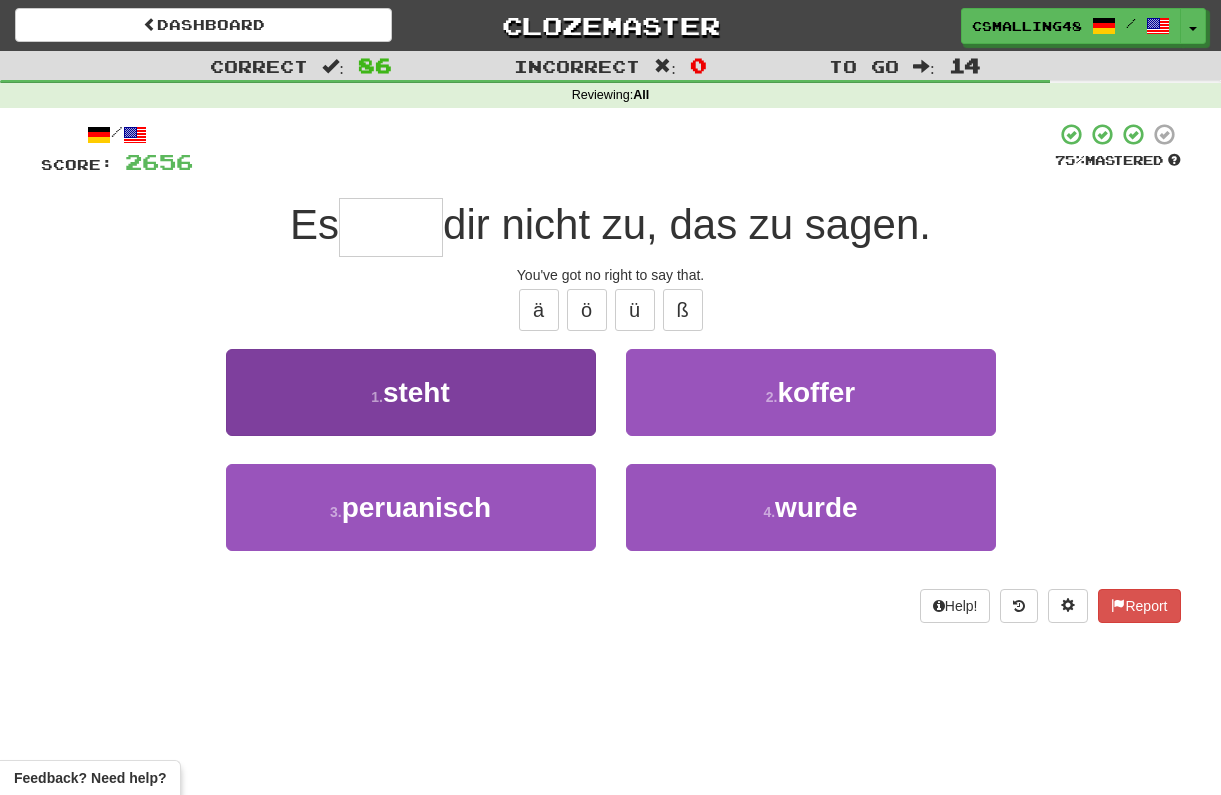 click on "1 .  steht" at bounding box center [411, 392] 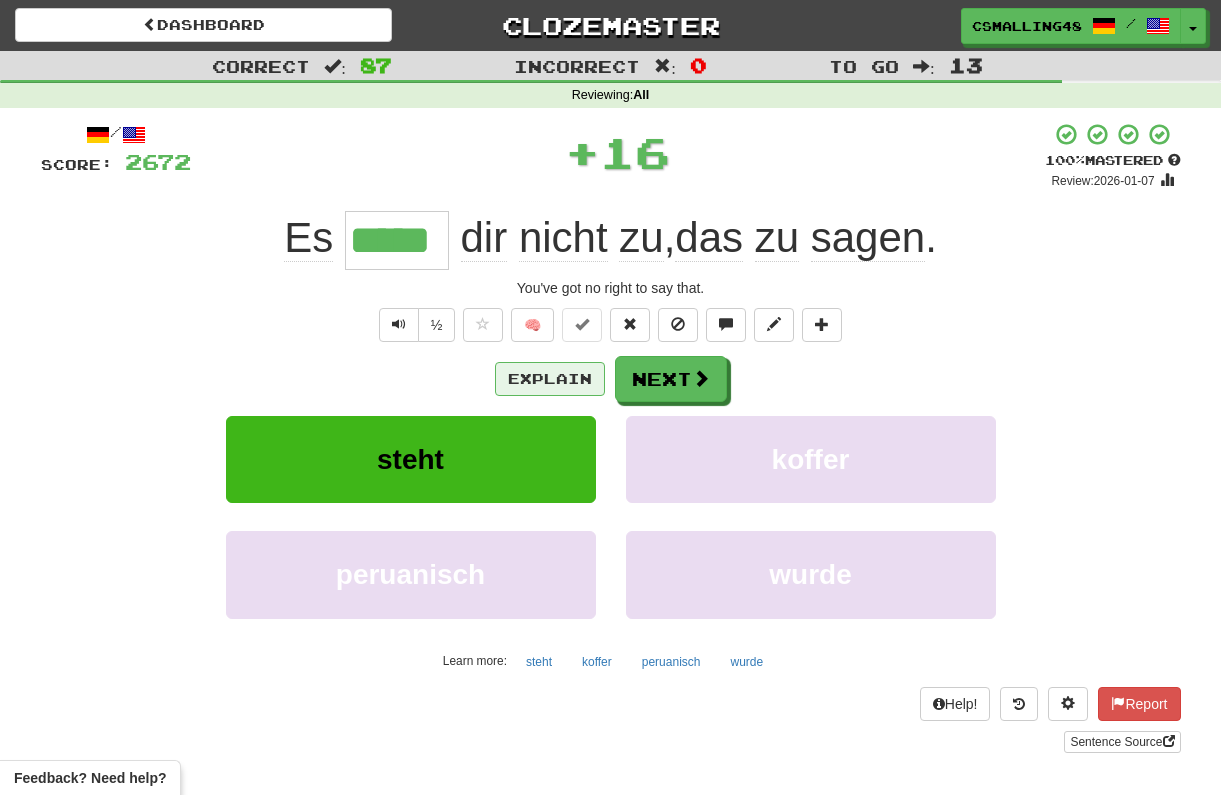 click on "Explain" at bounding box center (550, 379) 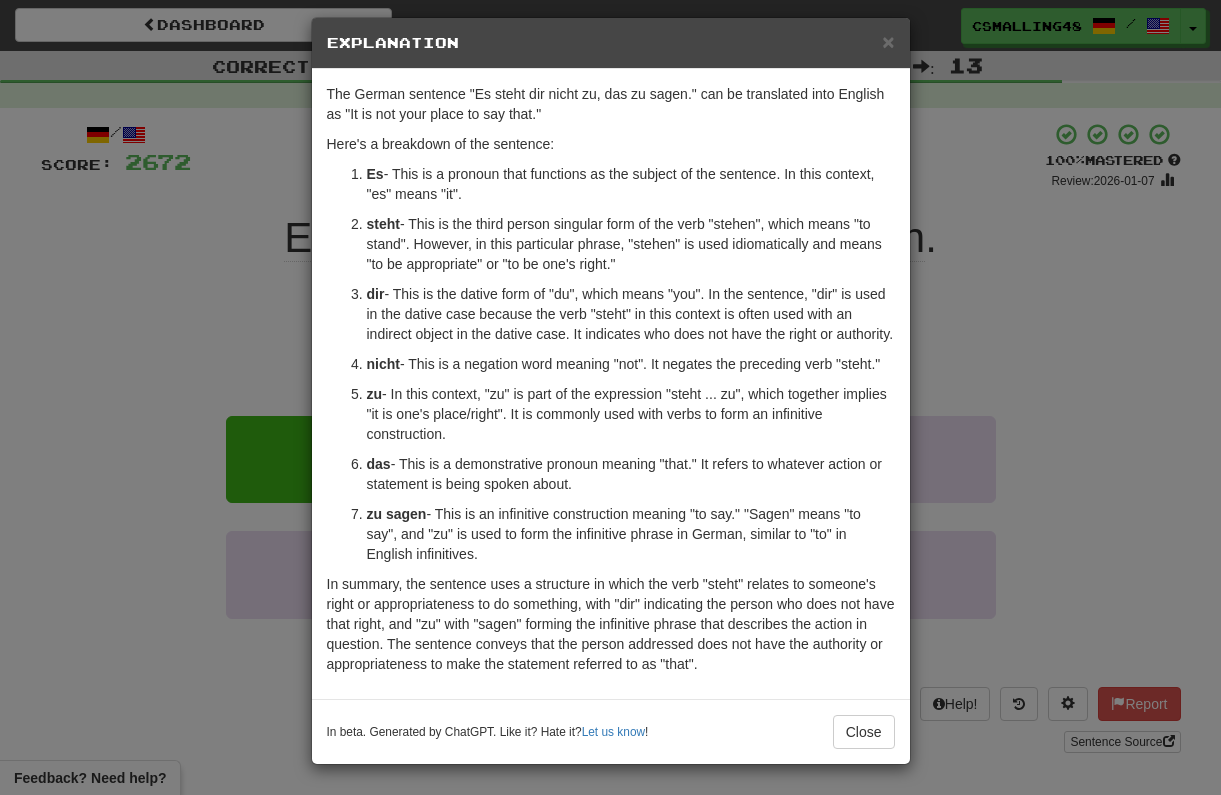 scroll, scrollTop: 33, scrollLeft: 0, axis: vertical 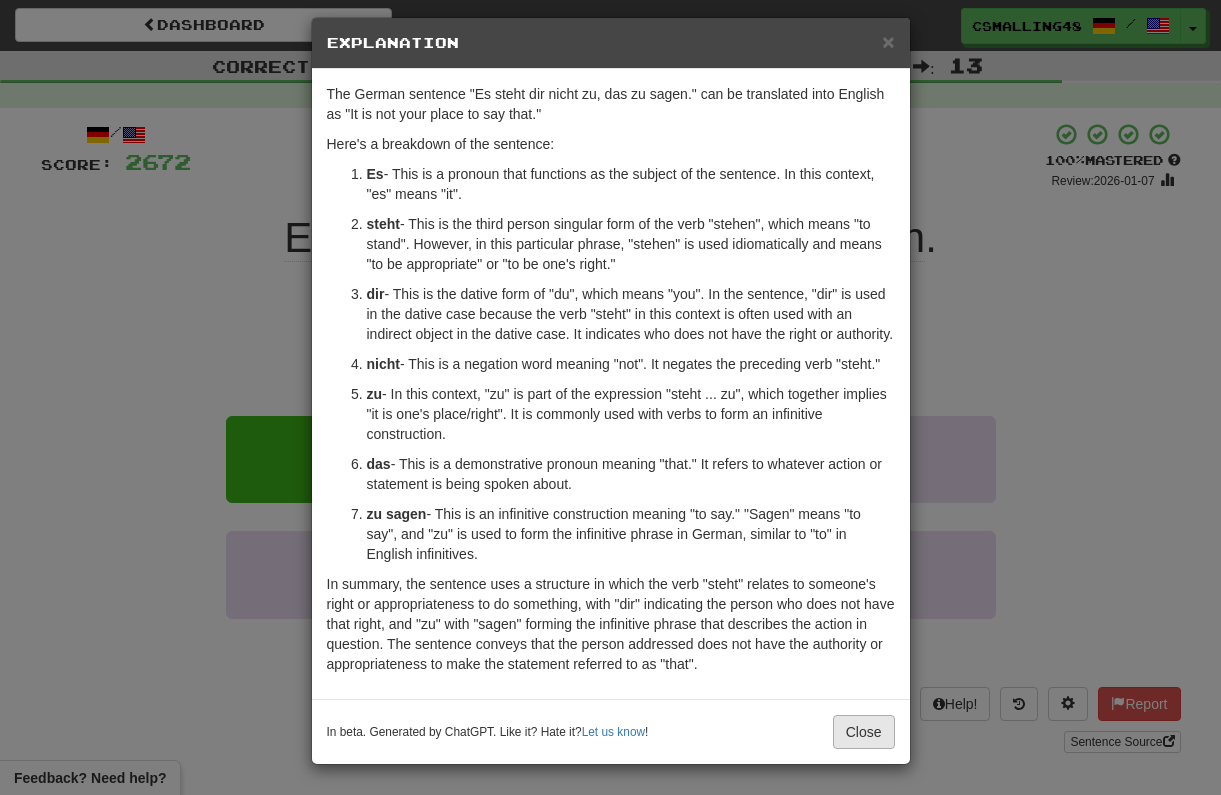 click on "Close" at bounding box center (864, 732) 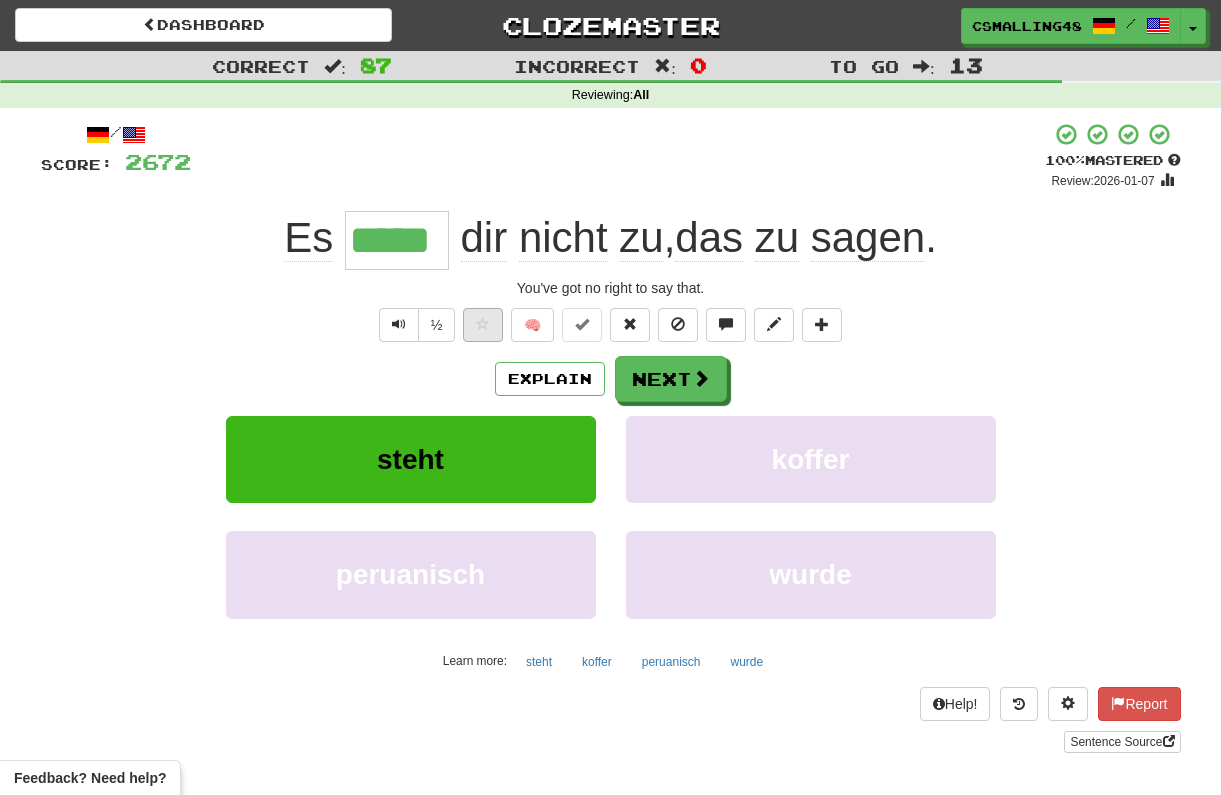 click at bounding box center [483, 324] 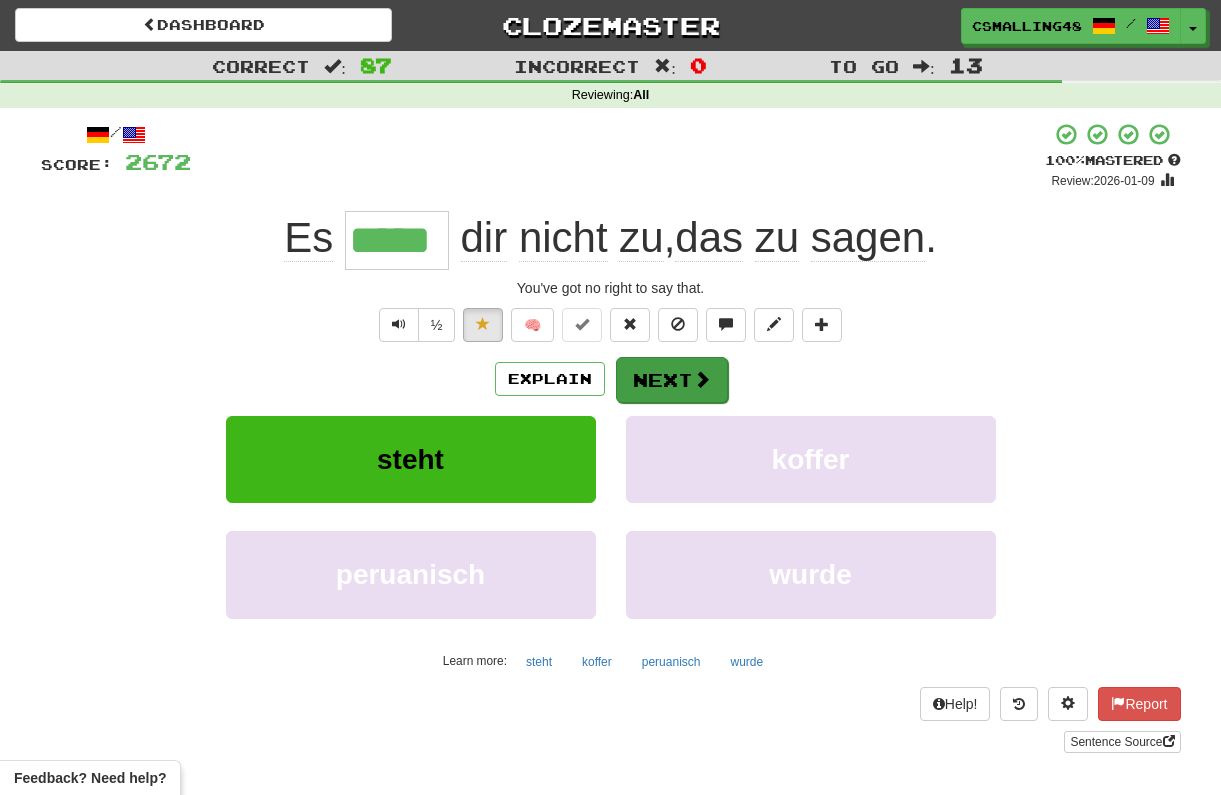 click on "Next" at bounding box center (672, 380) 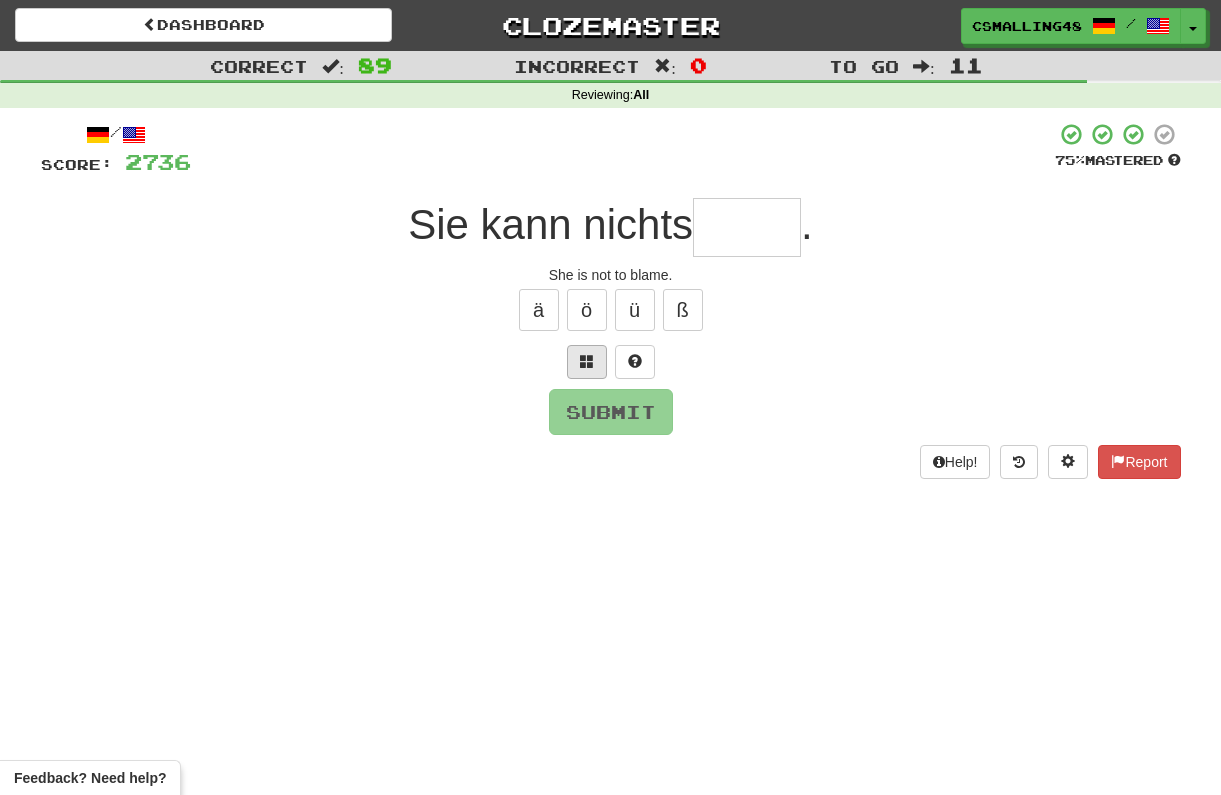 click at bounding box center [587, 362] 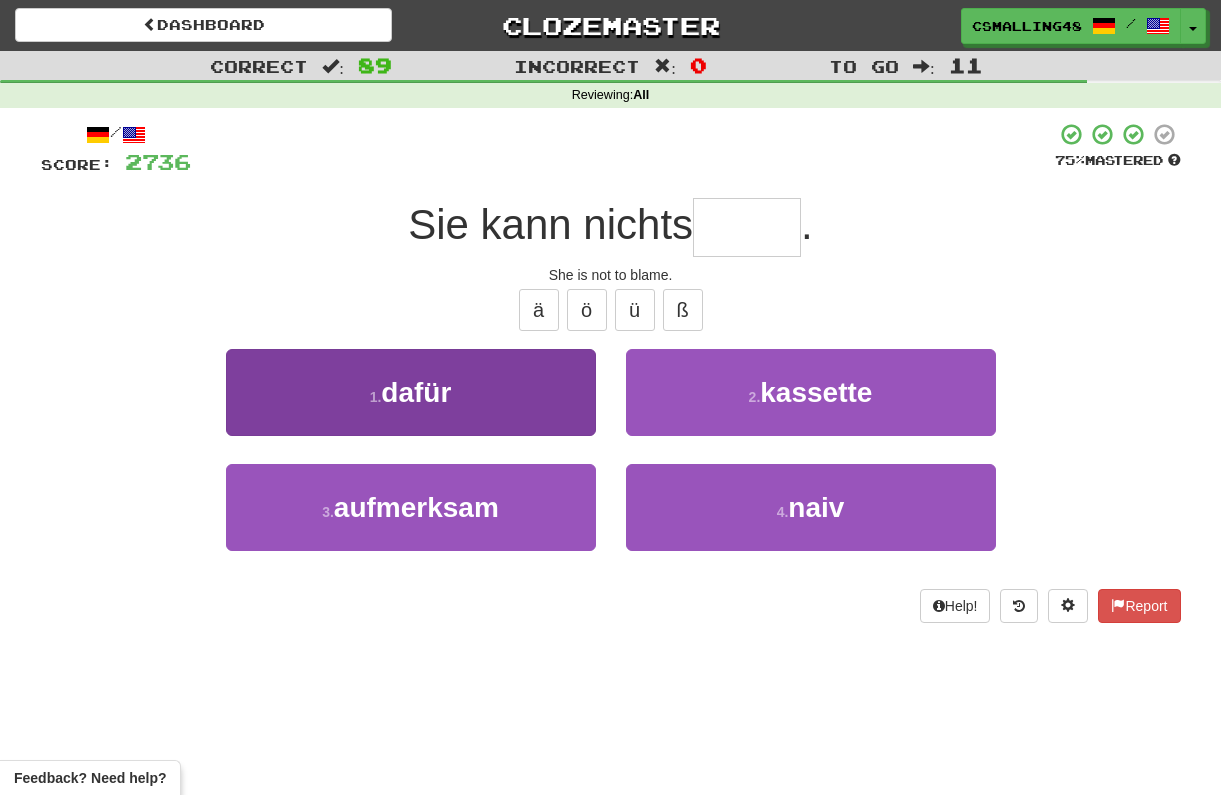 click on "1 .  dafür" at bounding box center [411, 392] 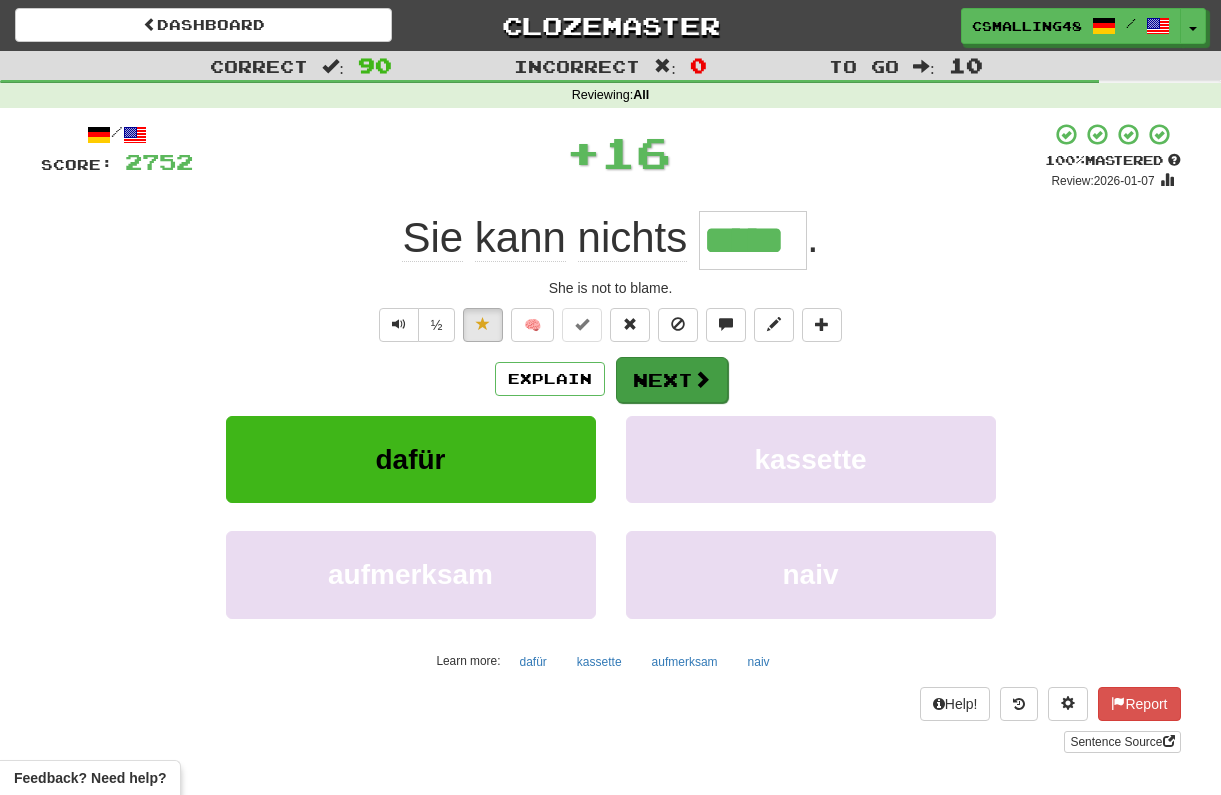 click on "Next" at bounding box center [672, 380] 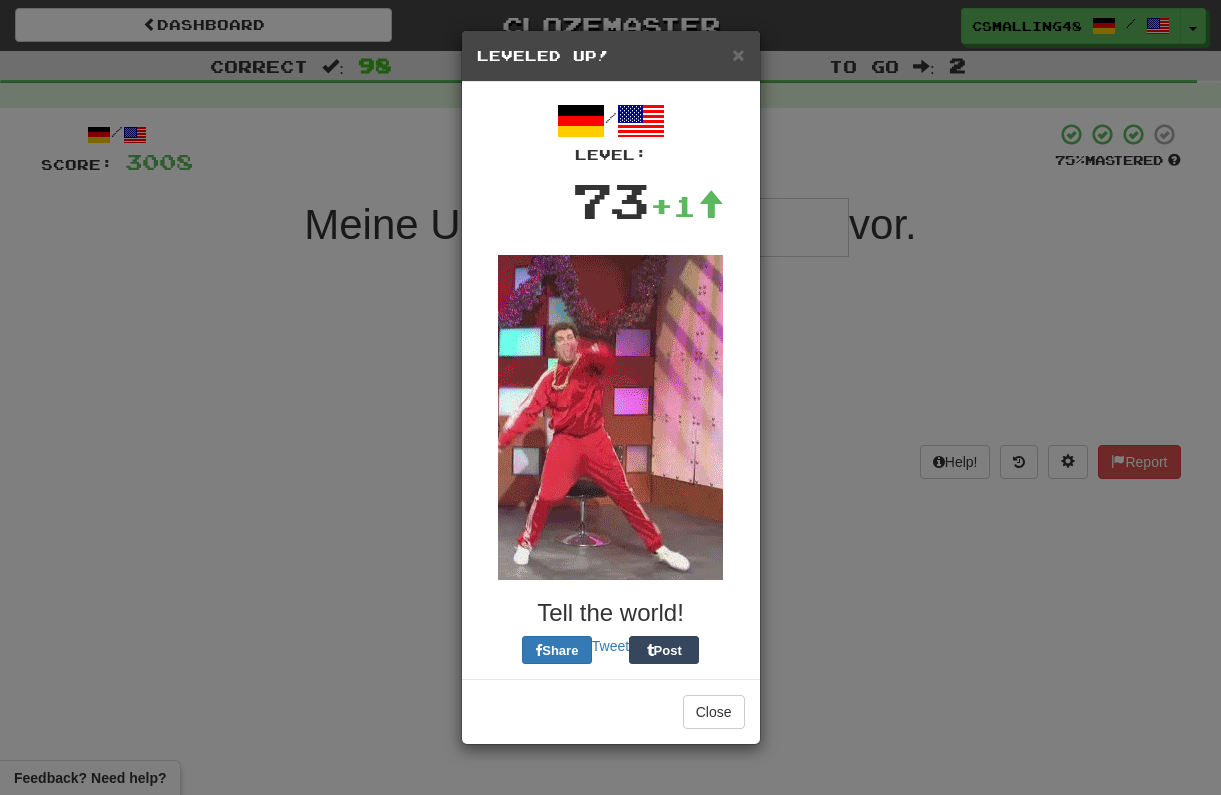 click on "Leveled Up!" at bounding box center [611, 56] 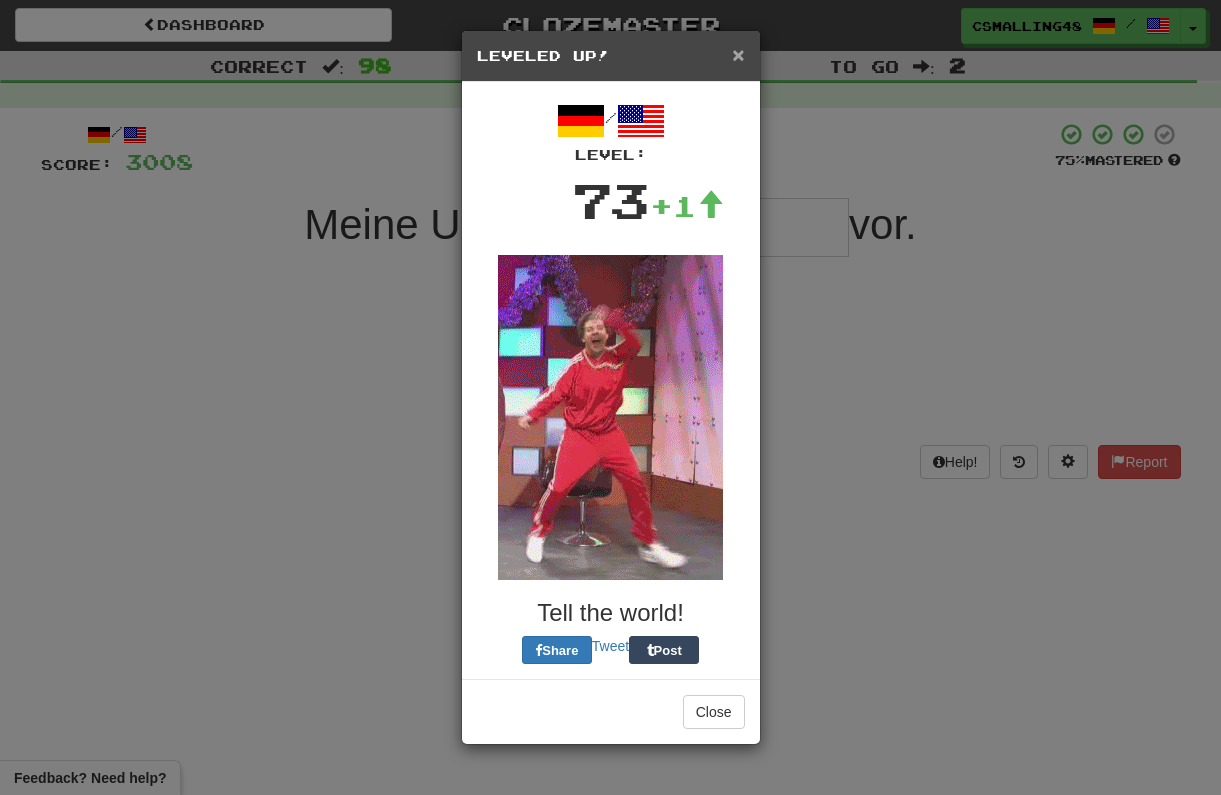 click on "×" at bounding box center (738, 54) 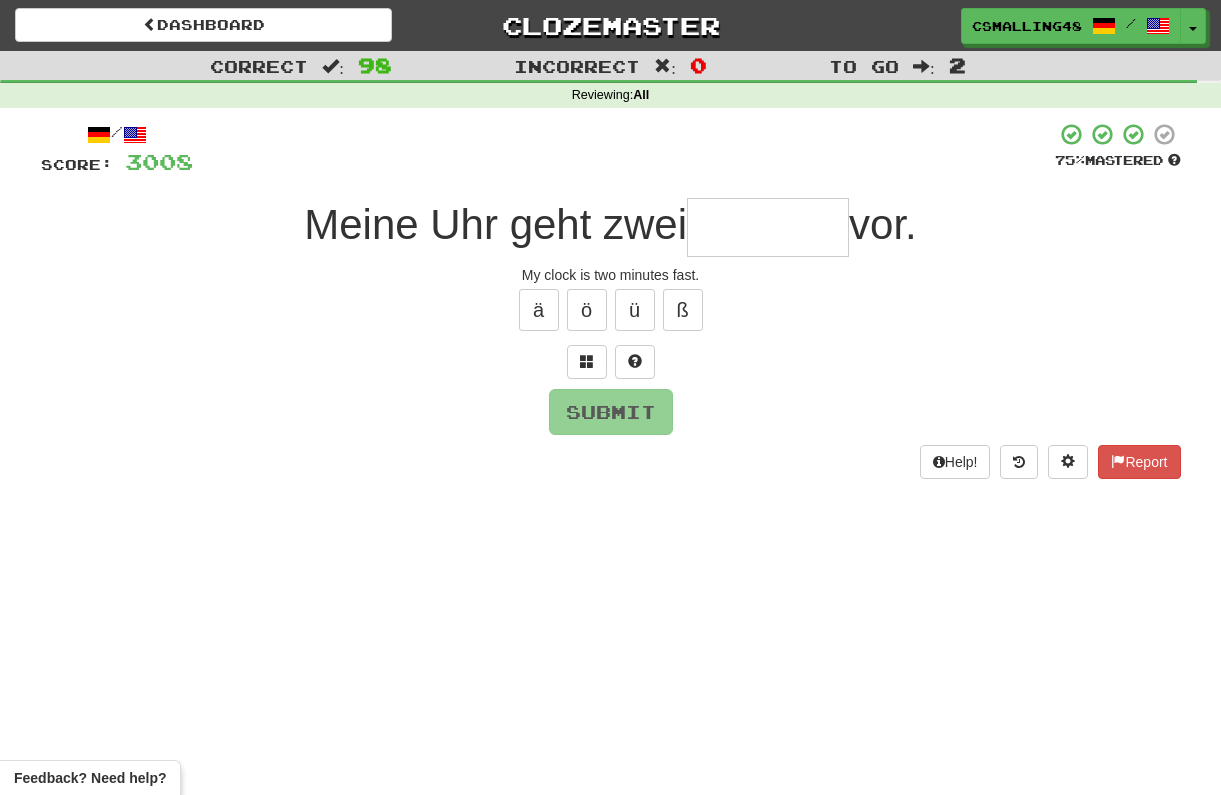 click at bounding box center (768, 227) 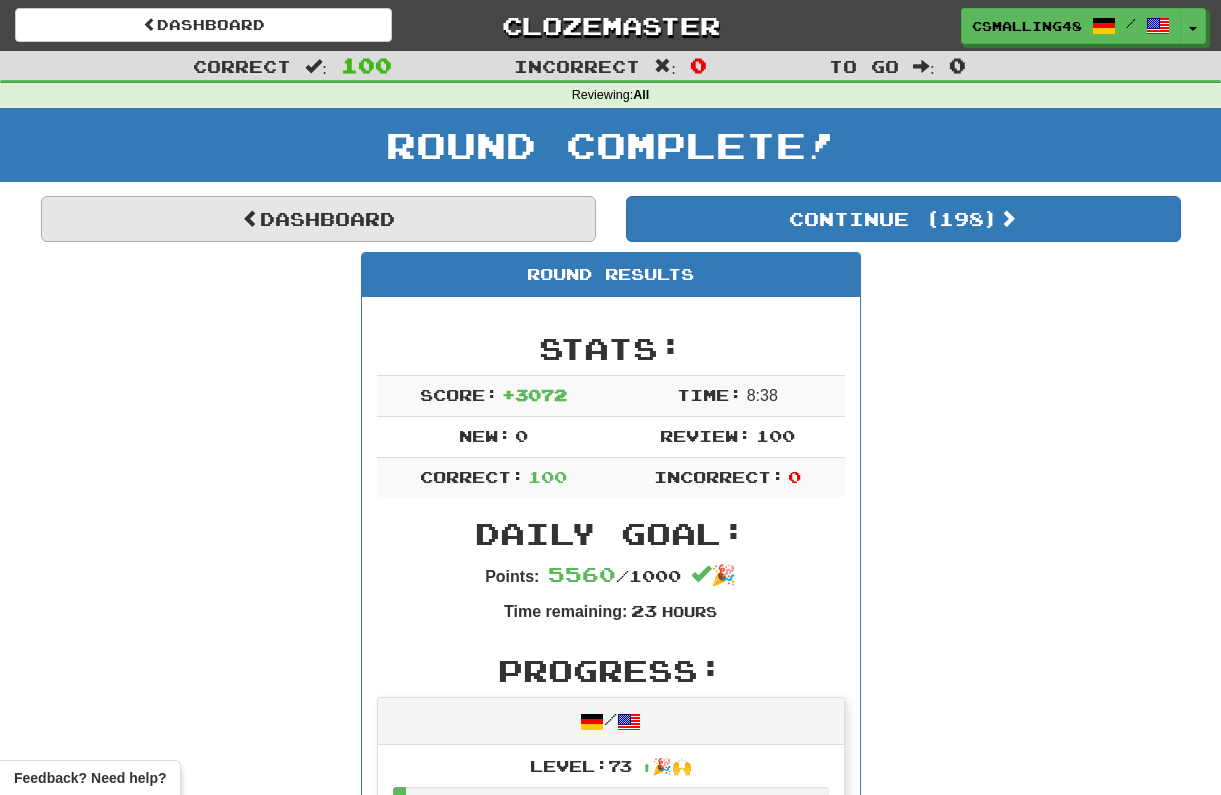 click on "Dashboard" at bounding box center (318, 219) 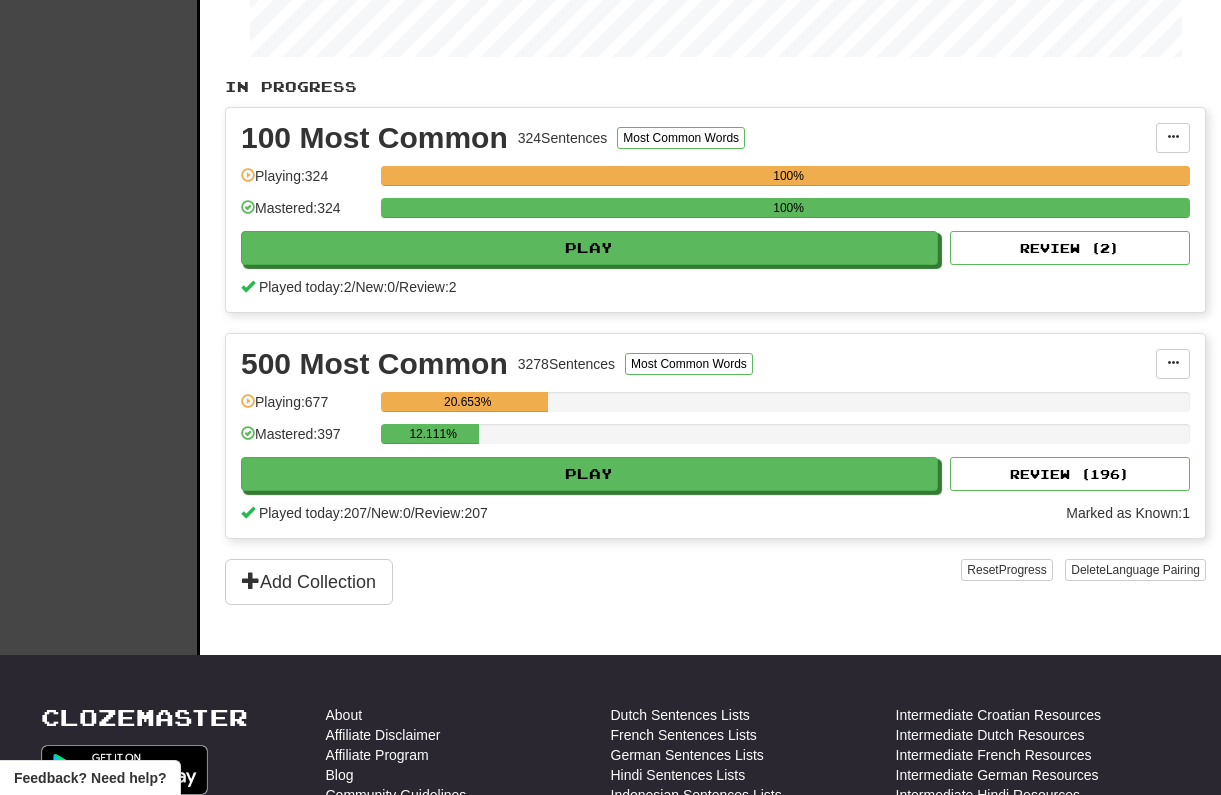 scroll, scrollTop: 357, scrollLeft: 0, axis: vertical 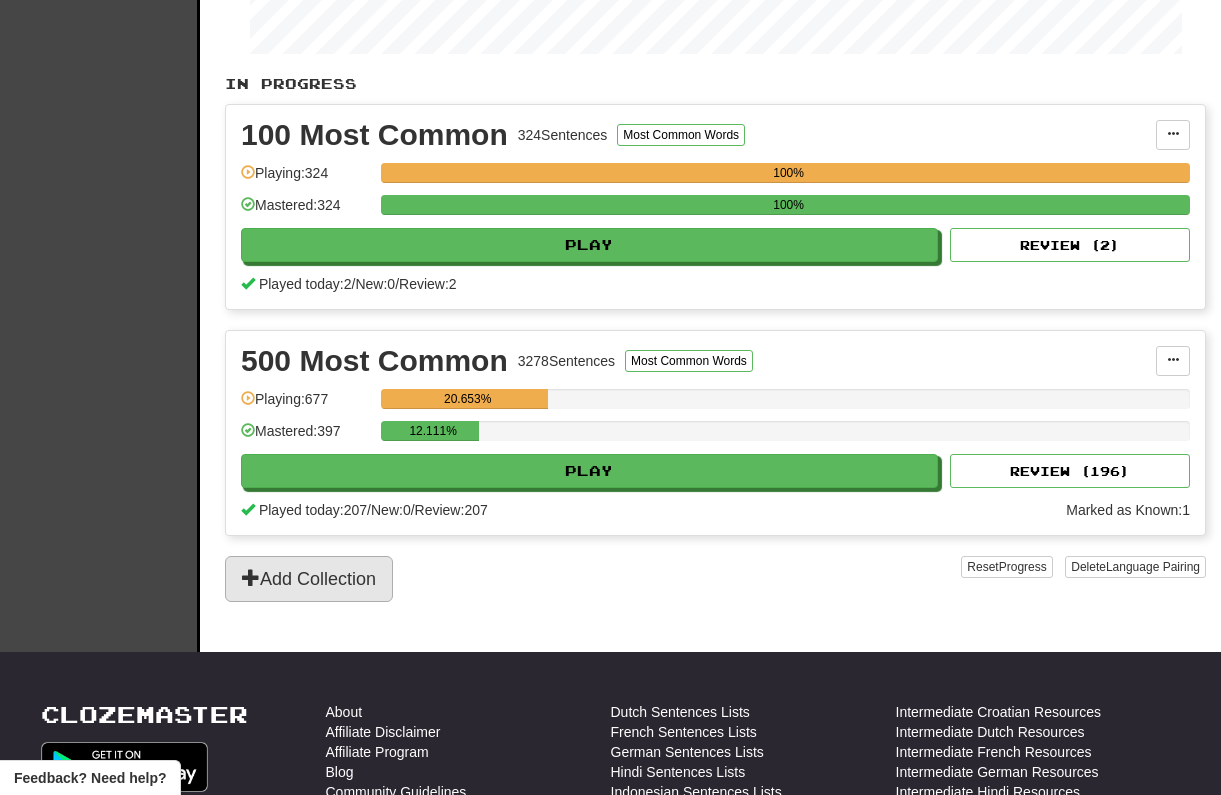 click on "Add Collection" at bounding box center [309, 579] 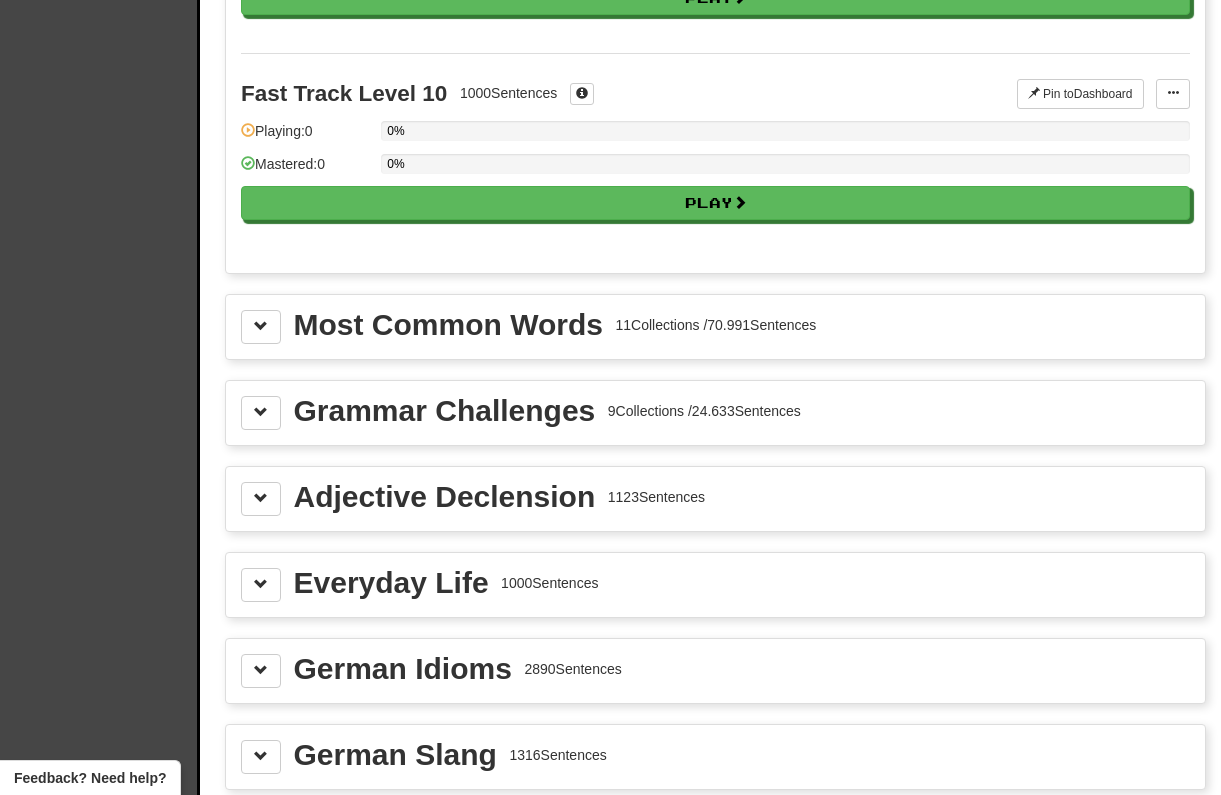 scroll, scrollTop: 1988, scrollLeft: 0, axis: vertical 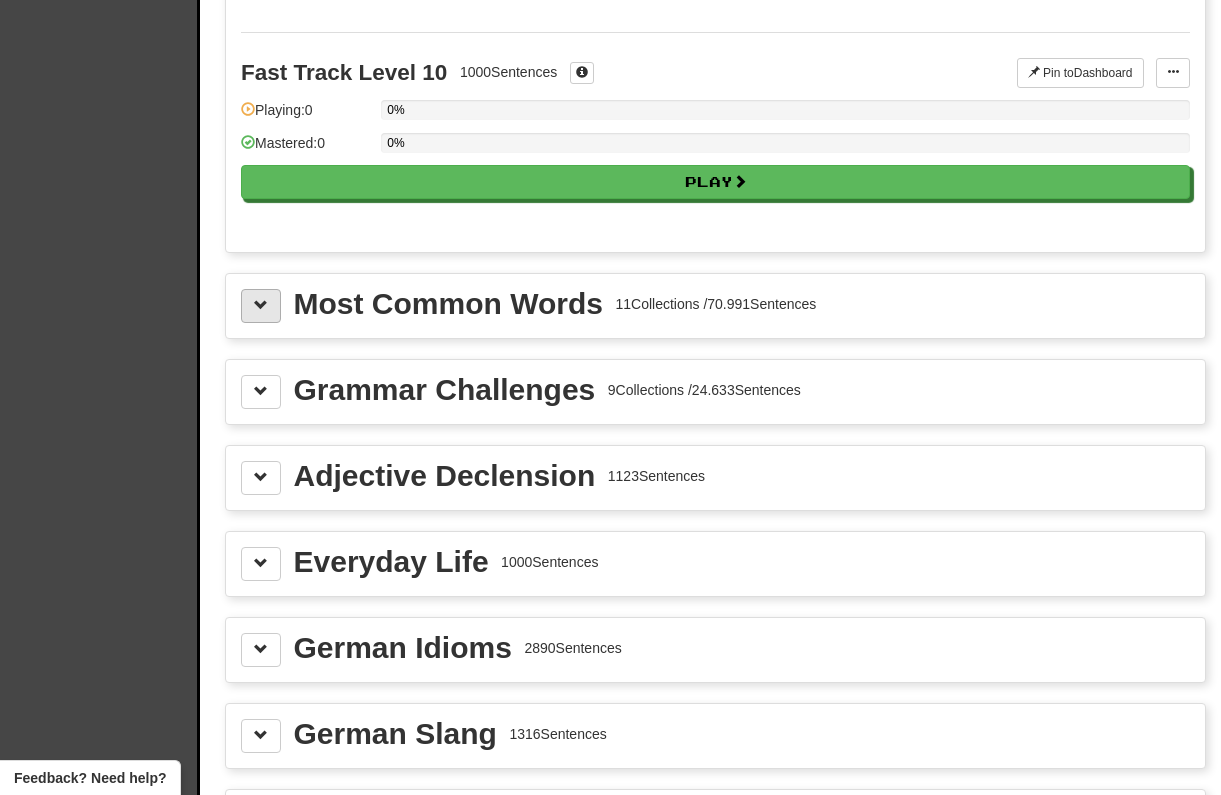 click at bounding box center (261, 305) 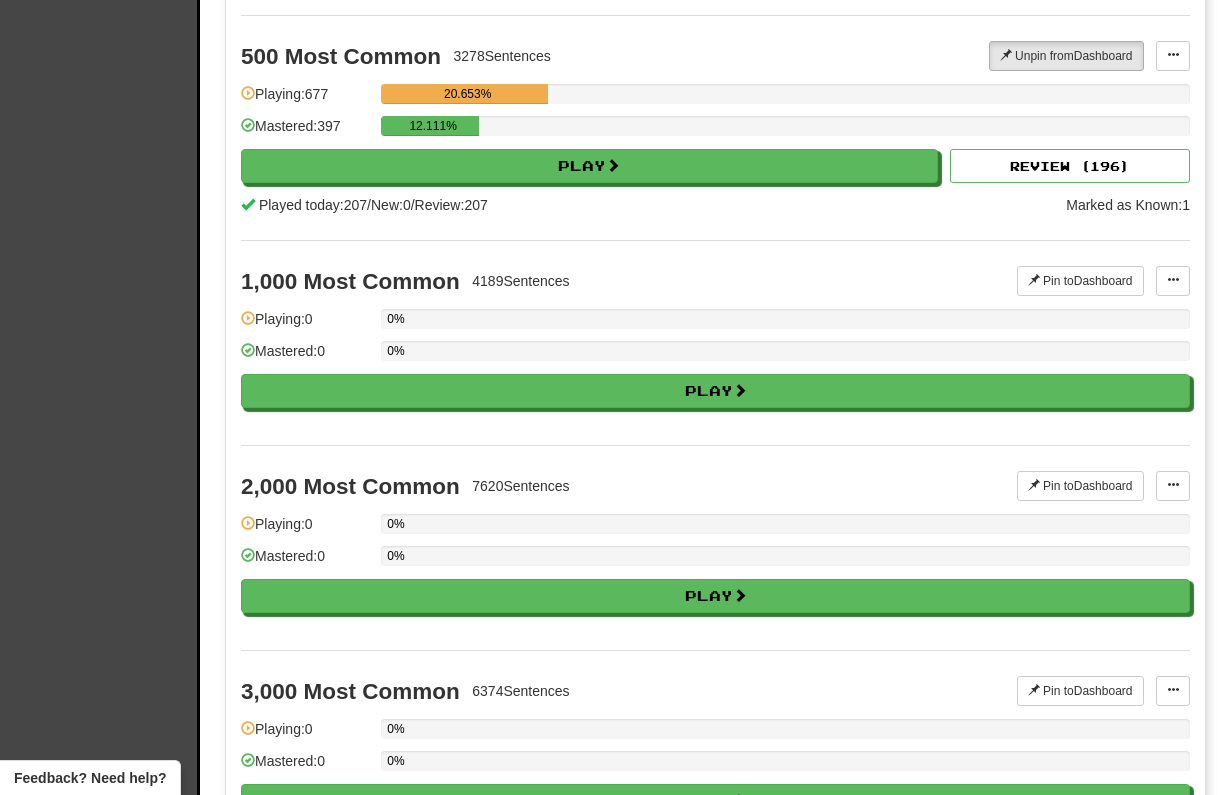 scroll, scrollTop: 2556, scrollLeft: 0, axis: vertical 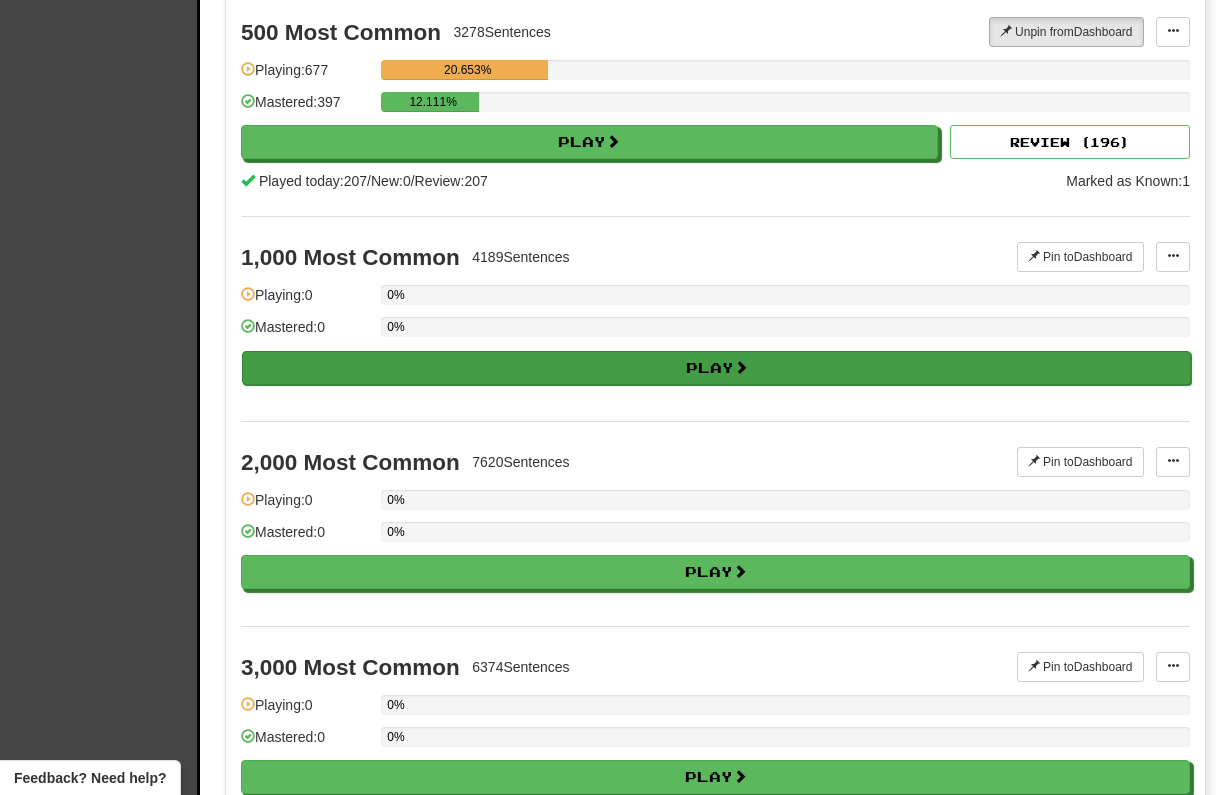 click on "Play" at bounding box center [716, 368] 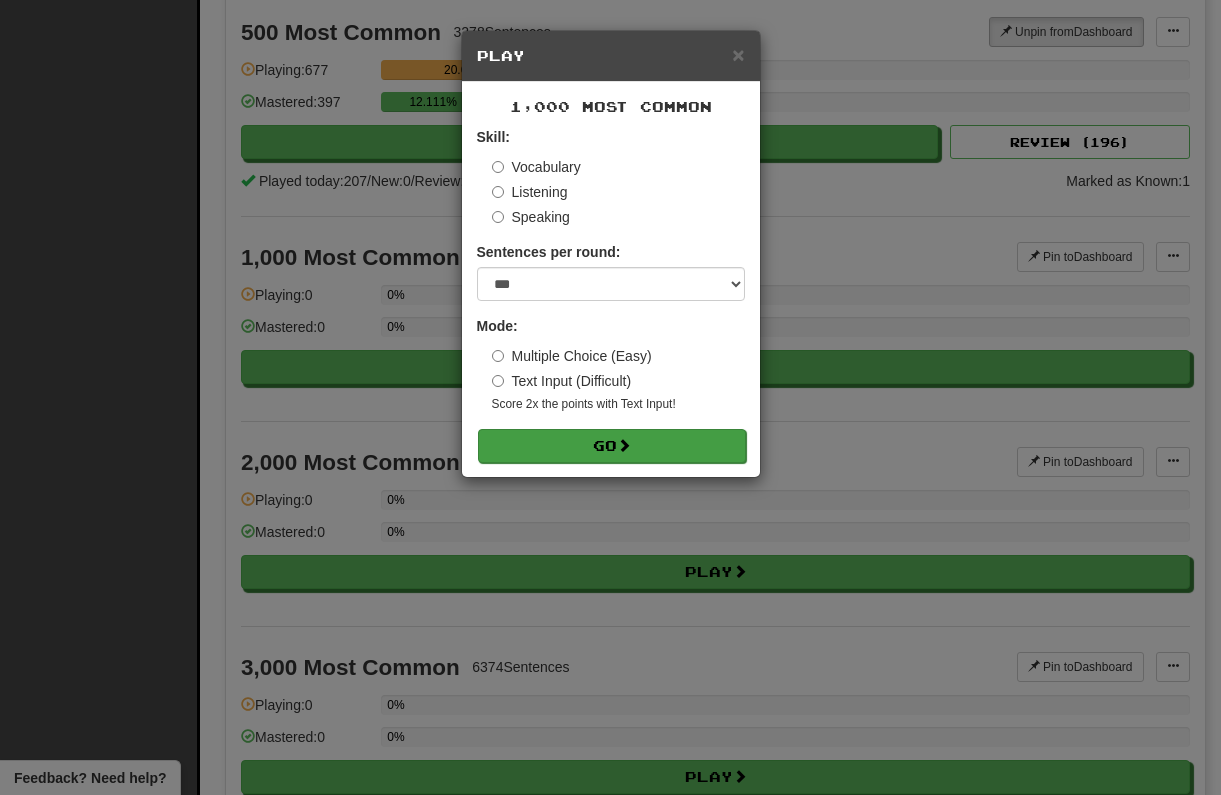 click on "Go" at bounding box center (612, 446) 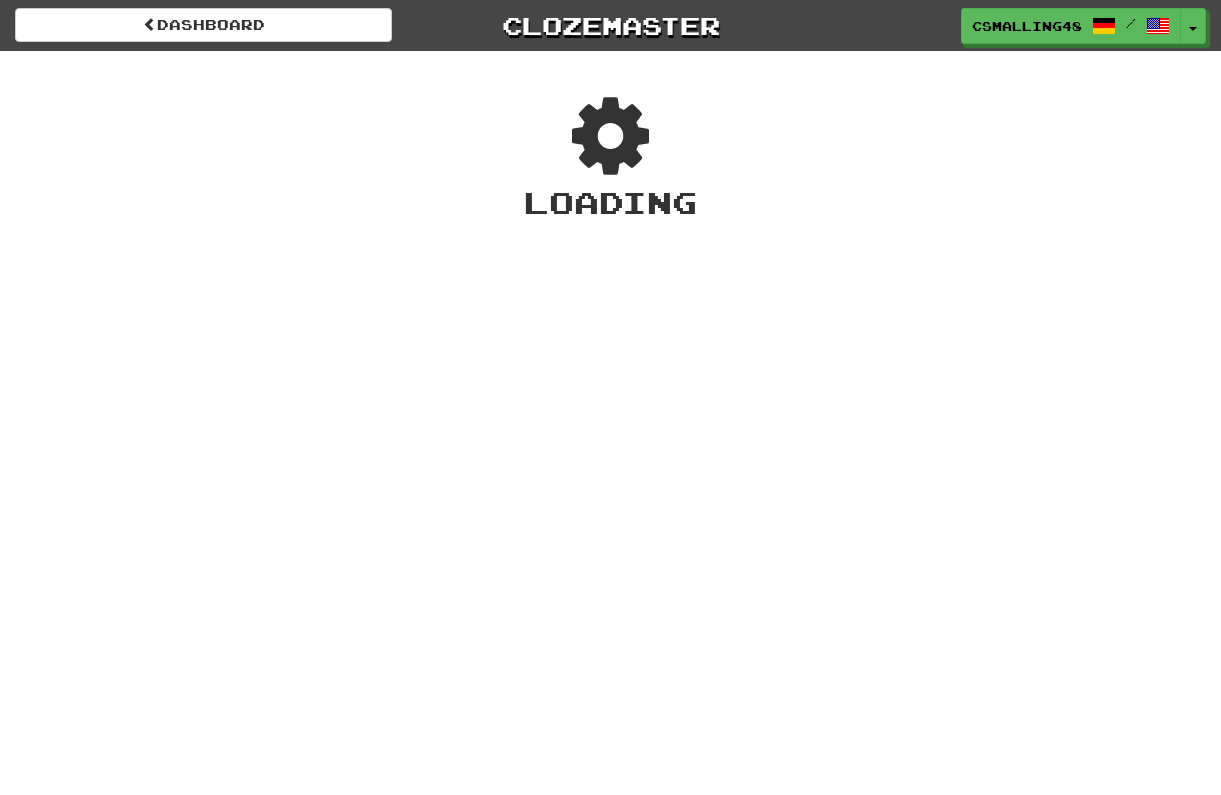 scroll, scrollTop: 0, scrollLeft: 0, axis: both 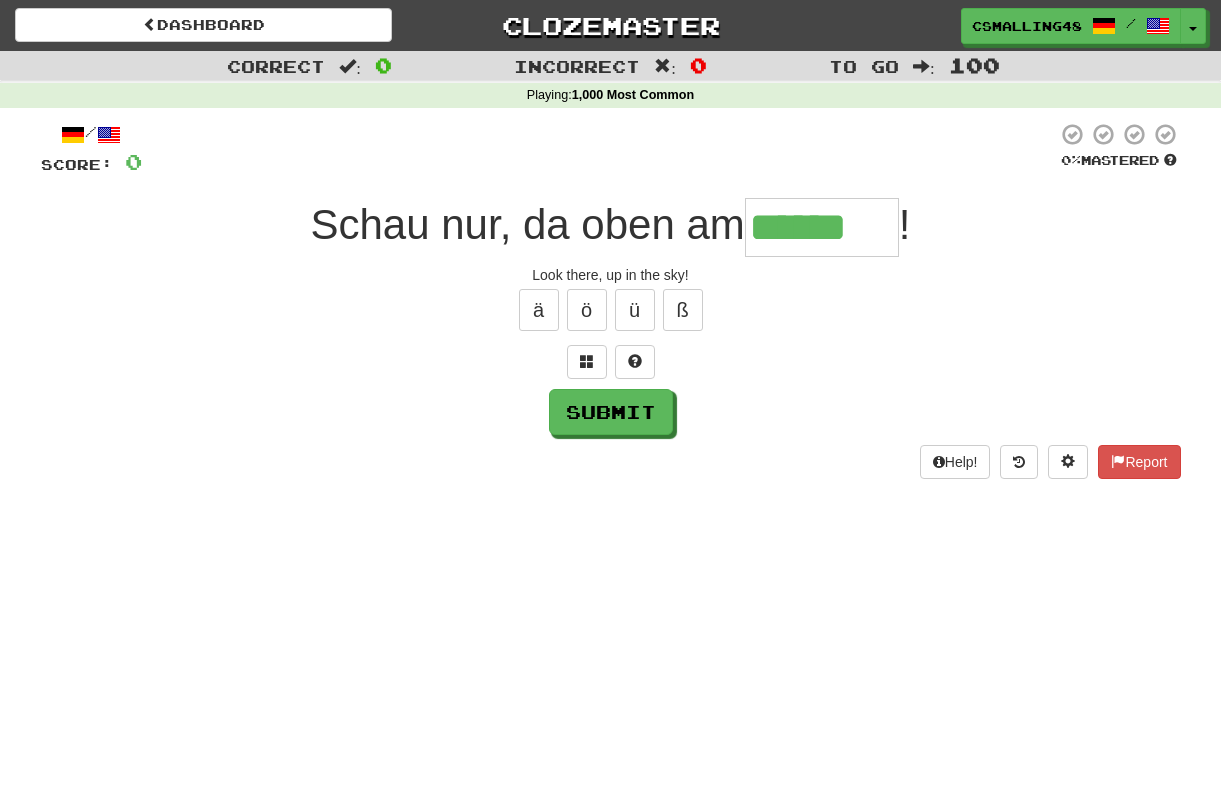 type on "******" 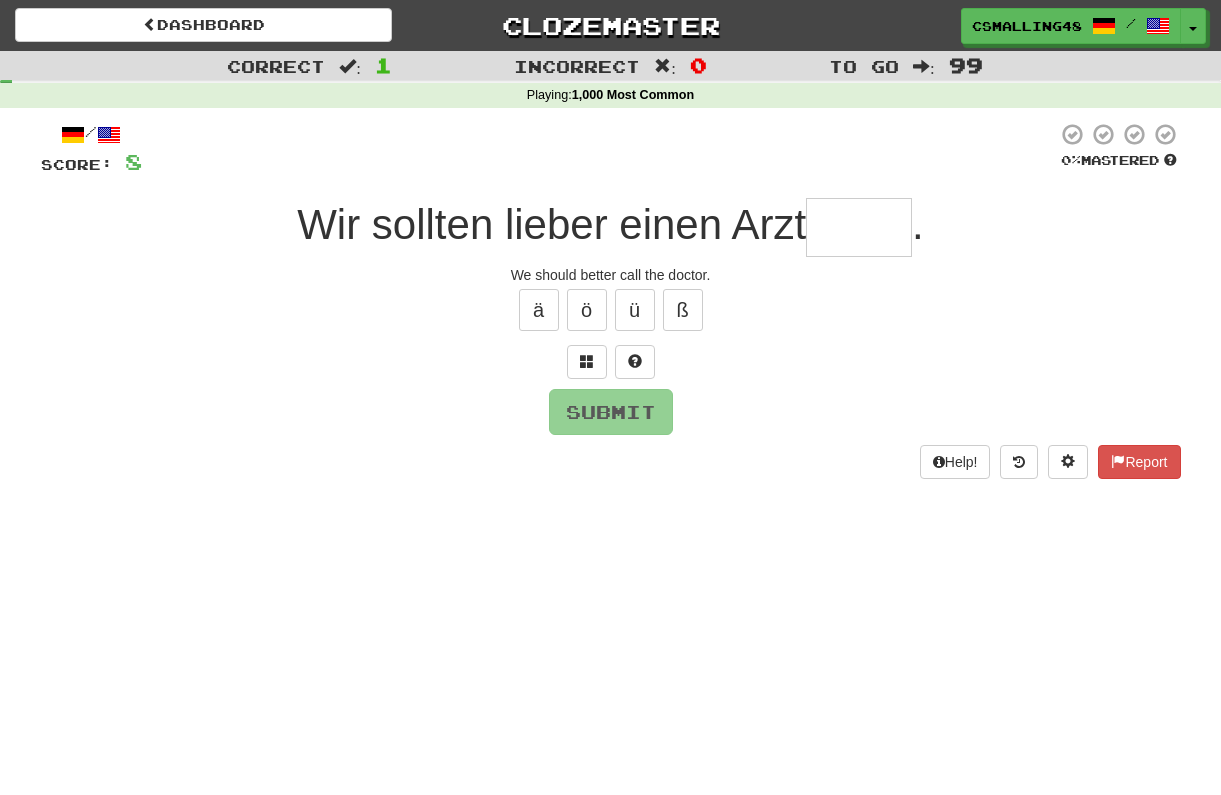 type on "*" 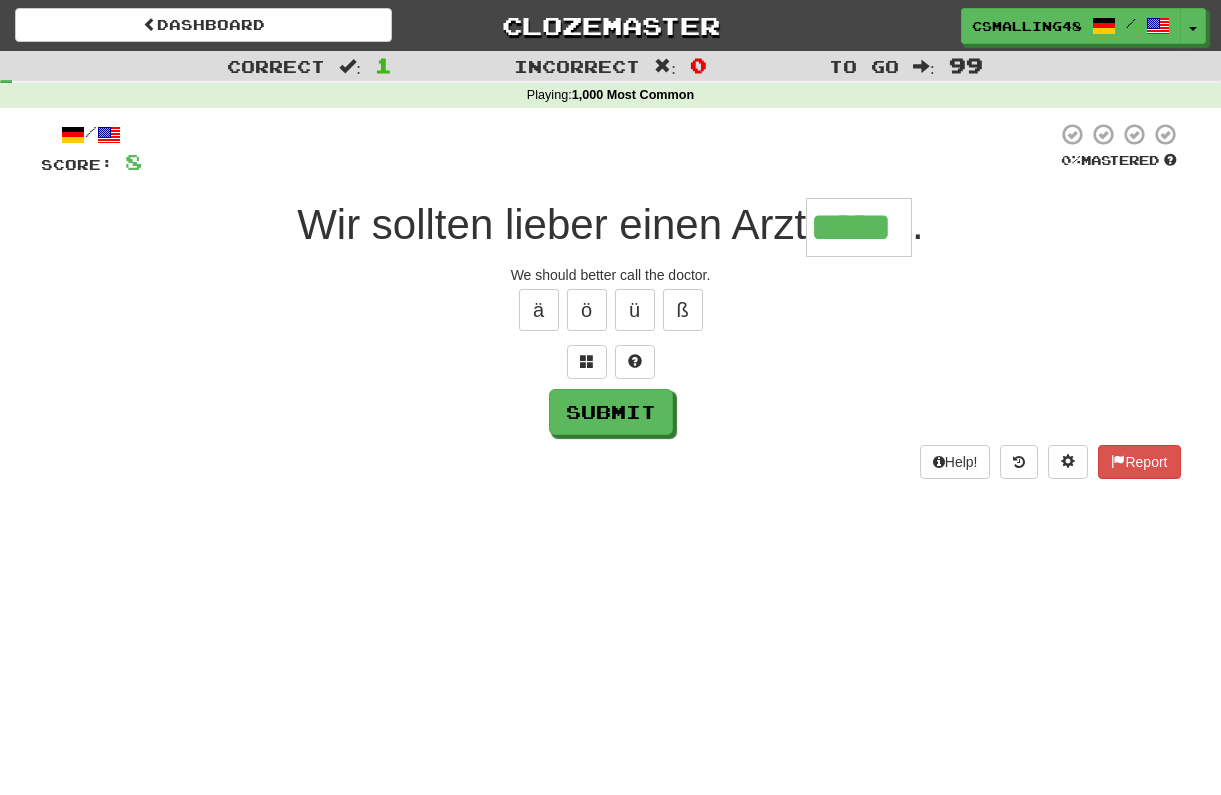 type on "*****" 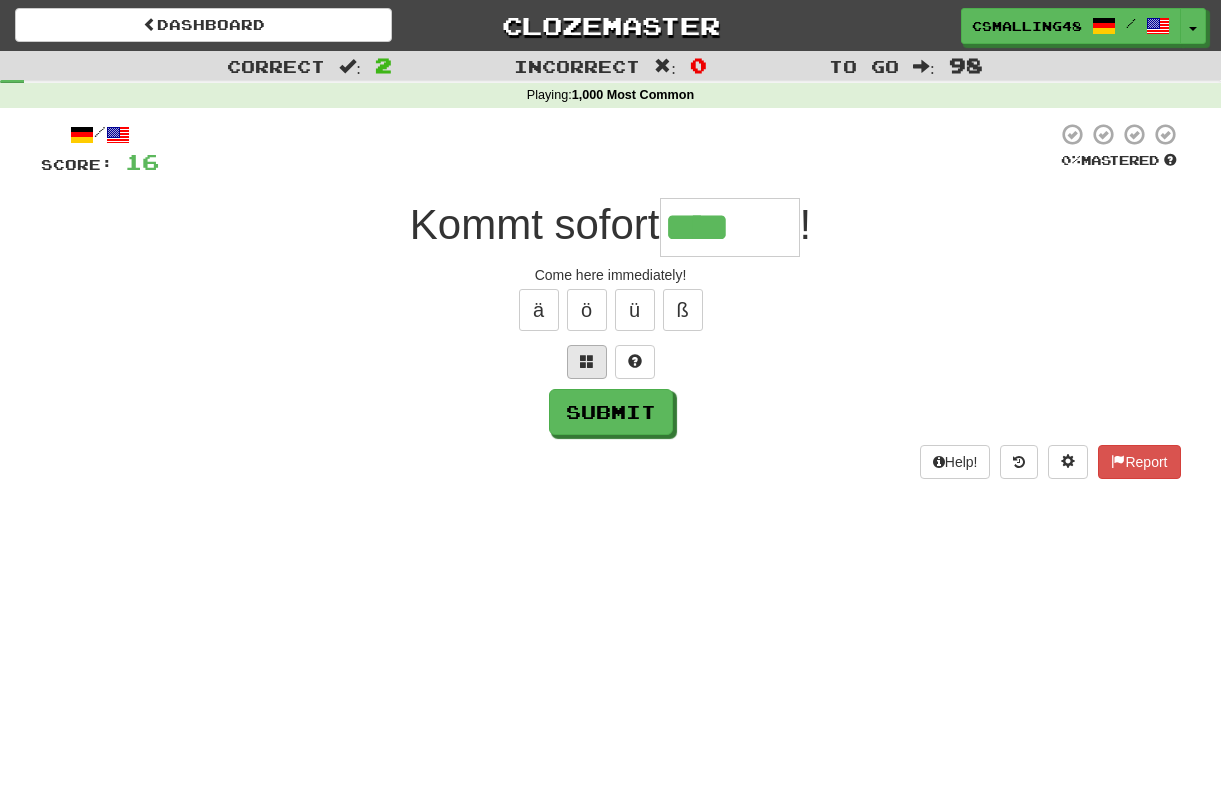 click at bounding box center [587, 361] 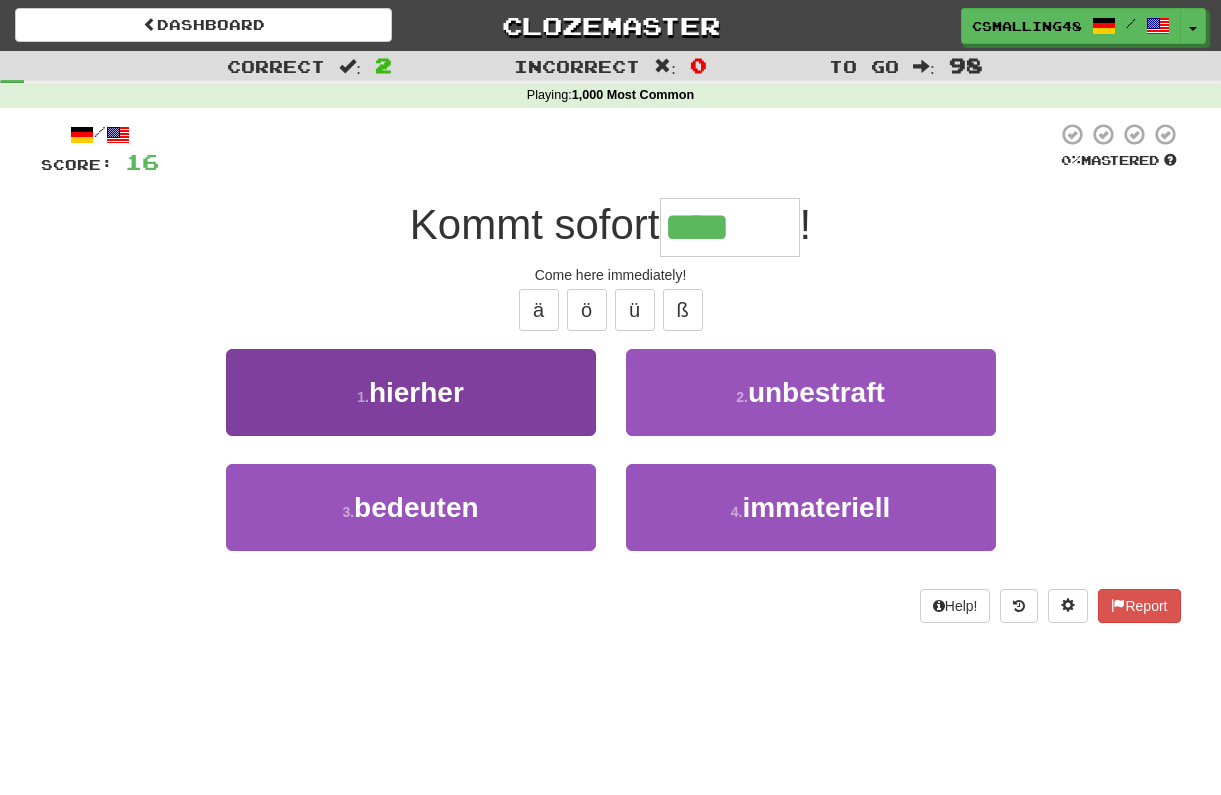 click on "1 .  hierher" at bounding box center (411, 392) 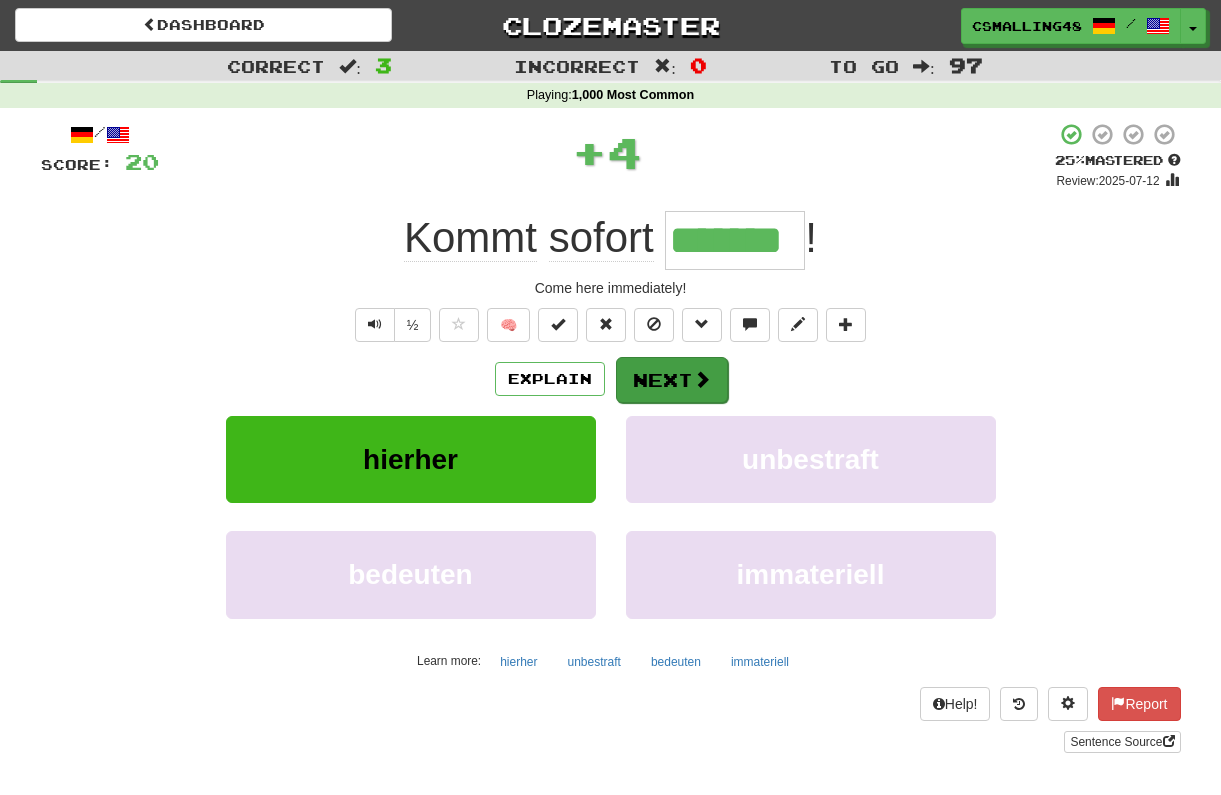 click at bounding box center [702, 379] 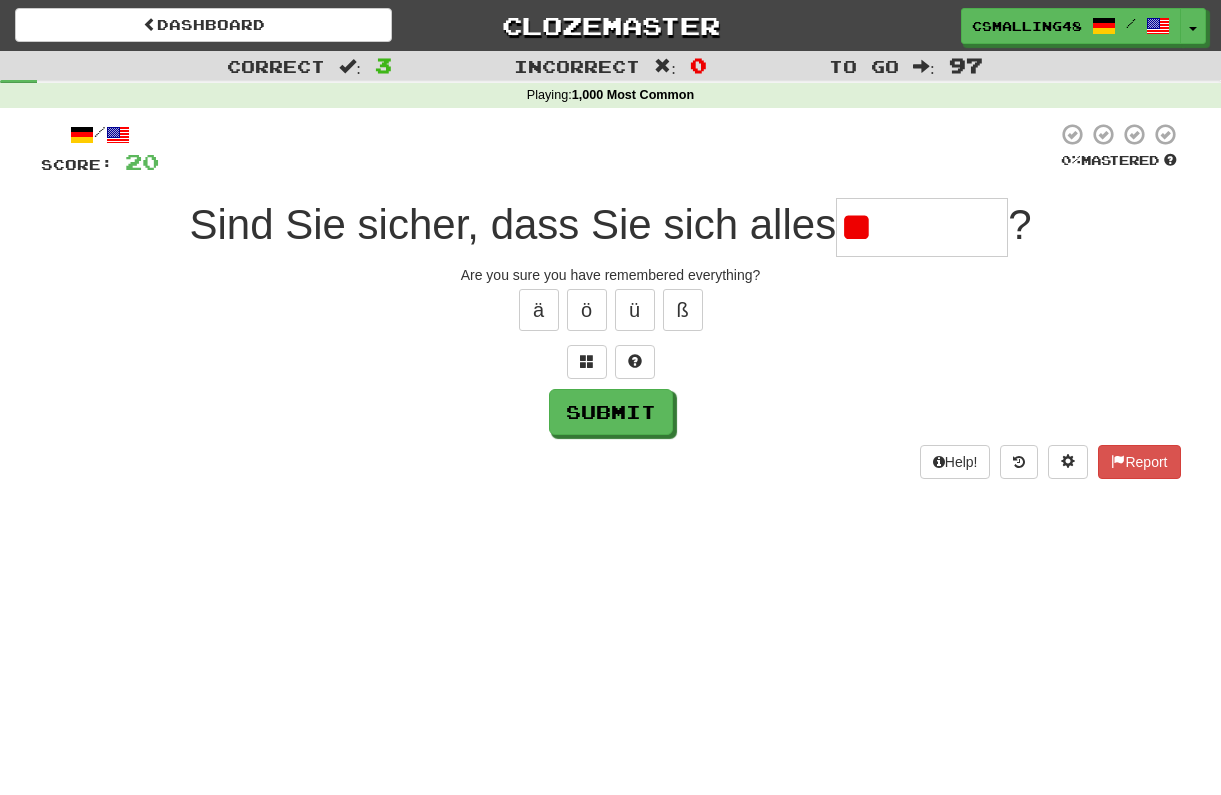 type on "*" 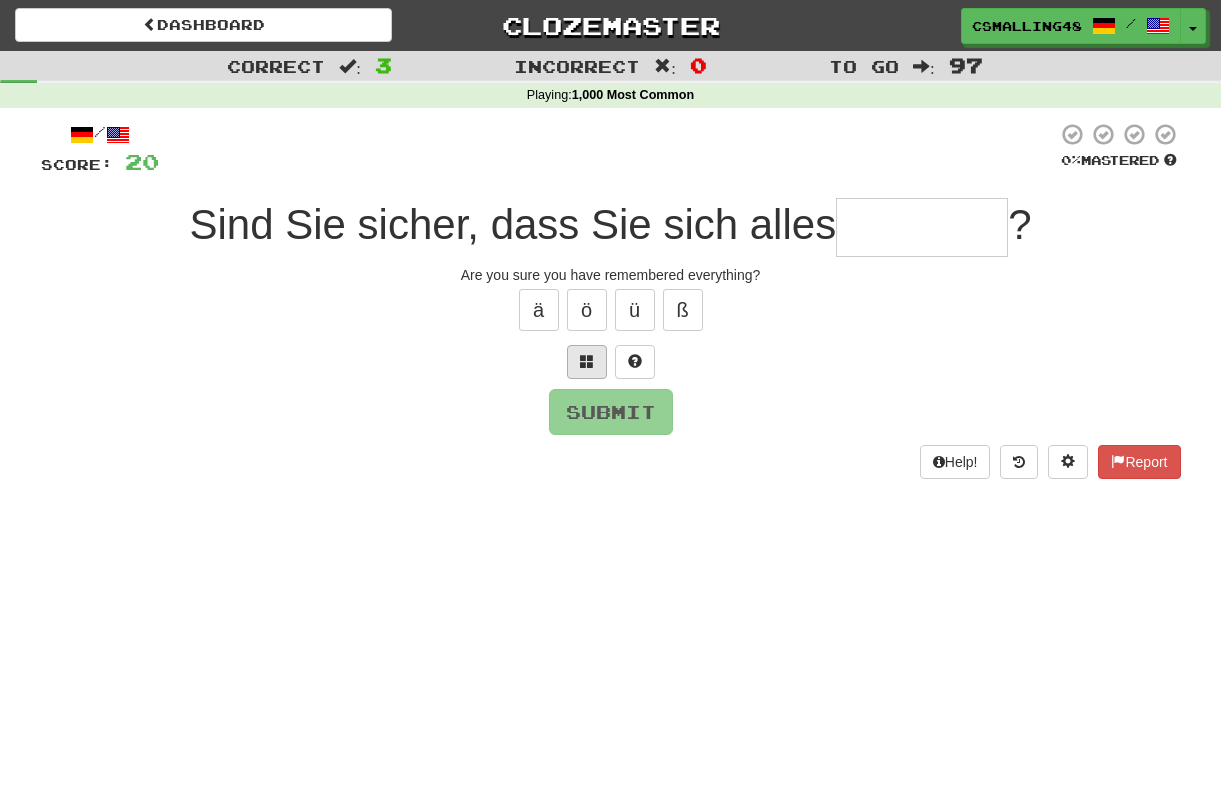 click at bounding box center [587, 362] 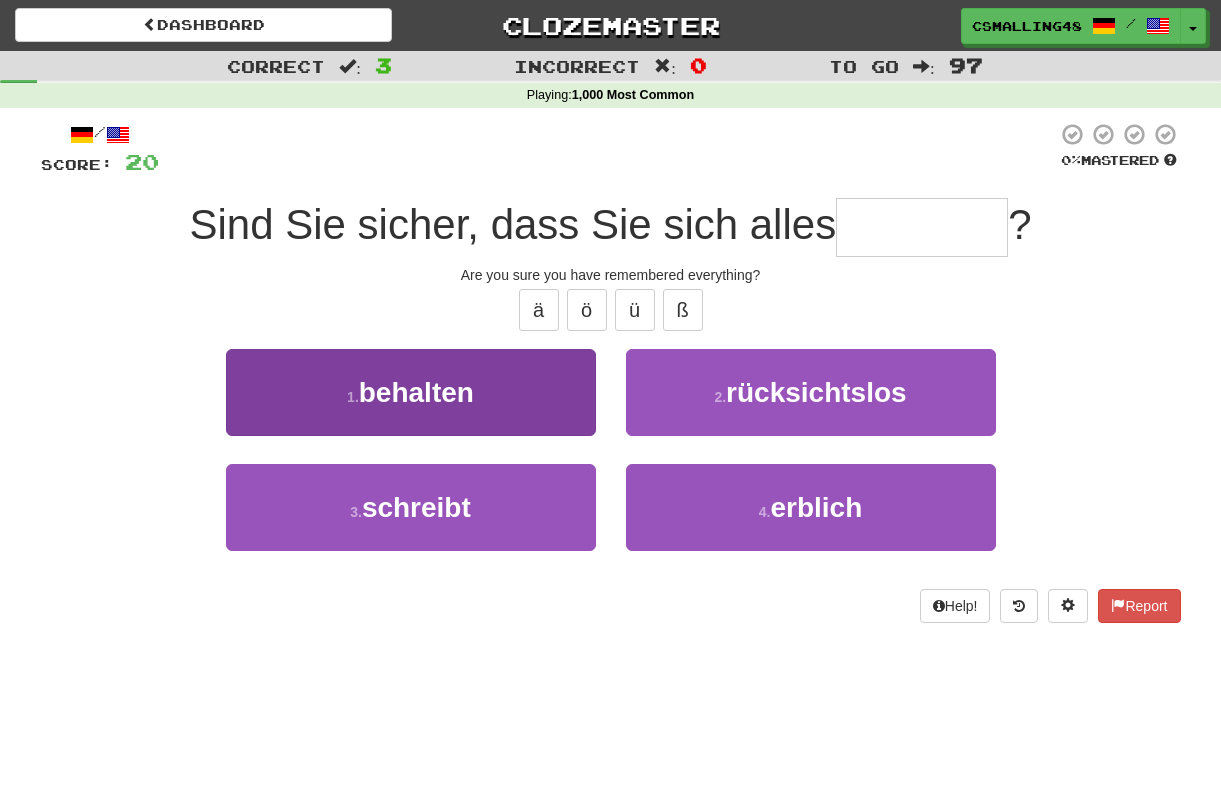 click on "1 .  behalten" at bounding box center [411, 392] 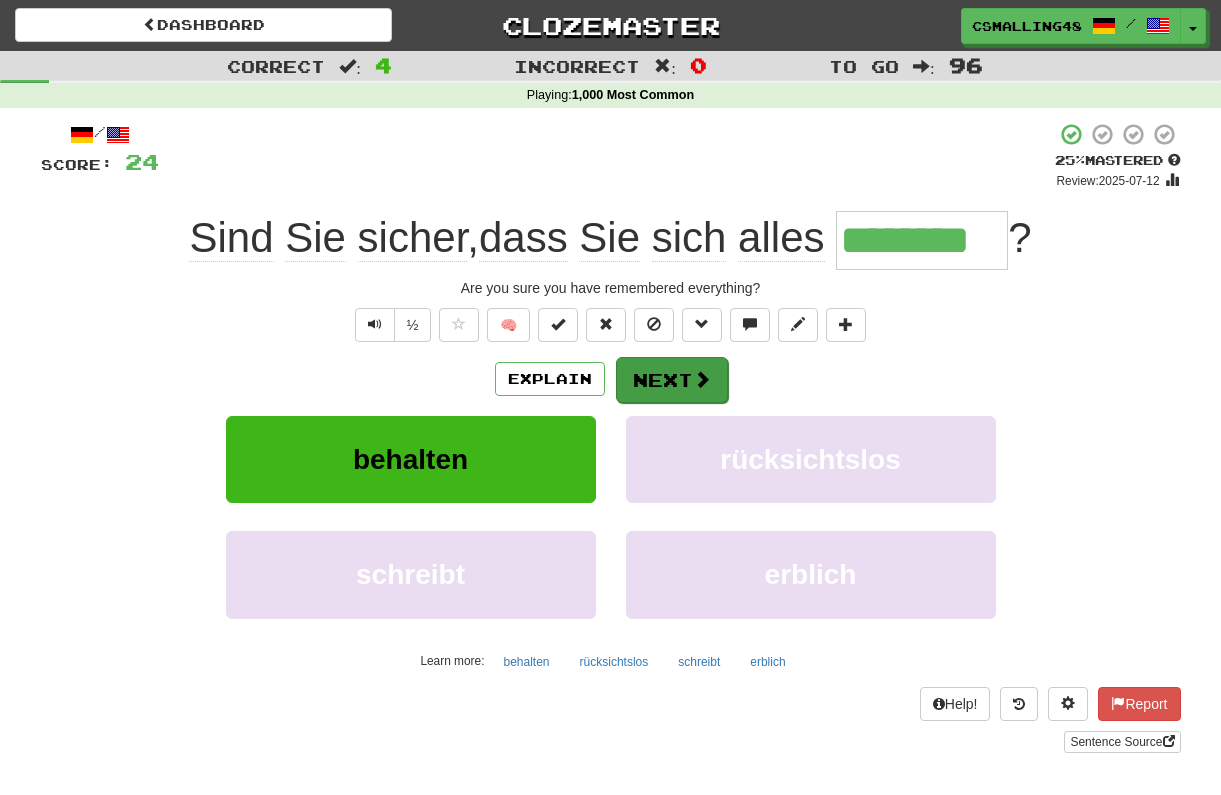 click on "Next" at bounding box center [672, 380] 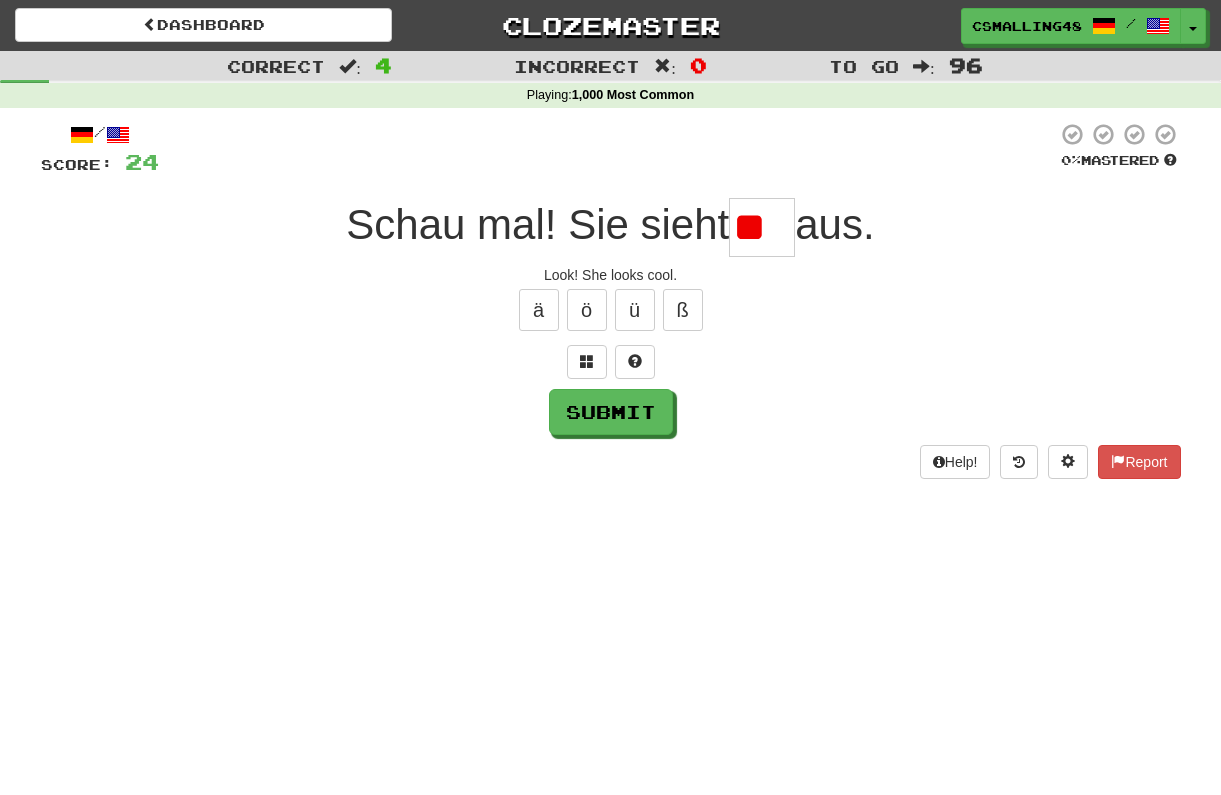 type on "*" 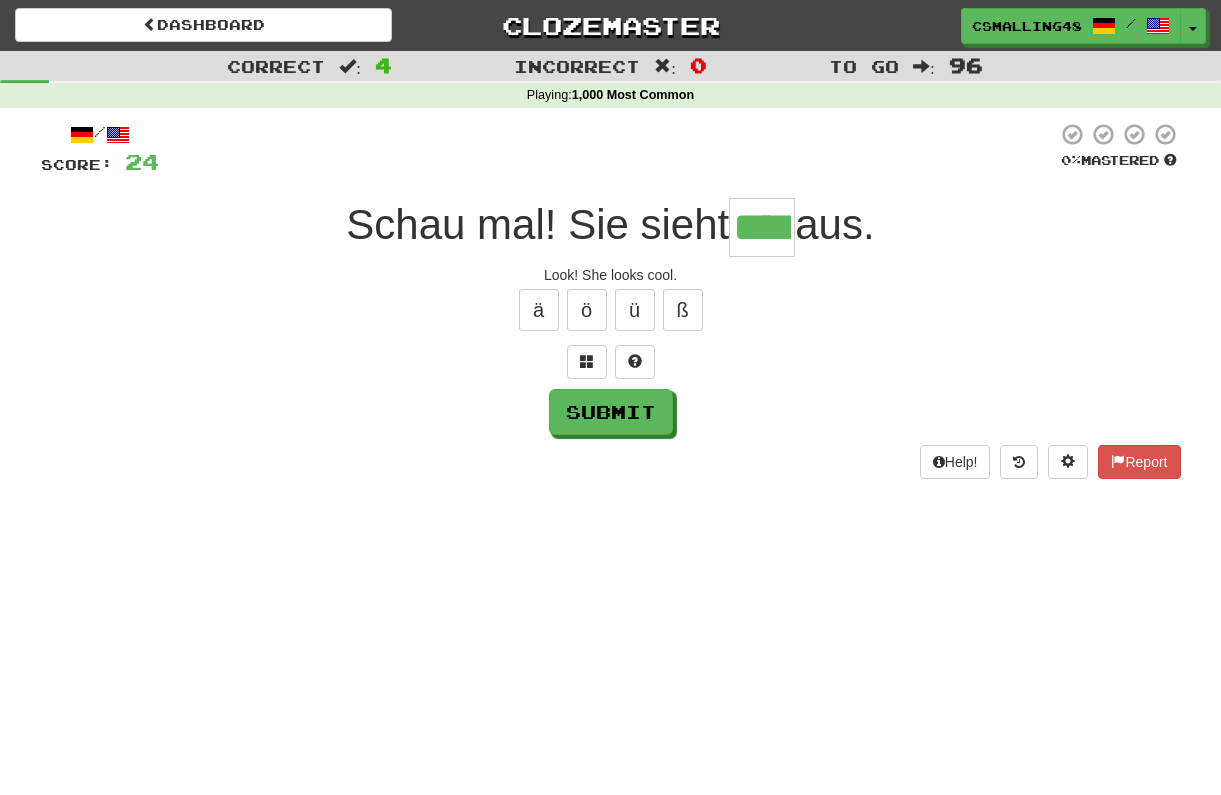 type on "****" 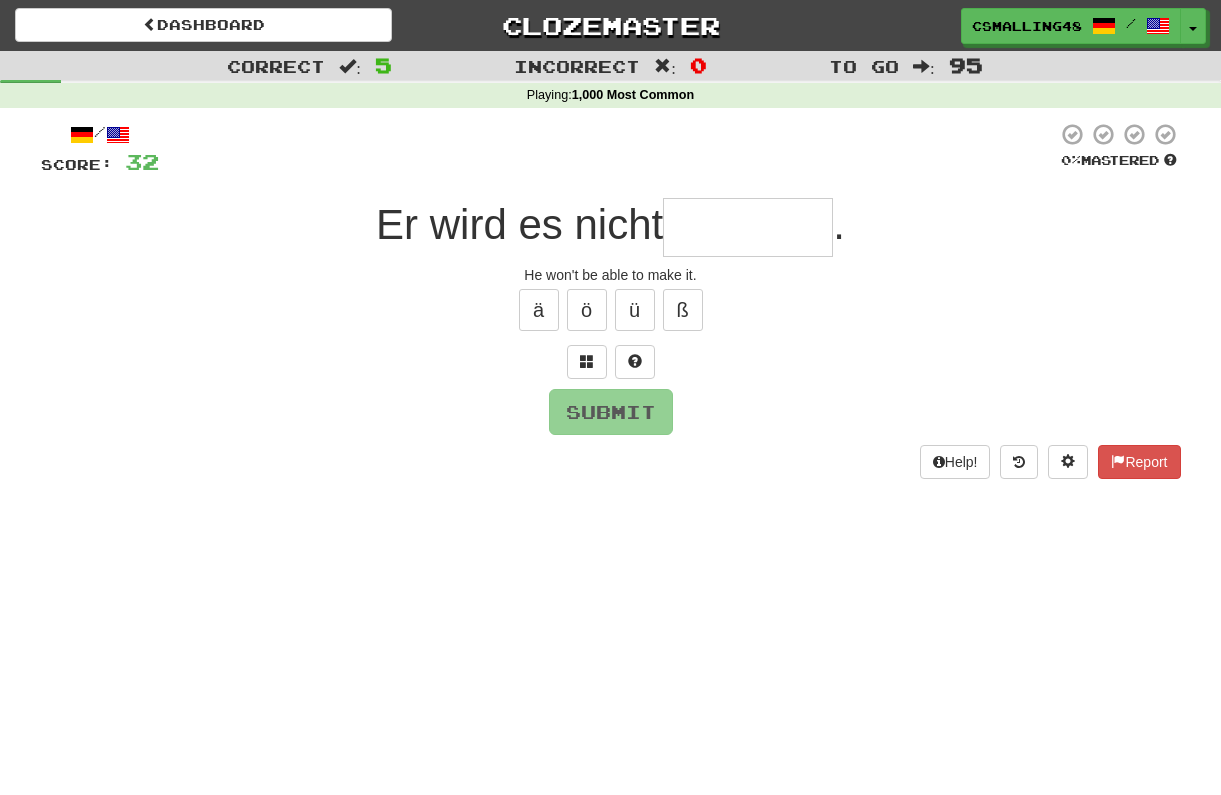 type on "*" 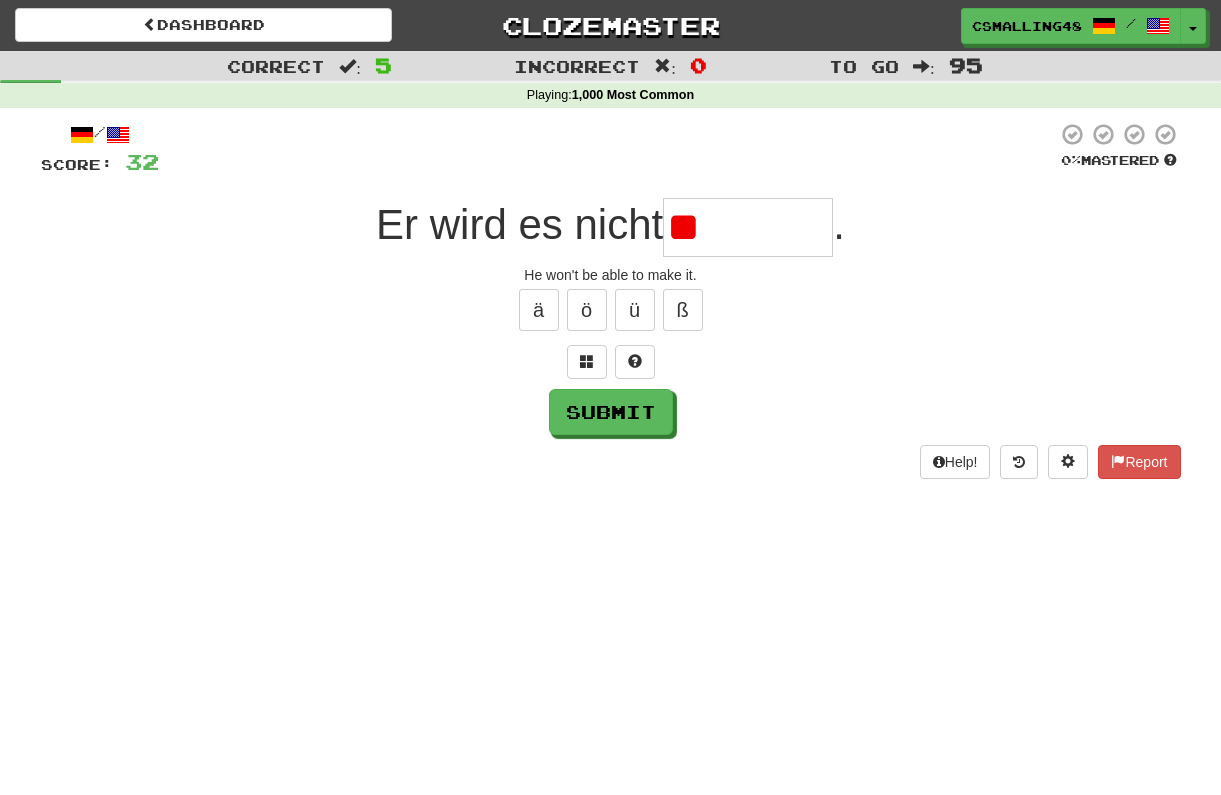 type on "*" 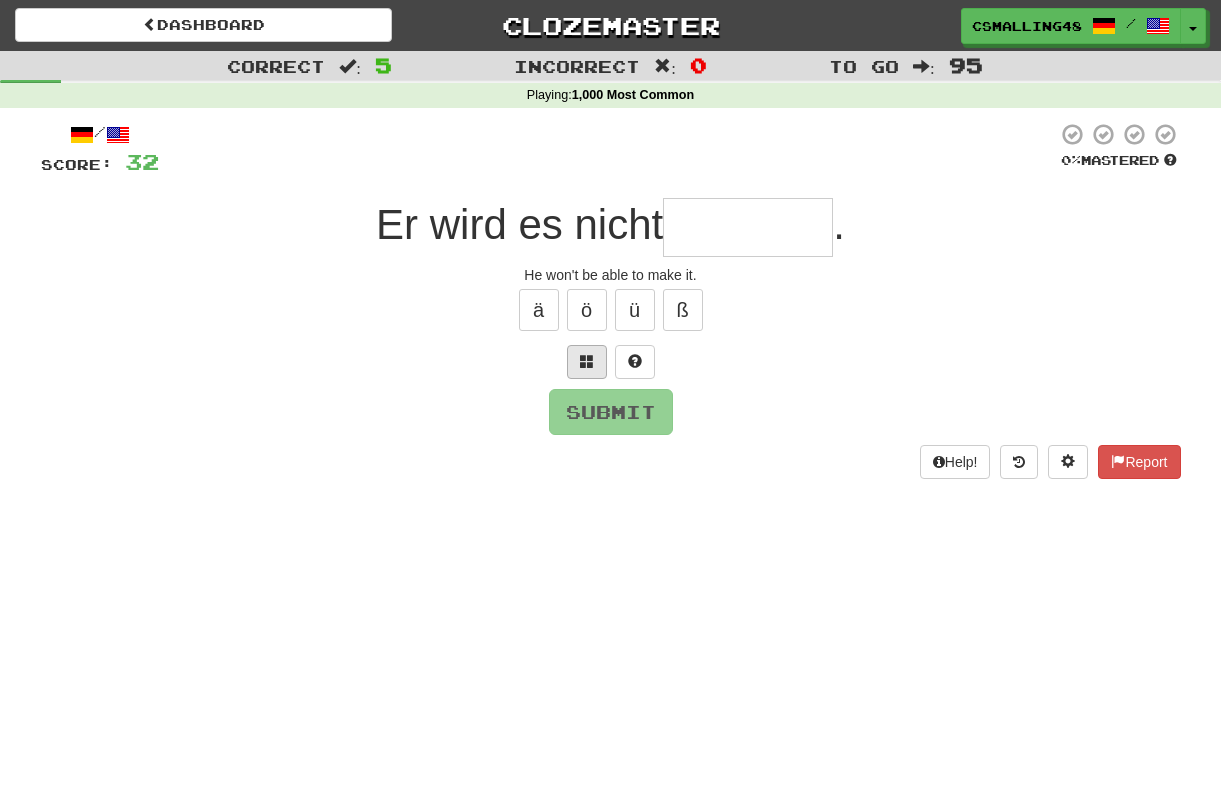 click at bounding box center [587, 362] 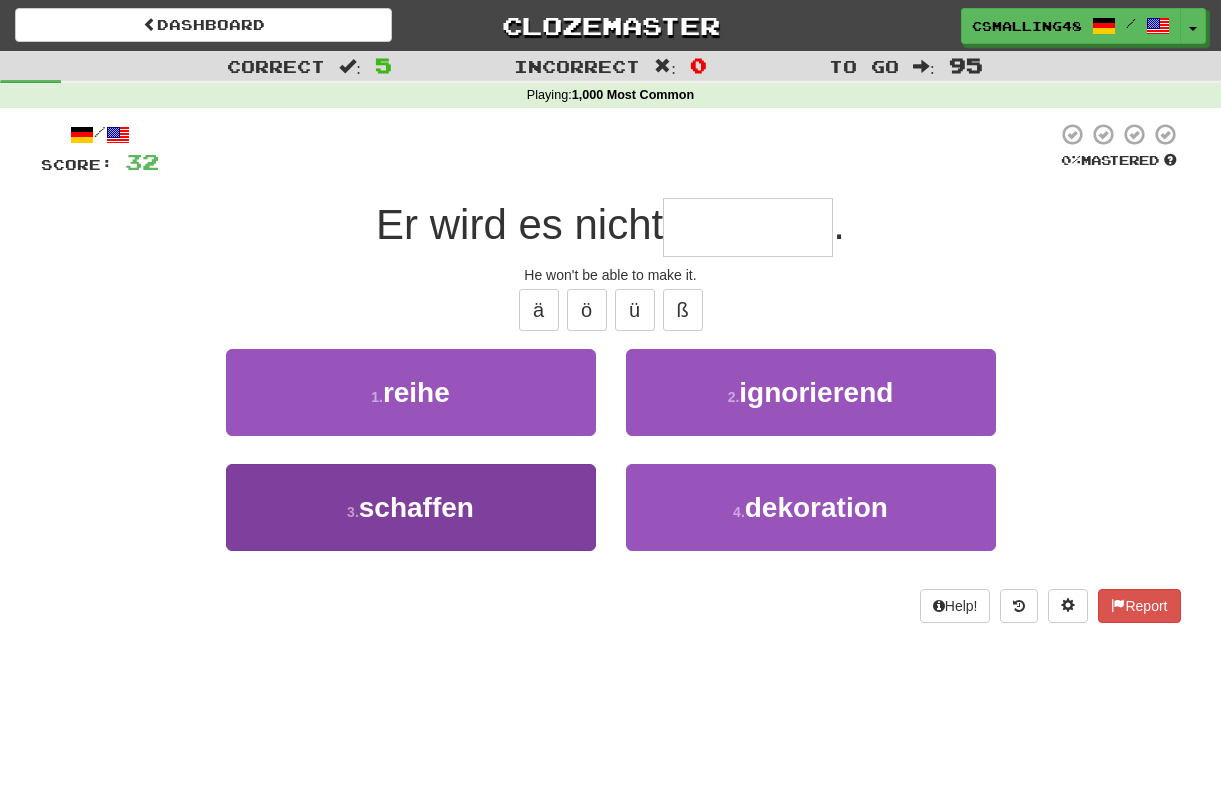 click on "3 .  schaffen" at bounding box center (411, 507) 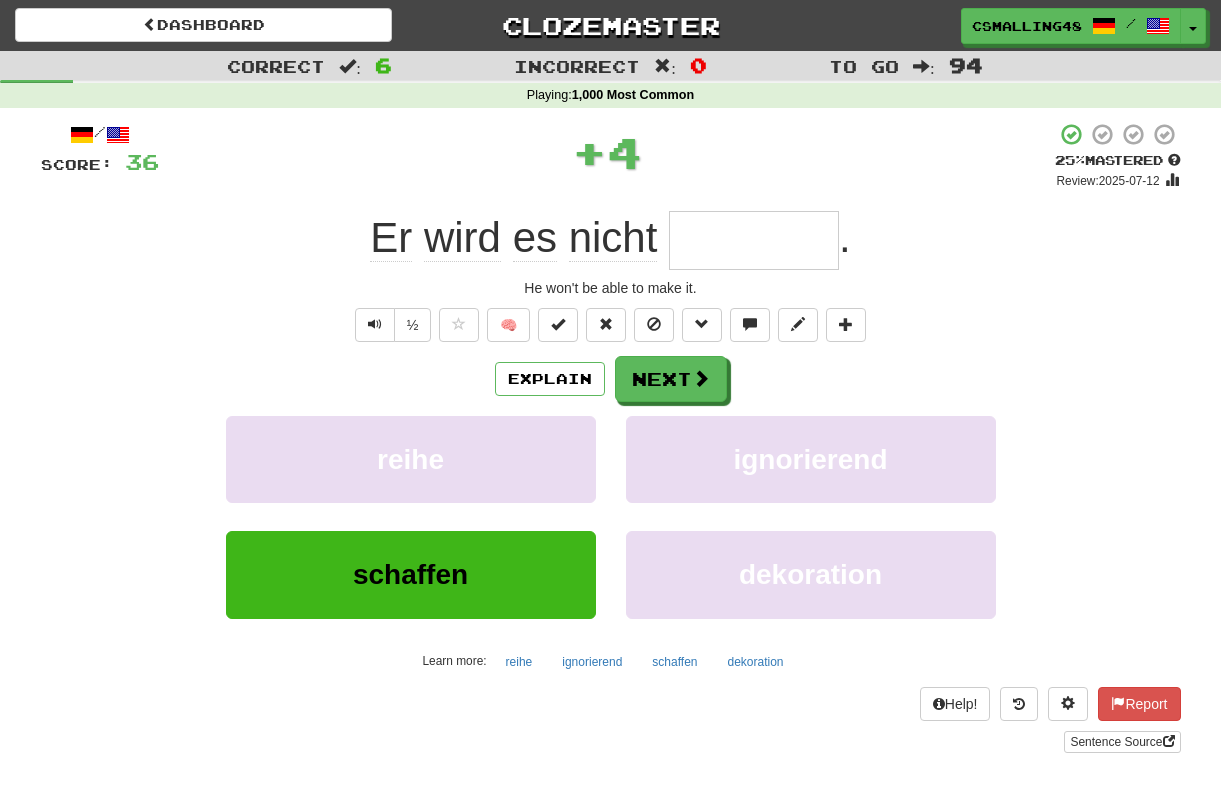 type on "********" 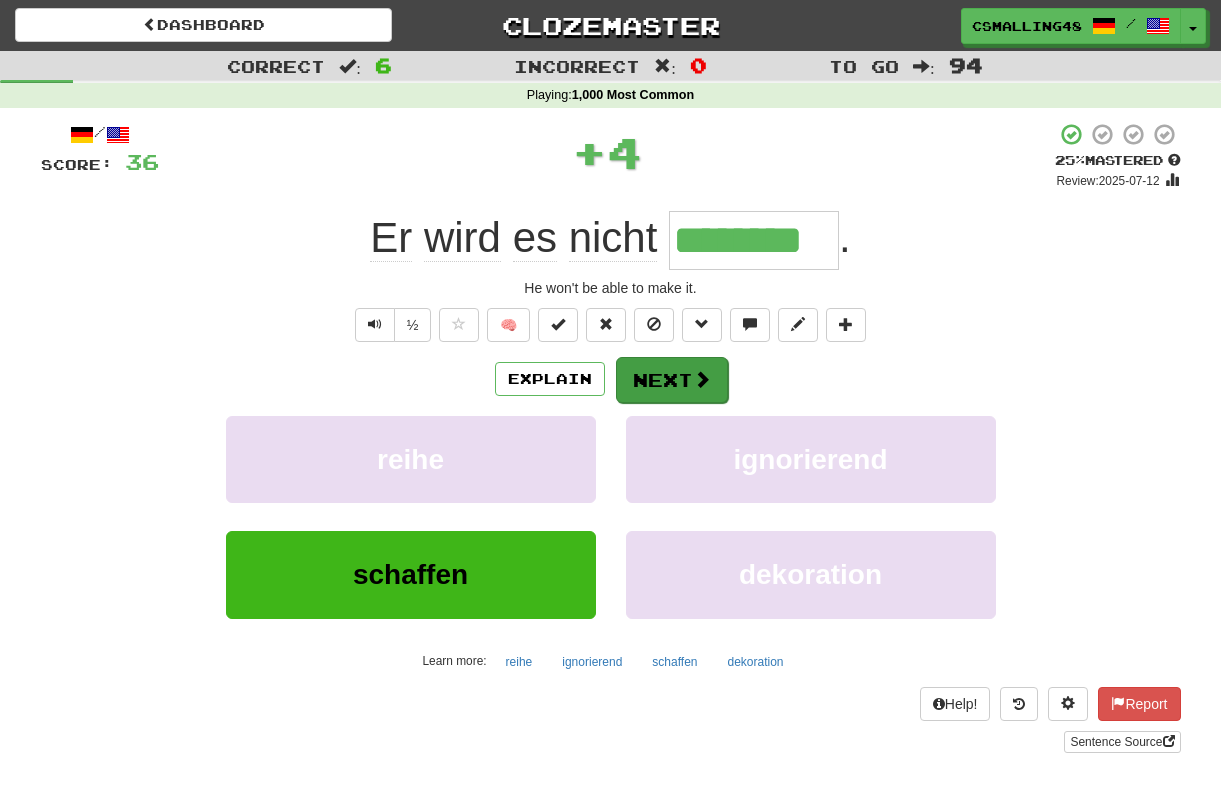 click at bounding box center (702, 379) 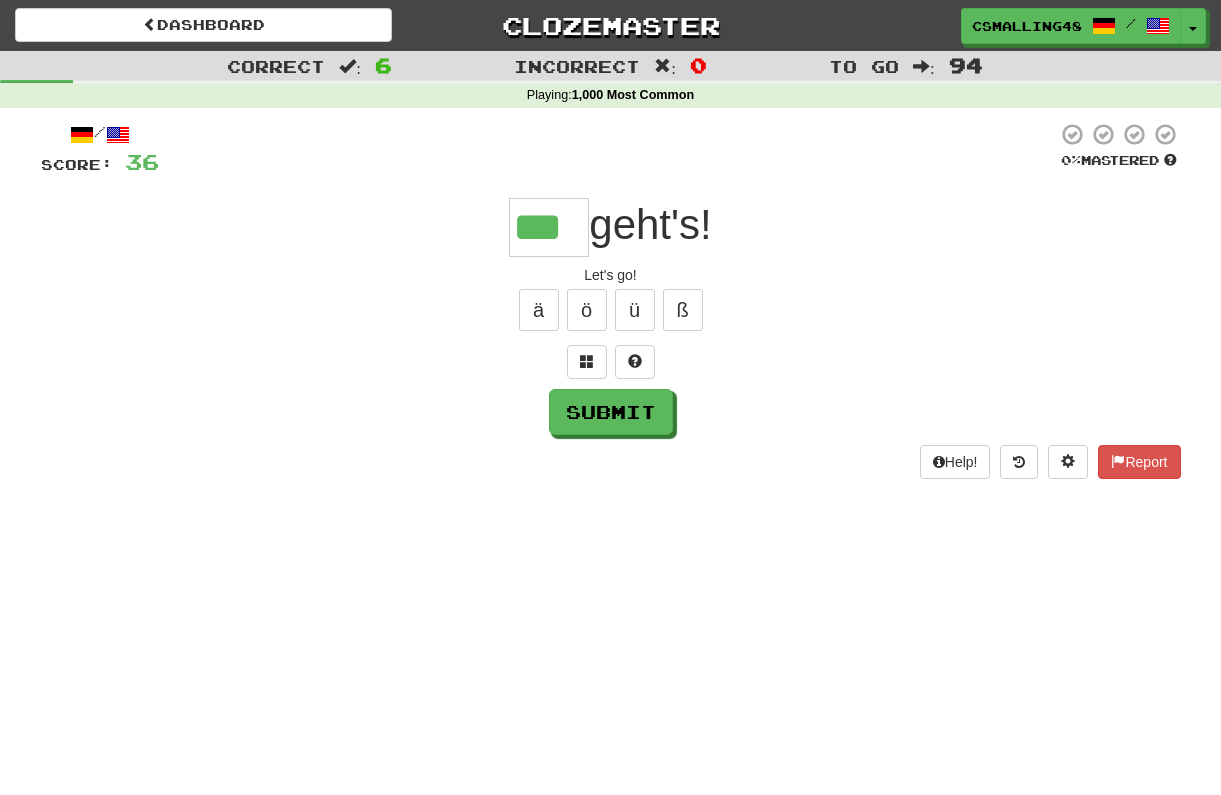 type on "***" 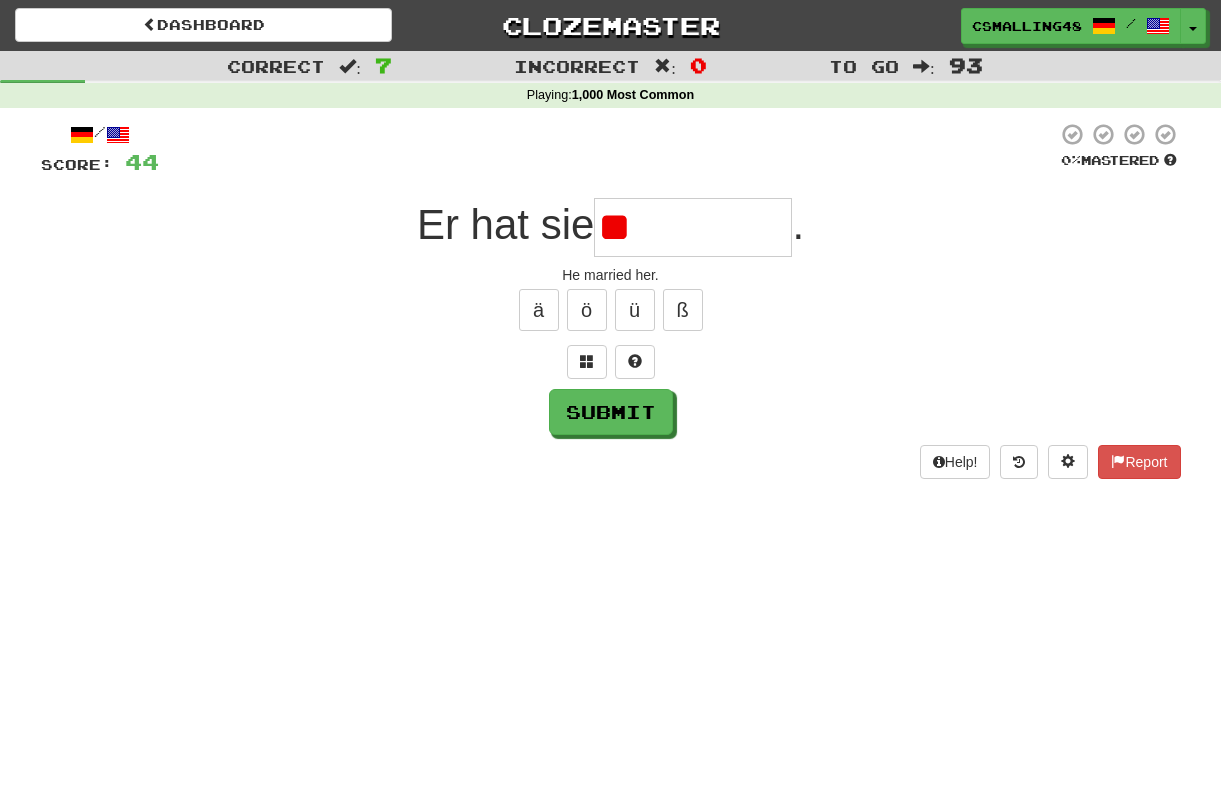 type on "*" 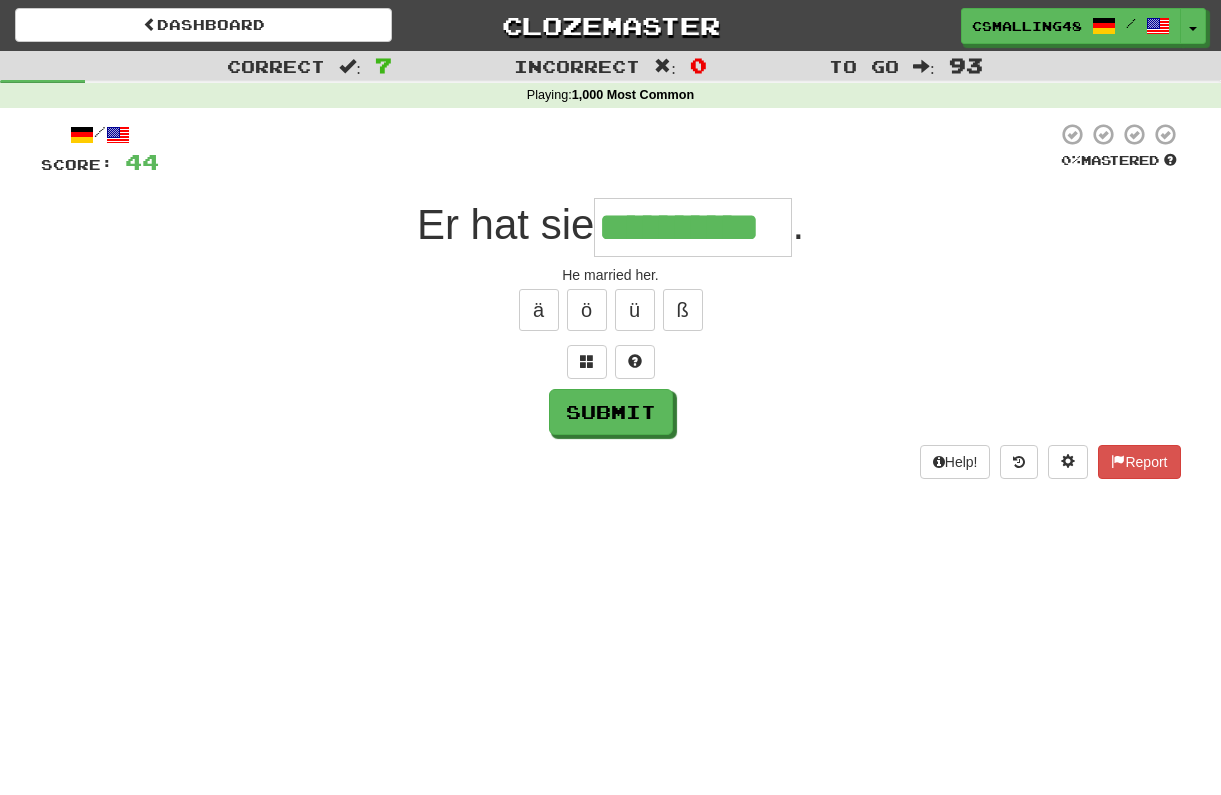 type on "**********" 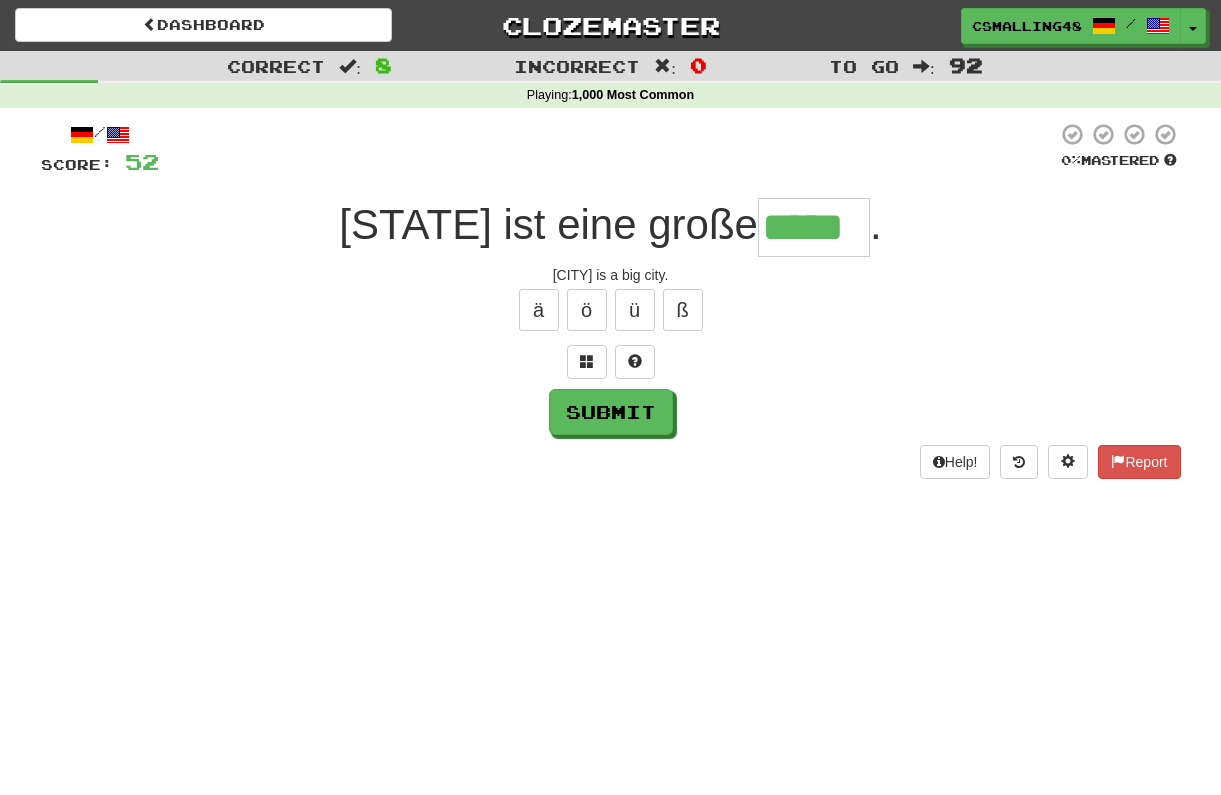 type on "*****" 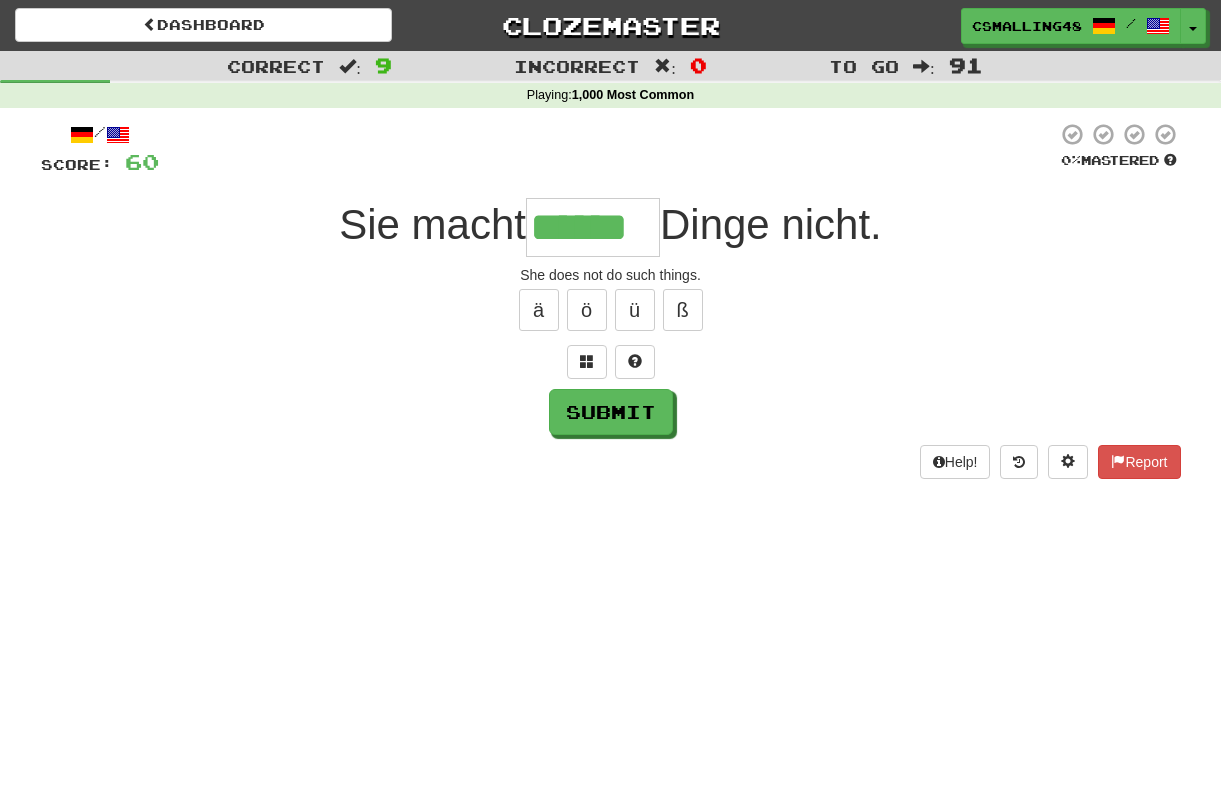 type on "******" 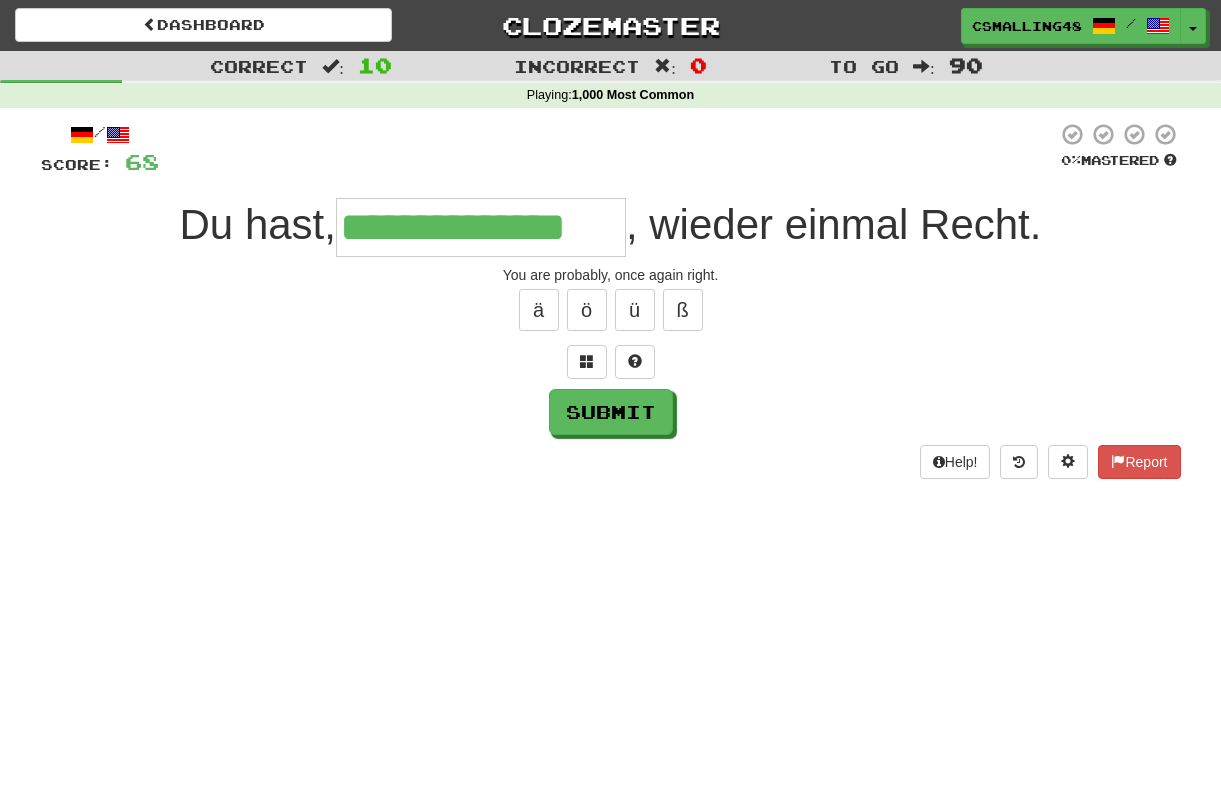 type on "**********" 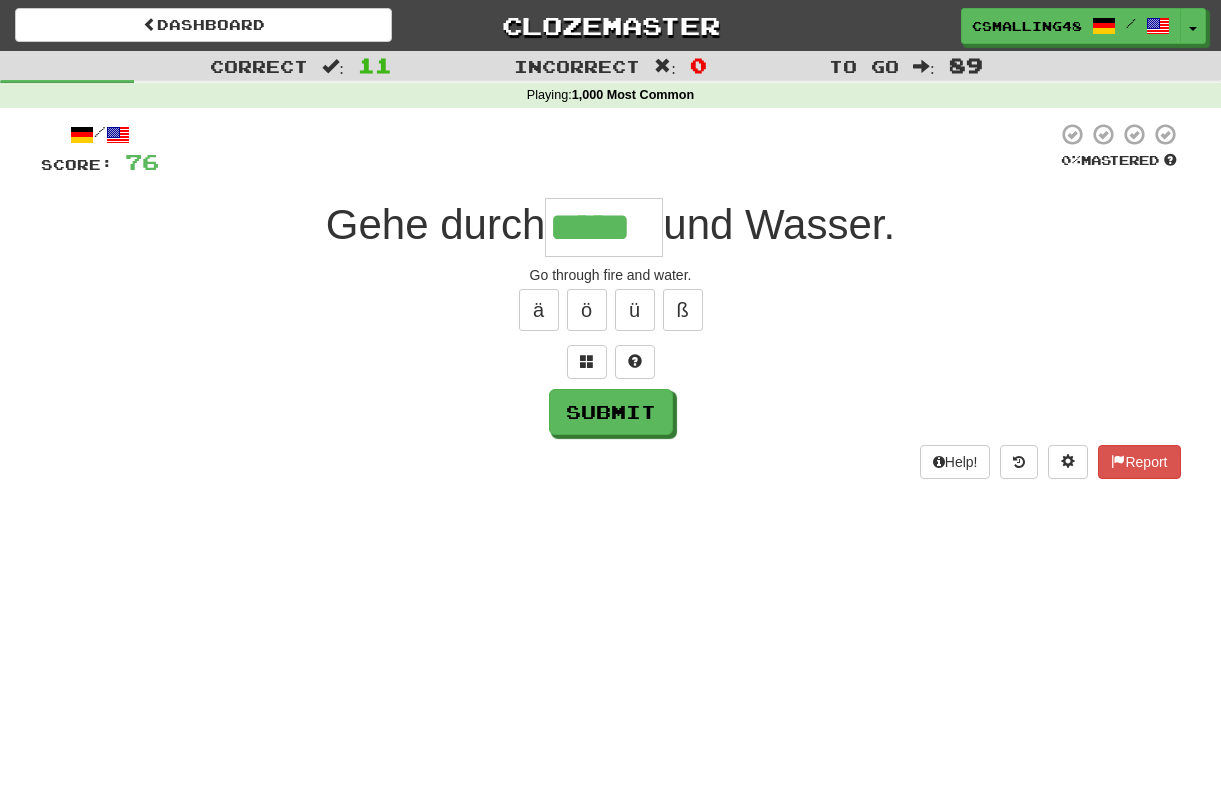 type on "*****" 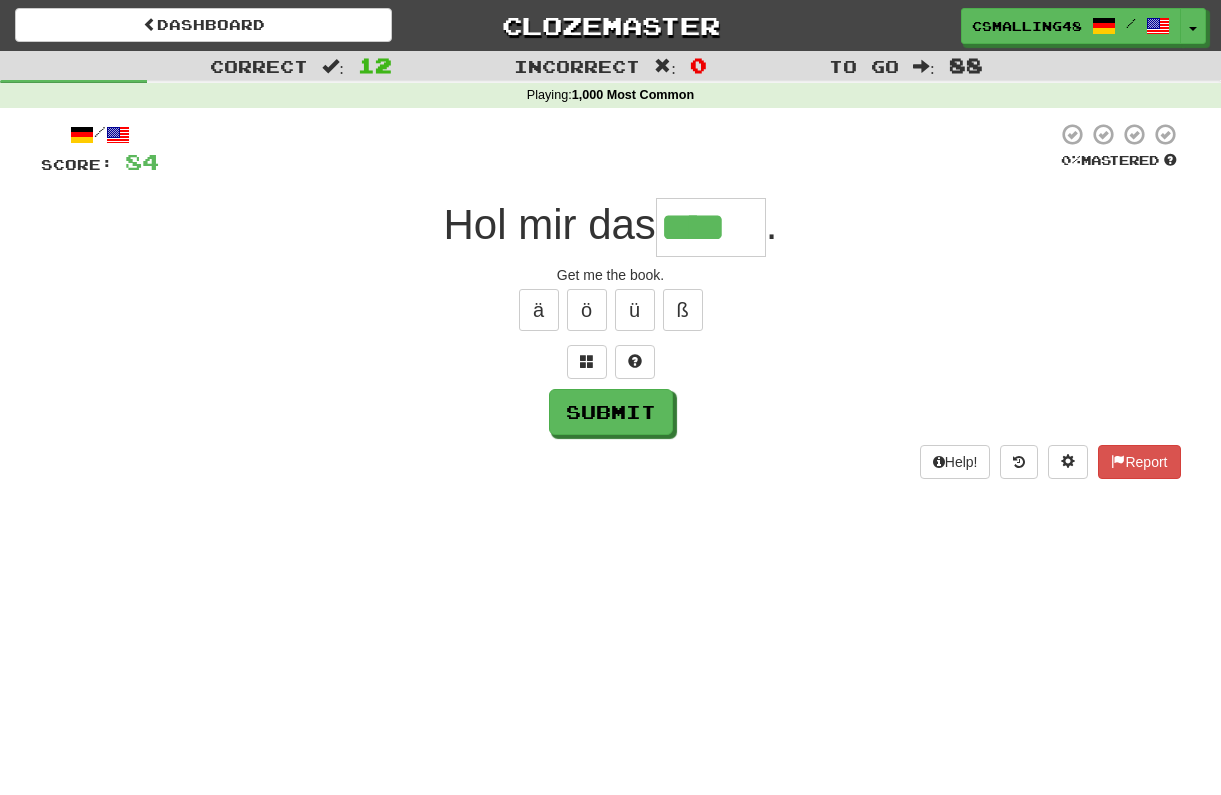 type on "****" 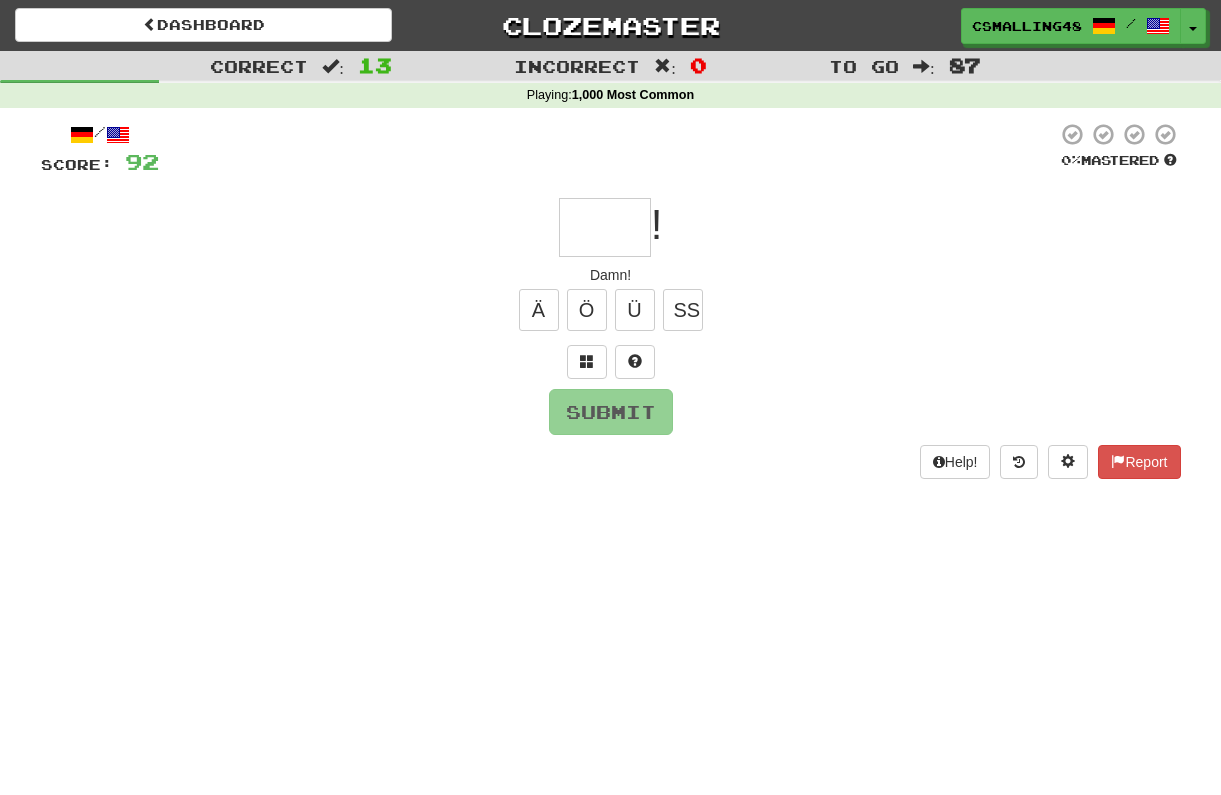 type on "*" 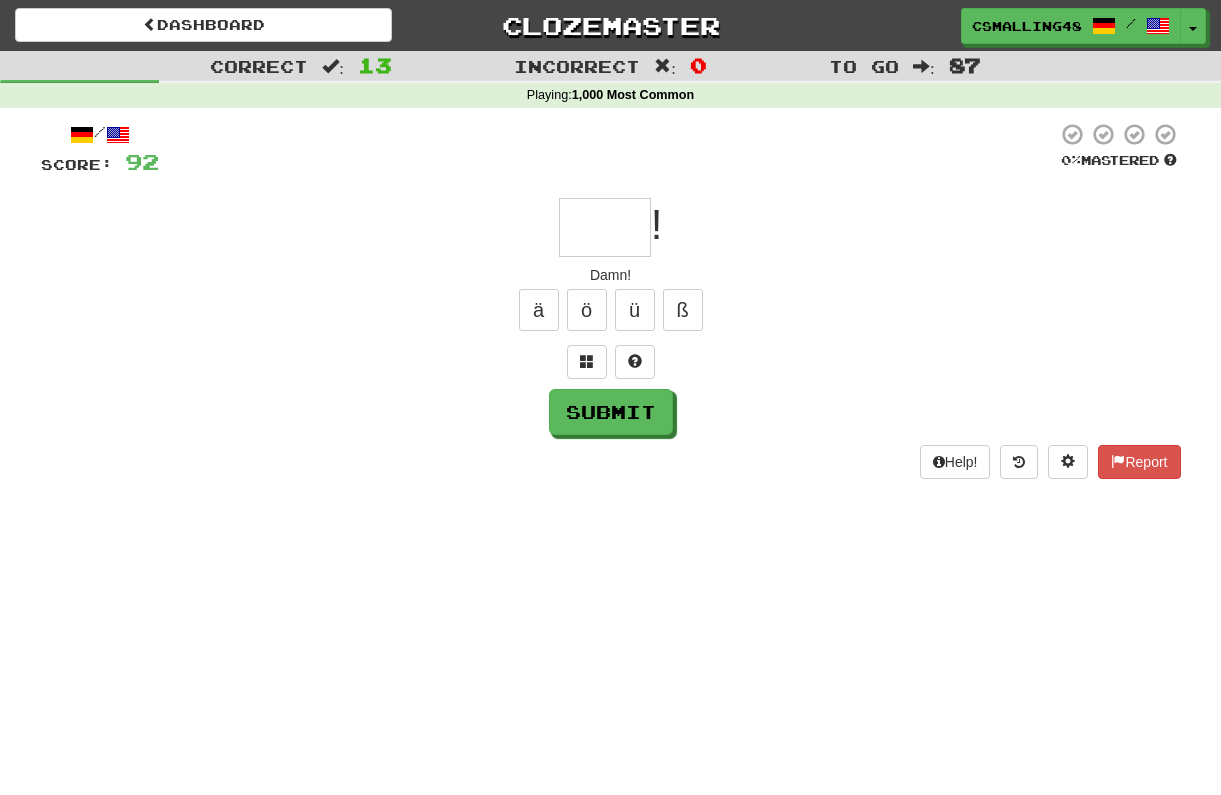 type on "*" 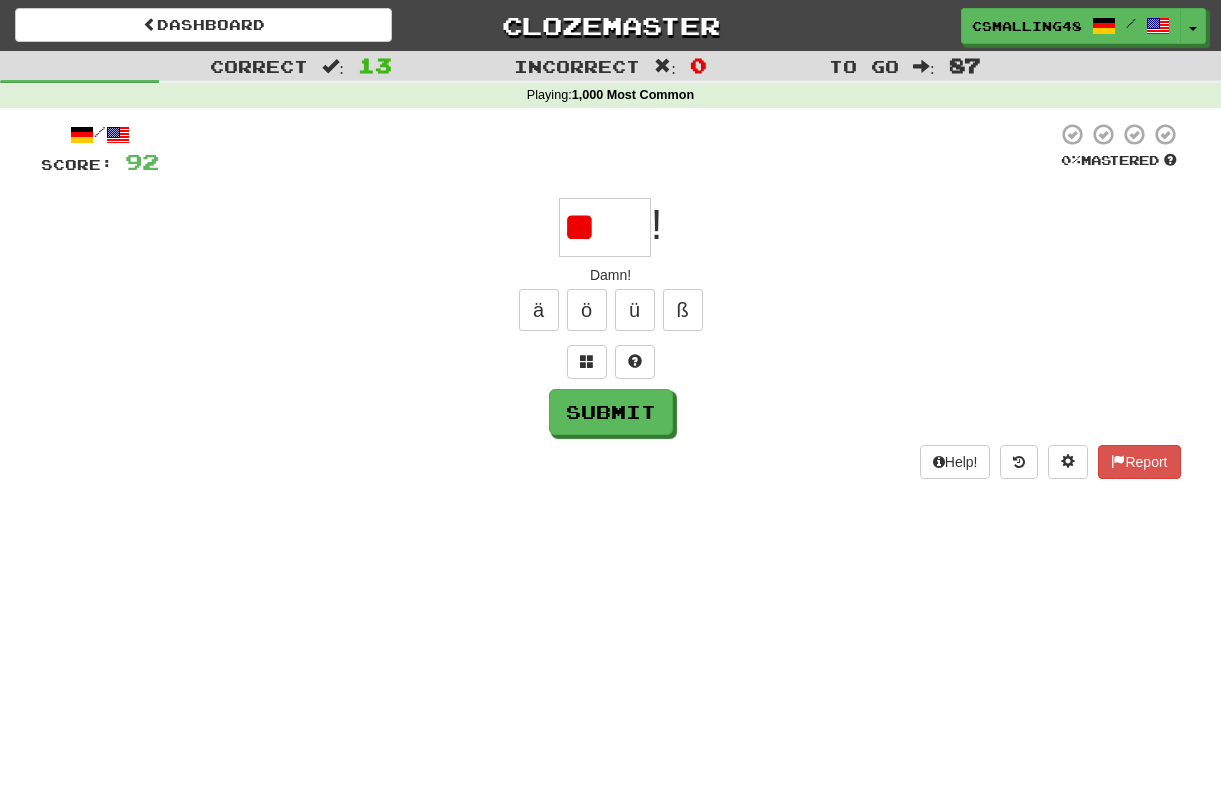 type on "*" 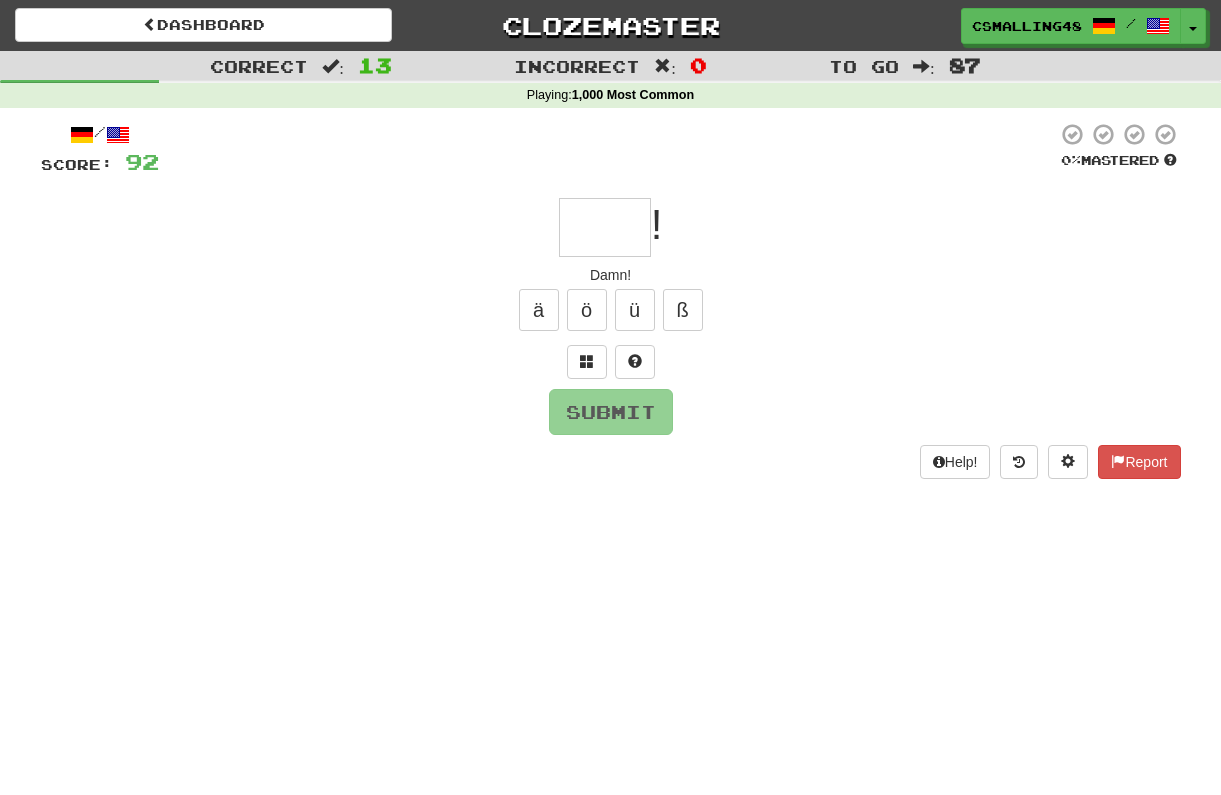 click on "/  Score:   92 0 %  Mastered ! Damn! ä ö ü ß Submit  Help!  Report" at bounding box center [611, 300] 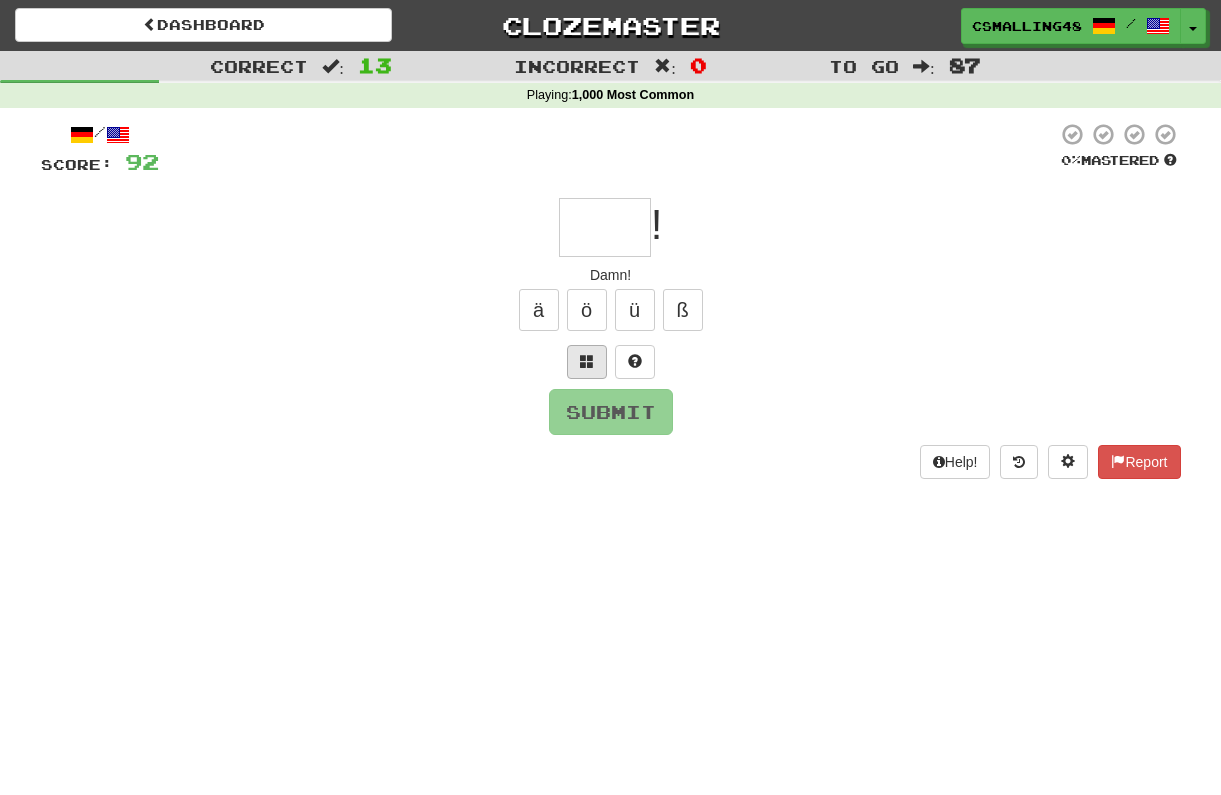 click at bounding box center [587, 361] 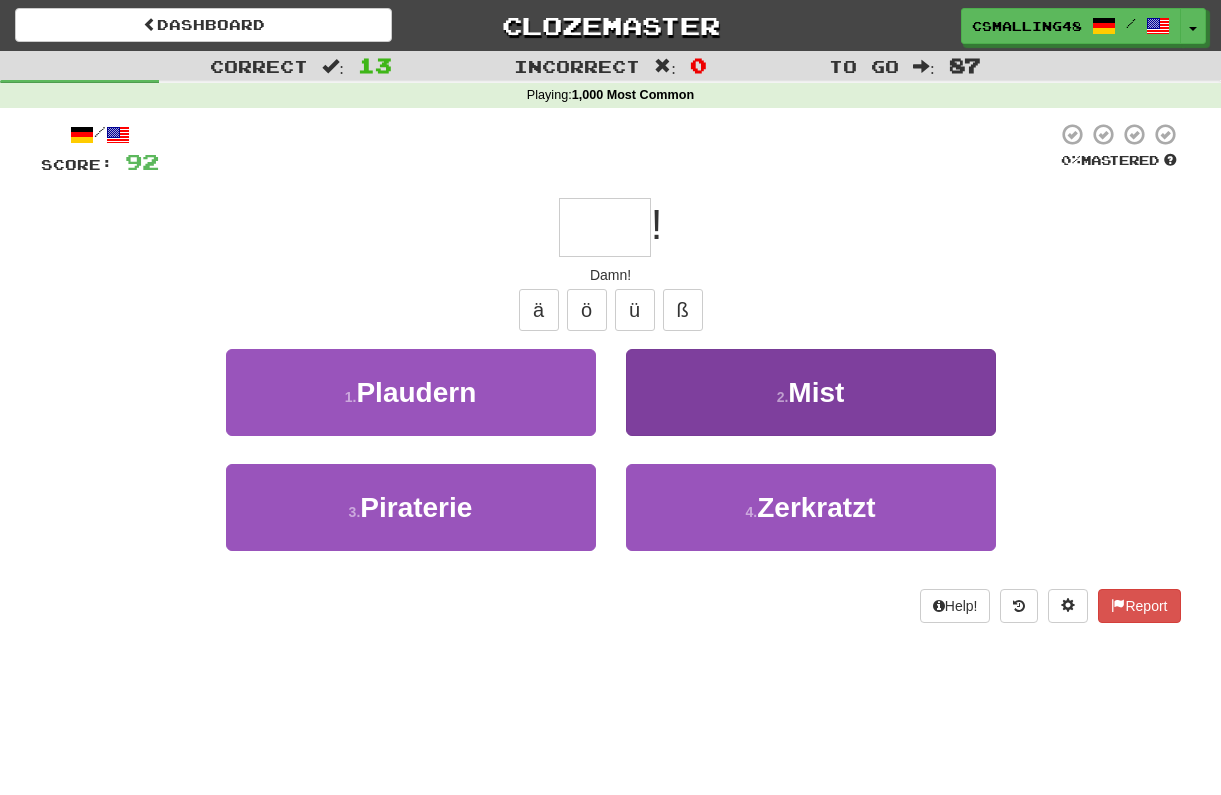 click on "2 .  Mist" at bounding box center (811, 392) 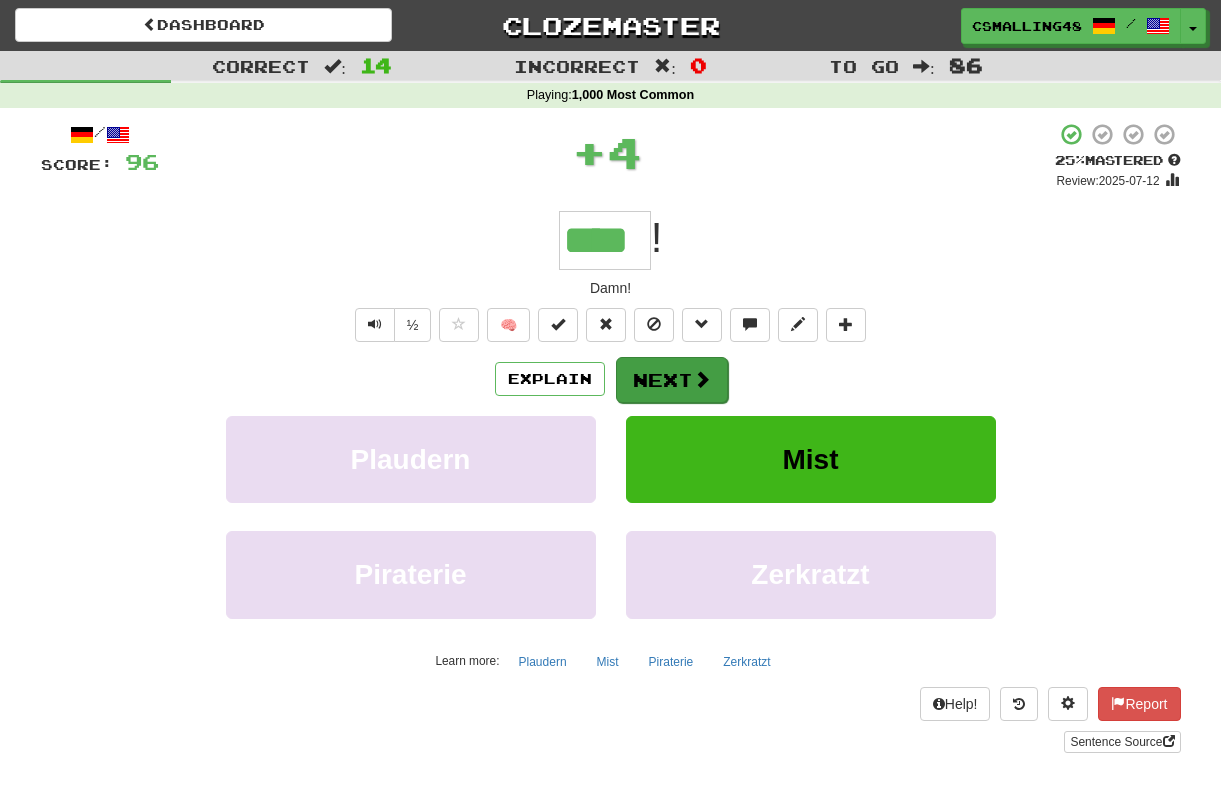 click at bounding box center (702, 379) 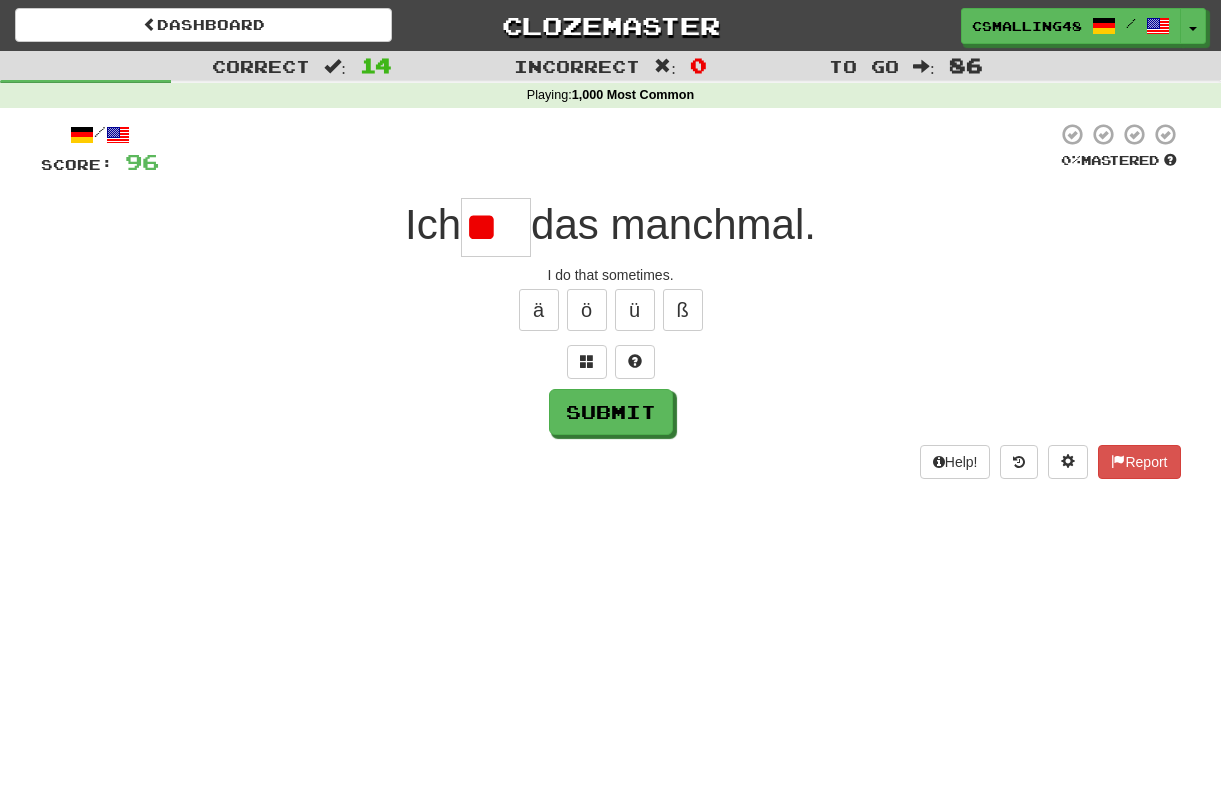 type on "*" 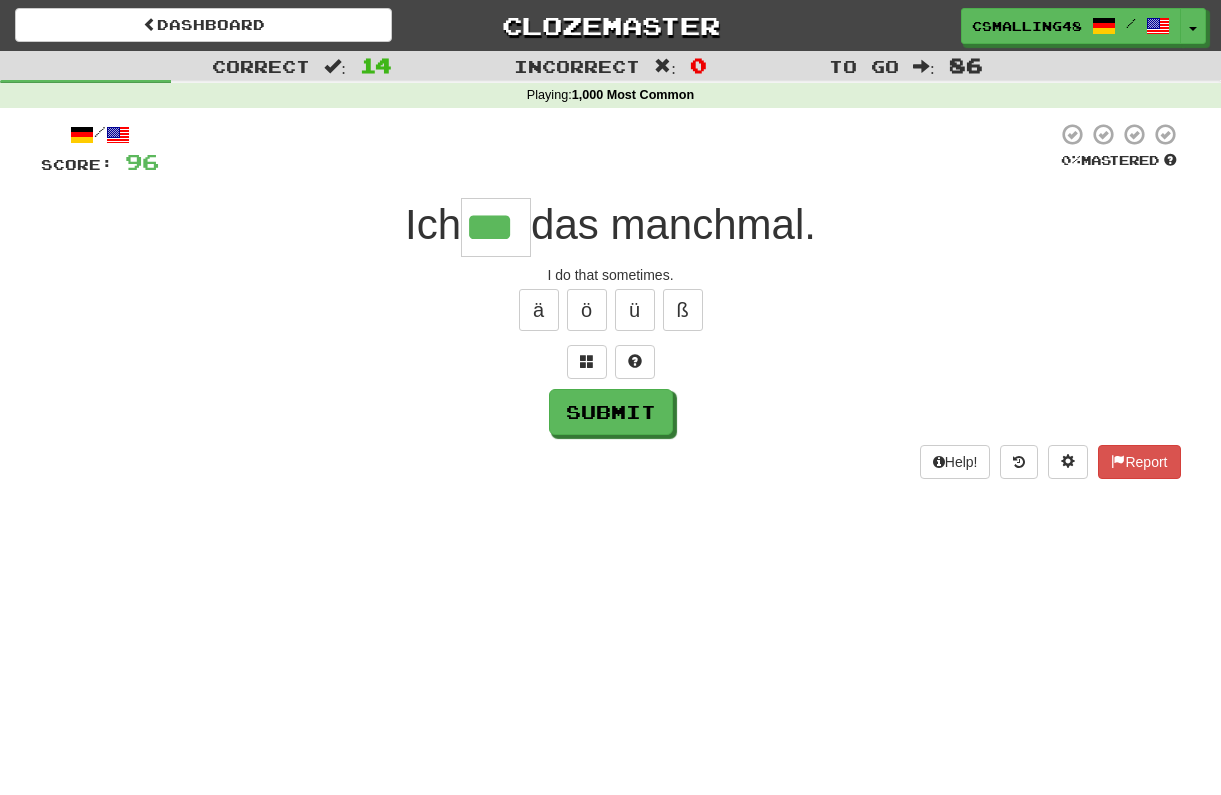 type on "***" 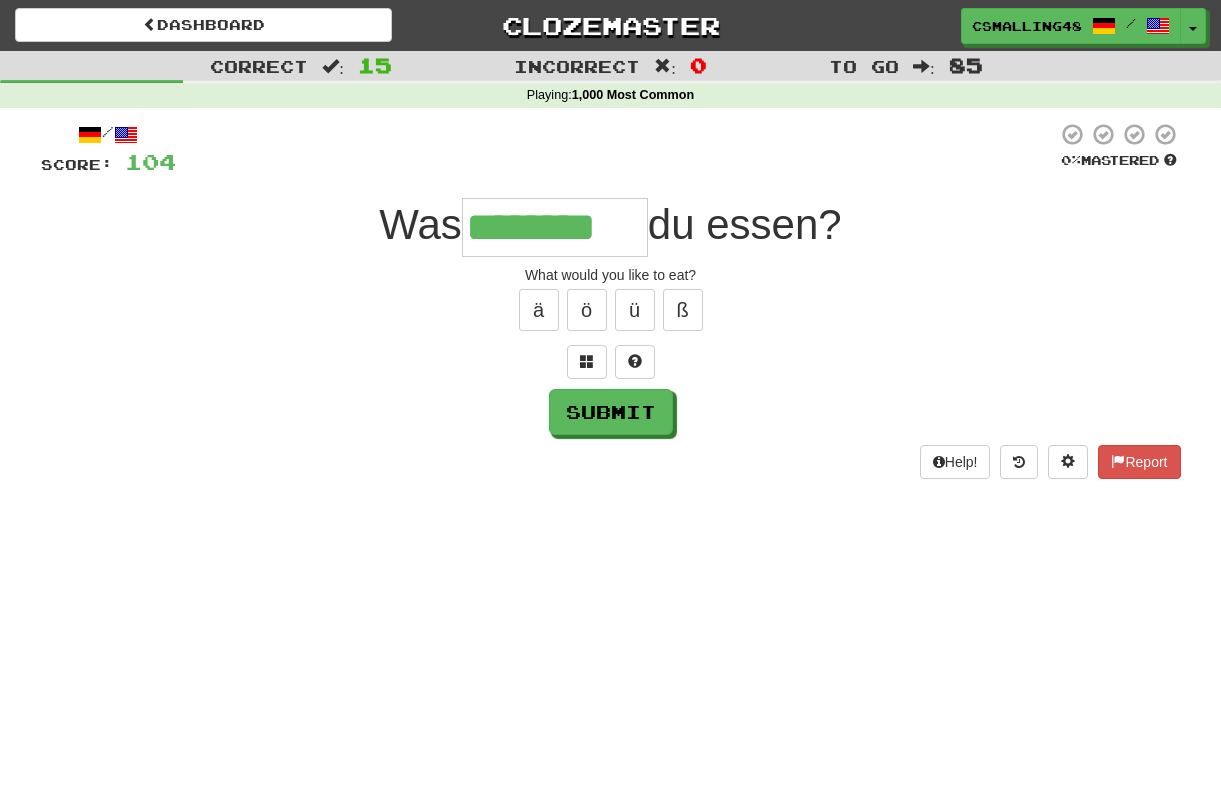 type on "********" 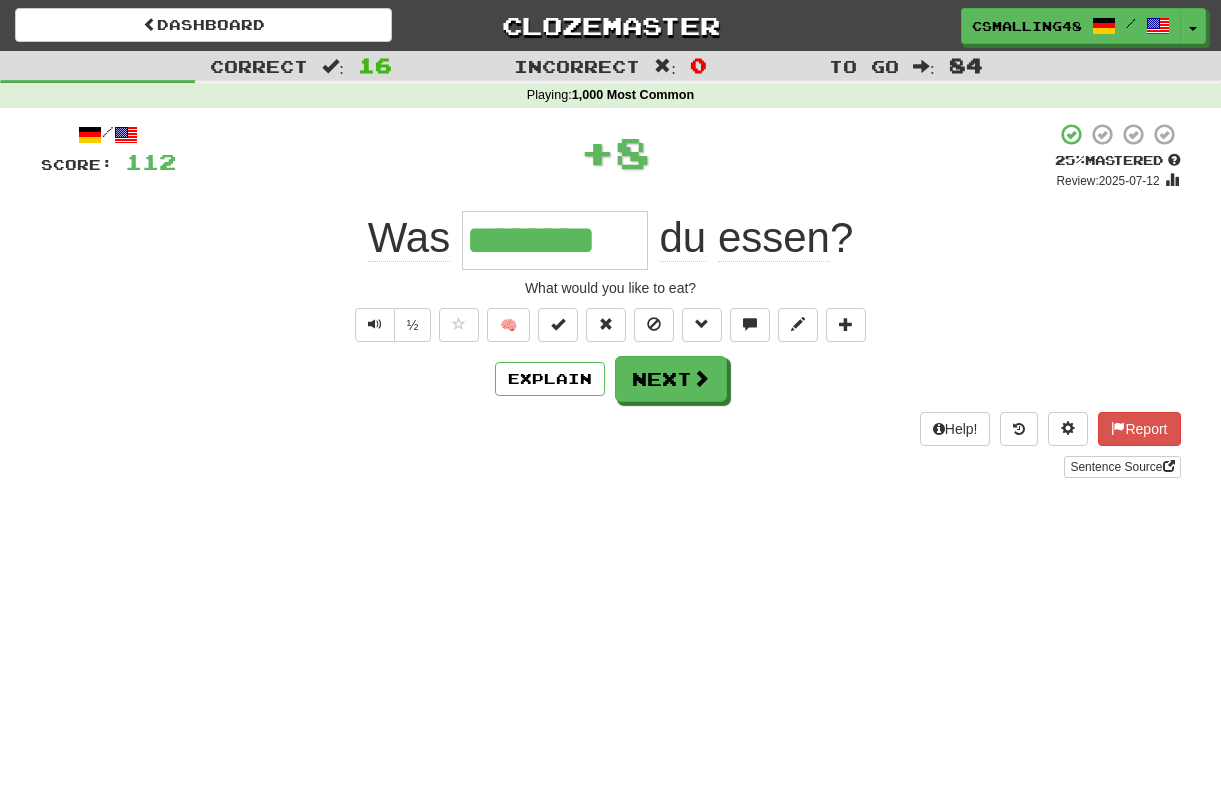 type 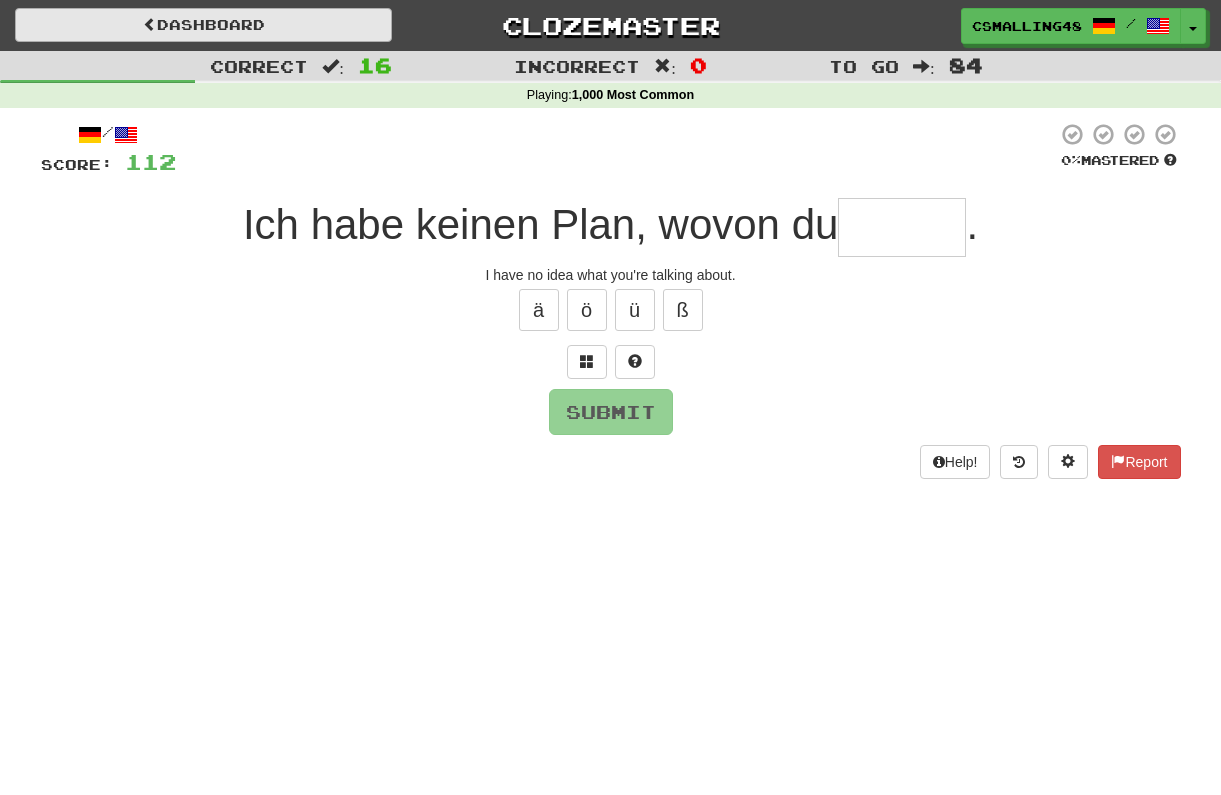 click on "Dashboard" at bounding box center (203, 25) 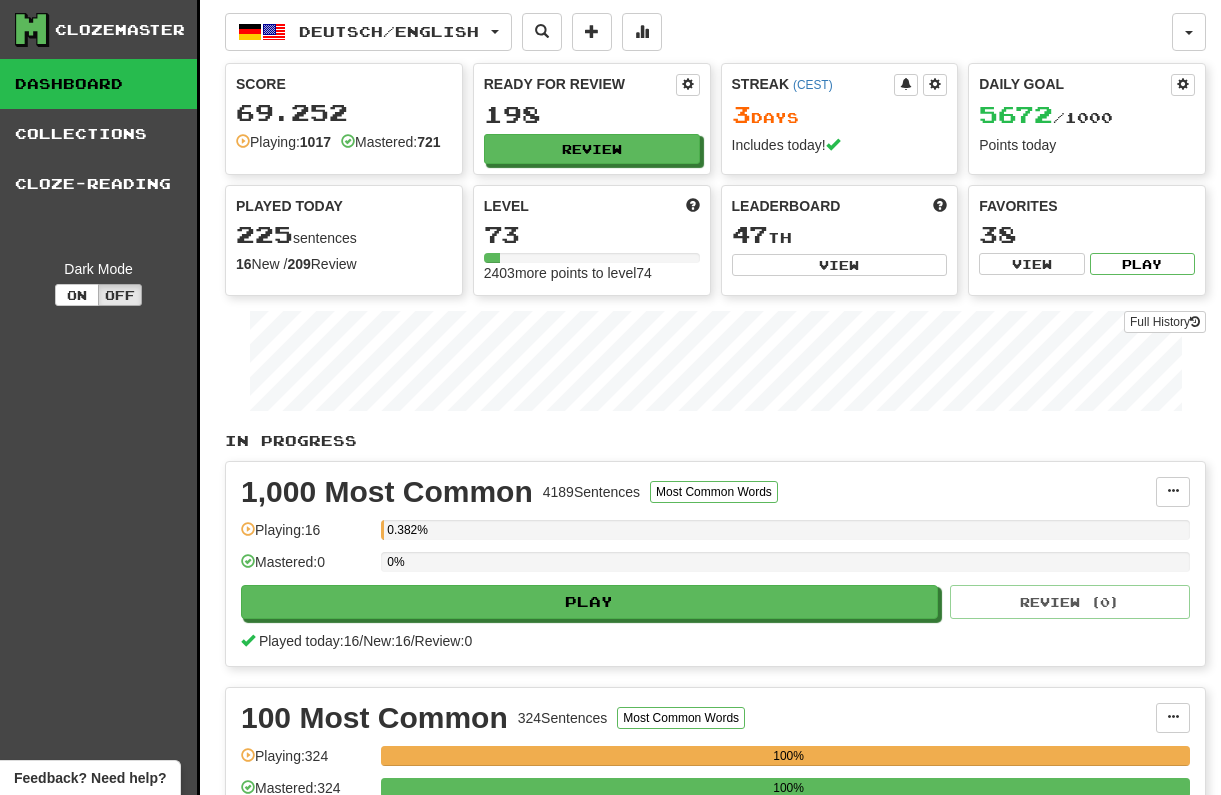 scroll, scrollTop: 0, scrollLeft: 0, axis: both 